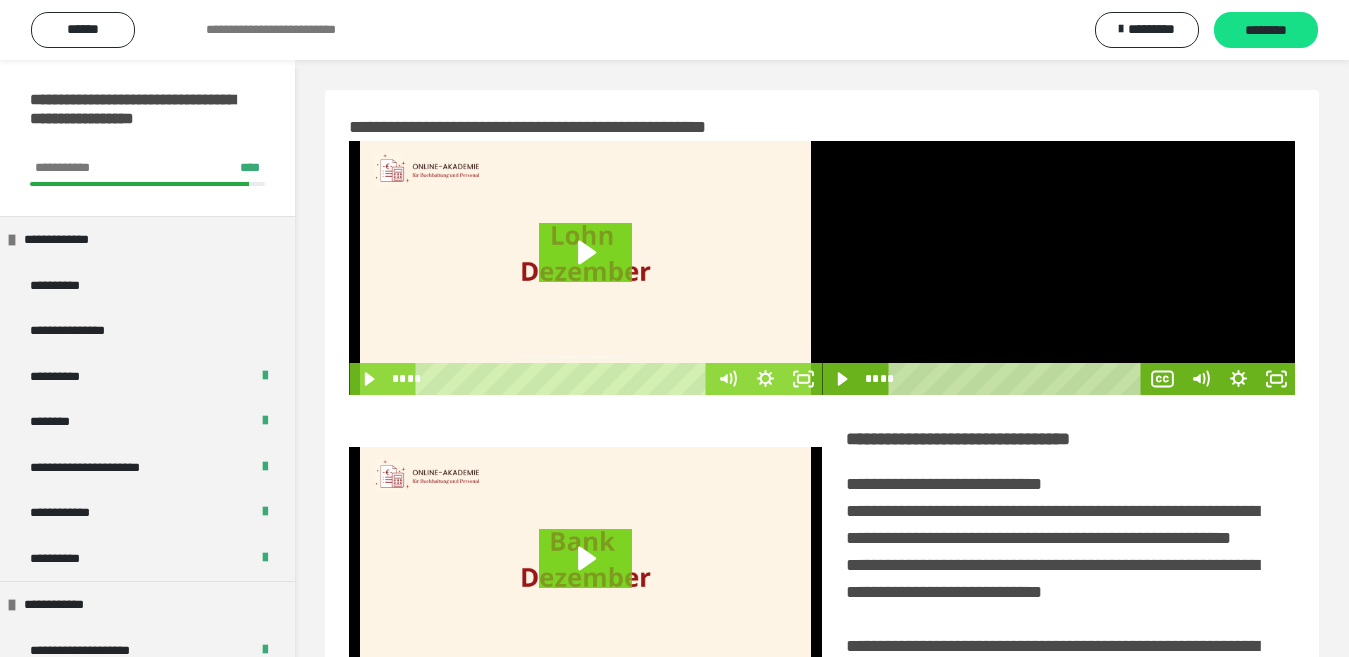 scroll, scrollTop: 0, scrollLeft: 0, axis: both 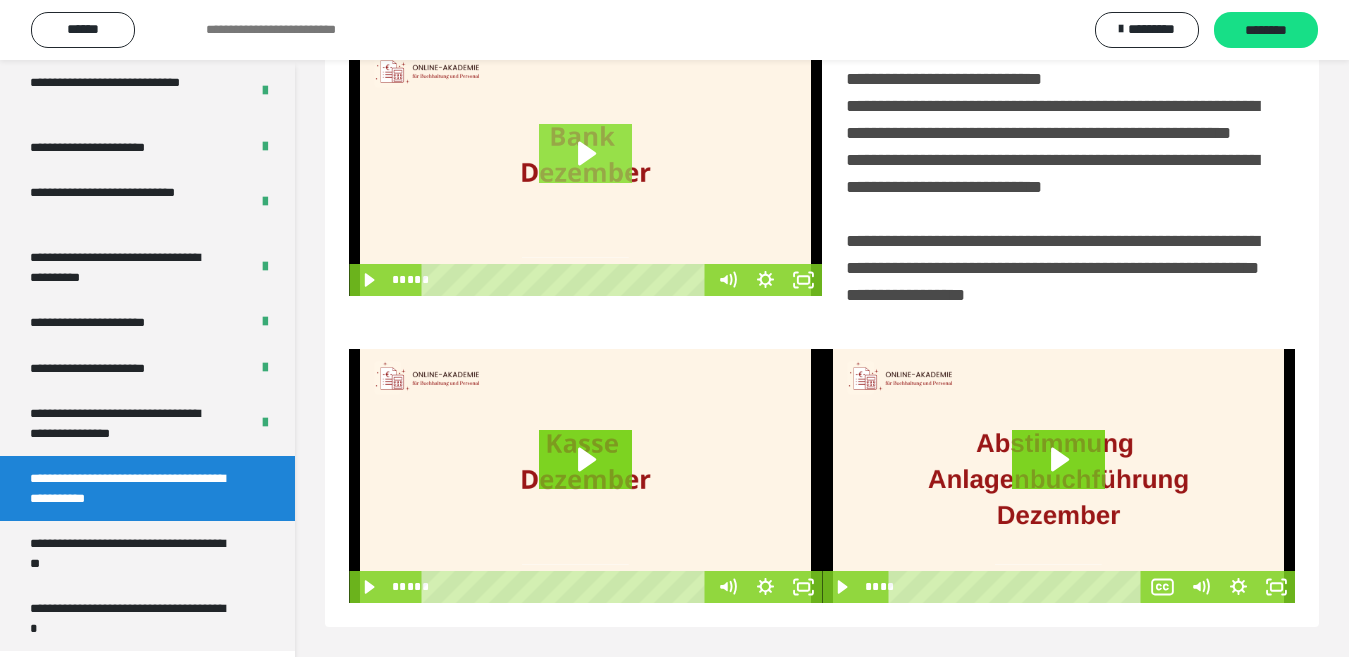 click 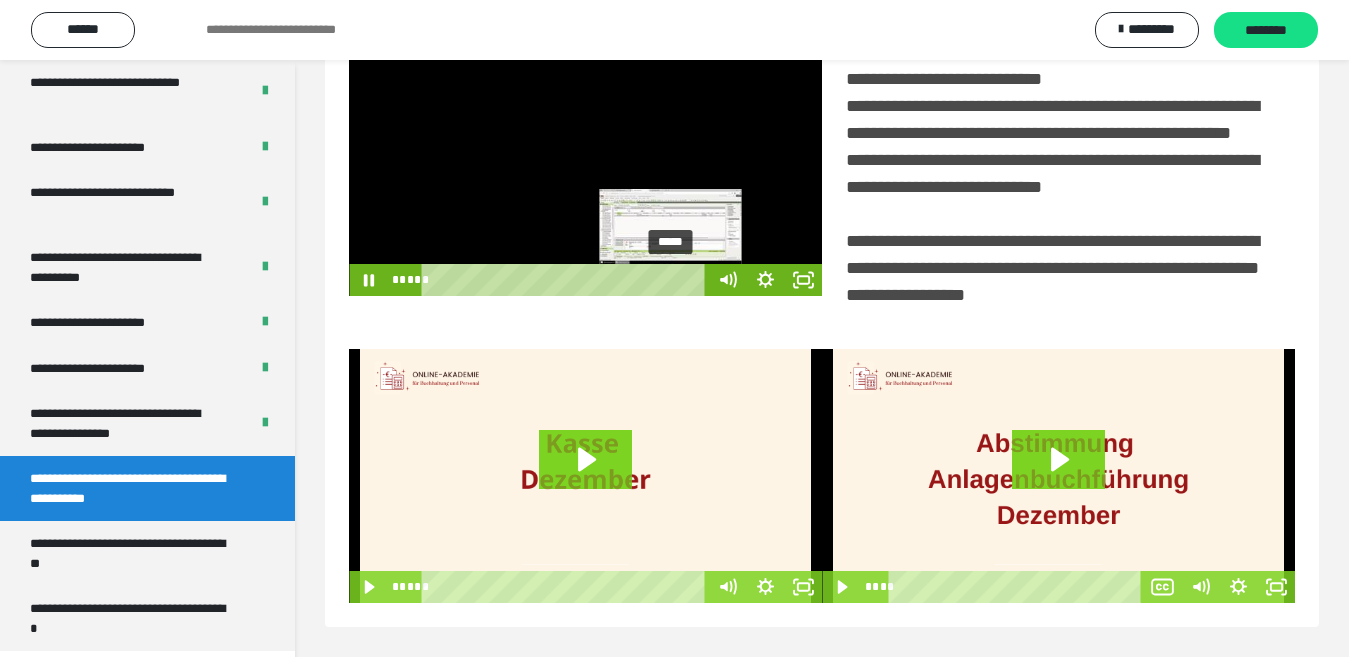 click on "*****" at bounding box center (567, 280) 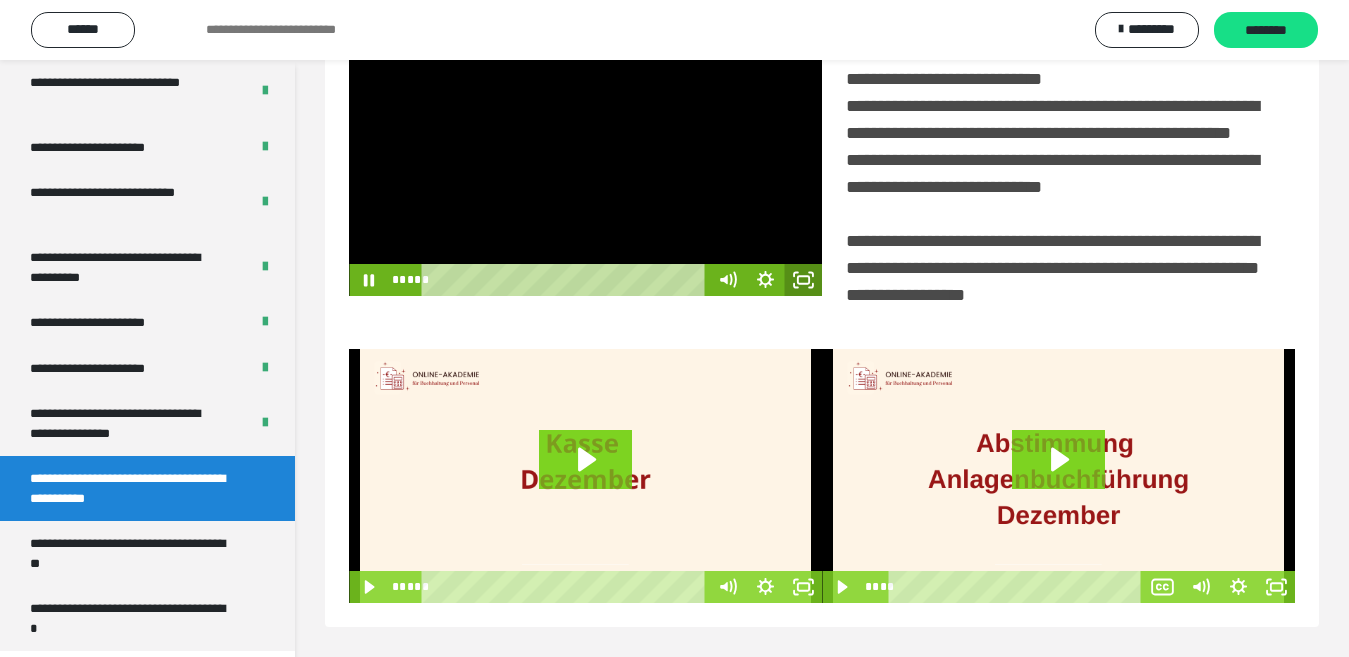 click 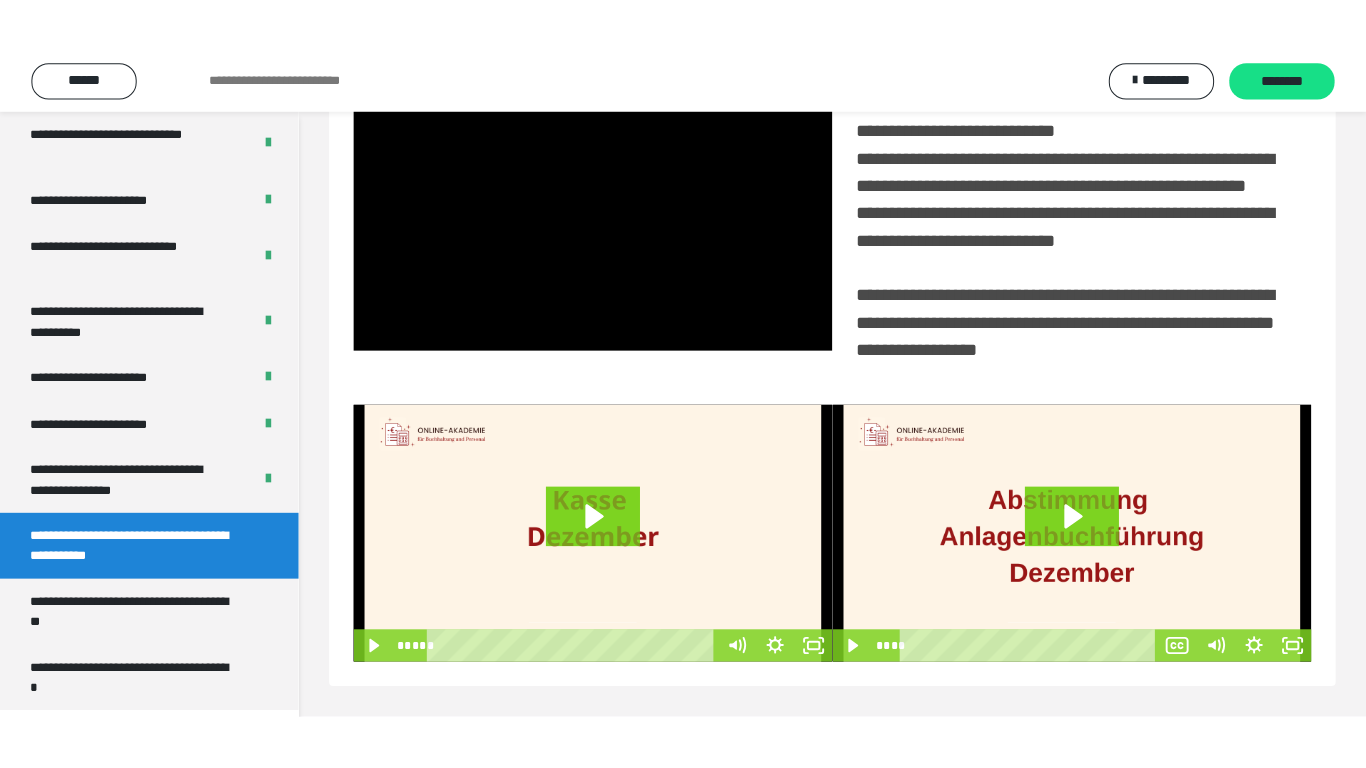 scroll, scrollTop: 358, scrollLeft: 0, axis: vertical 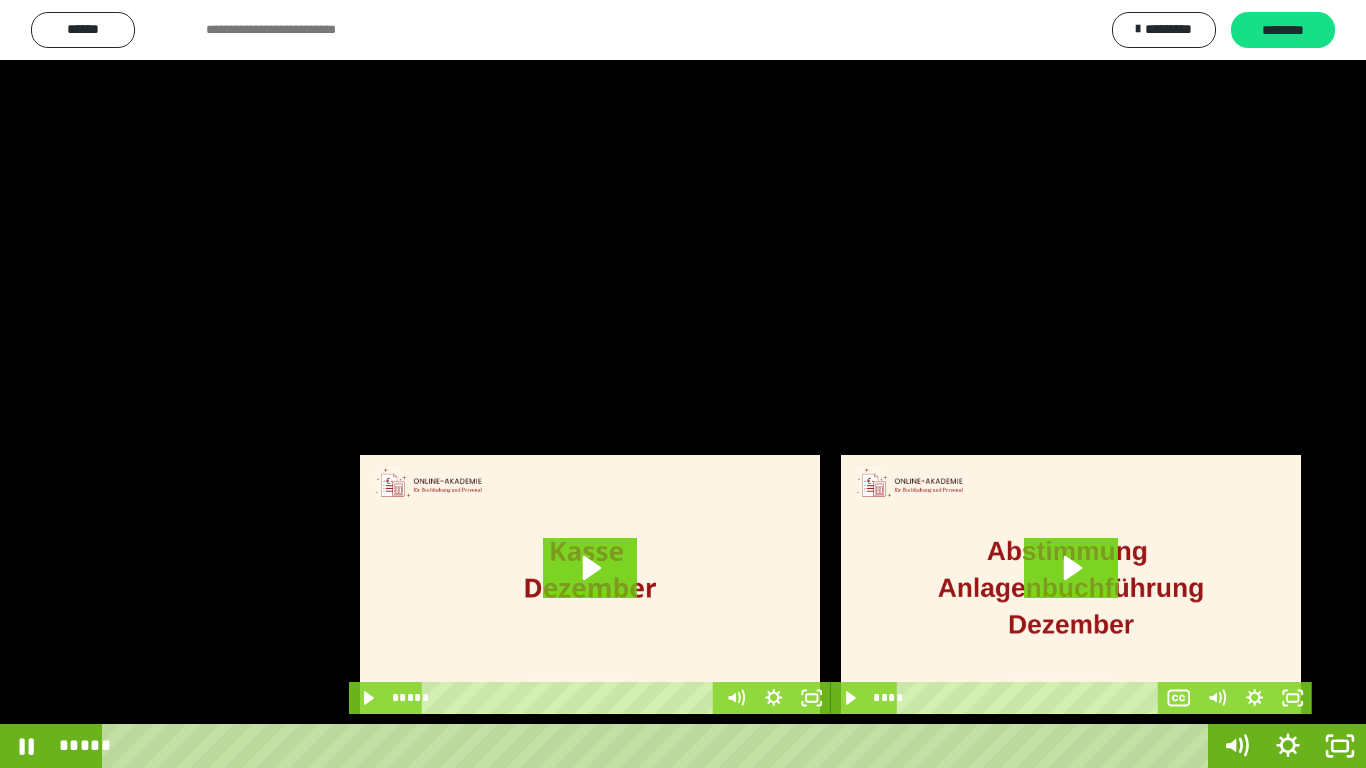 click at bounding box center [683, 384] 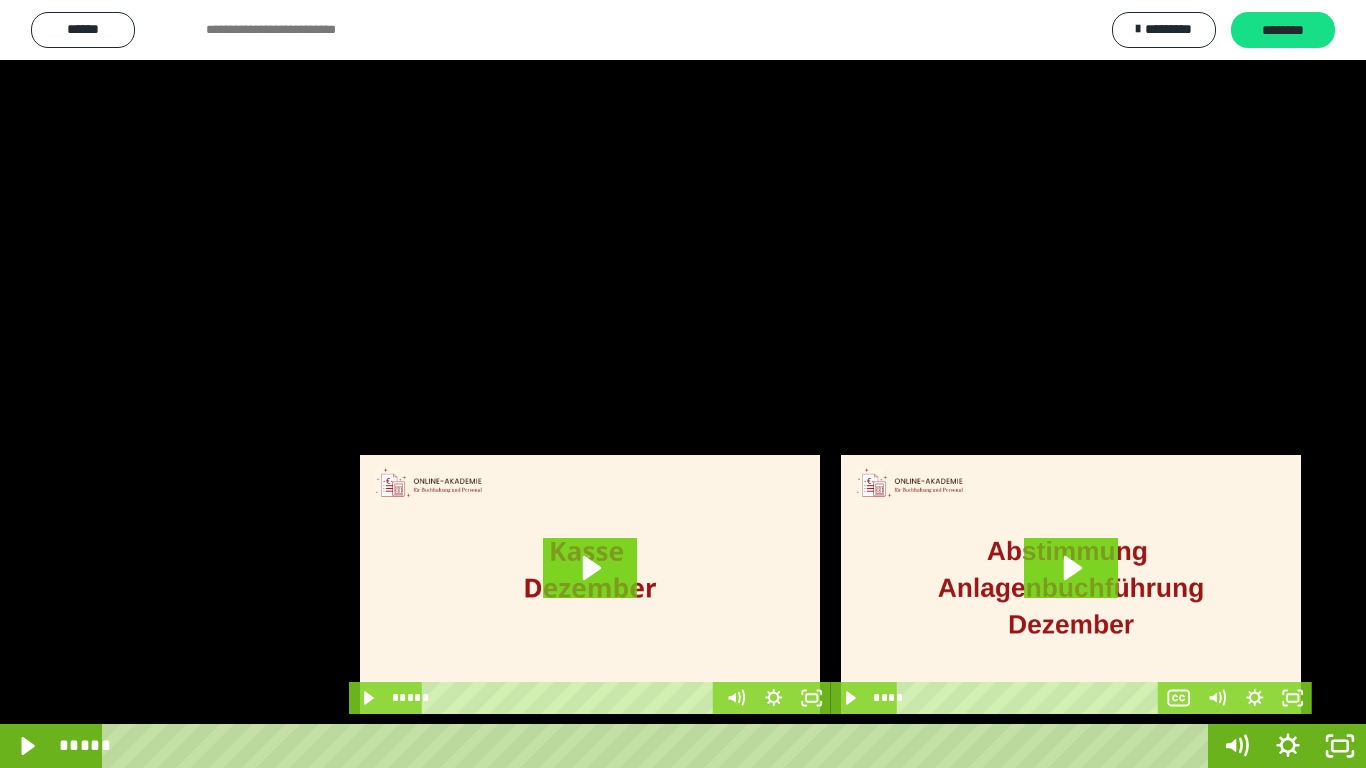 click at bounding box center [683, 384] 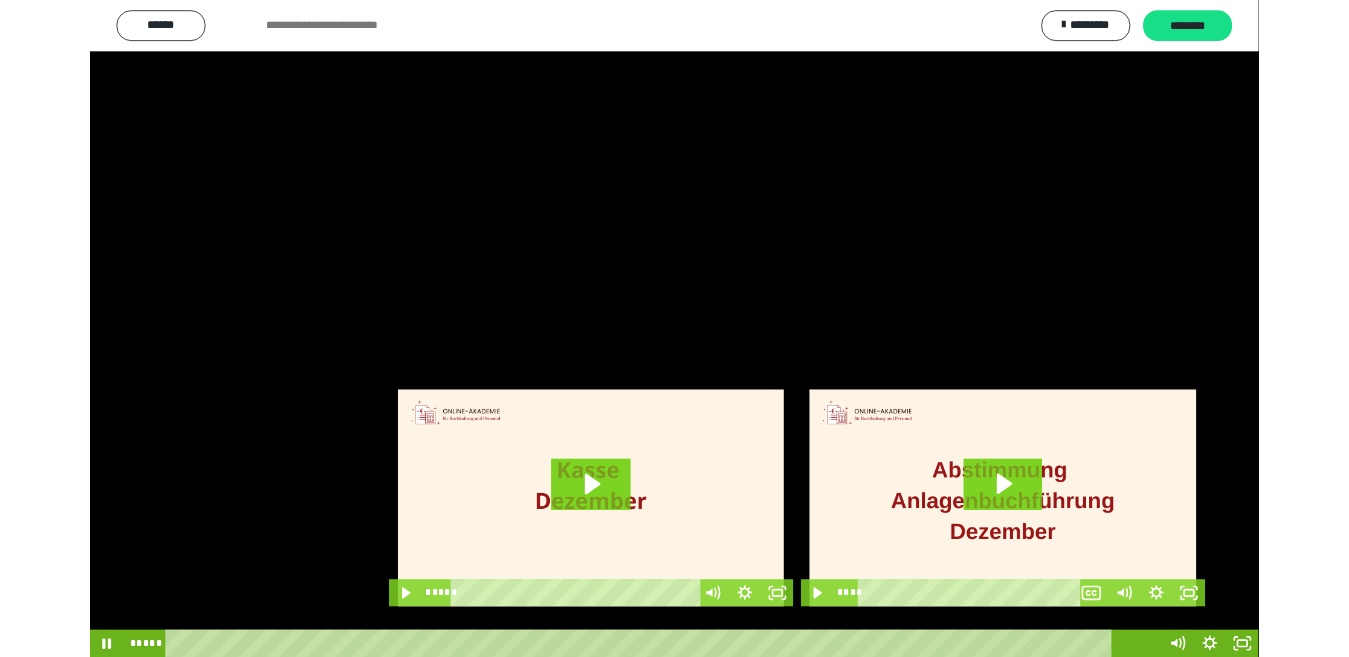 scroll, scrollTop: 4033, scrollLeft: 0, axis: vertical 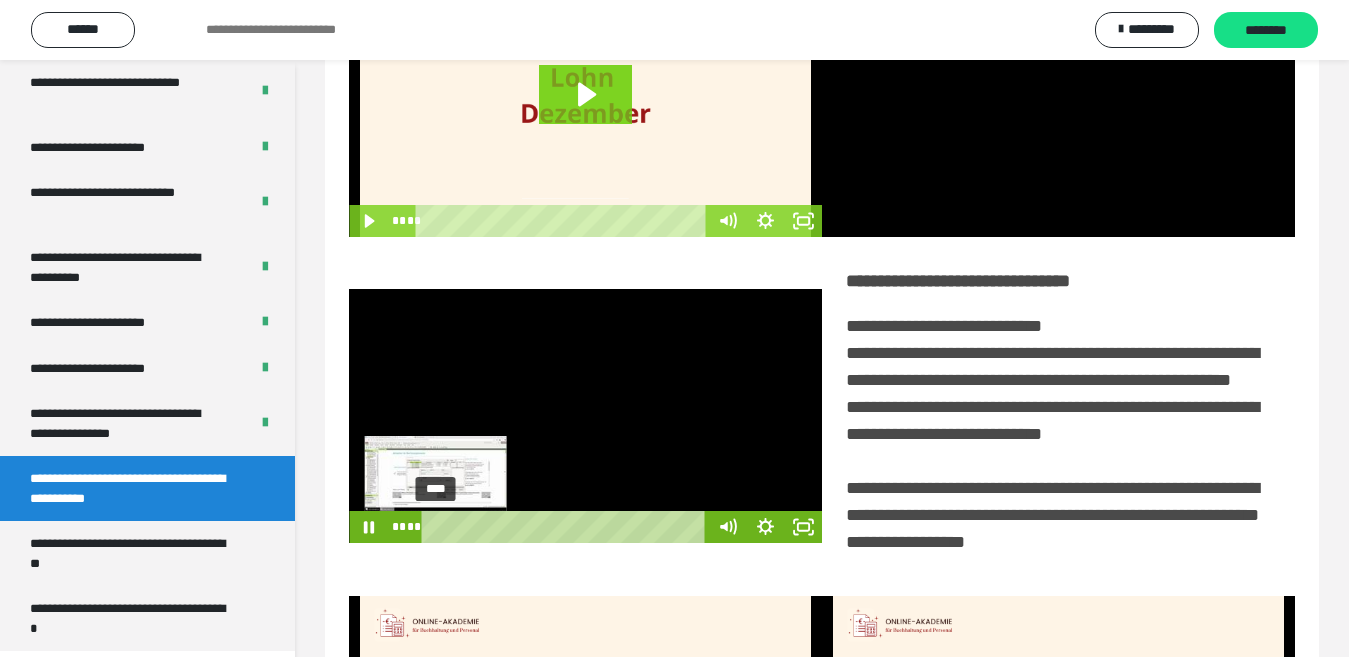 click on "****" at bounding box center [567, 527] 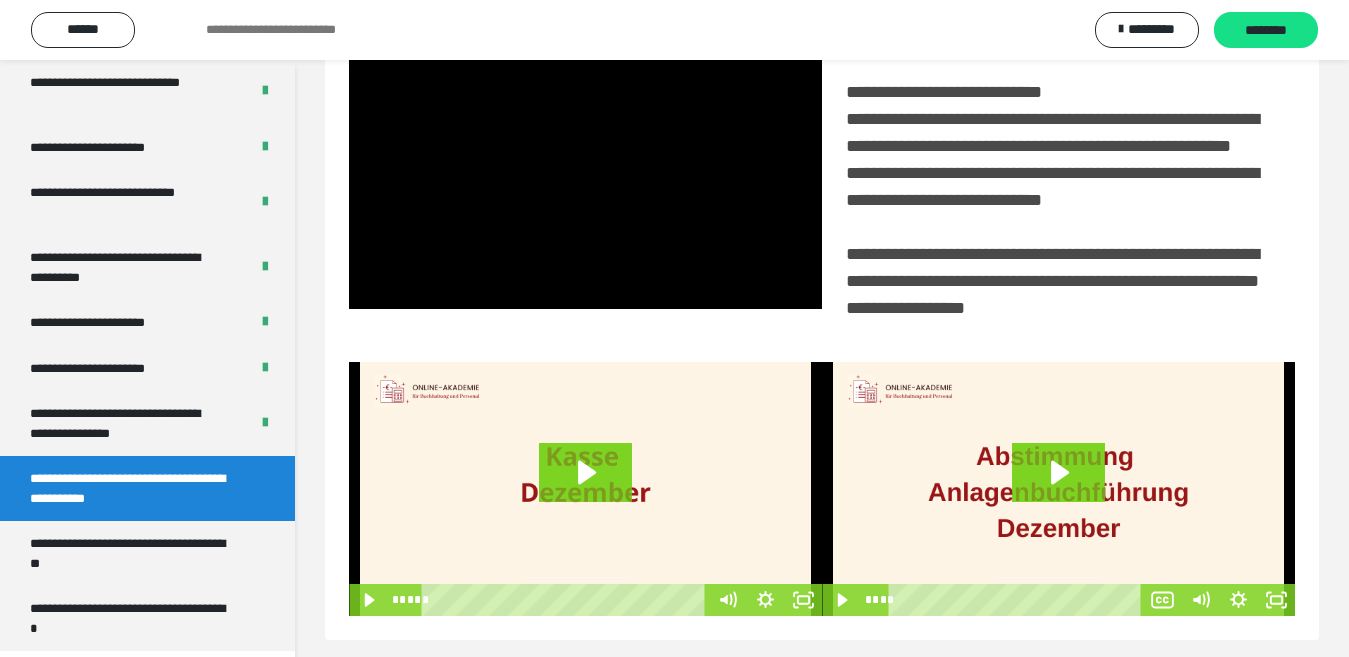 scroll, scrollTop: 400, scrollLeft: 0, axis: vertical 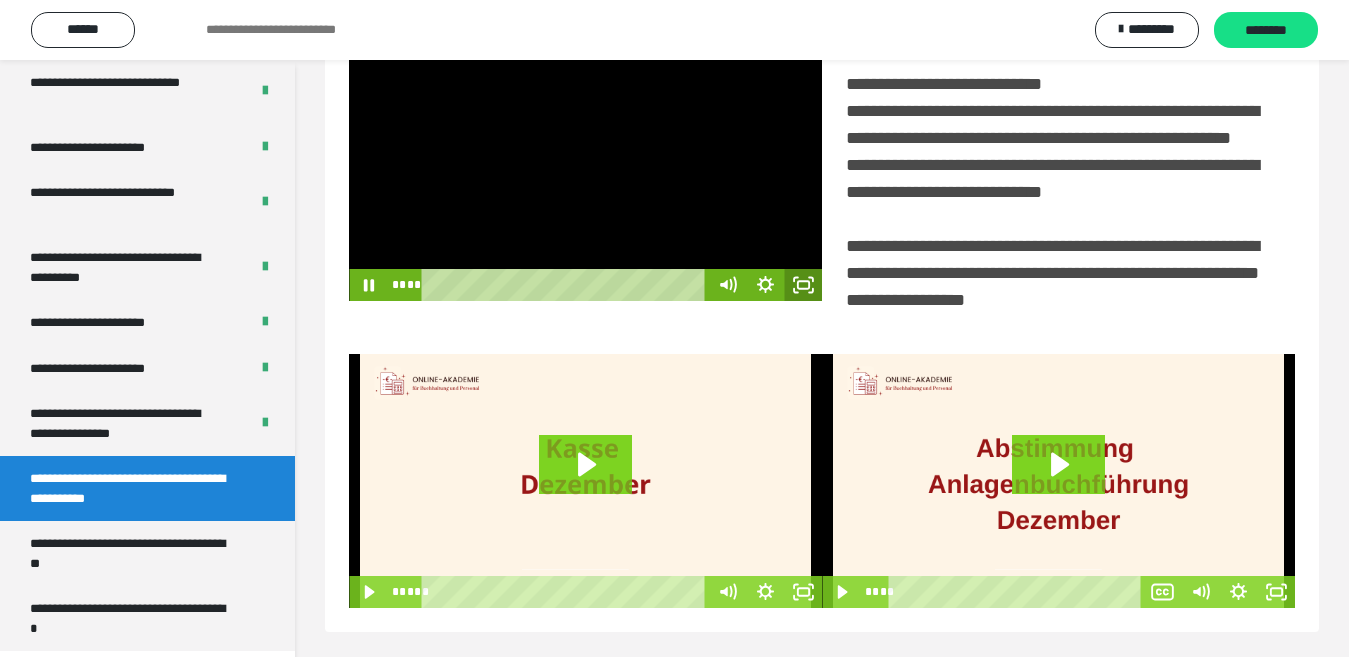 click 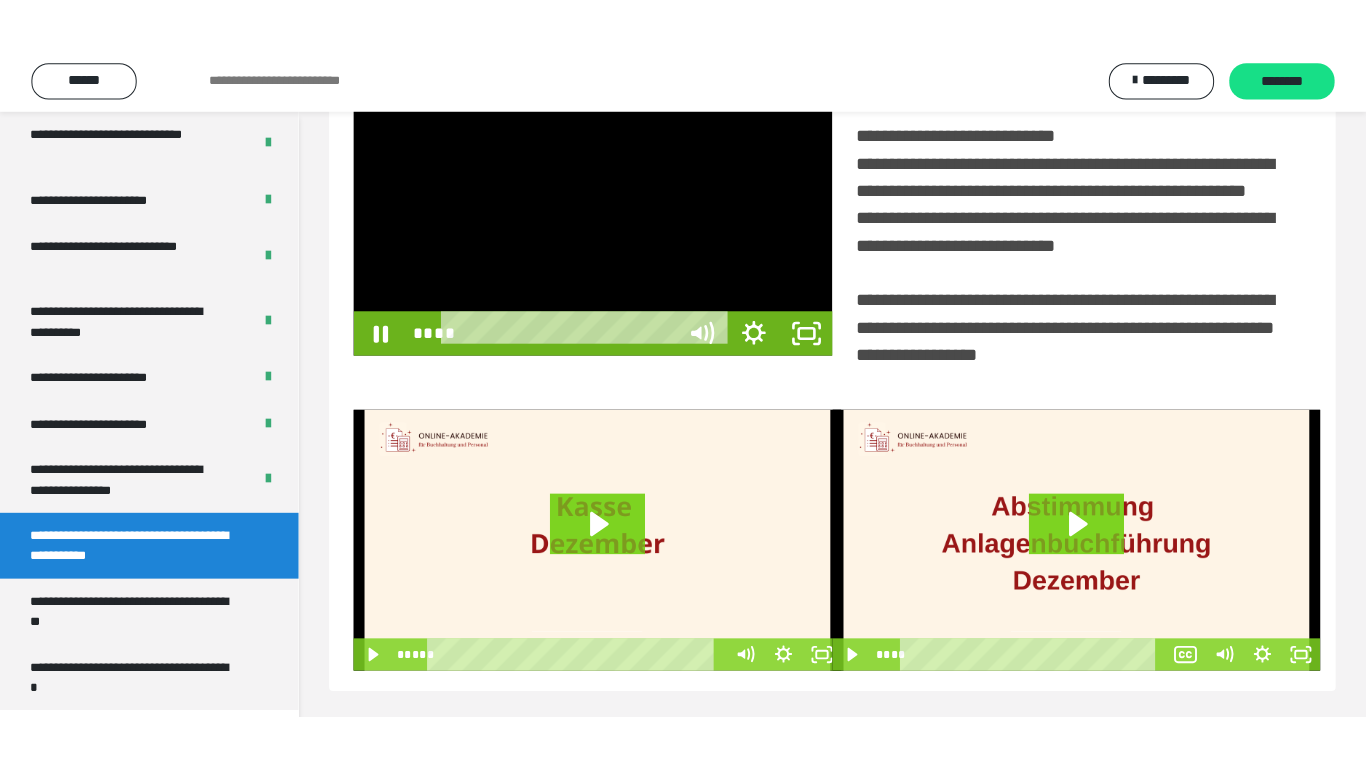 scroll, scrollTop: 358, scrollLeft: 0, axis: vertical 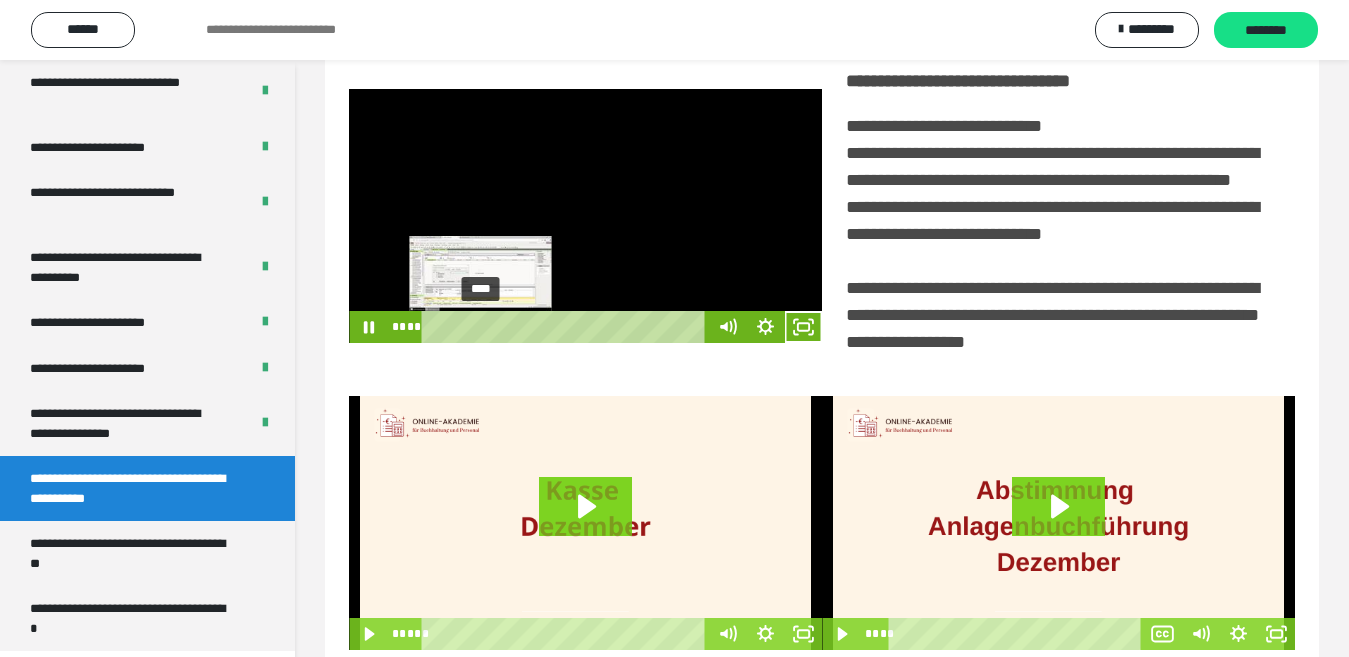 click on "****" at bounding box center (567, 327) 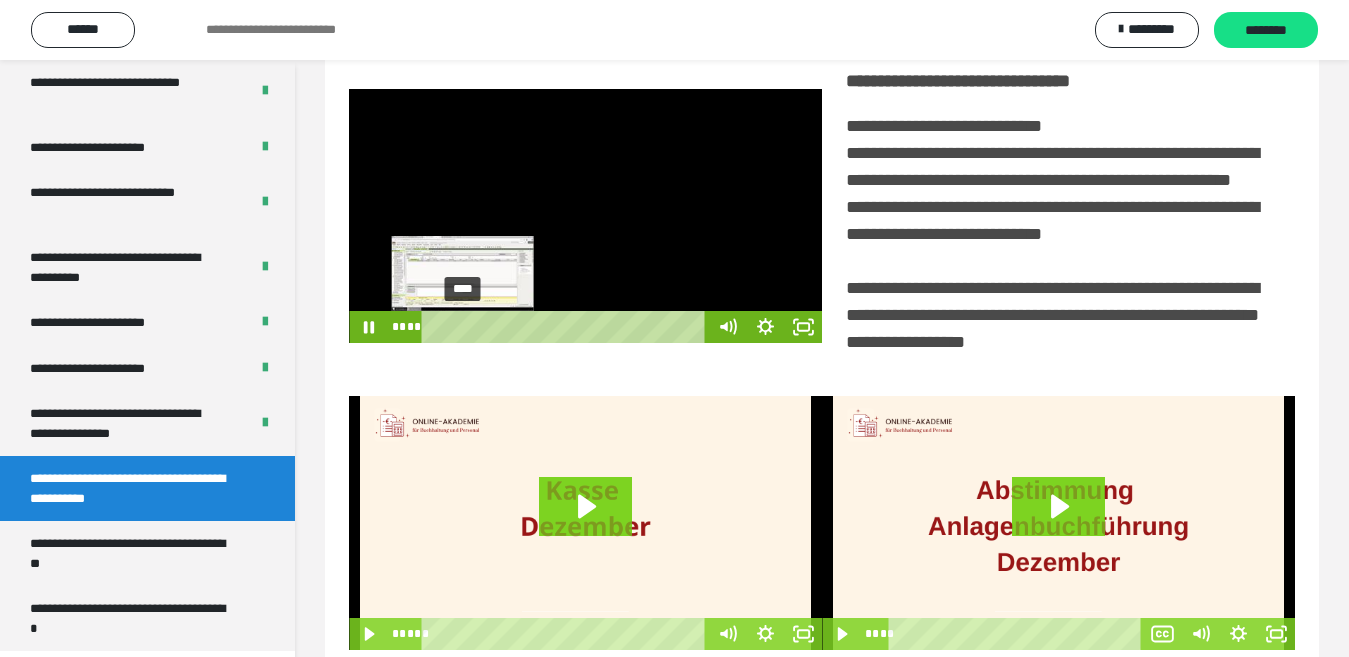click on "****" at bounding box center (567, 327) 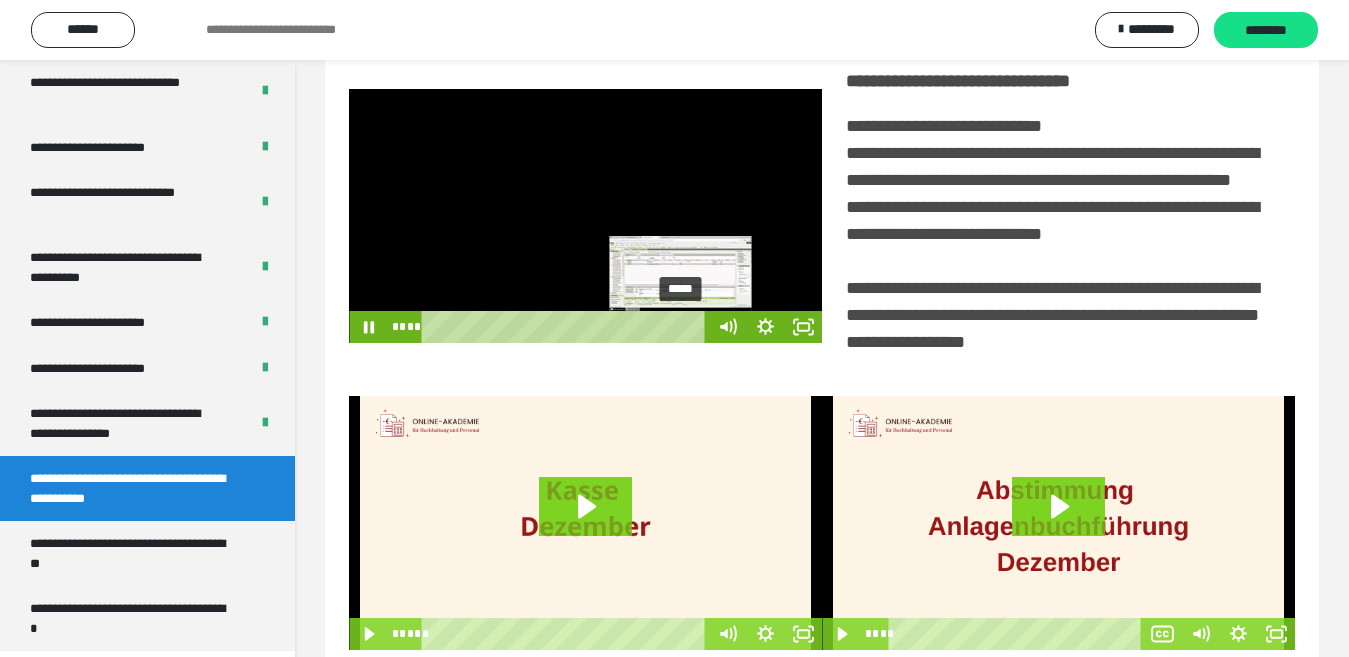 click on "*****" at bounding box center (567, 327) 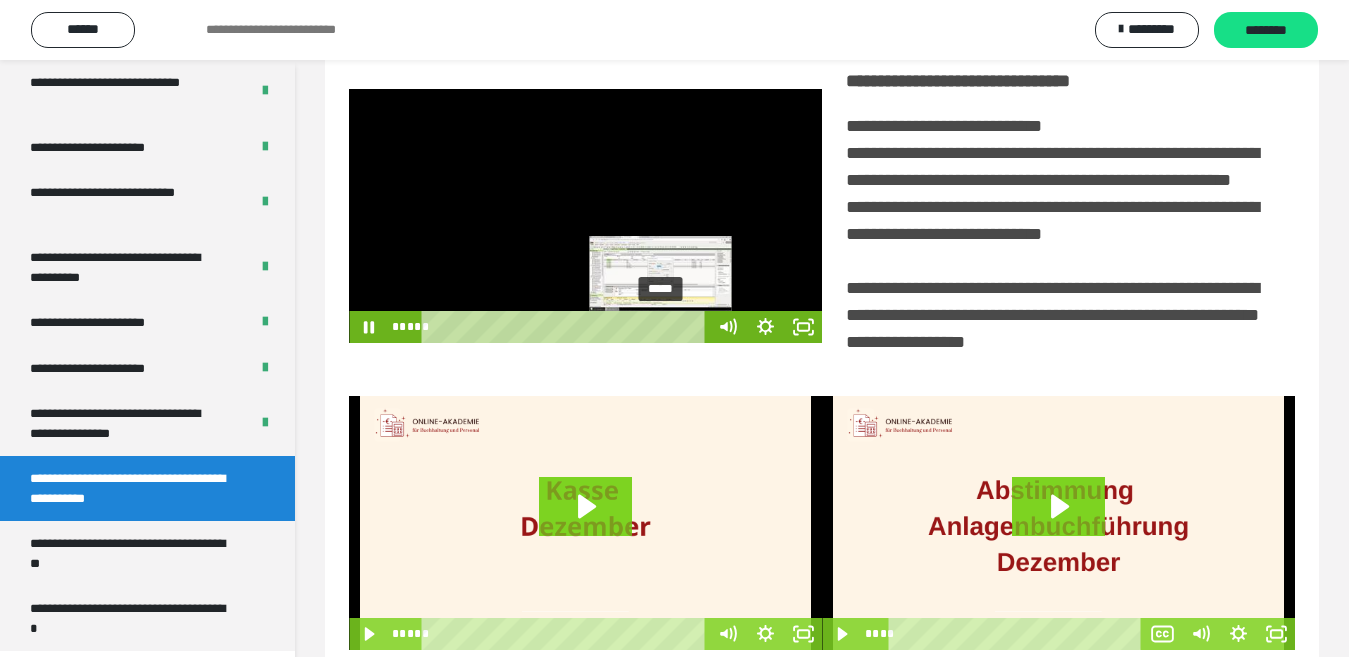 click on "*****" at bounding box center [567, 327] 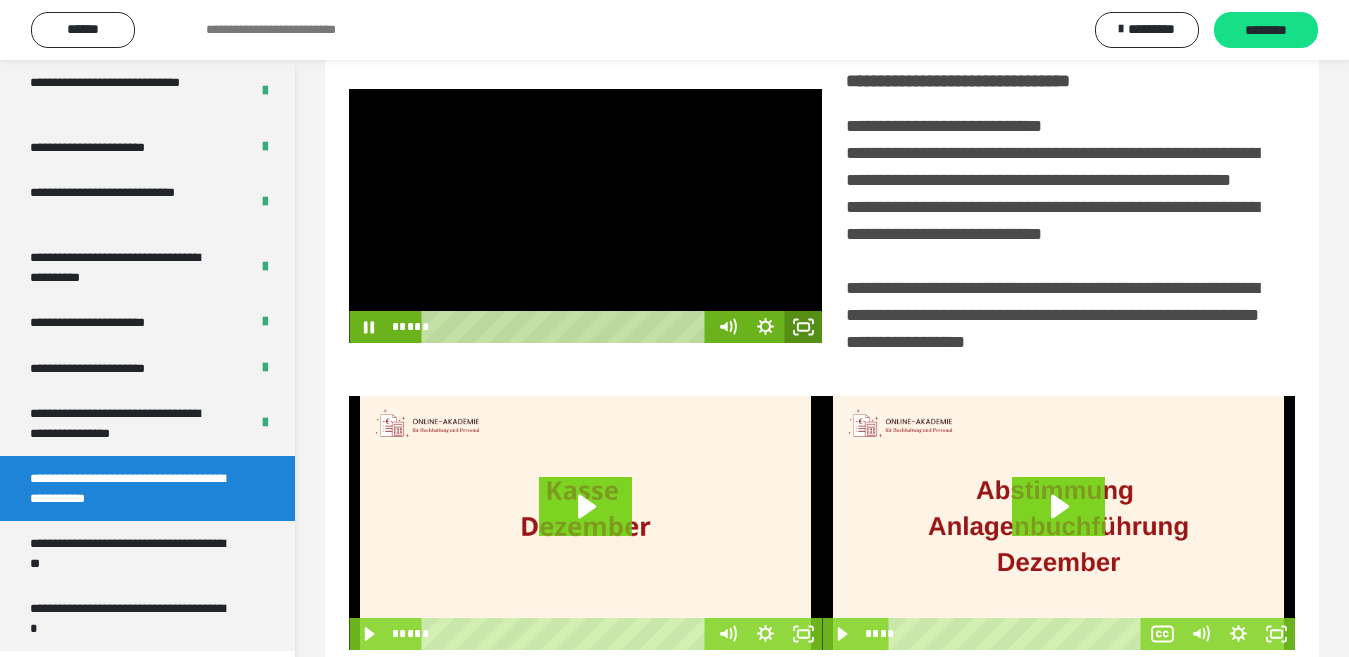 drag, startPoint x: 793, startPoint y: 371, endPoint x: 796, endPoint y: 442, distance: 71.063354 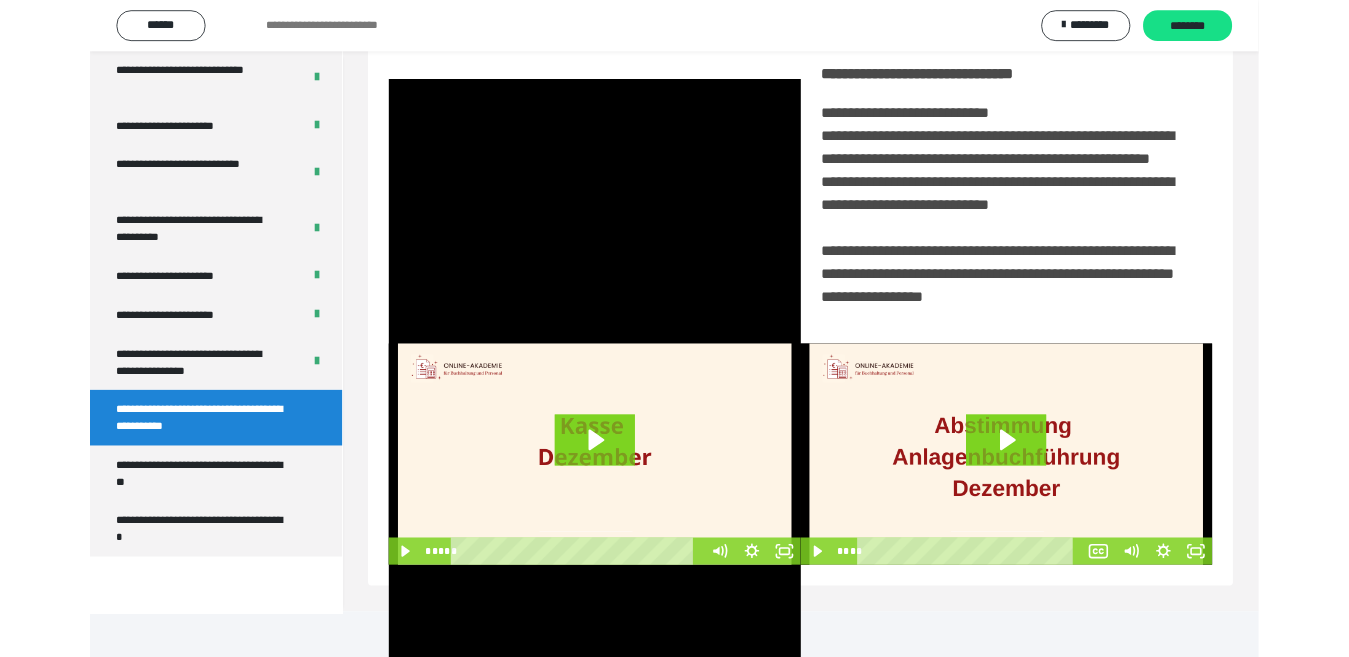 scroll, scrollTop: 3922, scrollLeft: 0, axis: vertical 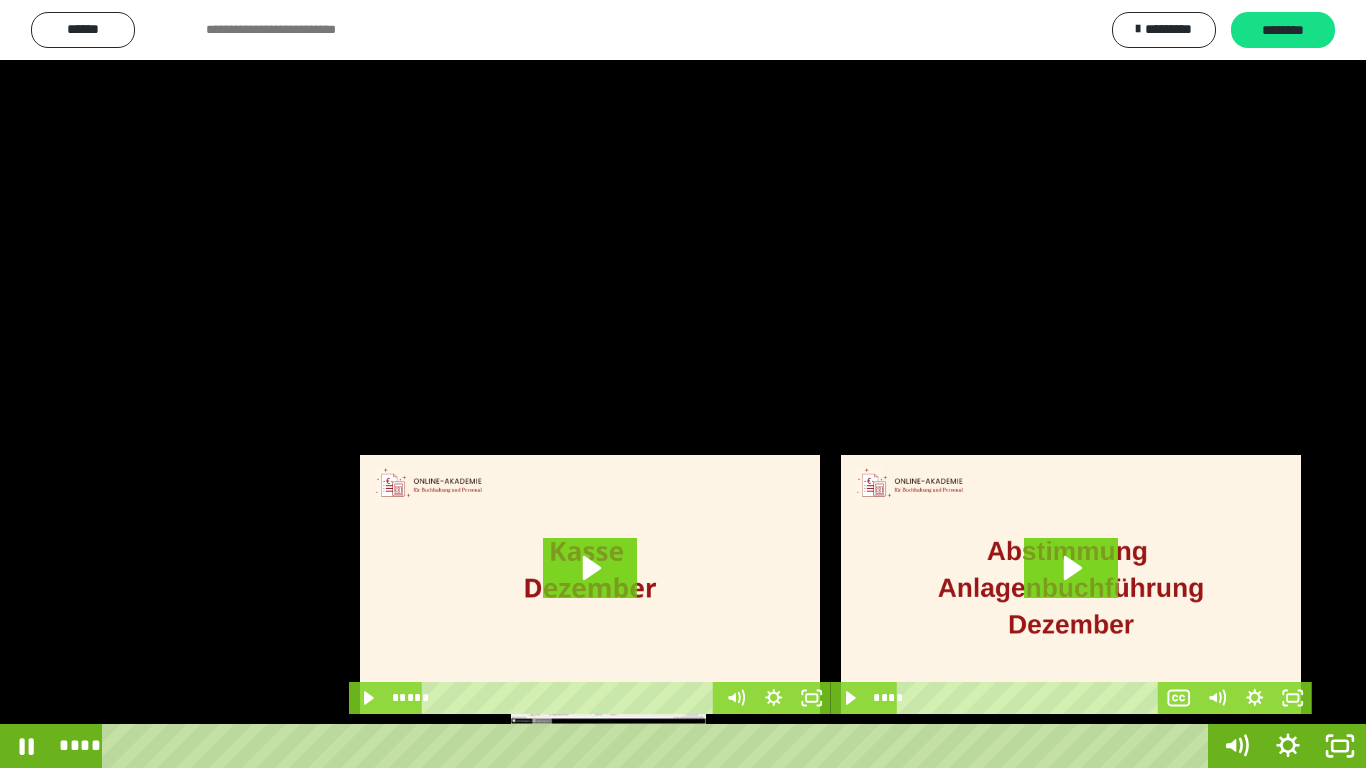 click on "****" at bounding box center (659, 746) 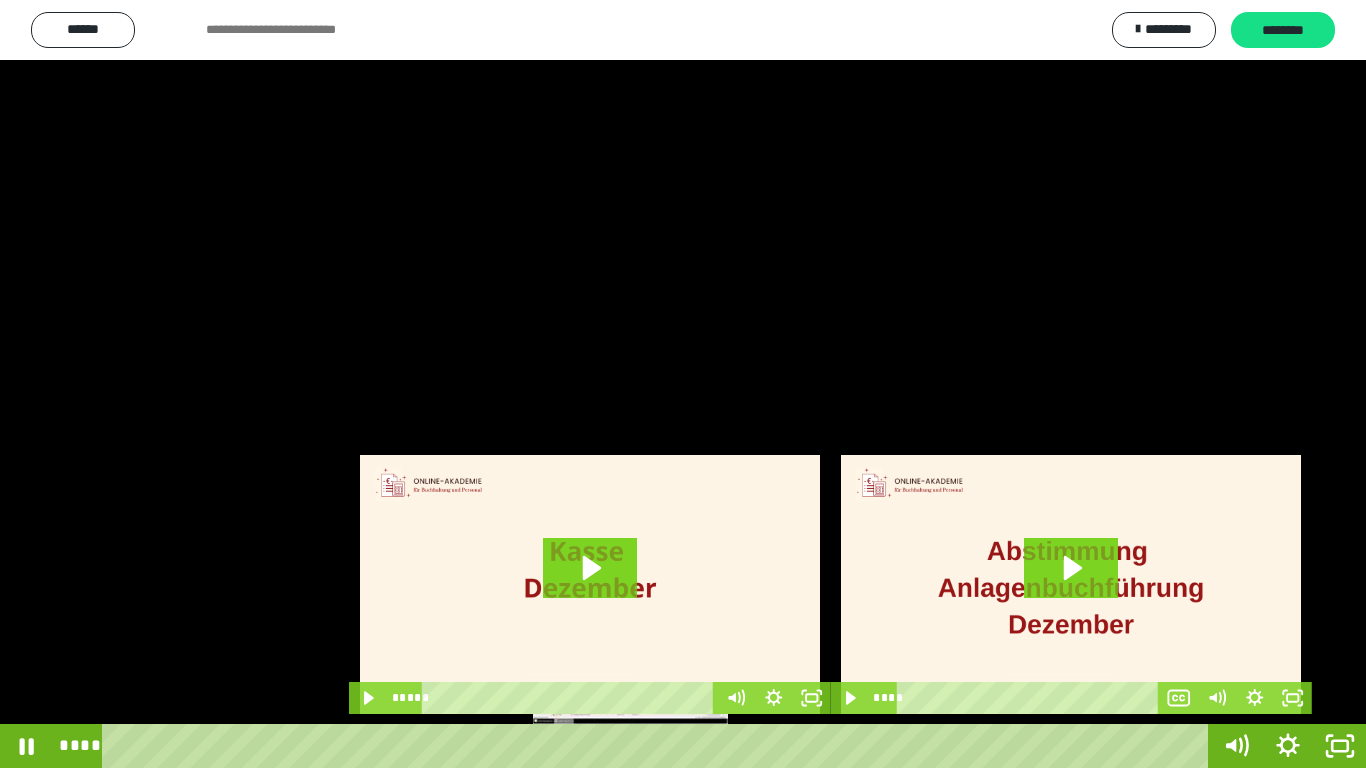 click on "****" at bounding box center [659, 746] 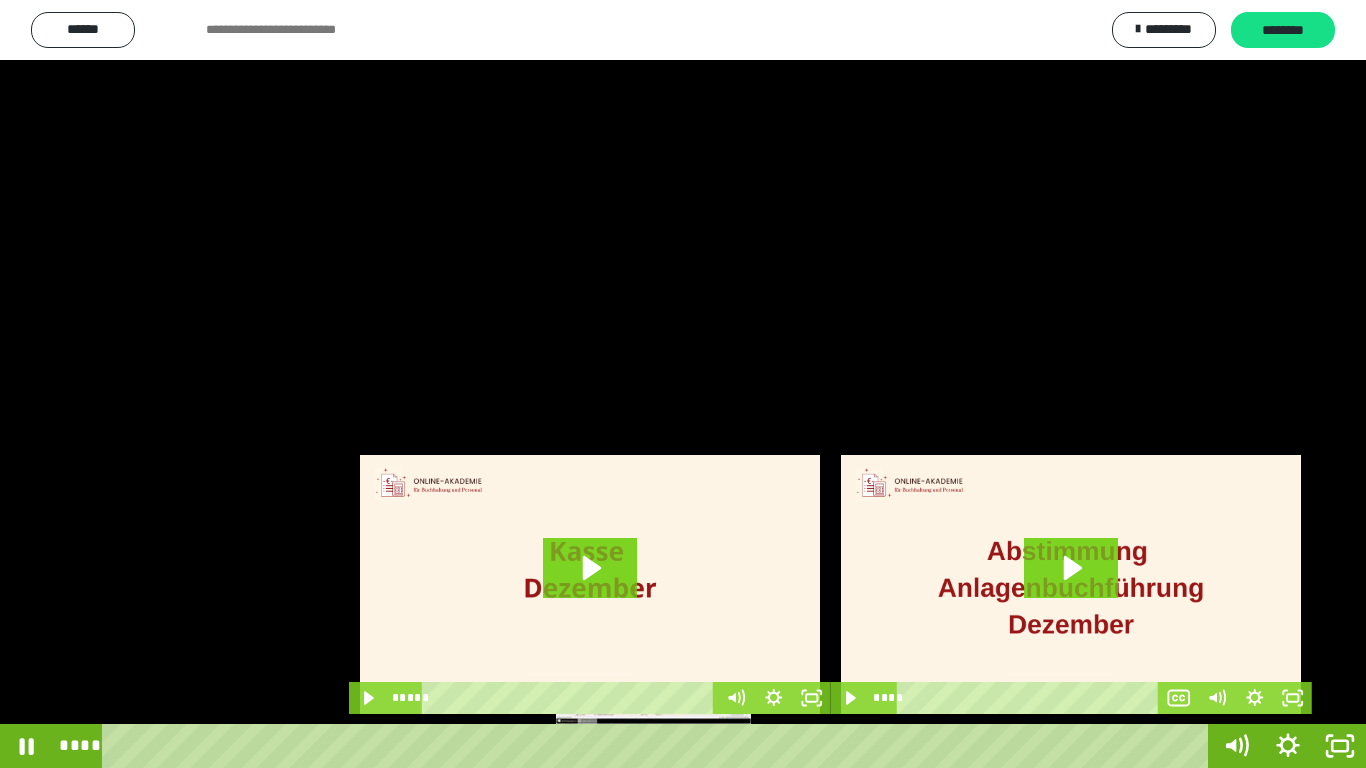 click on "****" at bounding box center (659, 746) 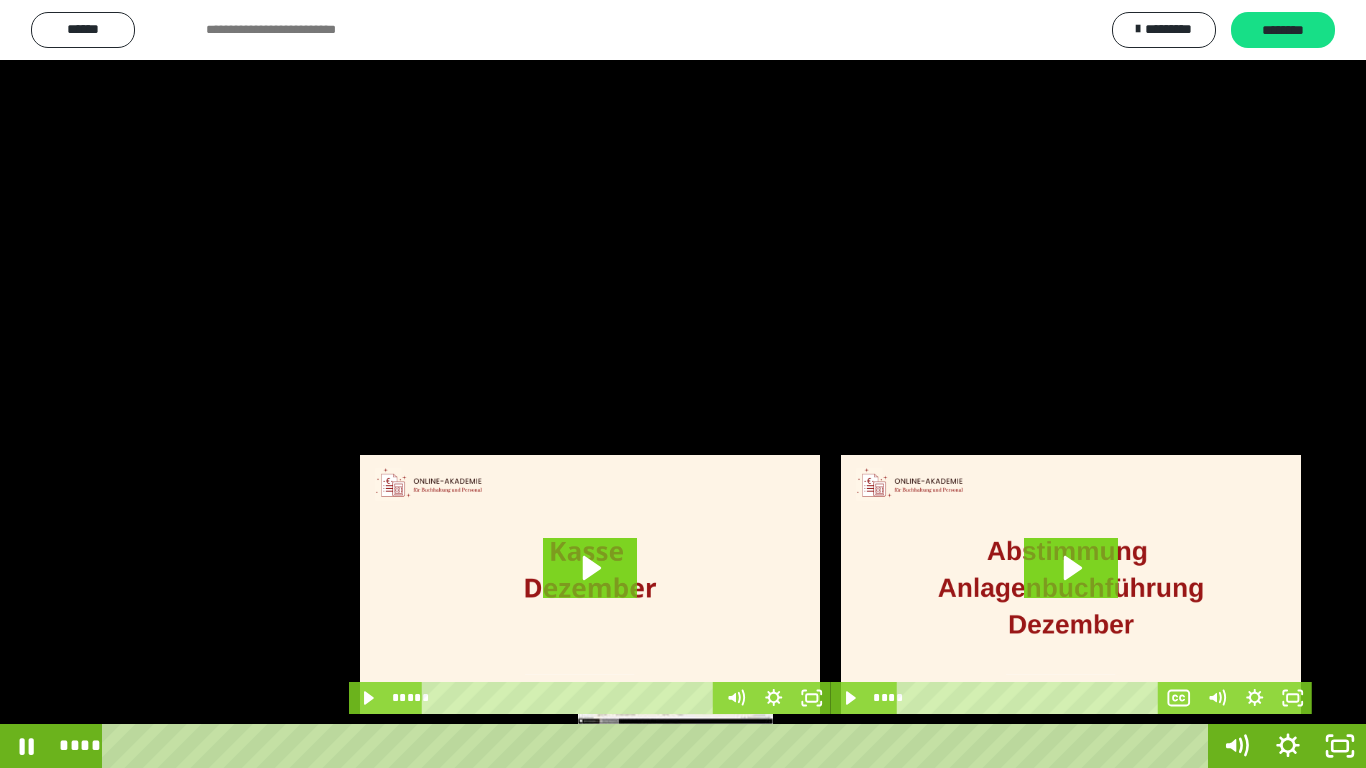 click on "****" at bounding box center [659, 746] 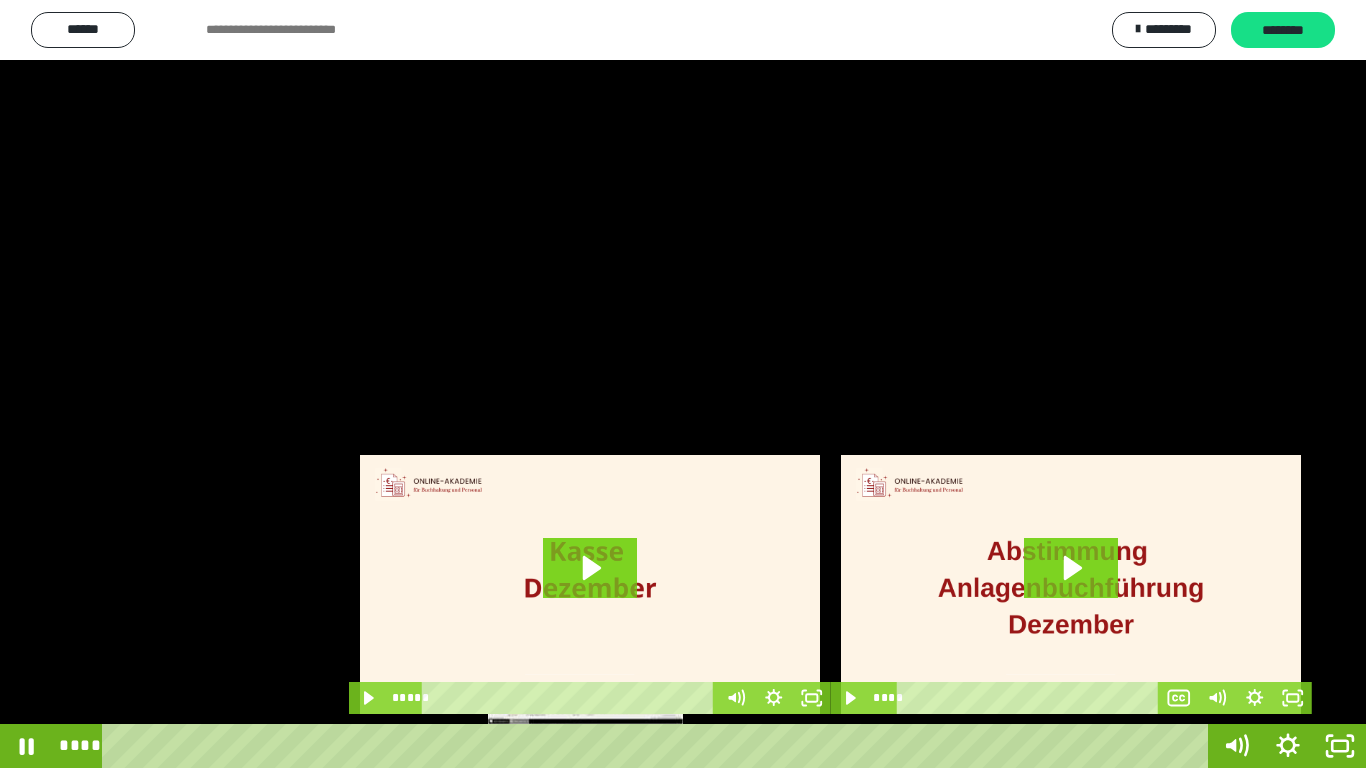 click on "****" at bounding box center [659, 746] 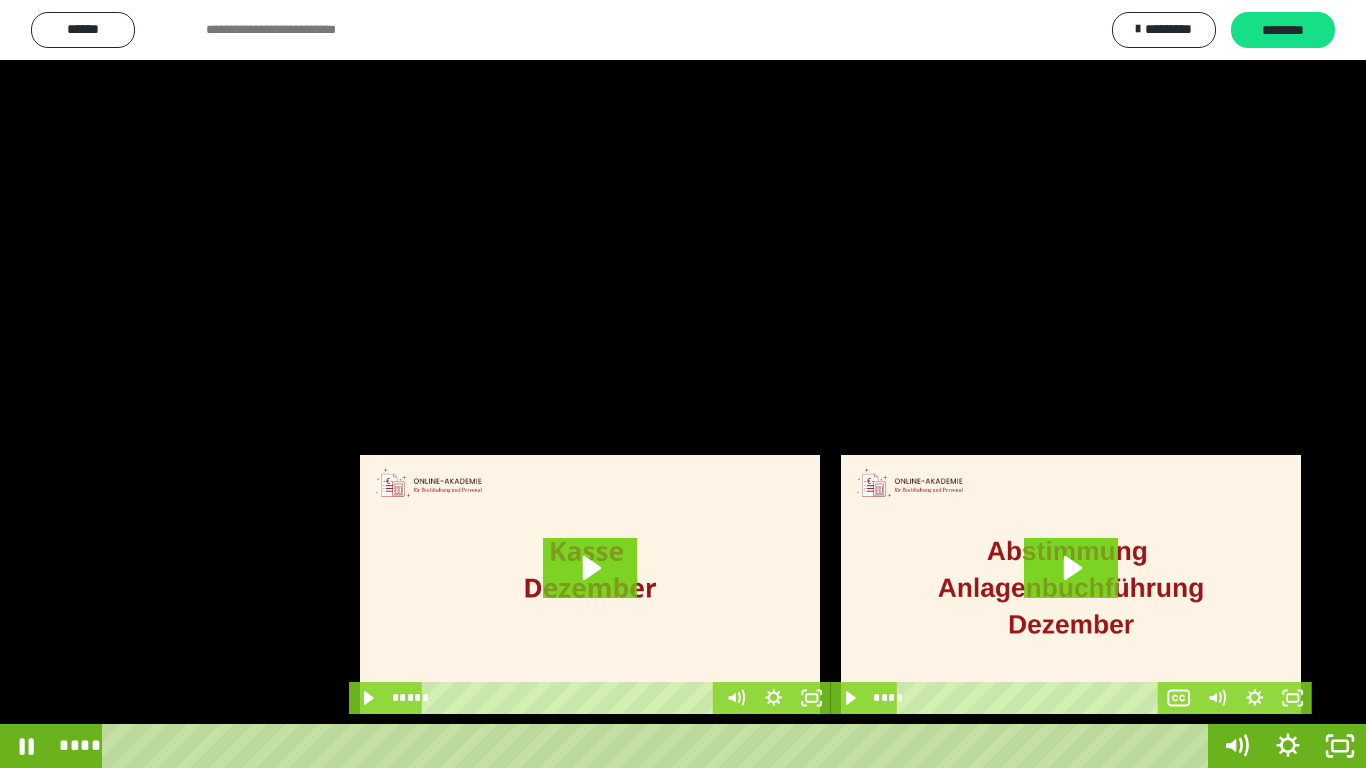 click at bounding box center (683, 384) 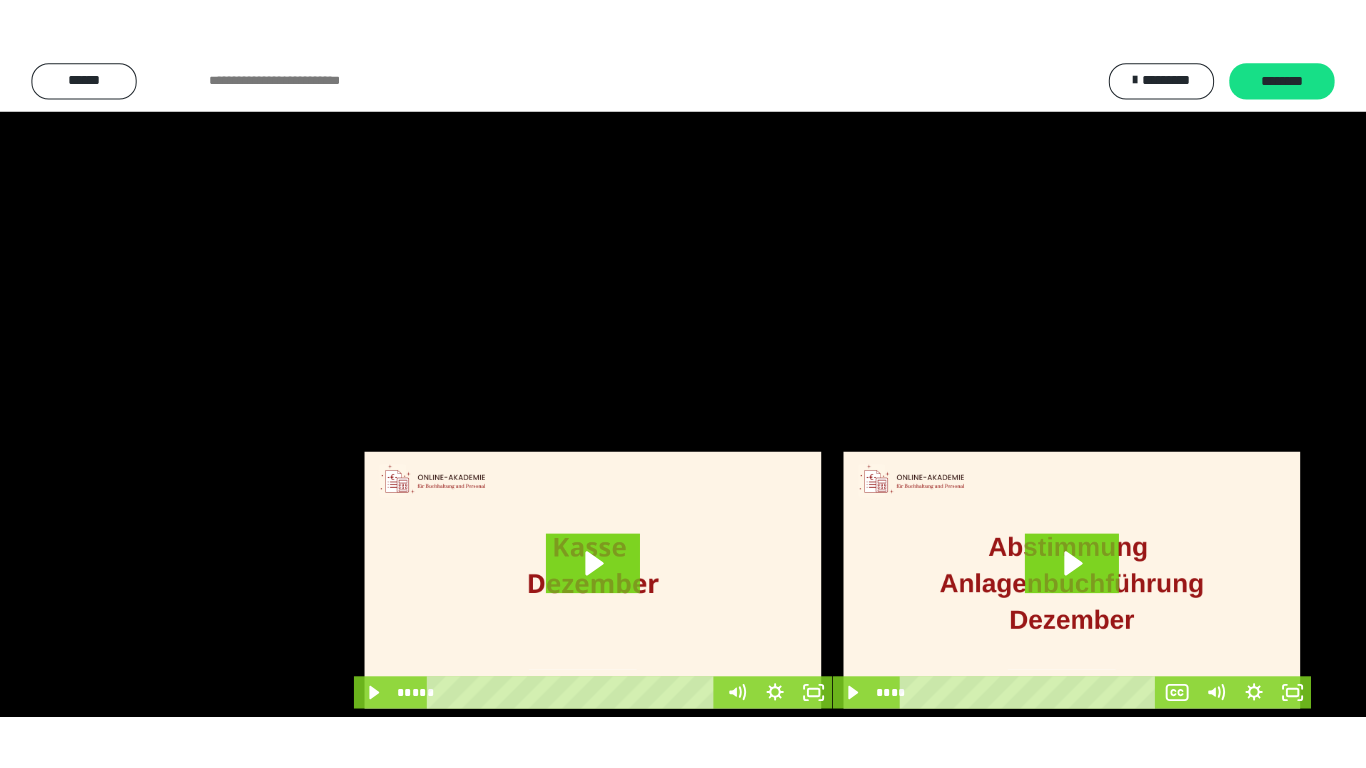 scroll, scrollTop: 4033, scrollLeft: 0, axis: vertical 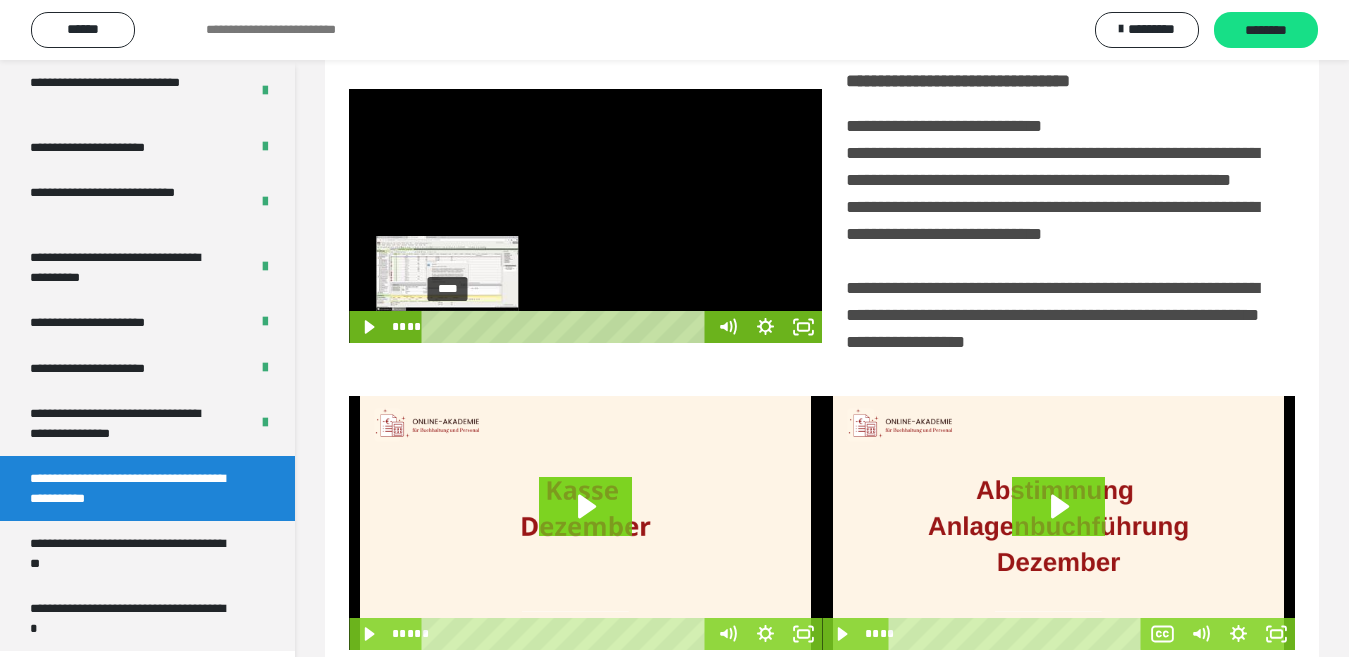 click on "****" at bounding box center (567, 327) 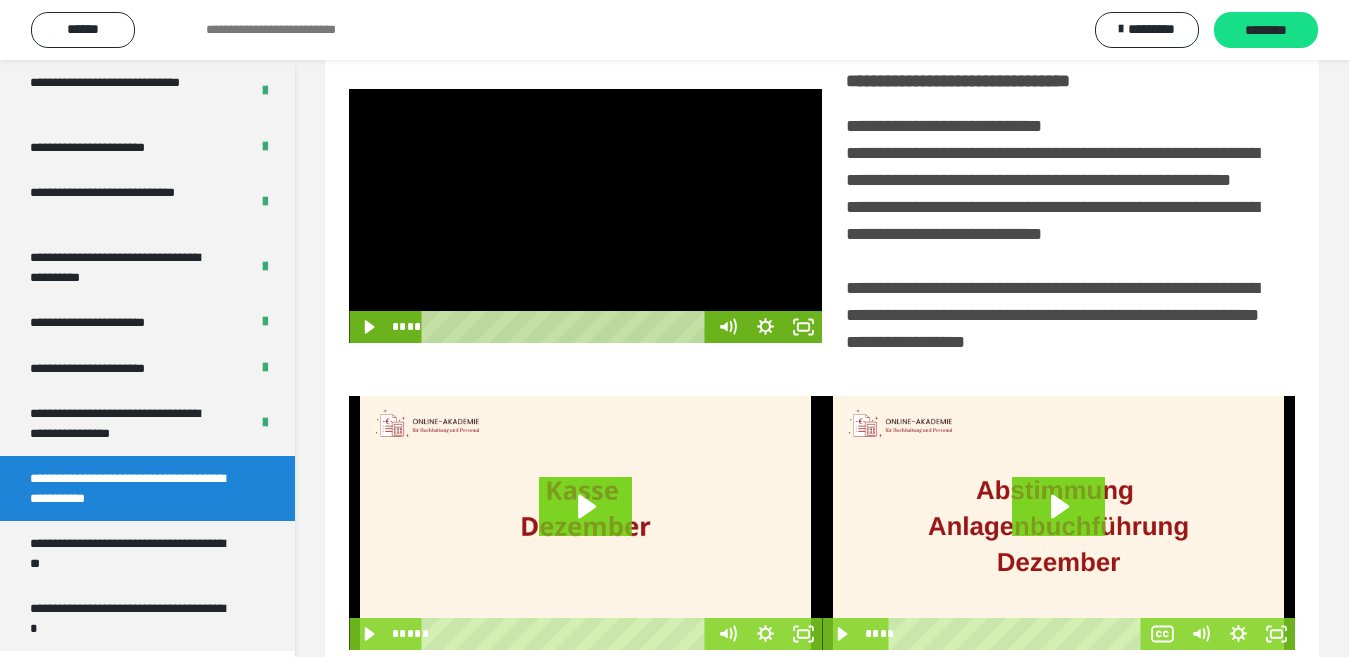 click at bounding box center [585, 216] 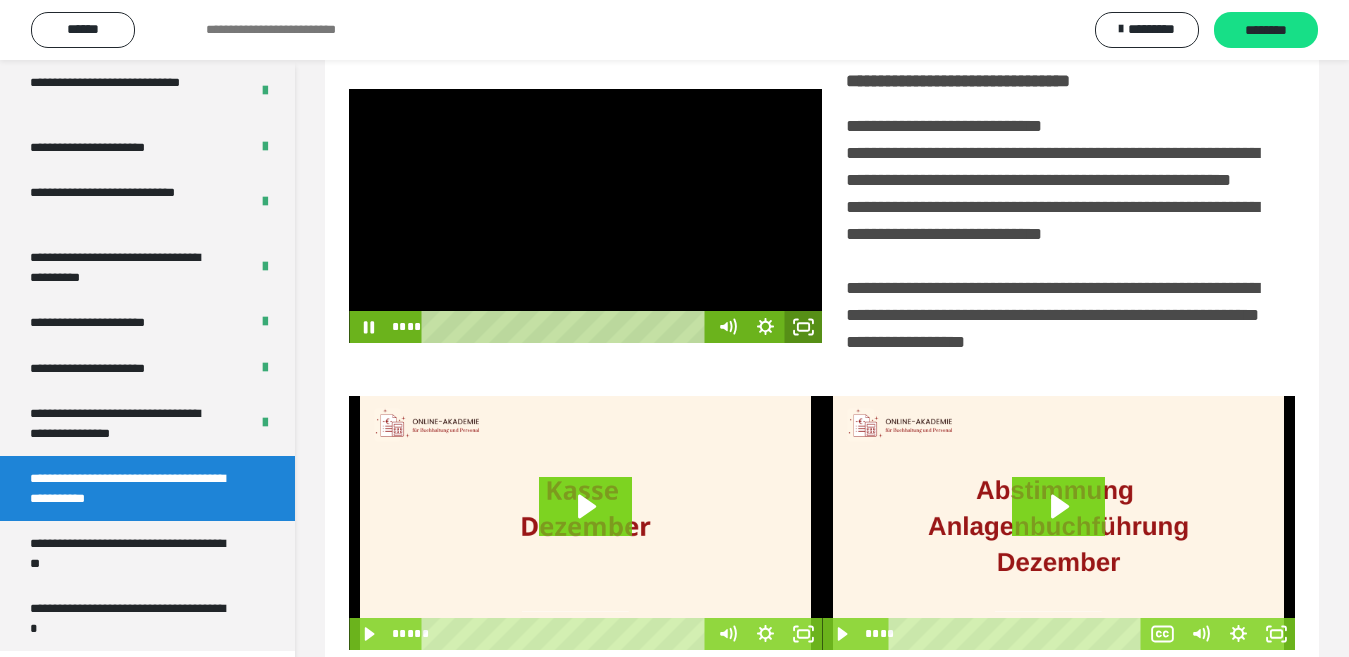 click 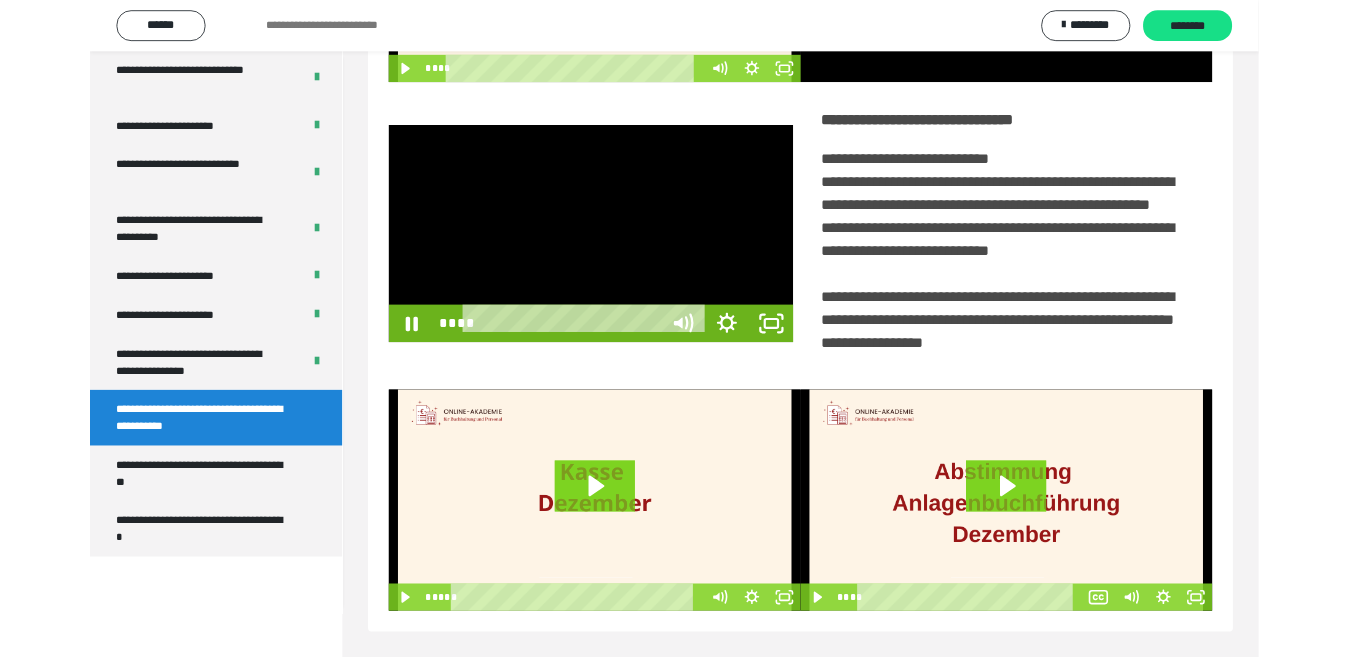 scroll, scrollTop: 3922, scrollLeft: 0, axis: vertical 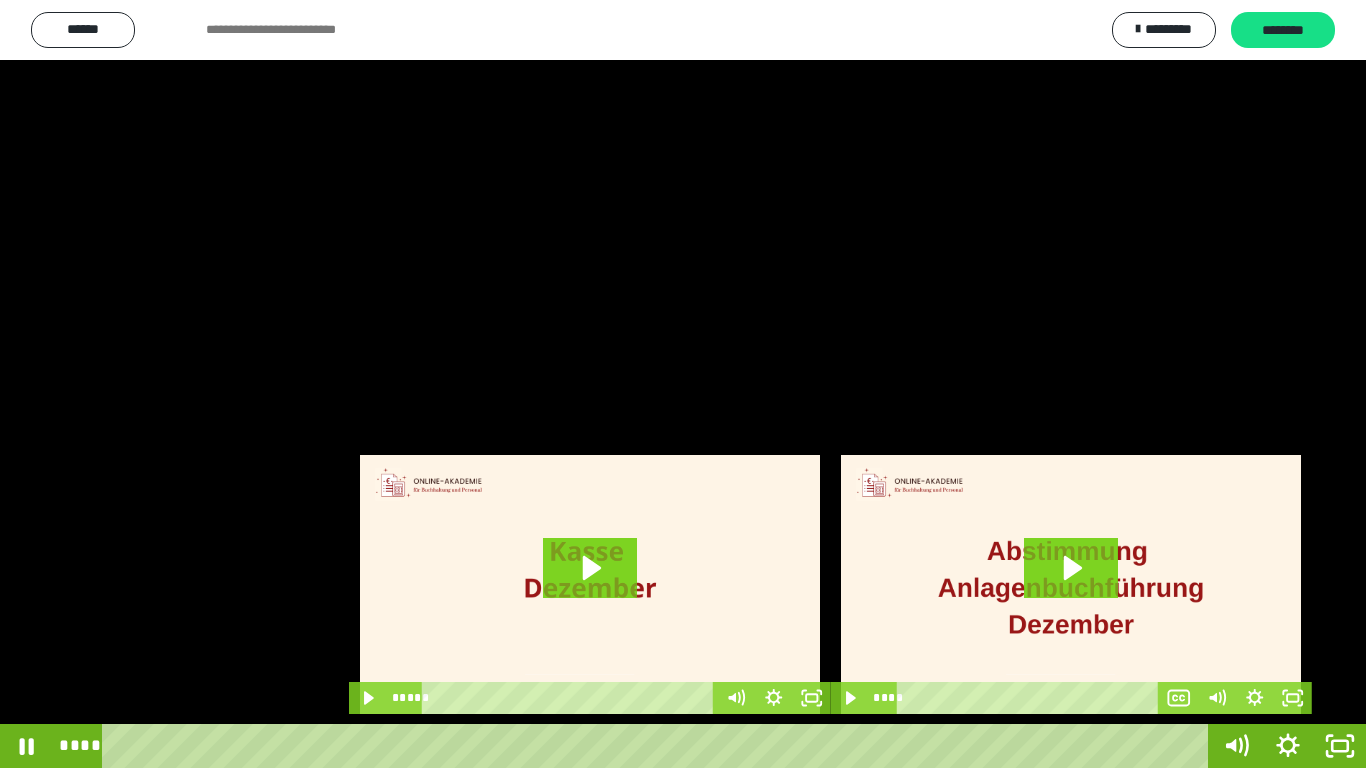 click at bounding box center (683, 384) 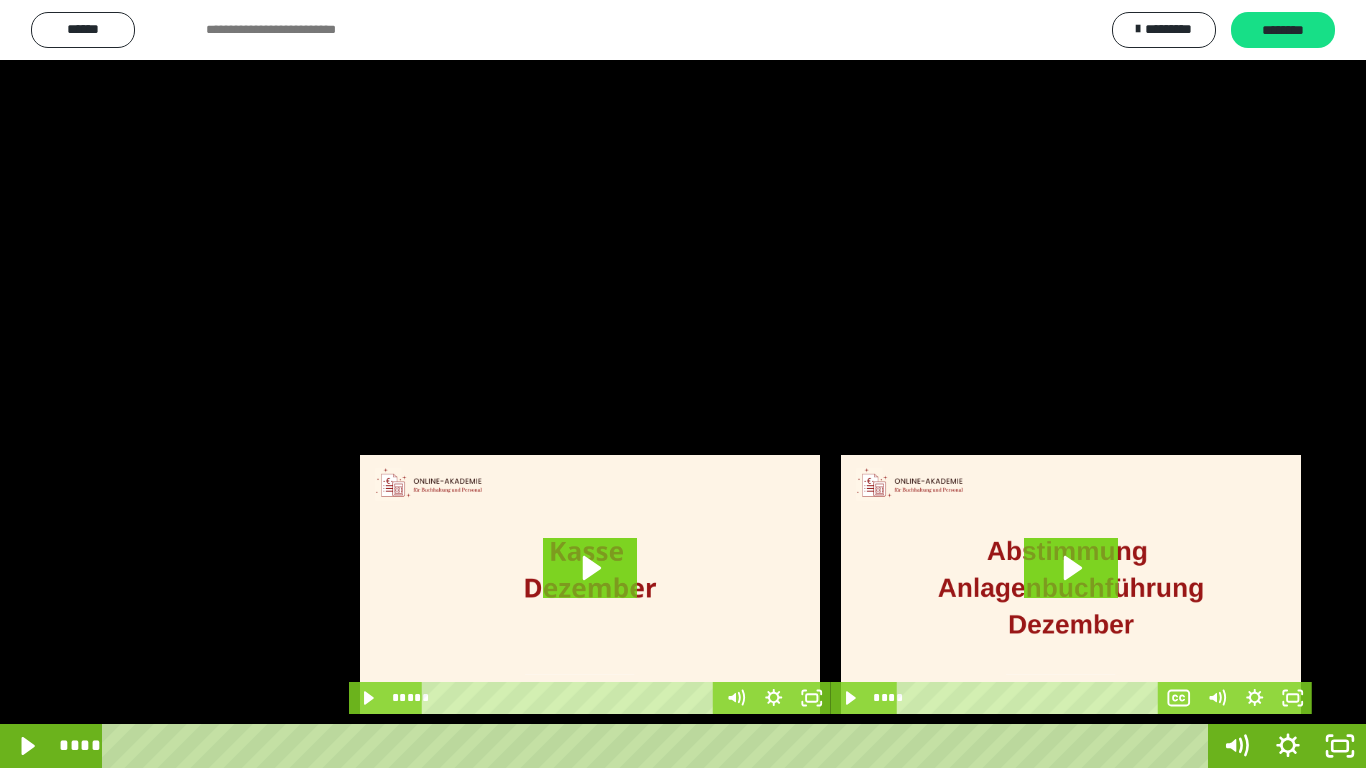 click at bounding box center [683, 384] 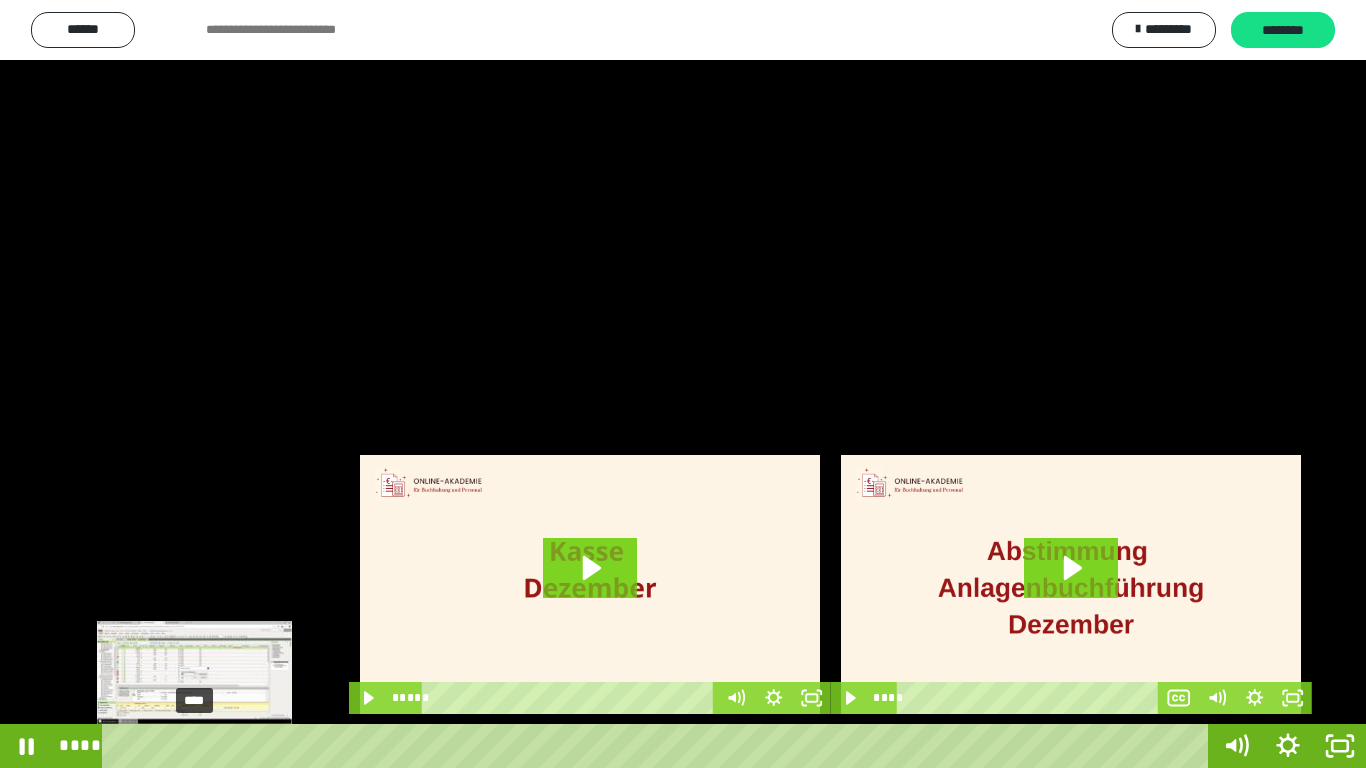 click on "****" at bounding box center (659, 746) 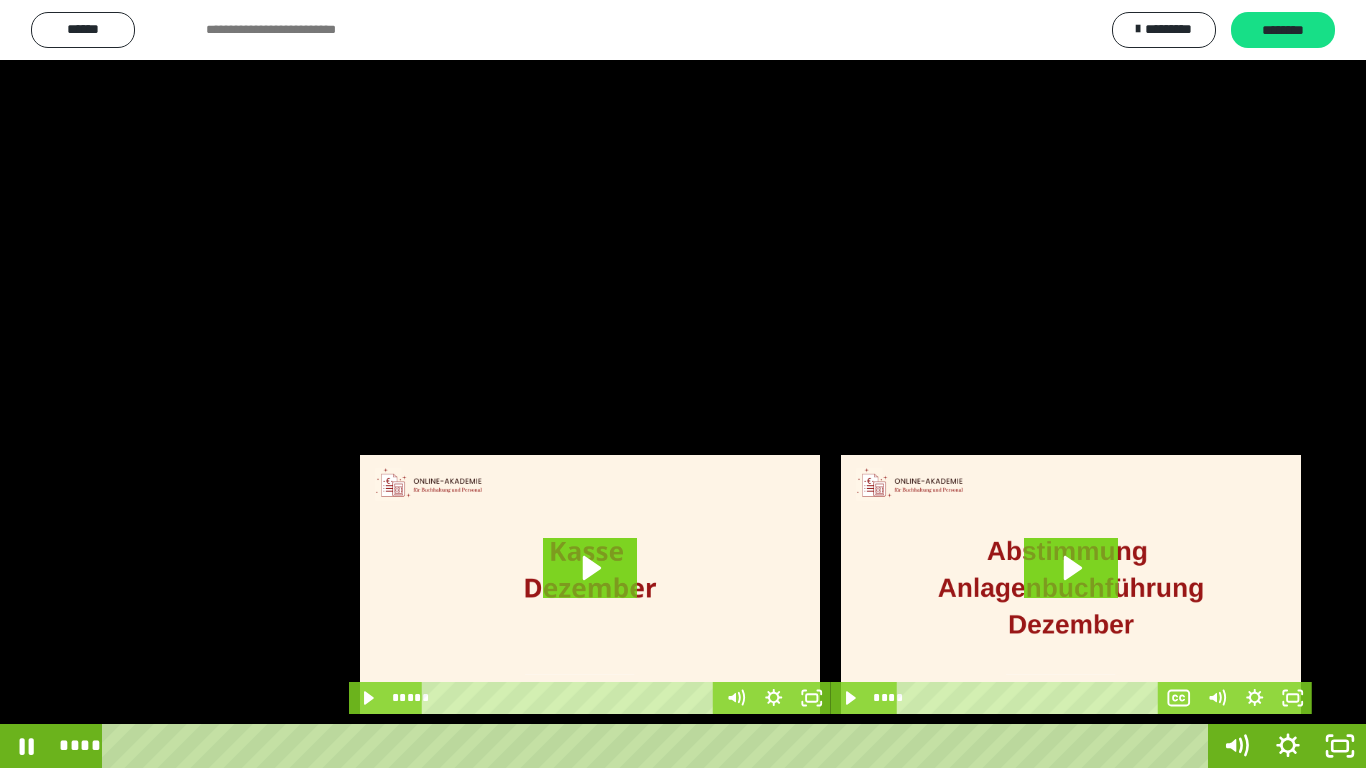 click at bounding box center [683, 384] 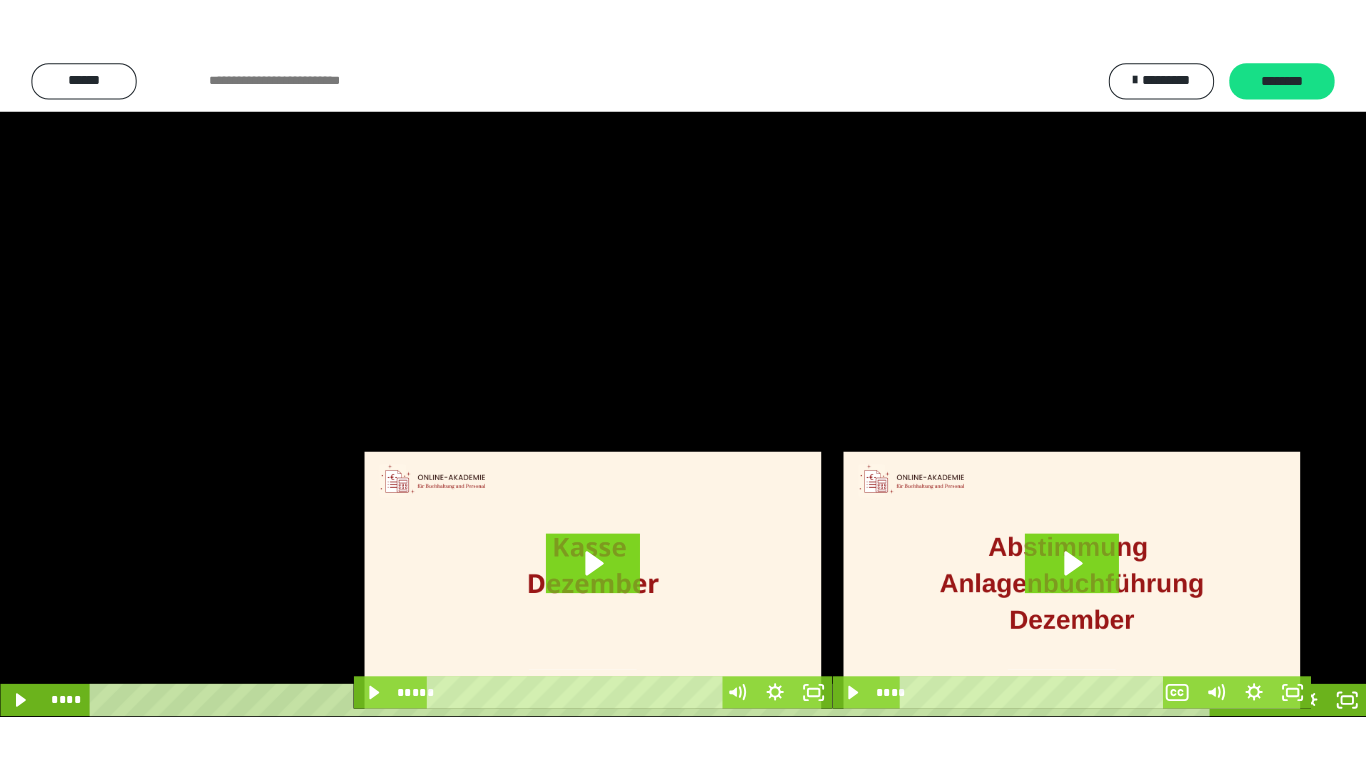 scroll, scrollTop: 4033, scrollLeft: 0, axis: vertical 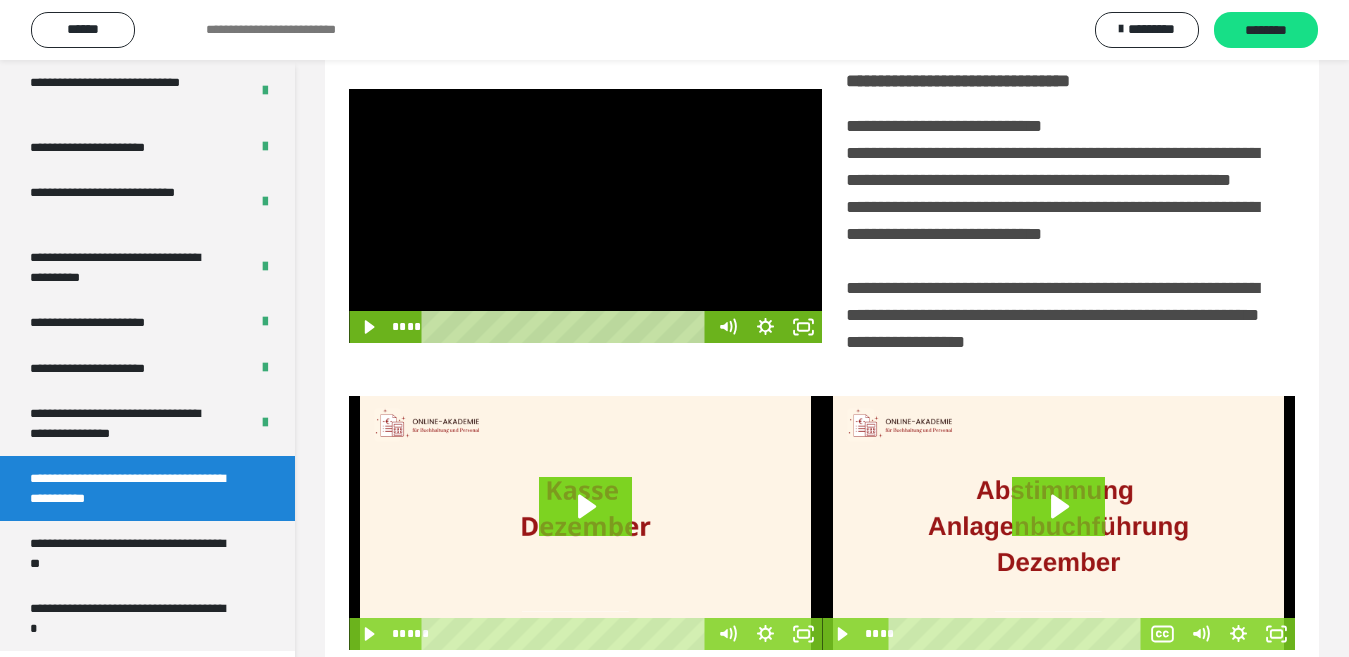 click at bounding box center (585, 216) 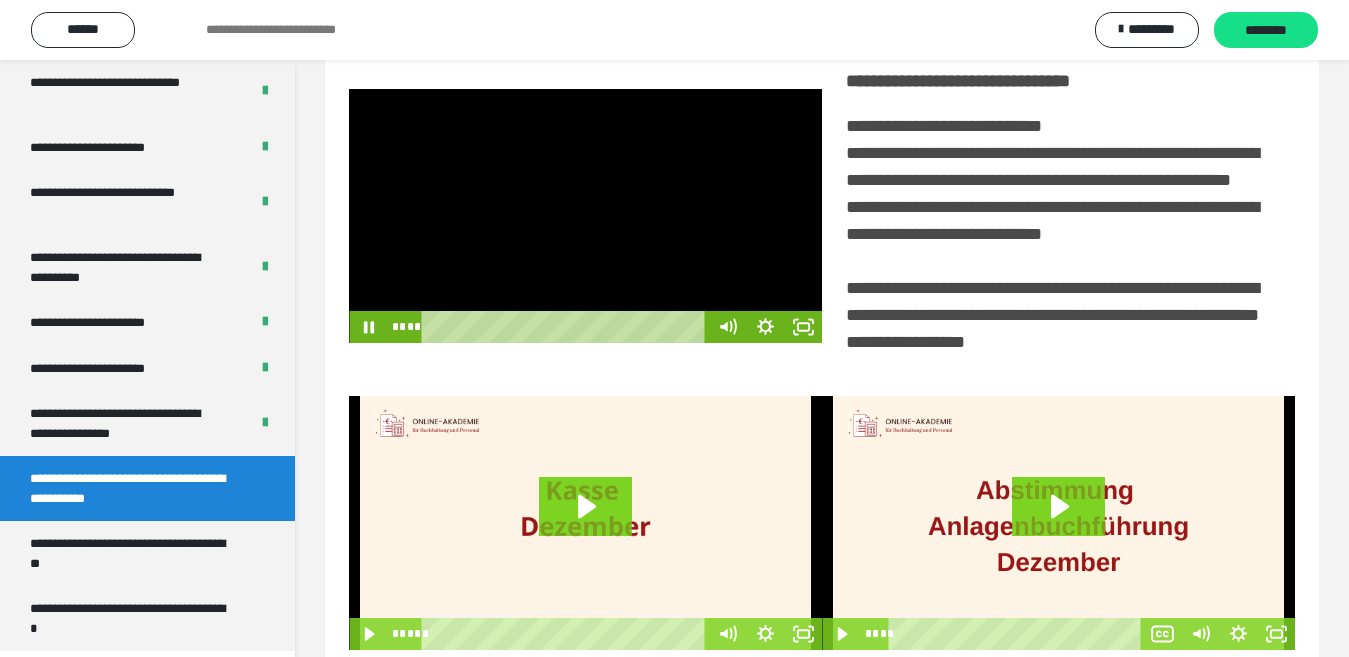 click at bounding box center (585, 216) 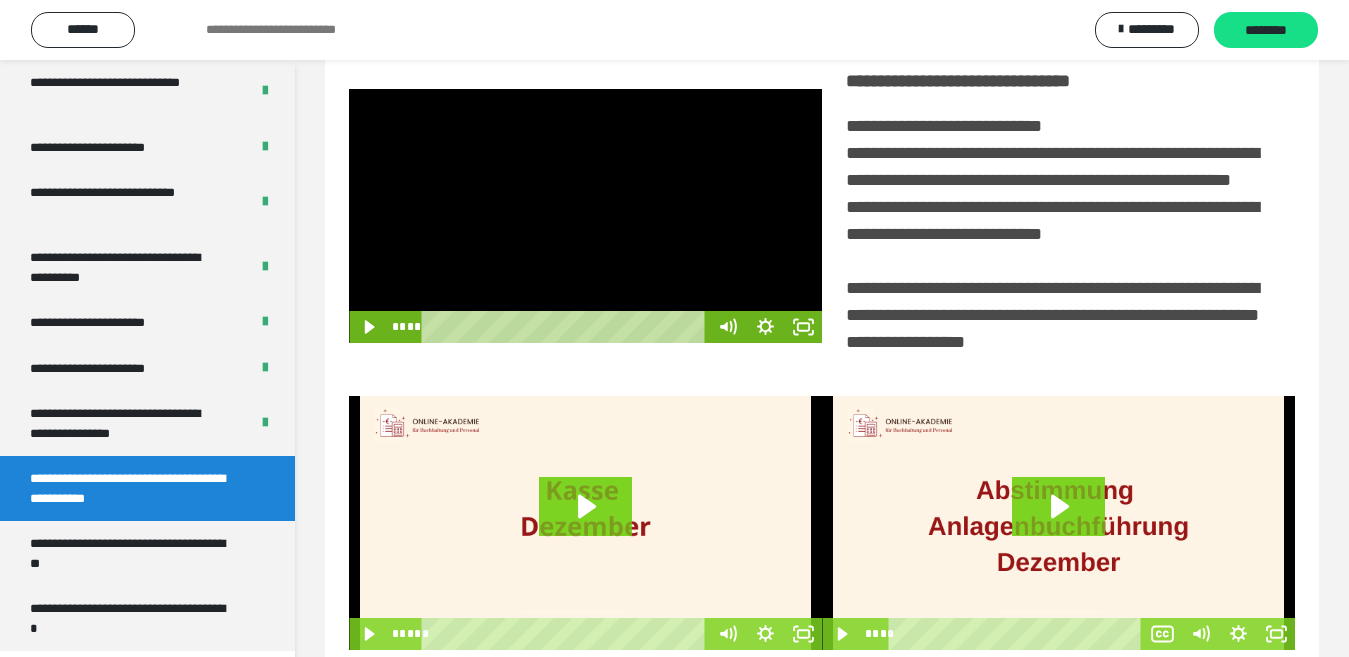 click at bounding box center [585, 216] 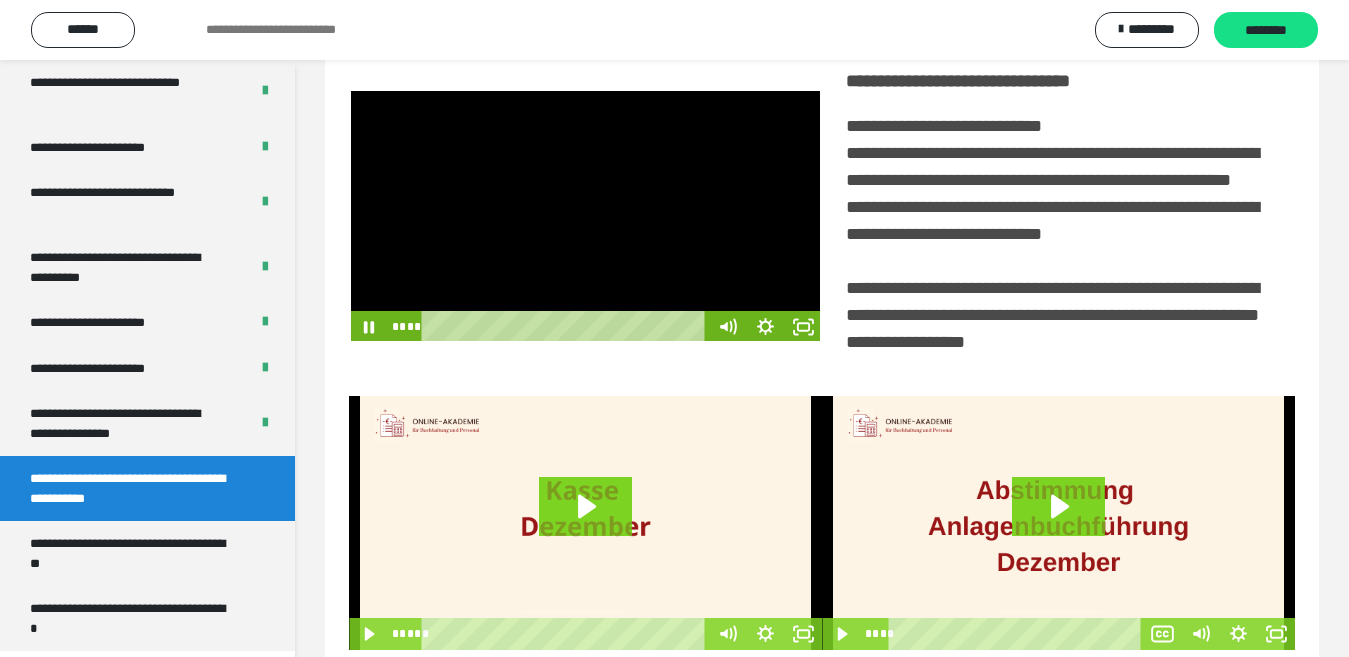 click at bounding box center [585, 216] 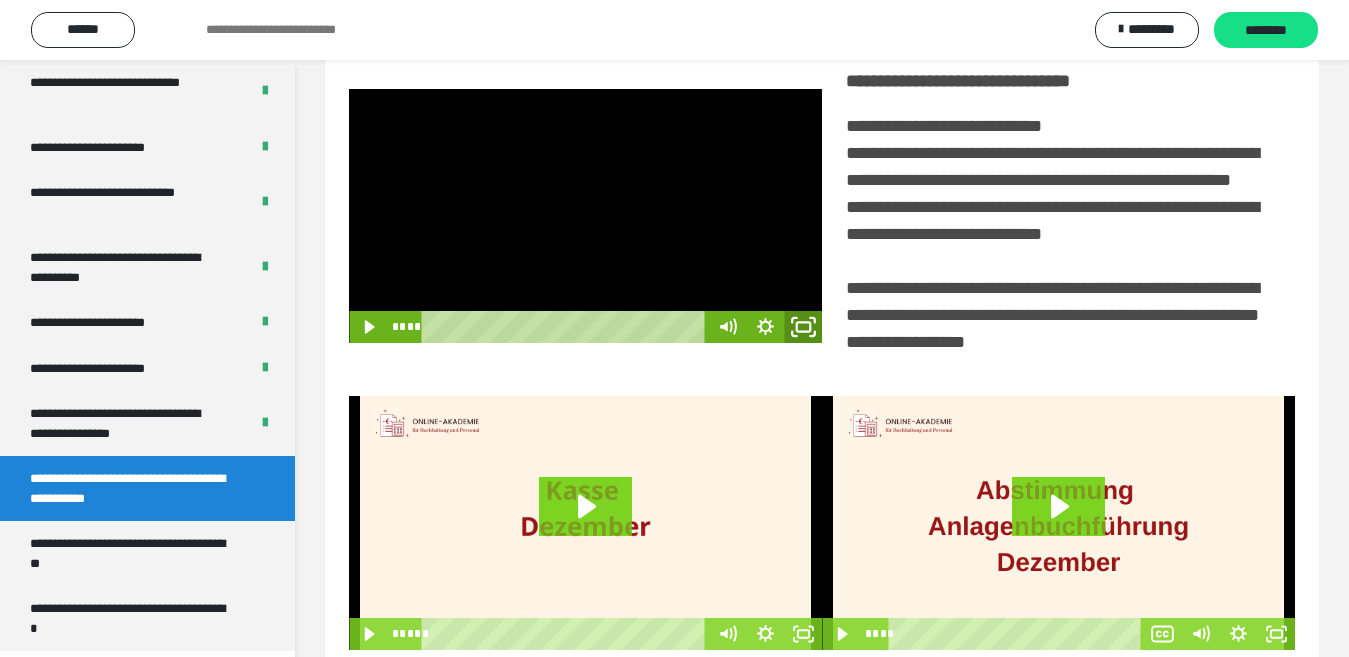click 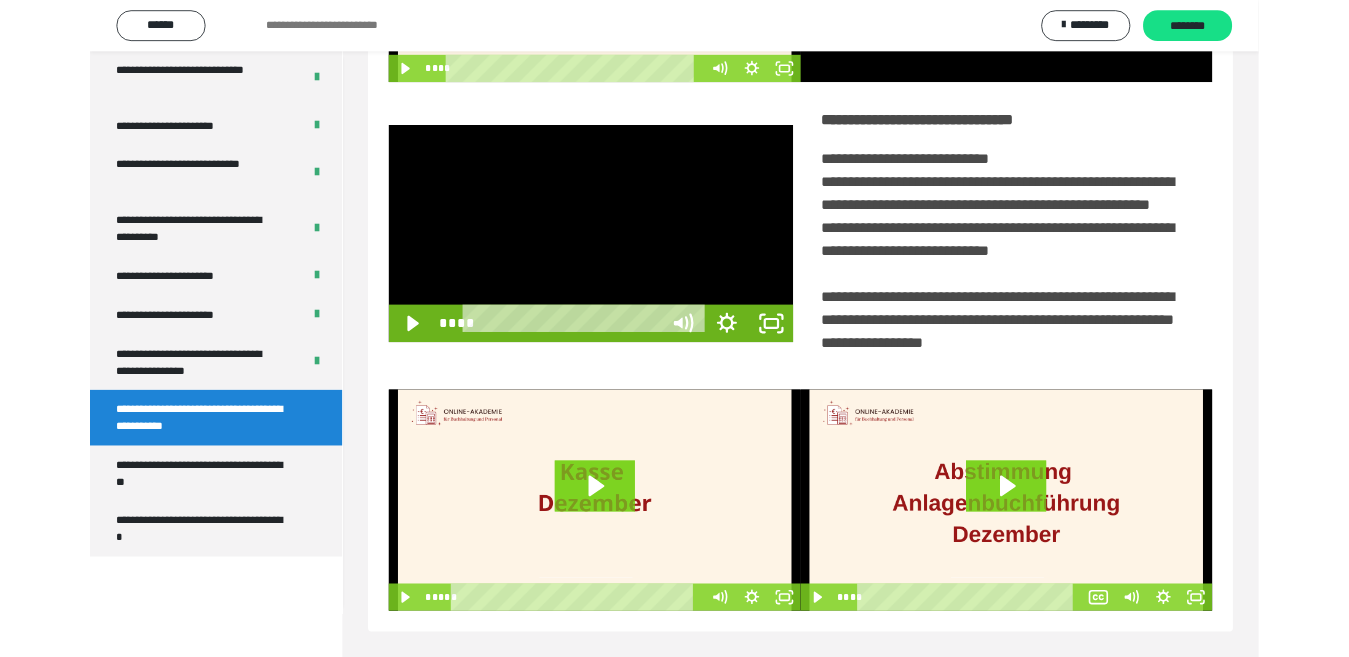scroll, scrollTop: 3922, scrollLeft: 0, axis: vertical 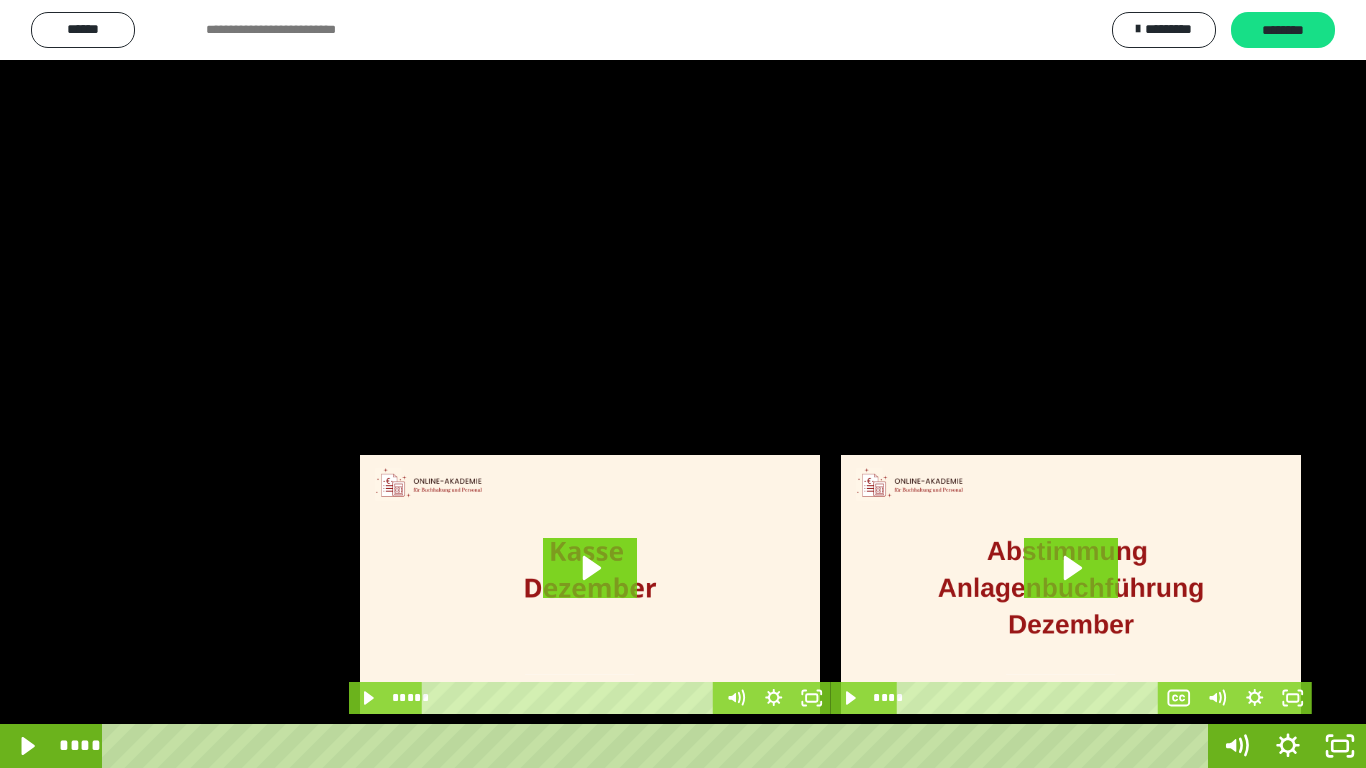 click at bounding box center (683, 384) 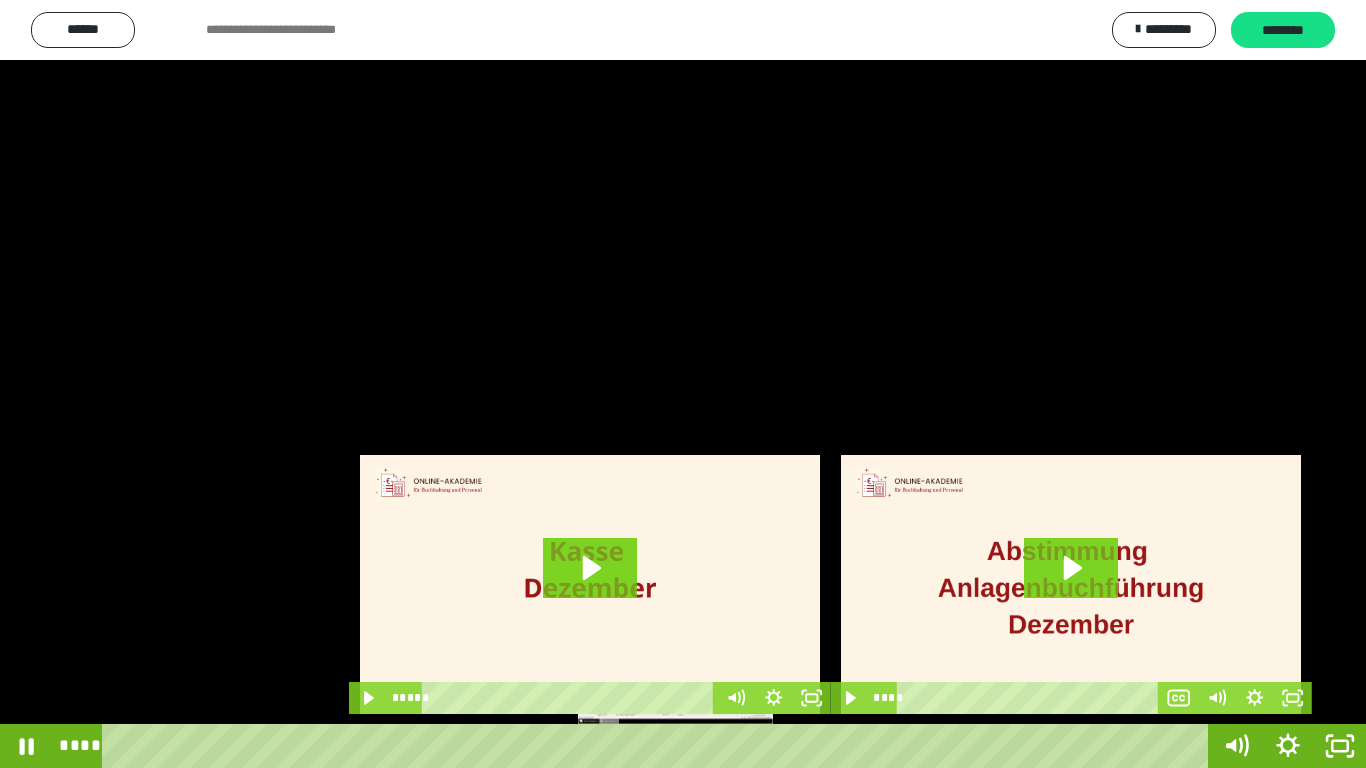 click on "****" at bounding box center [659, 746] 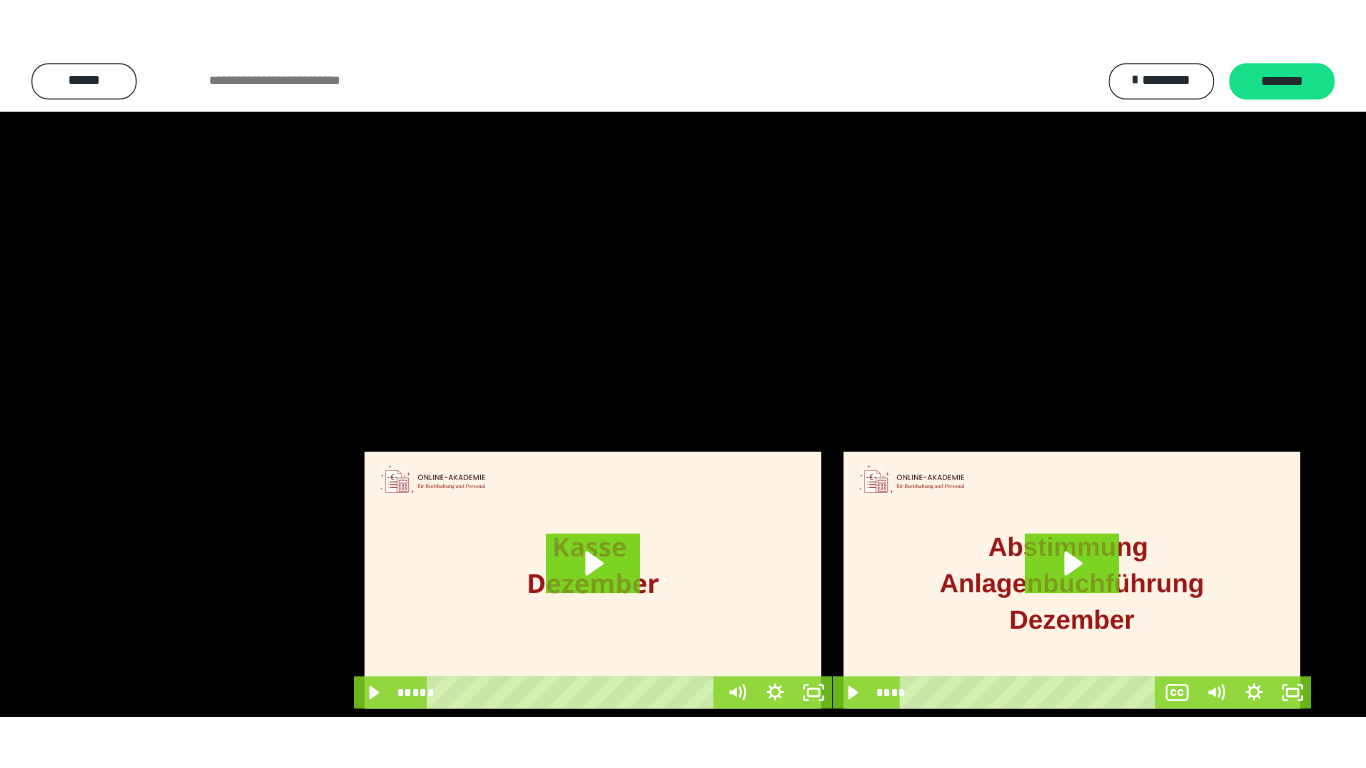 scroll, scrollTop: 4033, scrollLeft: 0, axis: vertical 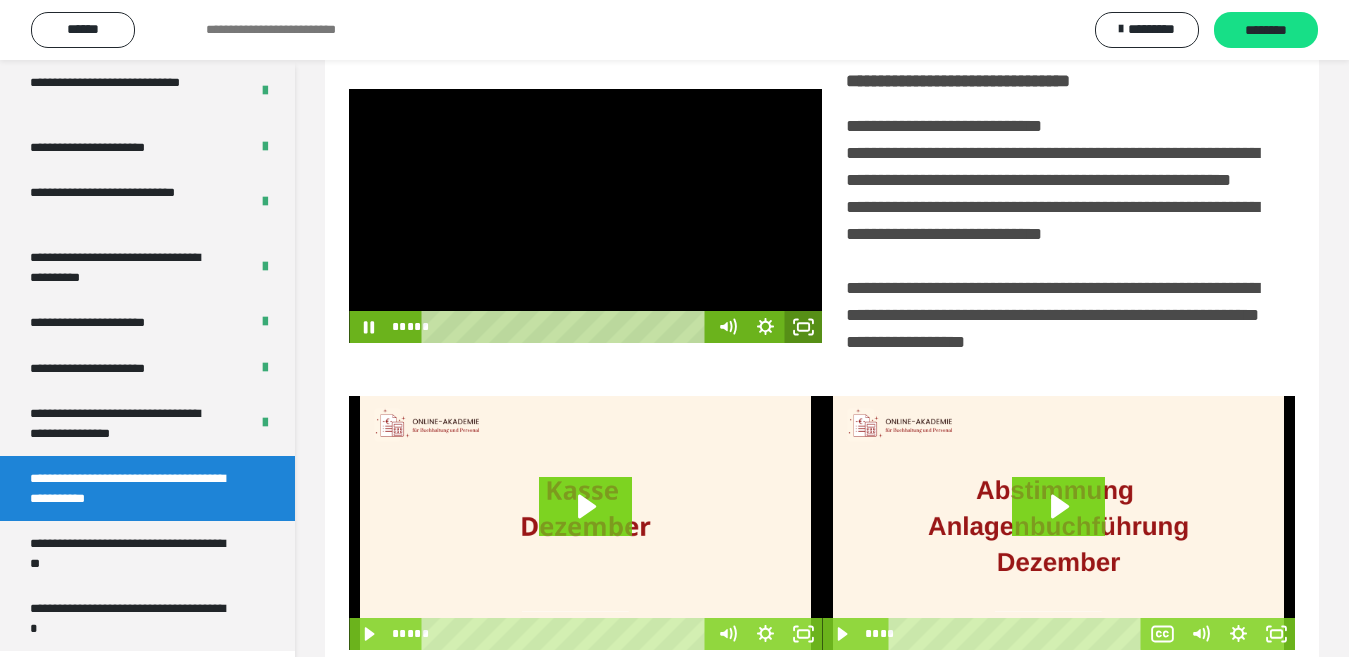 click 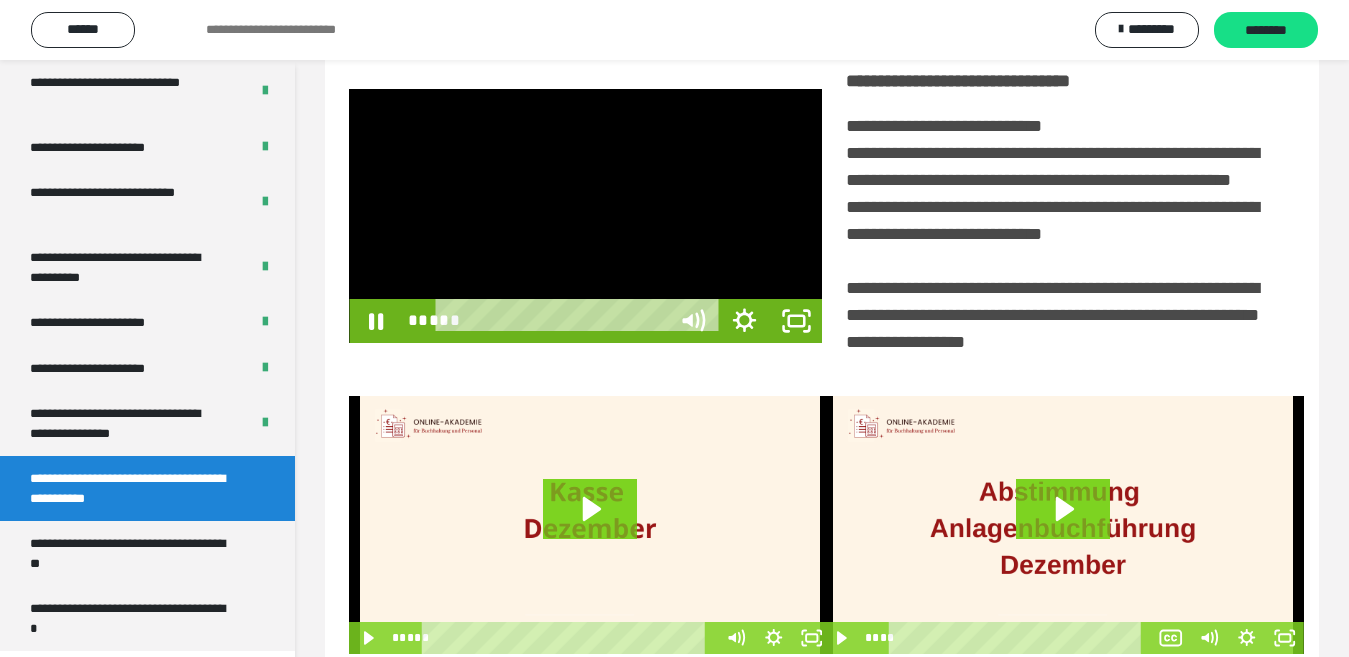 scroll, scrollTop: 3922, scrollLeft: 0, axis: vertical 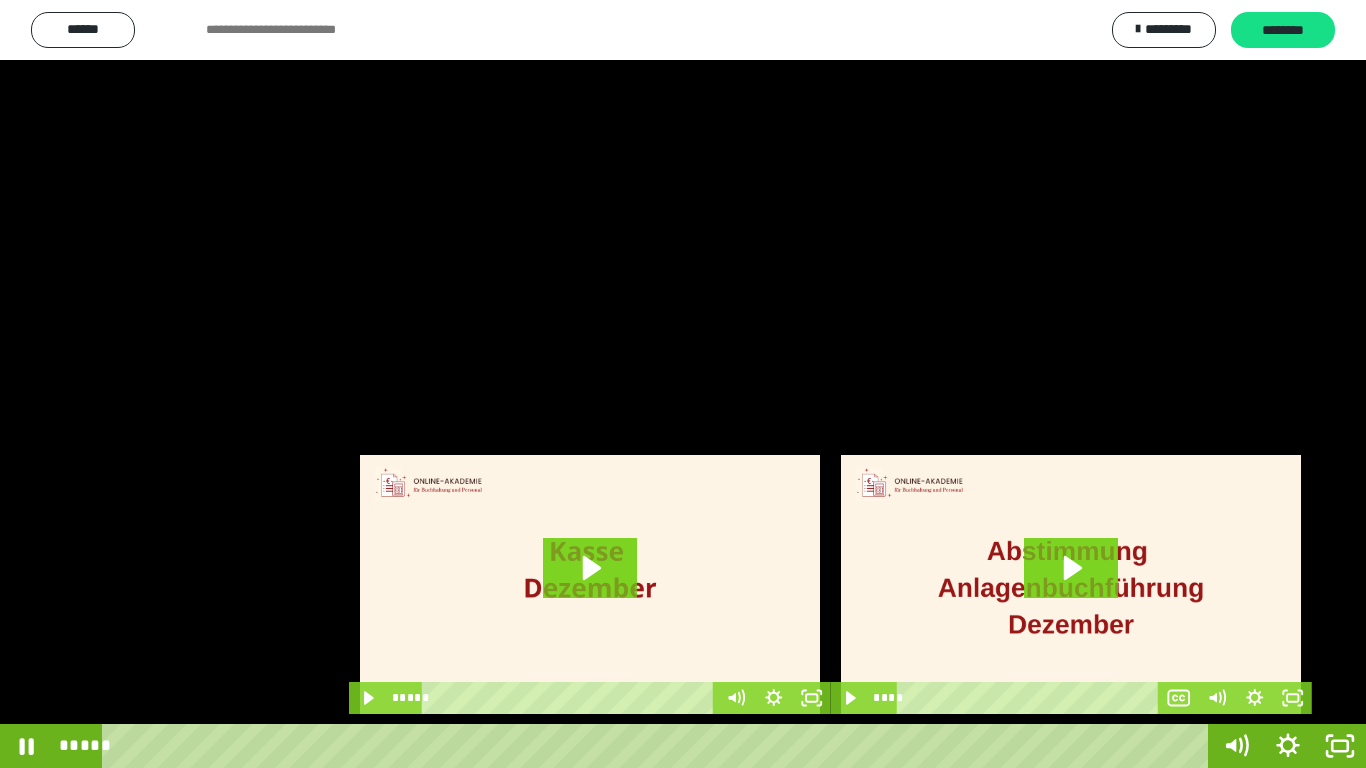 click at bounding box center [683, 384] 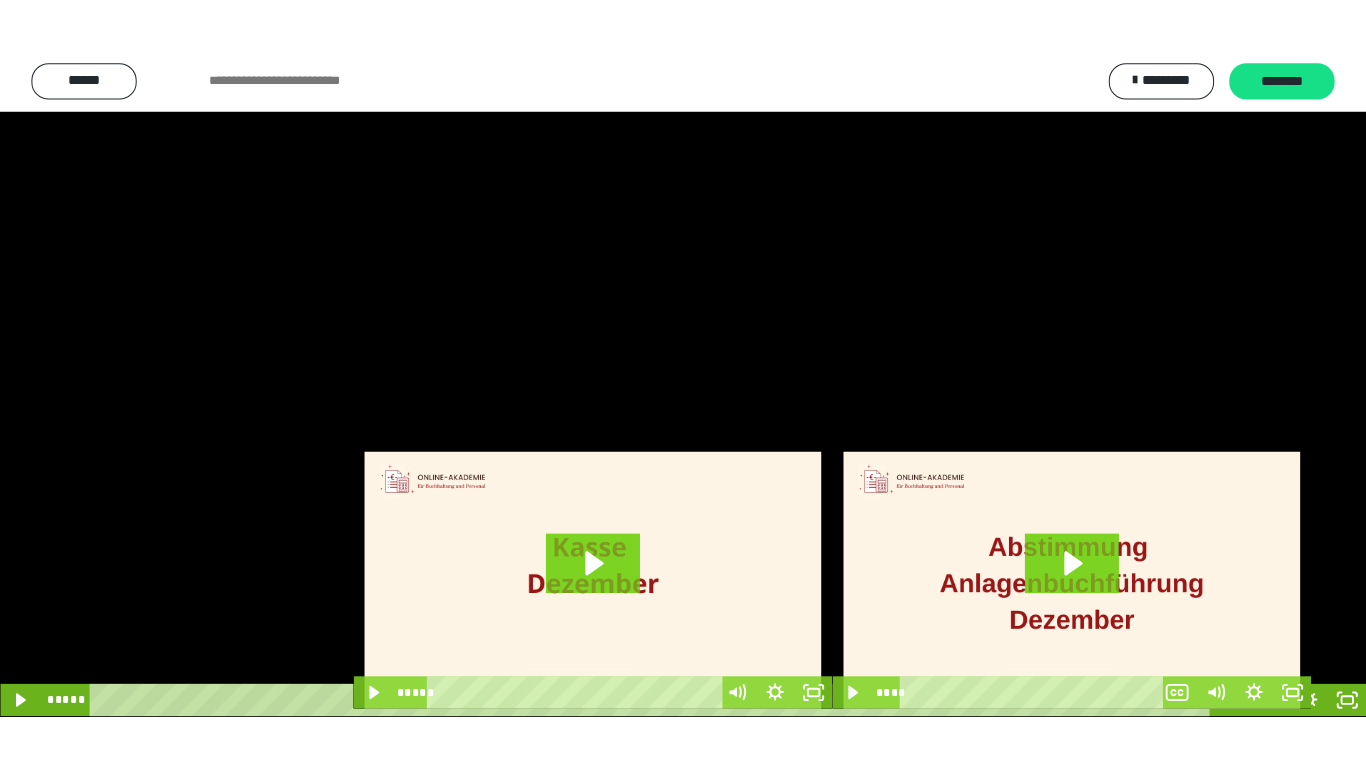 scroll, scrollTop: 4033, scrollLeft: 0, axis: vertical 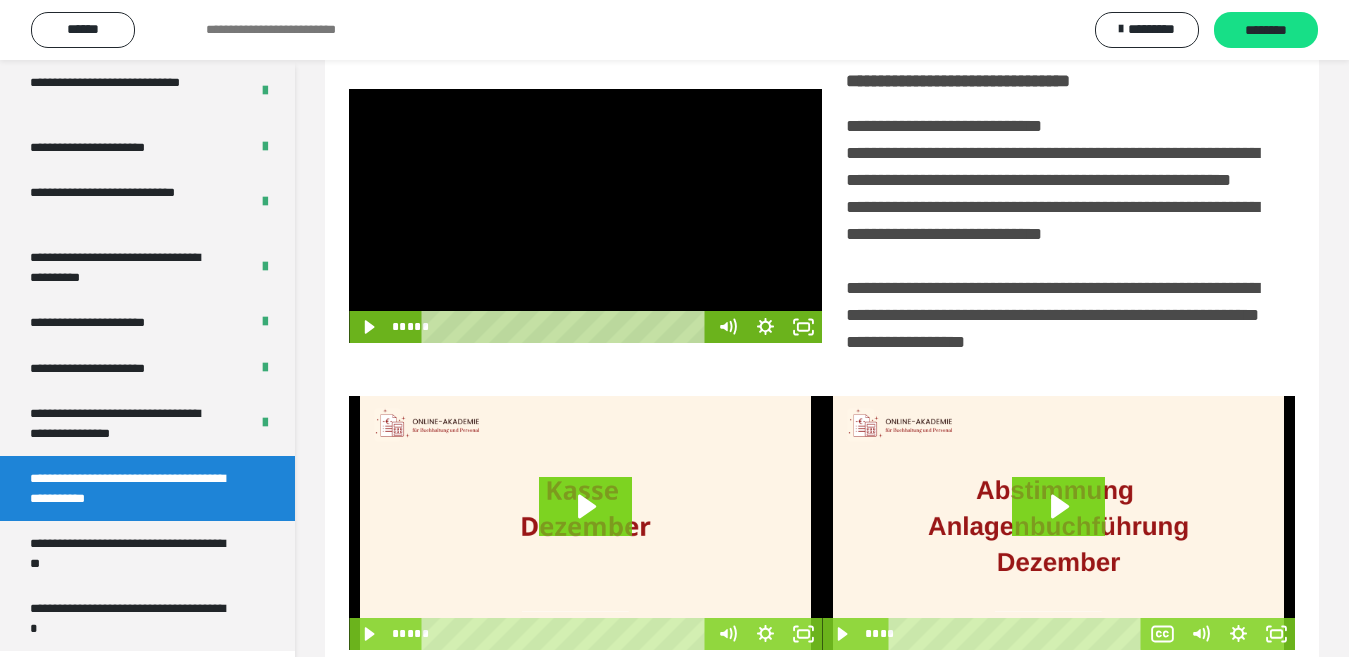 click at bounding box center (585, 216) 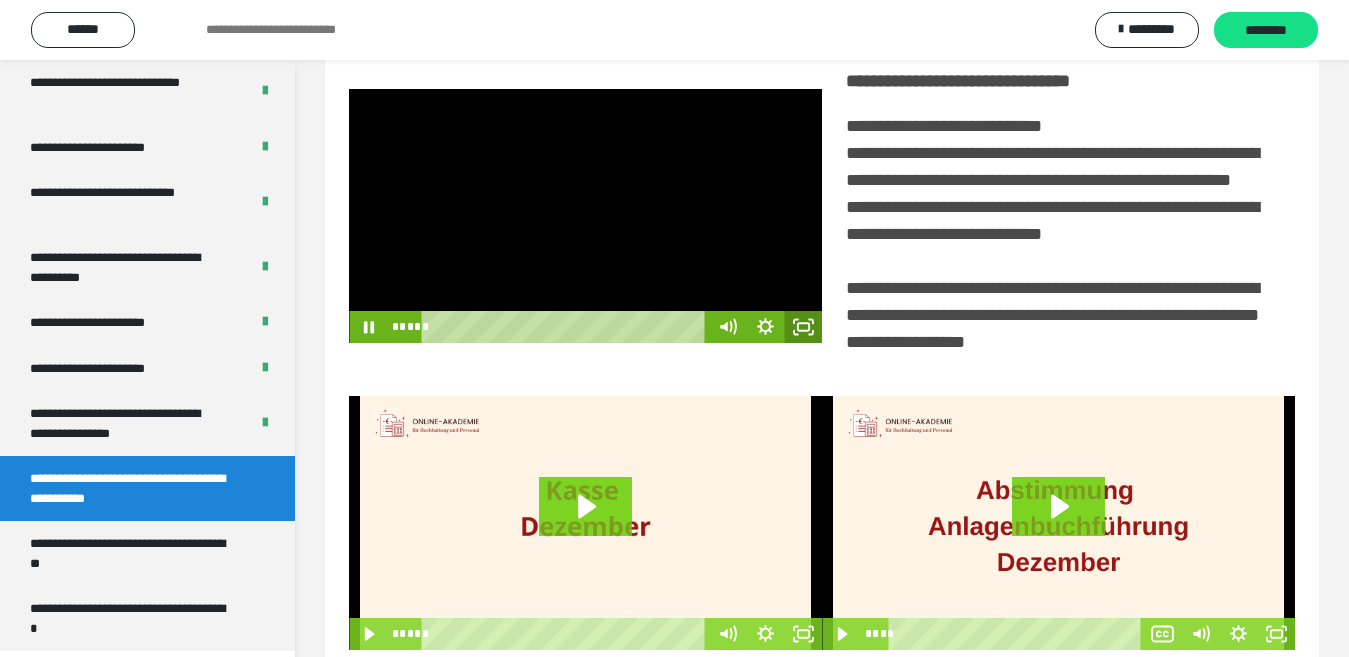 click 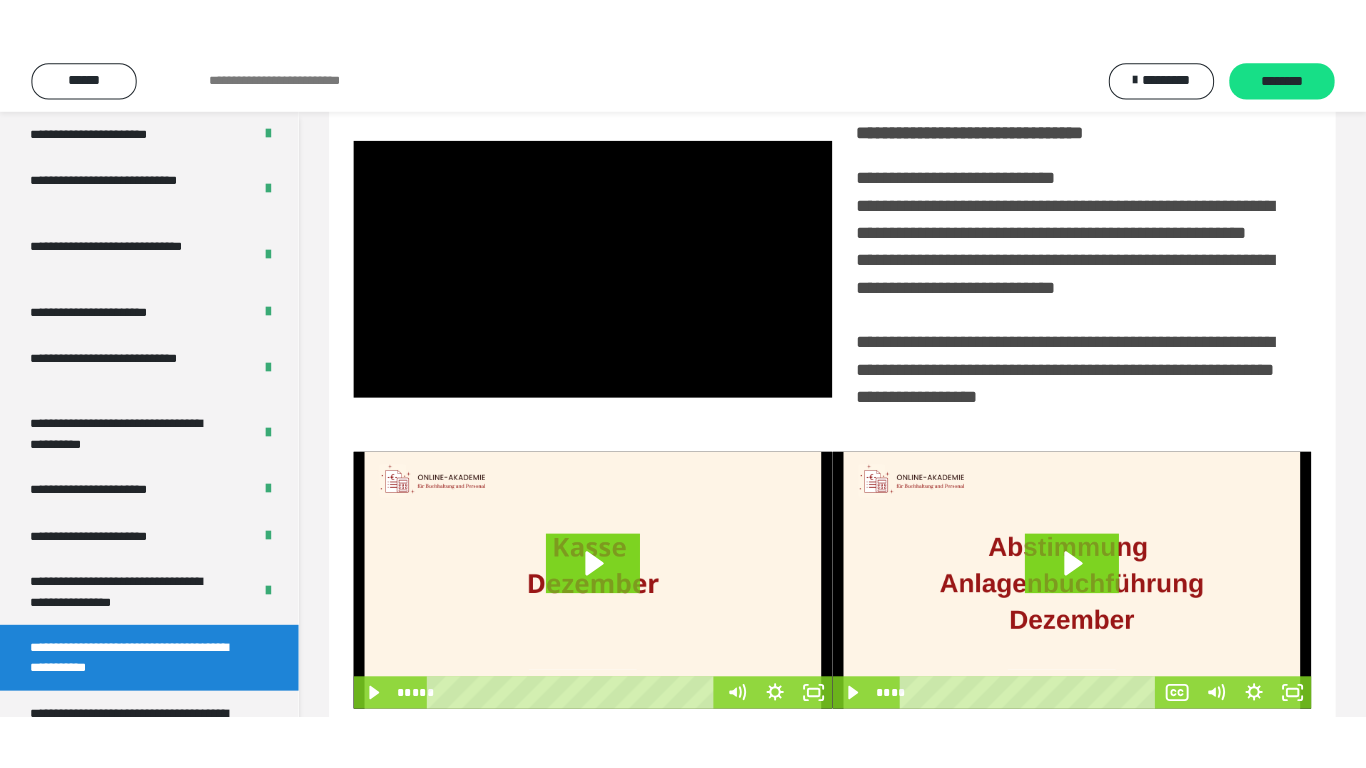 scroll, scrollTop: 4033, scrollLeft: 0, axis: vertical 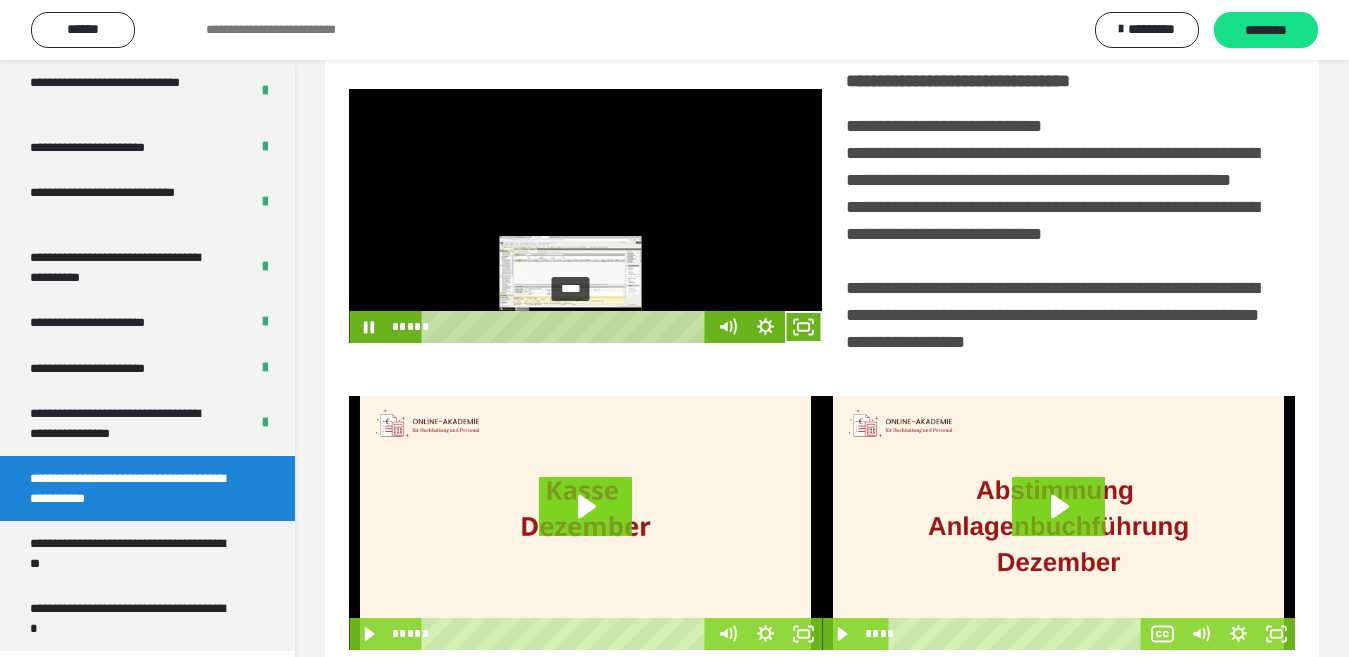 click on "****" at bounding box center (567, 327) 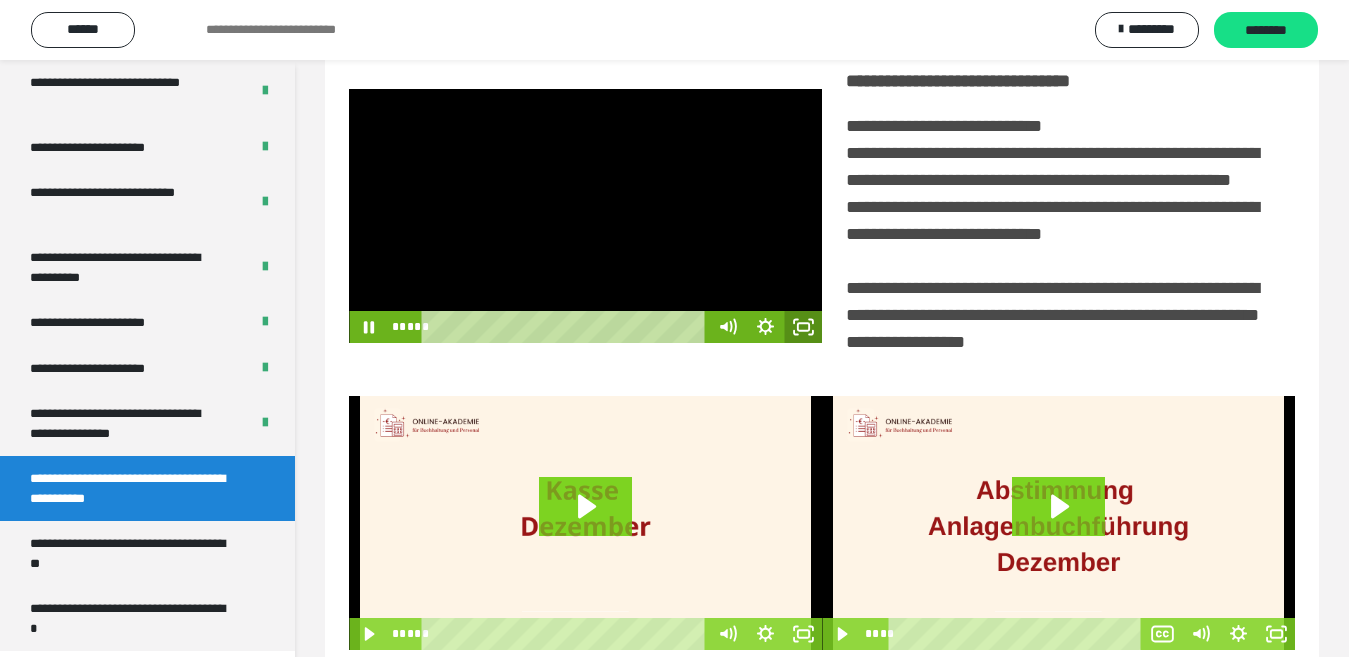 click 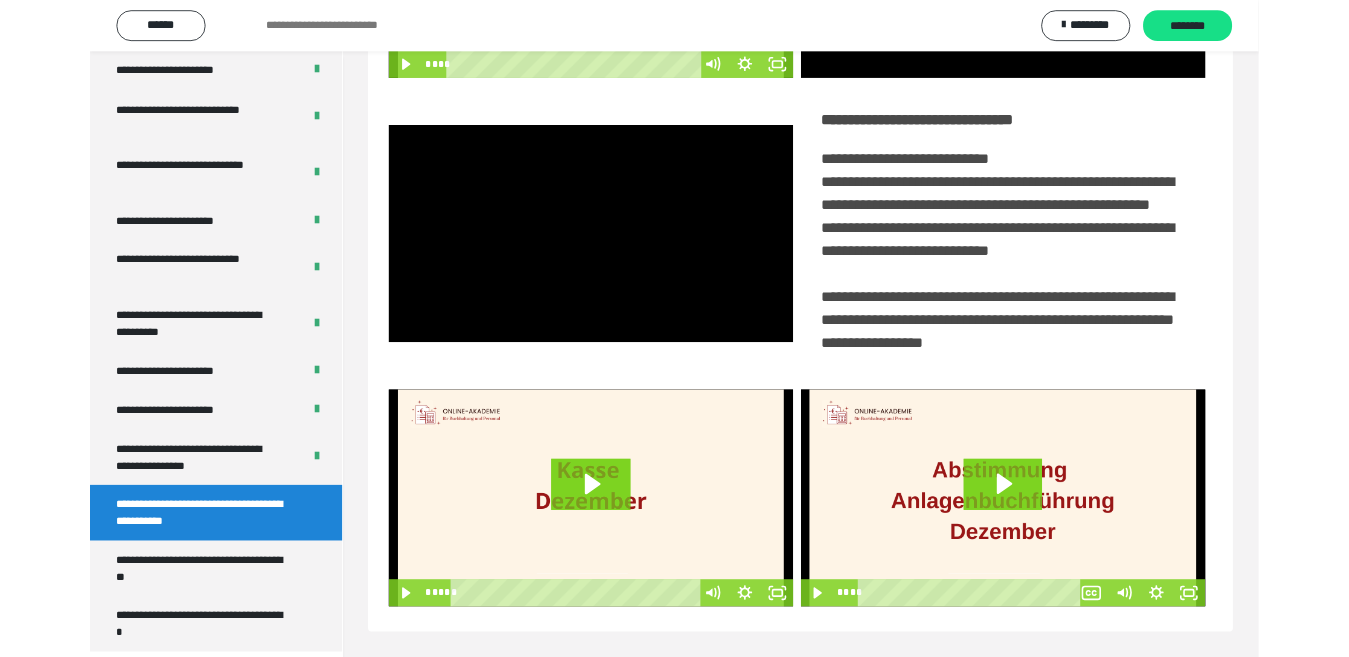scroll, scrollTop: 4033, scrollLeft: 0, axis: vertical 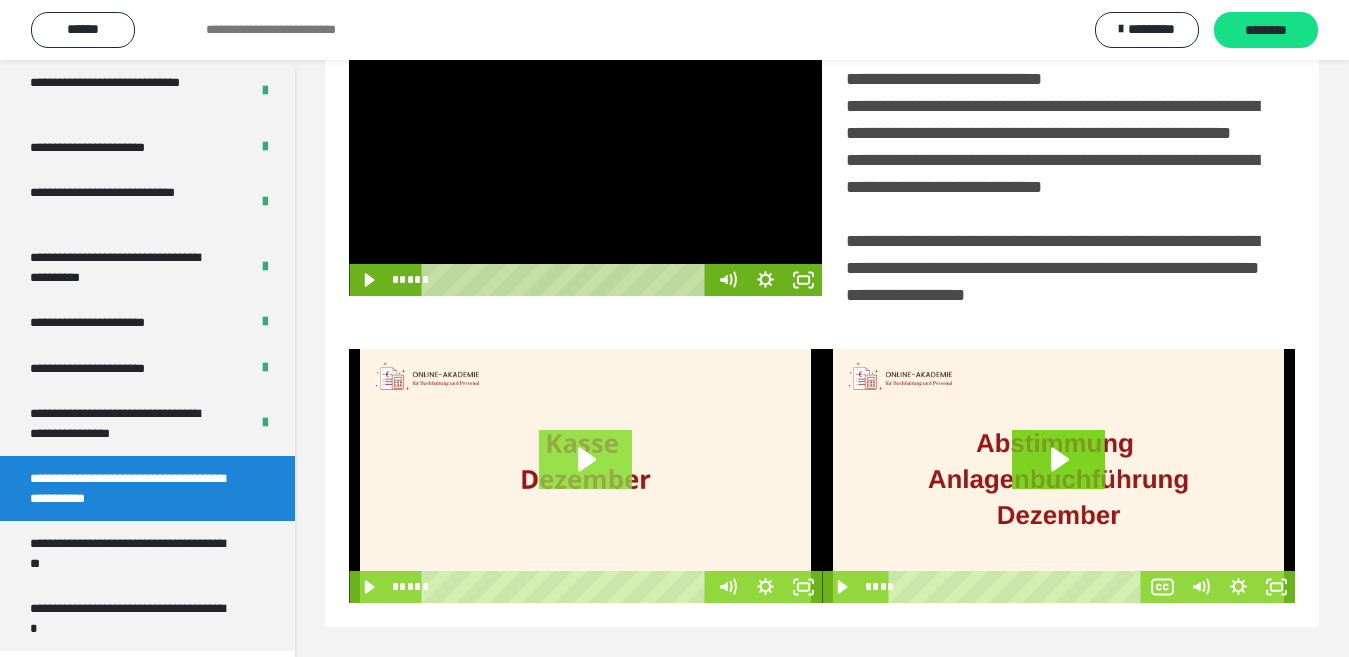 click 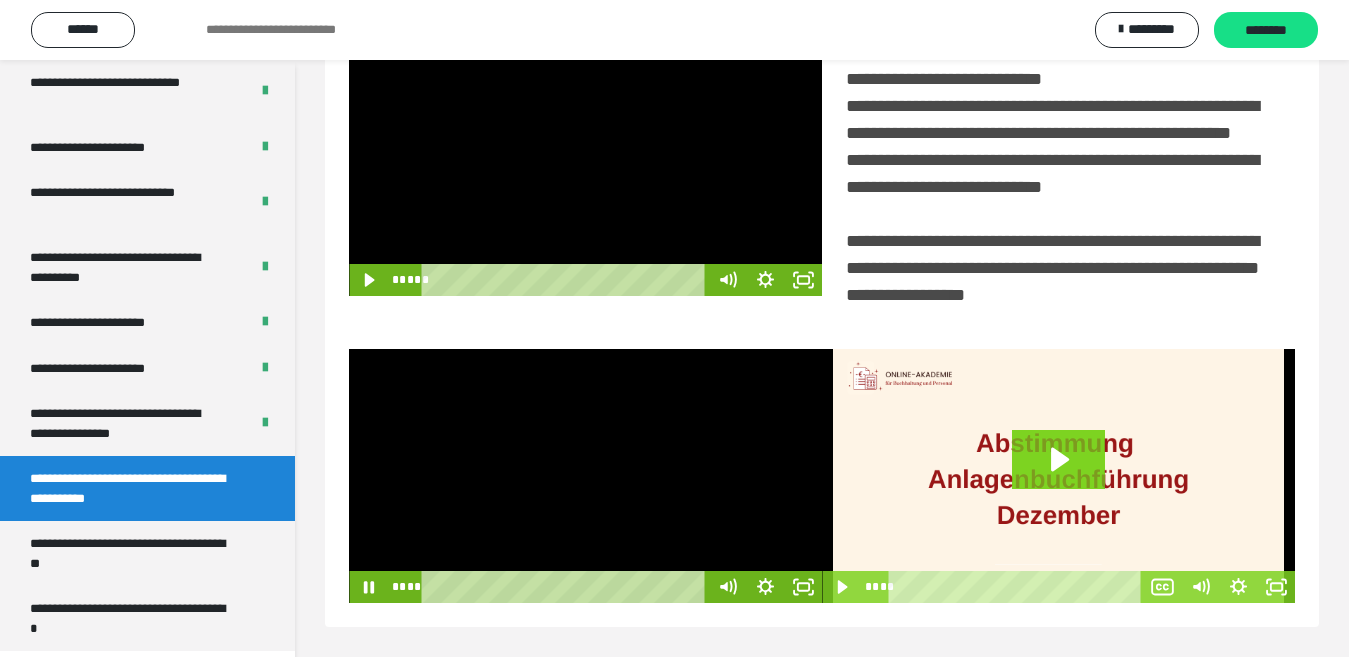 click at bounding box center [585, 476] 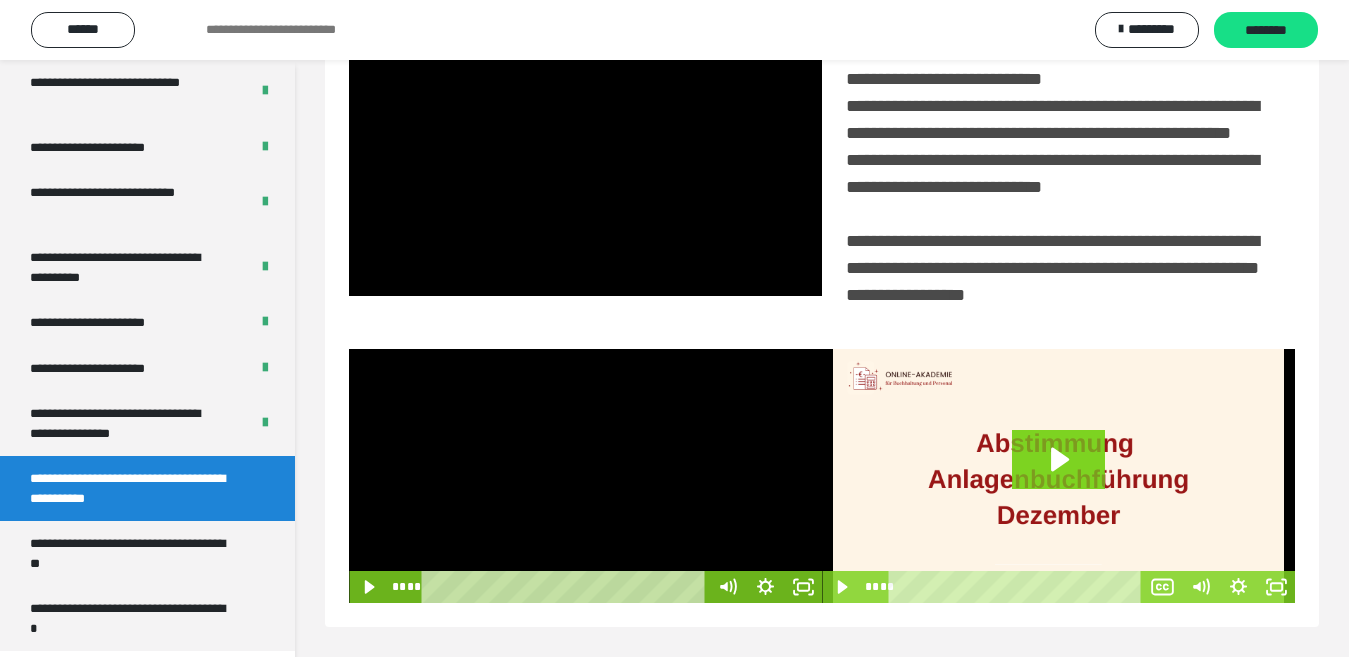 click at bounding box center (585, 476) 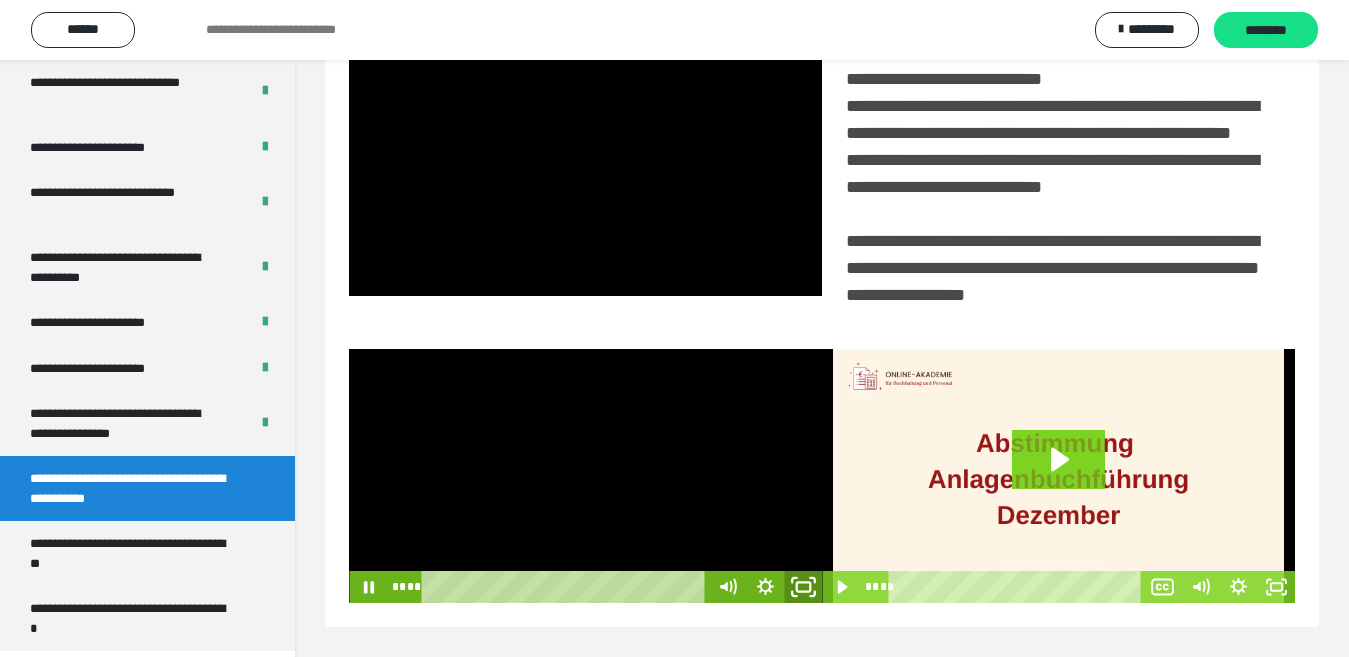 click 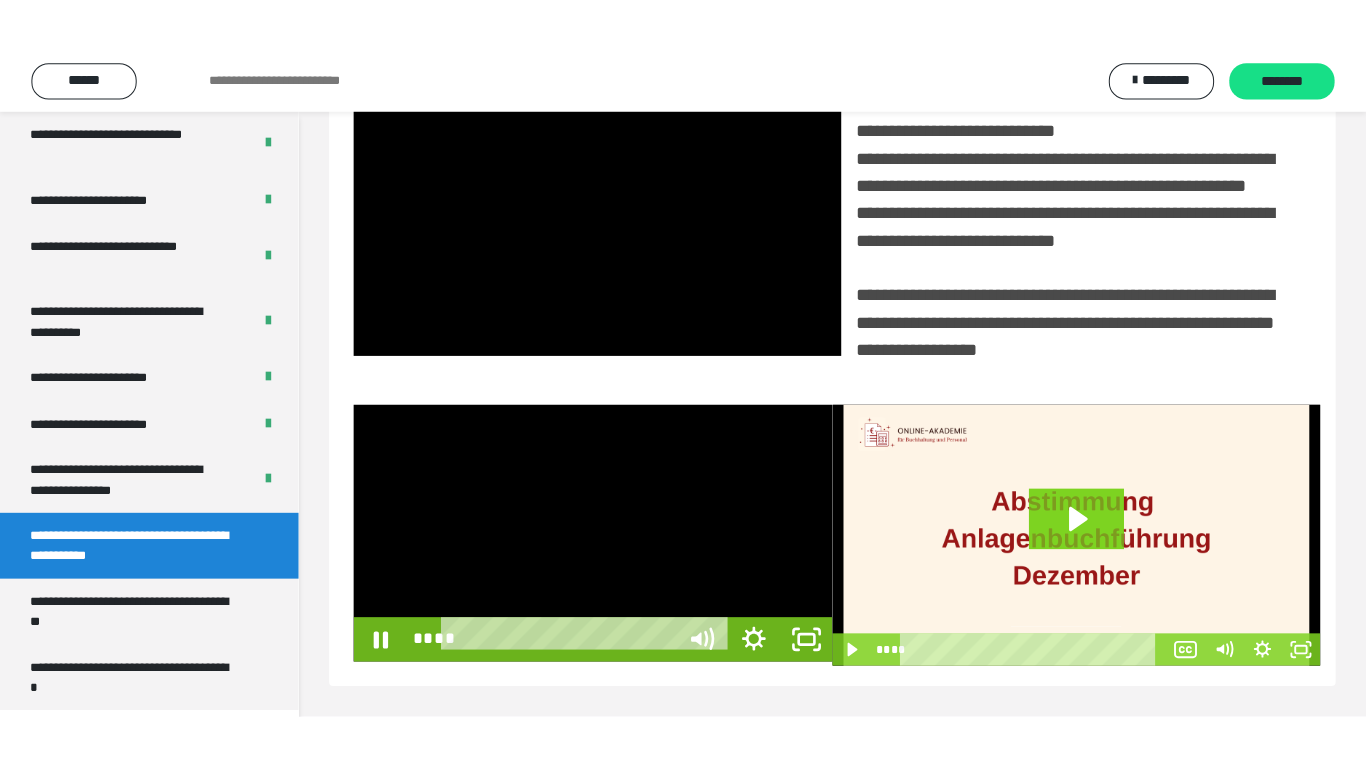 scroll, scrollTop: 358, scrollLeft: 0, axis: vertical 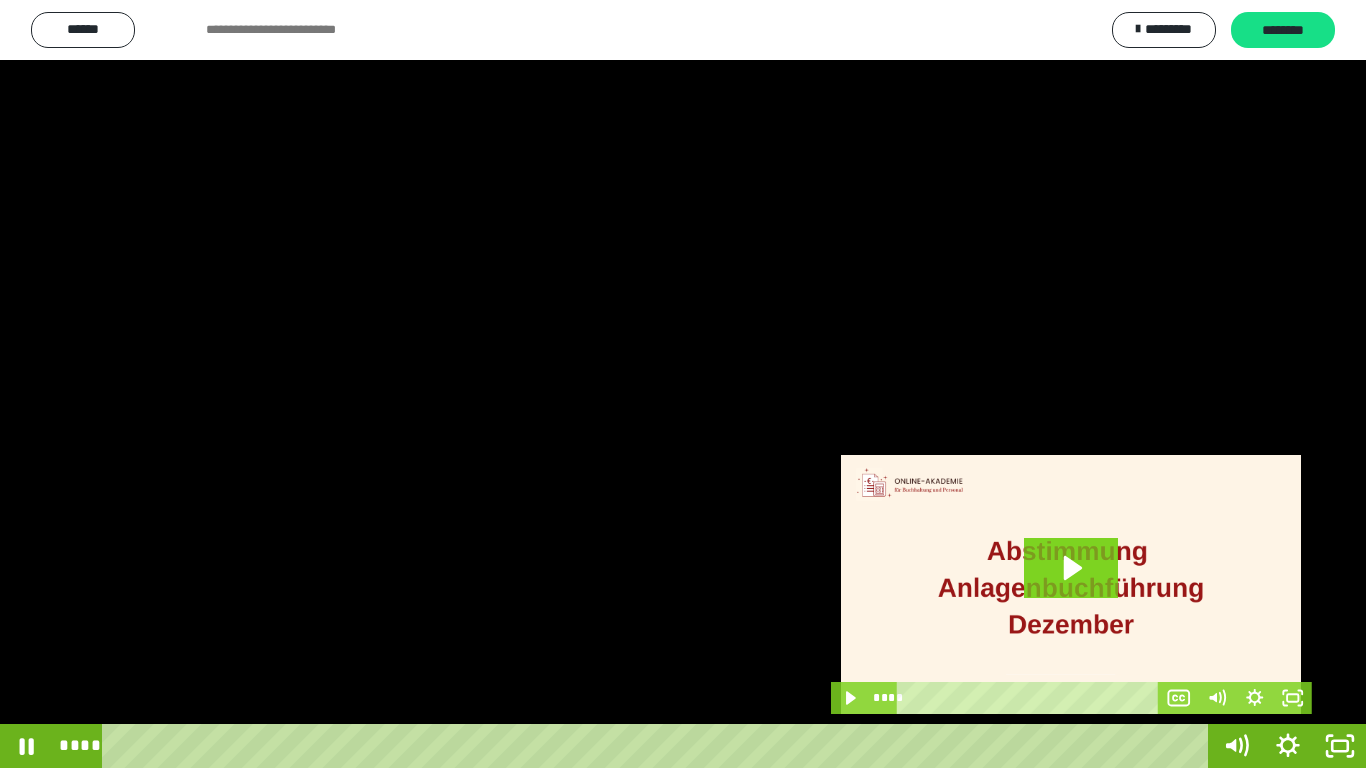 click on "****" at bounding box center [659, 746] 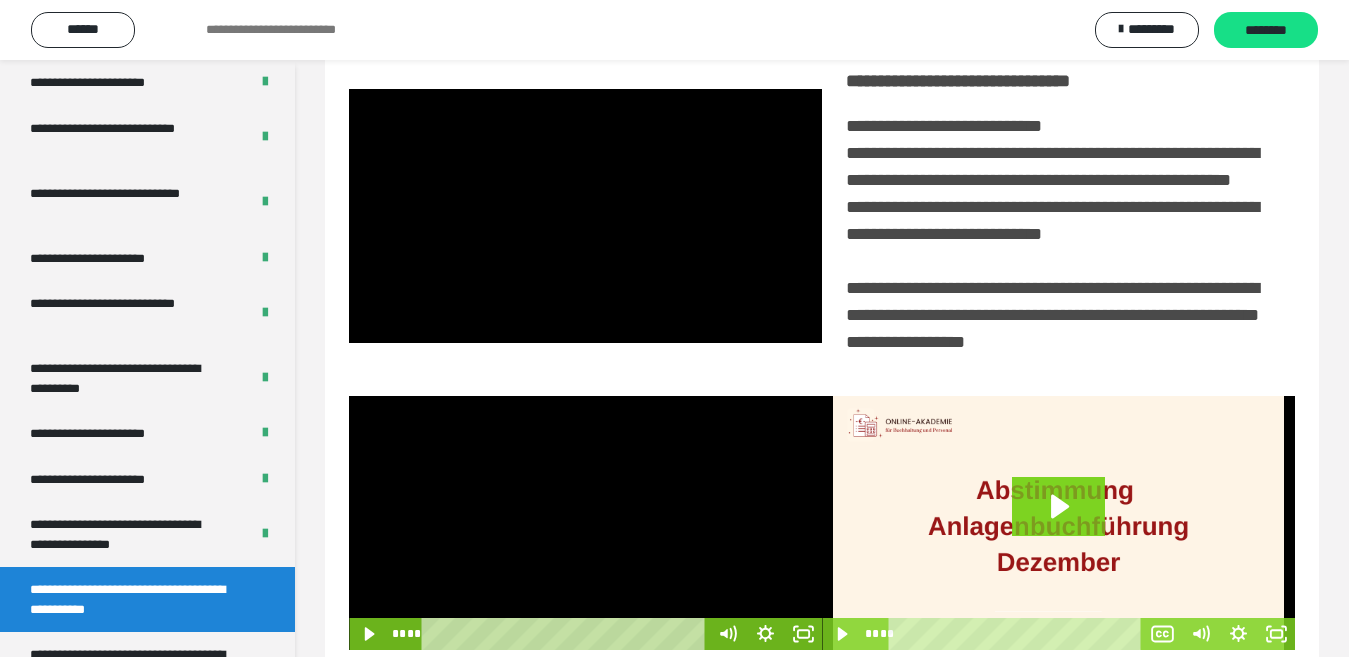 scroll, scrollTop: 4033, scrollLeft: 0, axis: vertical 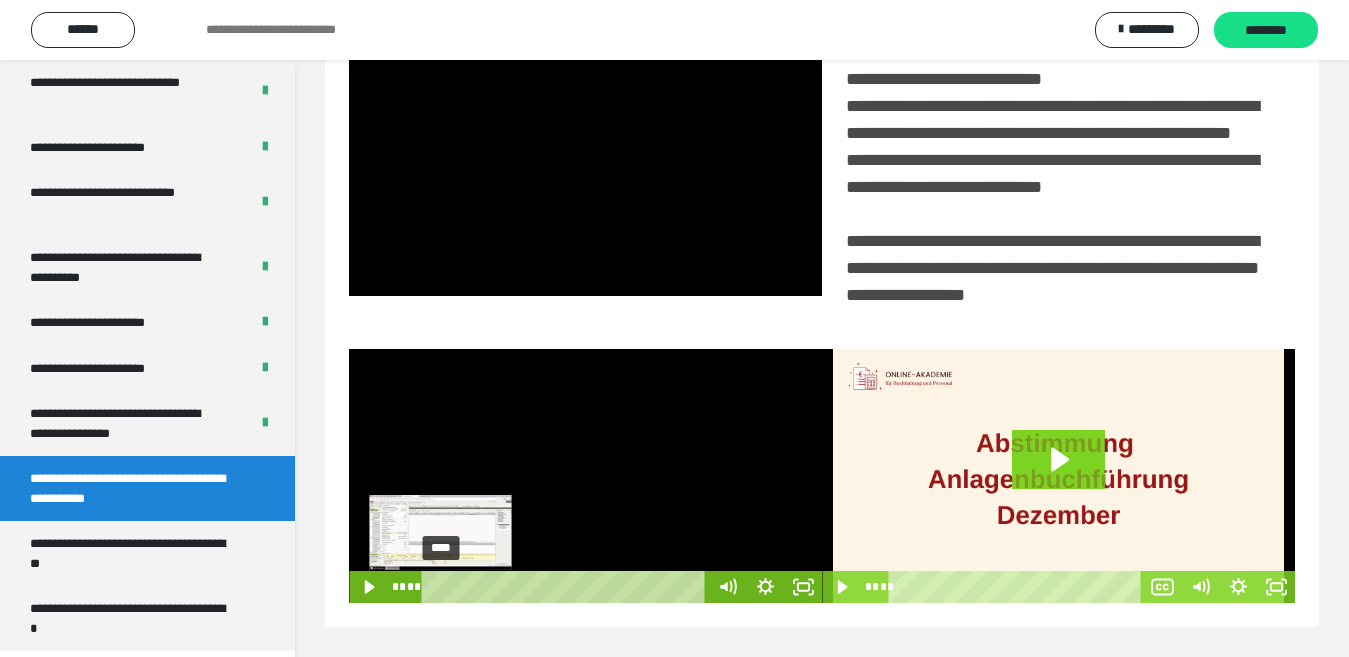 click at bounding box center (445, 586) 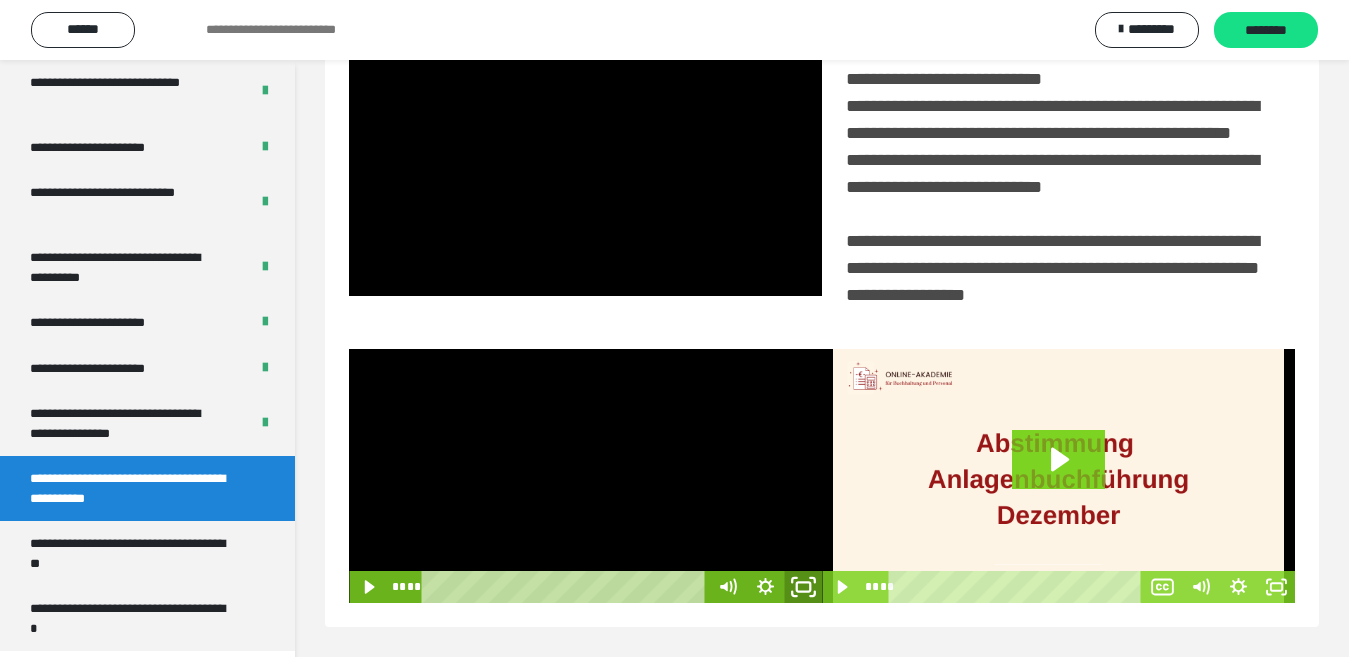 click 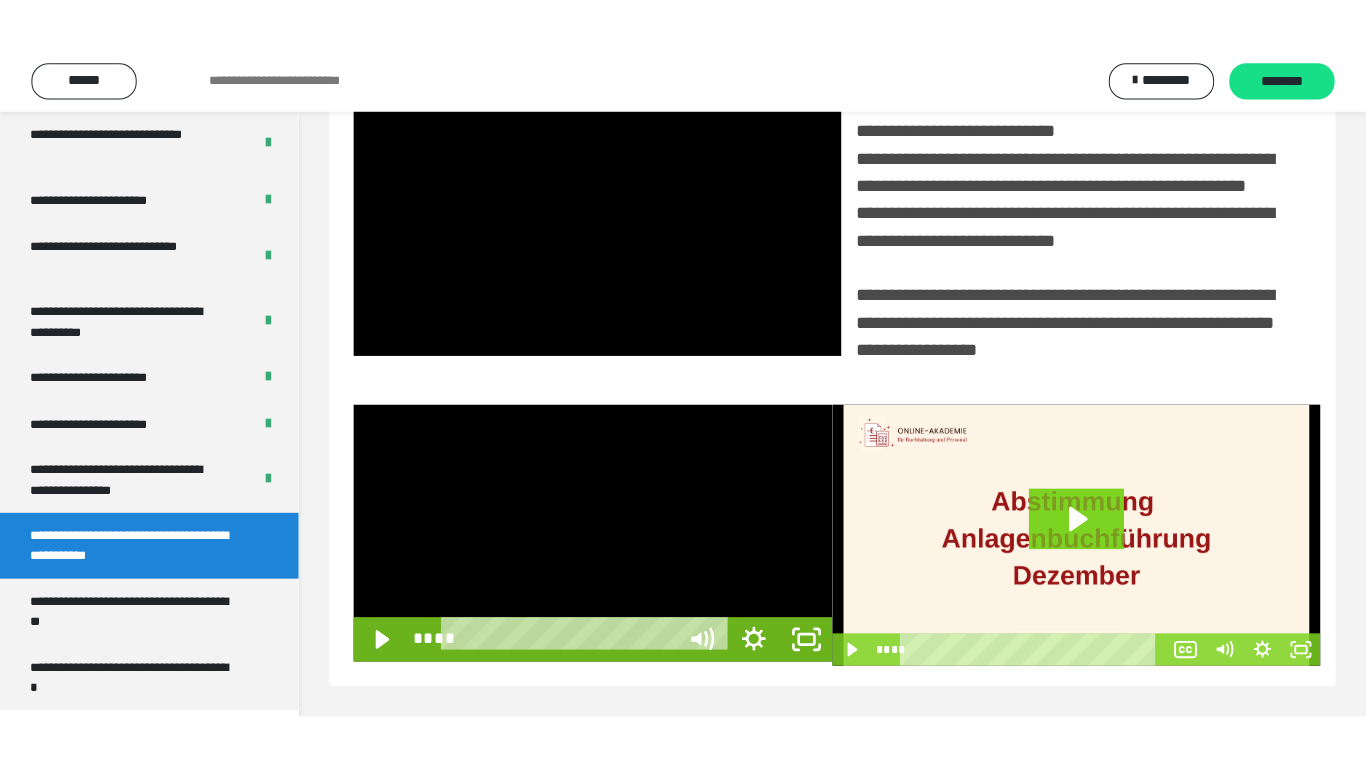 scroll, scrollTop: 358, scrollLeft: 0, axis: vertical 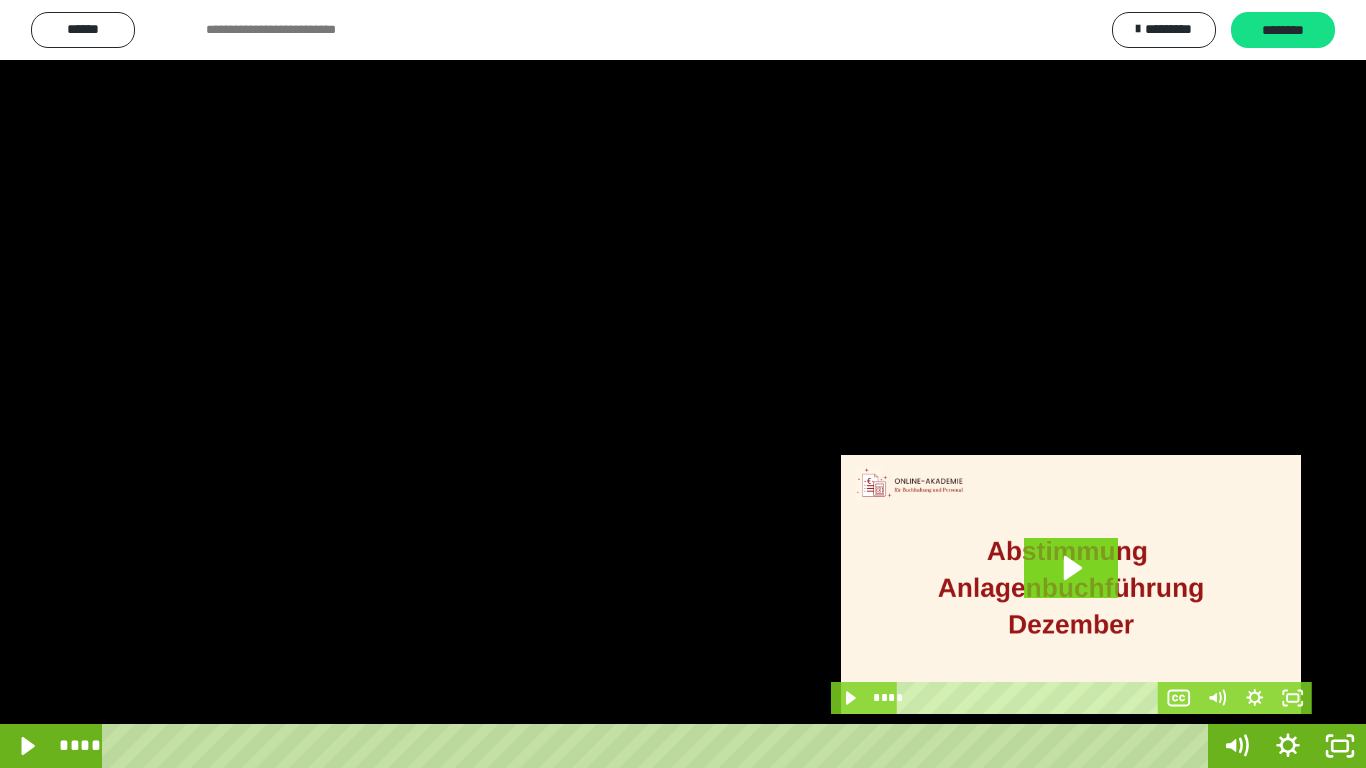 click at bounding box center (683, 384) 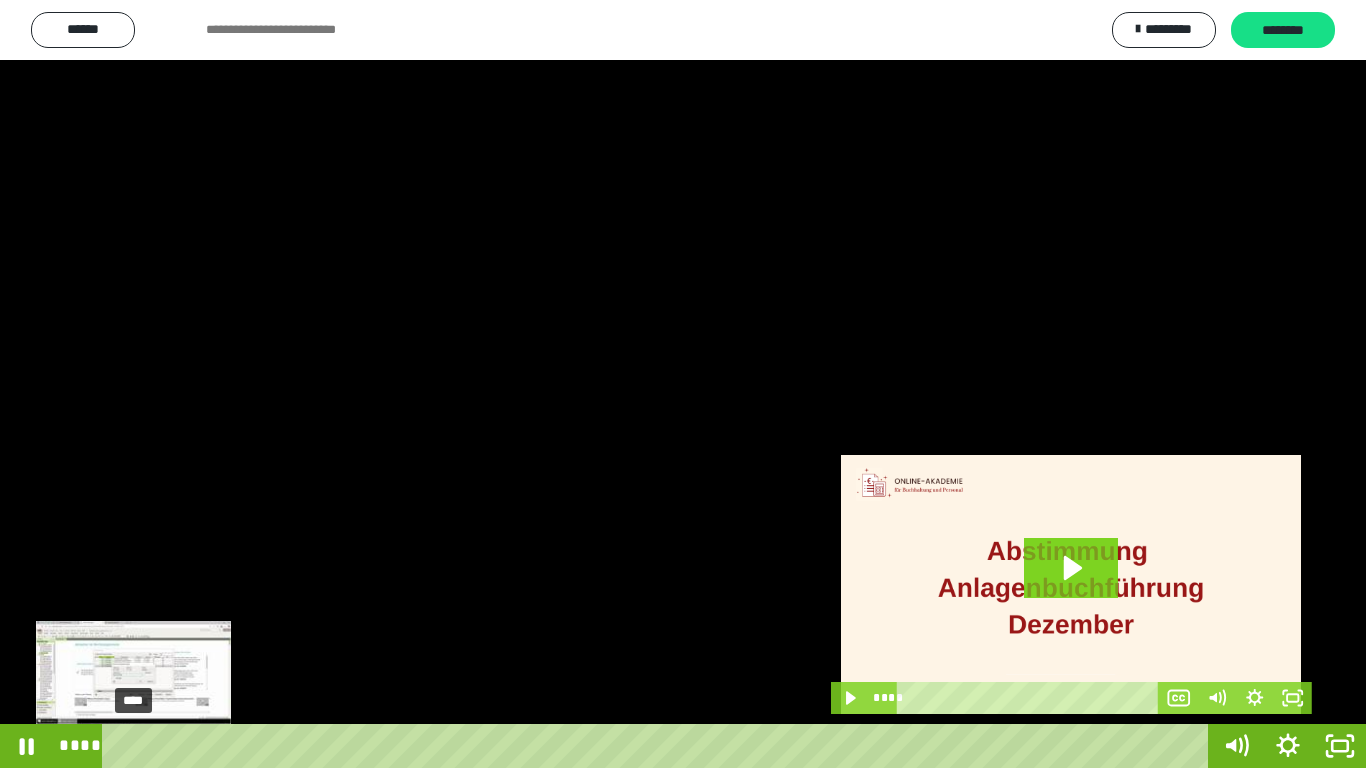 click on "****" at bounding box center (659, 746) 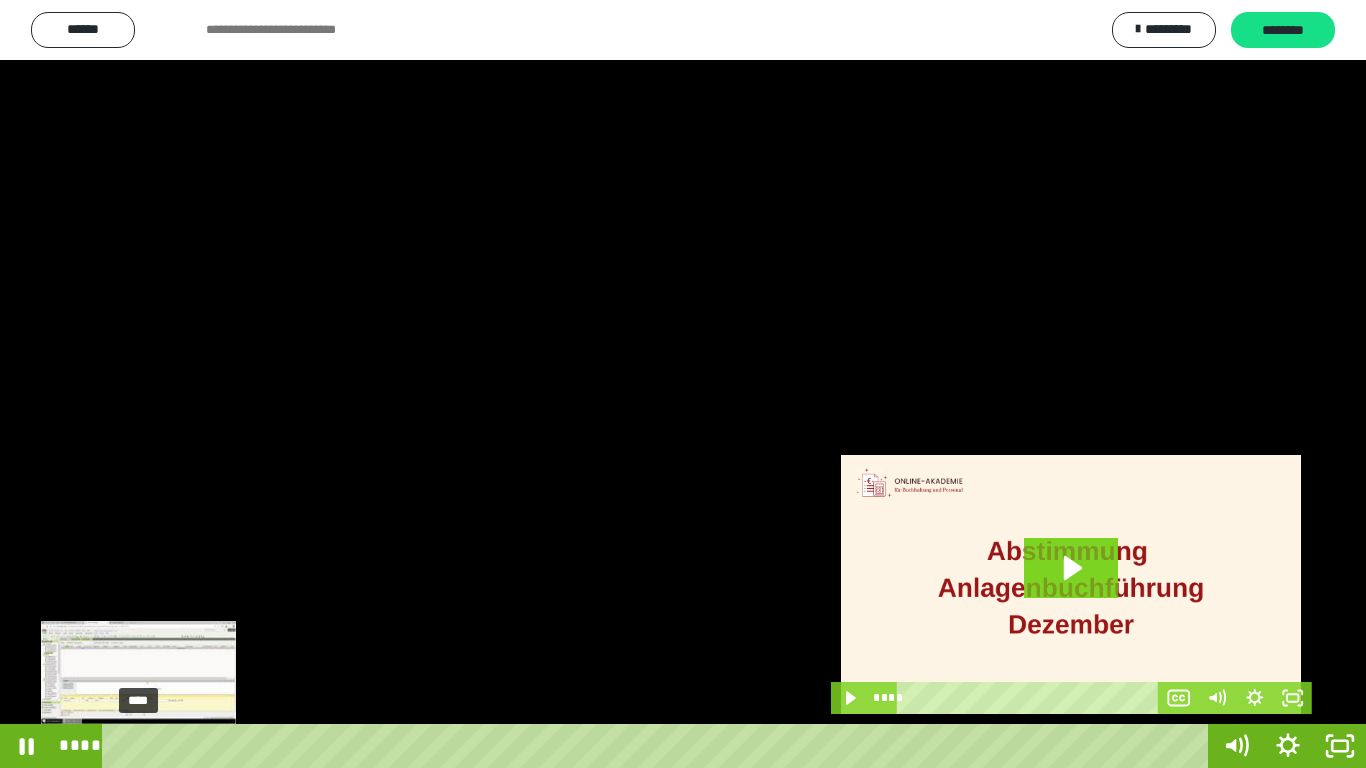 click at bounding box center (133, 746) 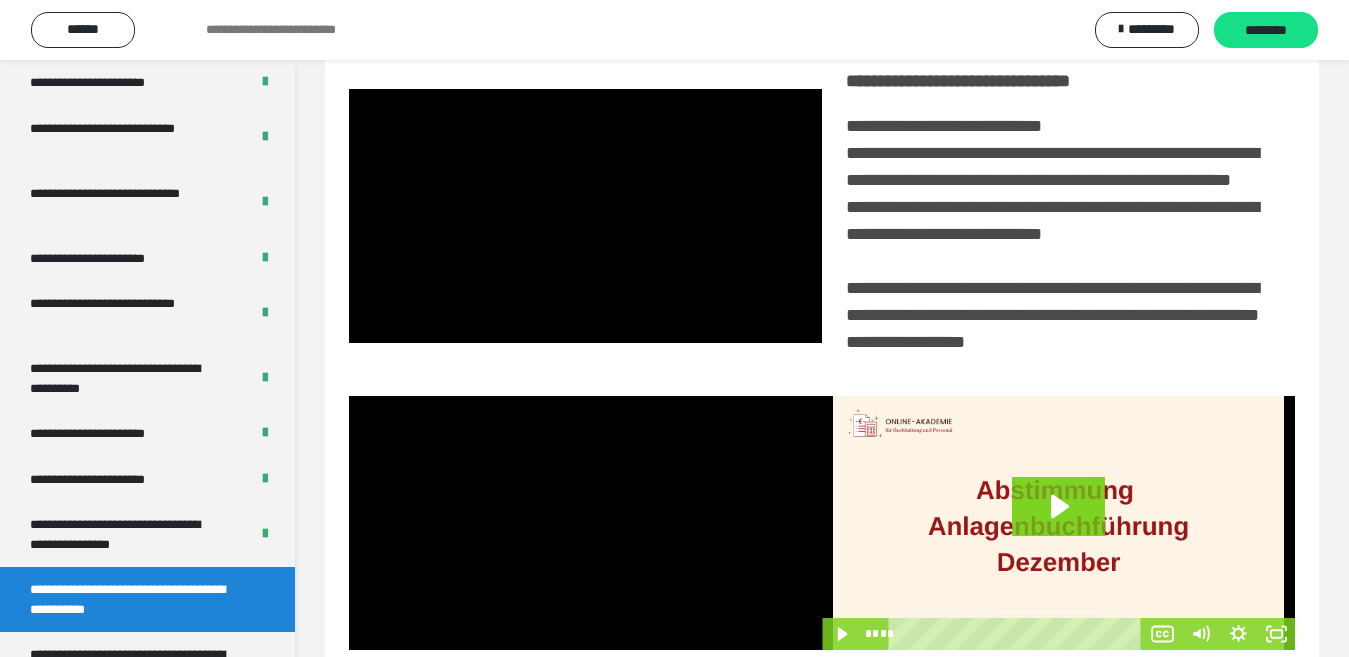 scroll, scrollTop: 4033, scrollLeft: 0, axis: vertical 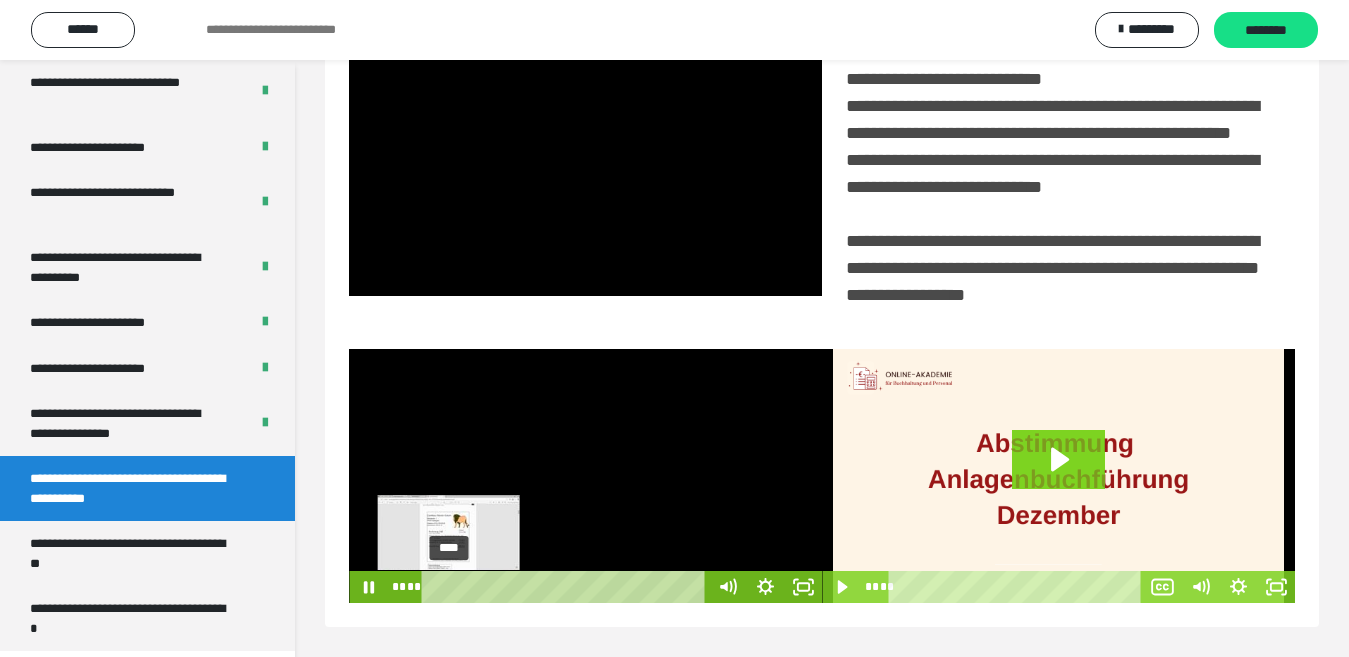 click at bounding box center [454, 586] 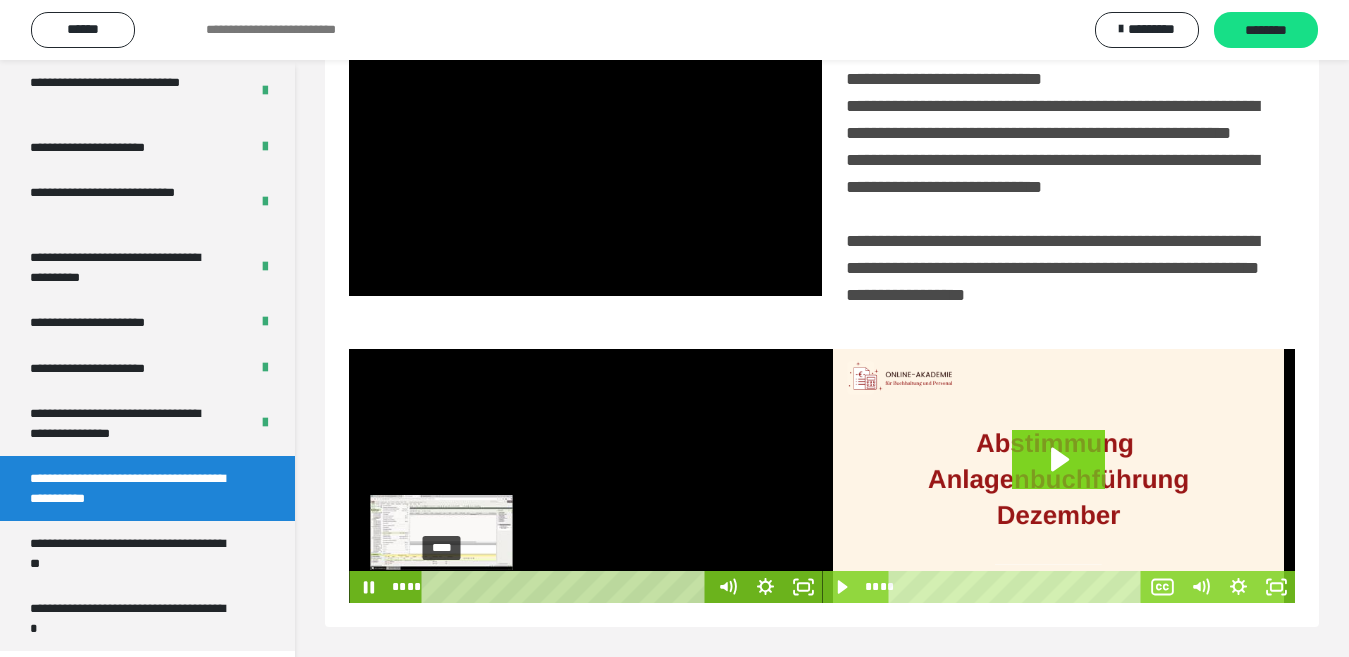 click on "****" at bounding box center [567, 587] 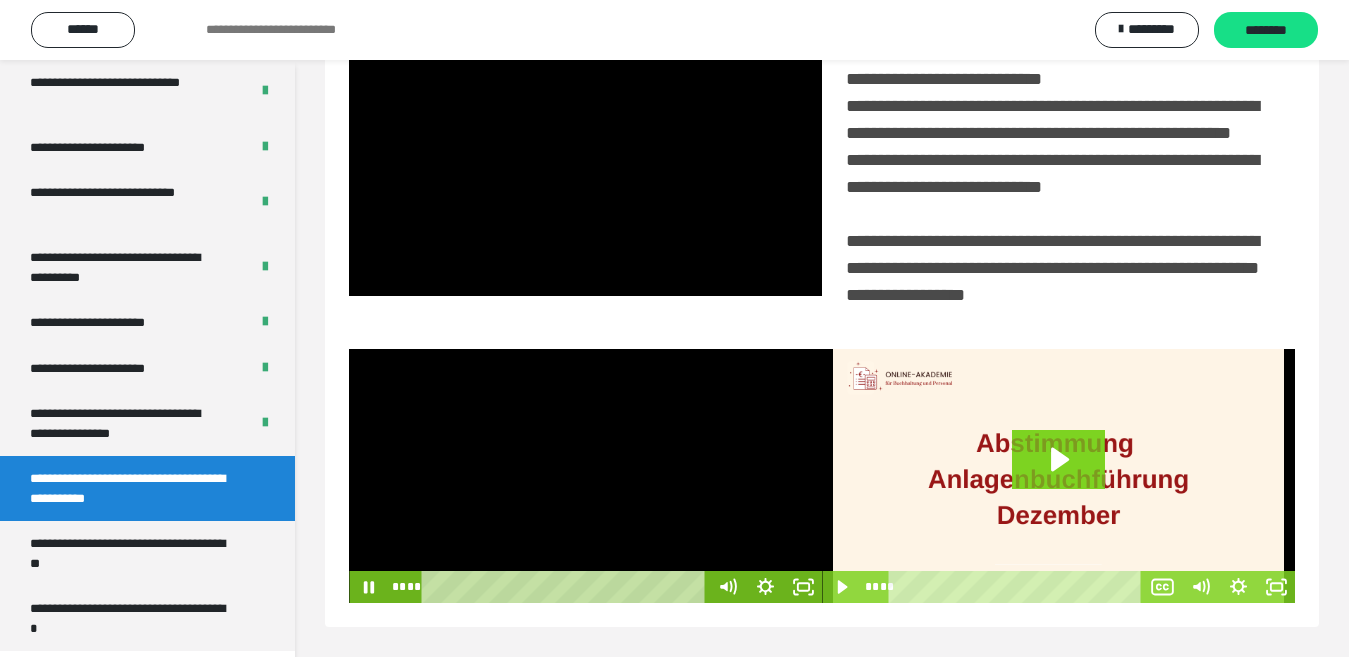click at bounding box center [585, 476] 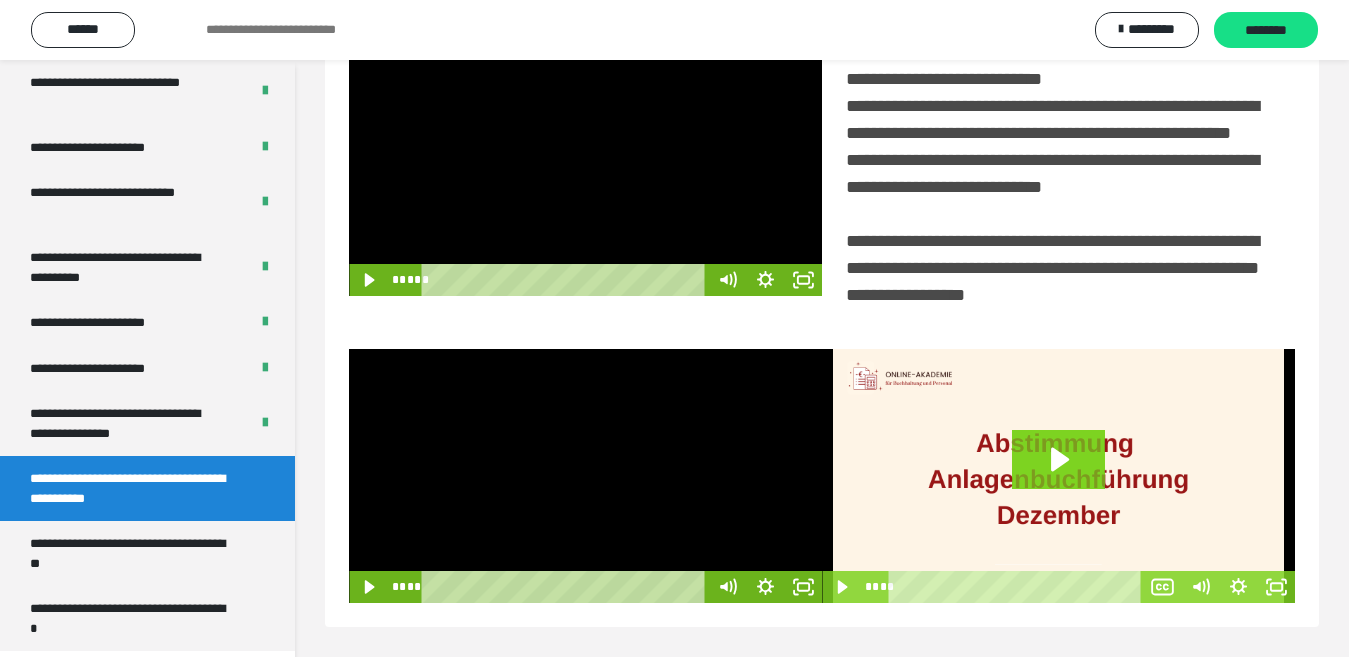 click at bounding box center (585, 476) 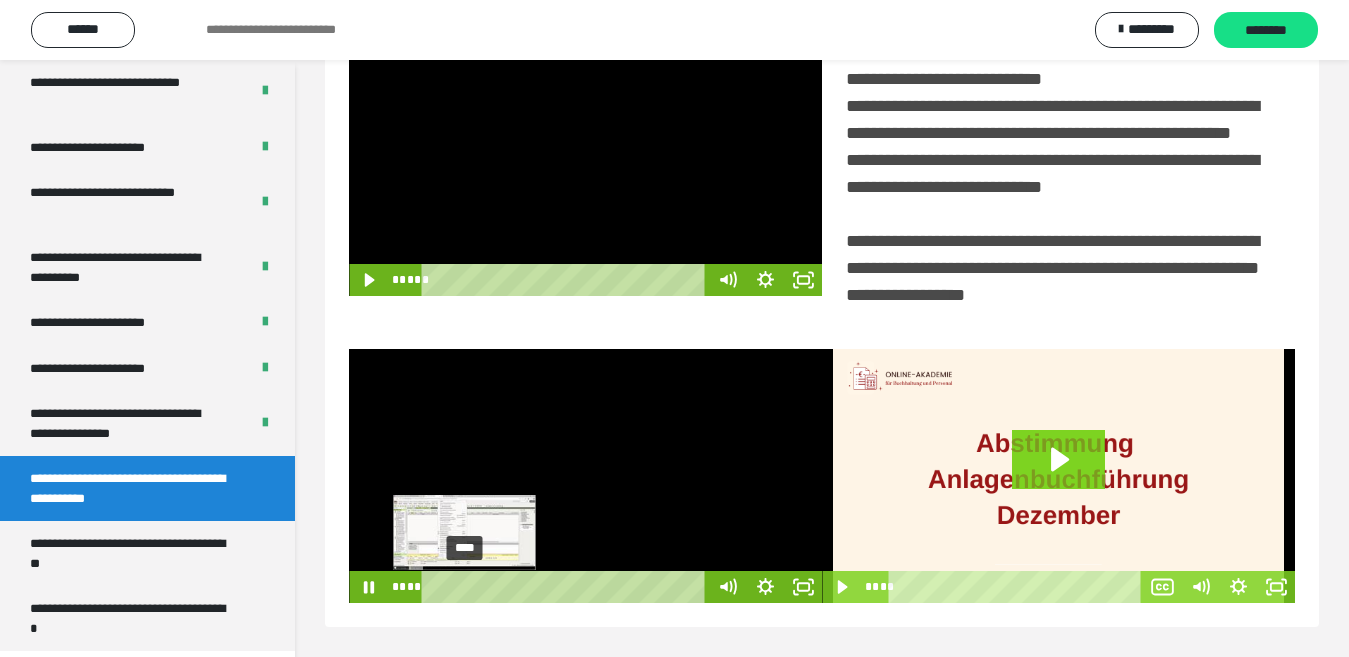 click on "****" at bounding box center [567, 587] 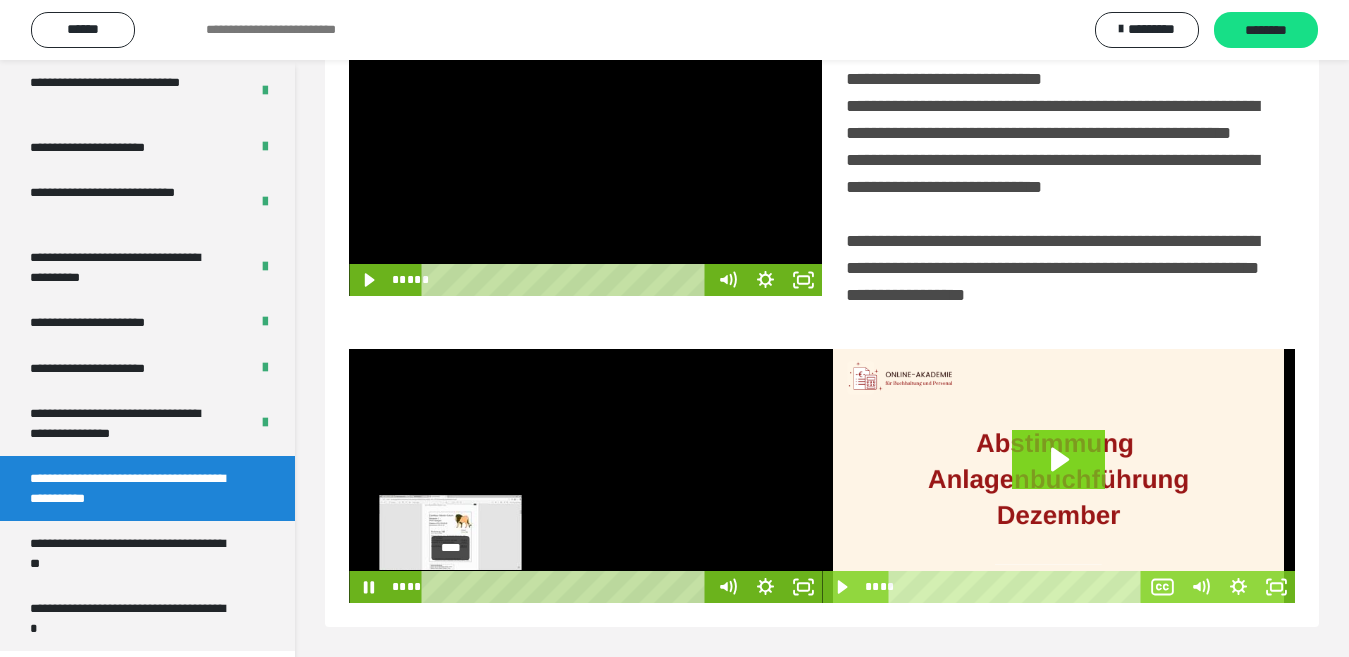 click on "****" at bounding box center [567, 587] 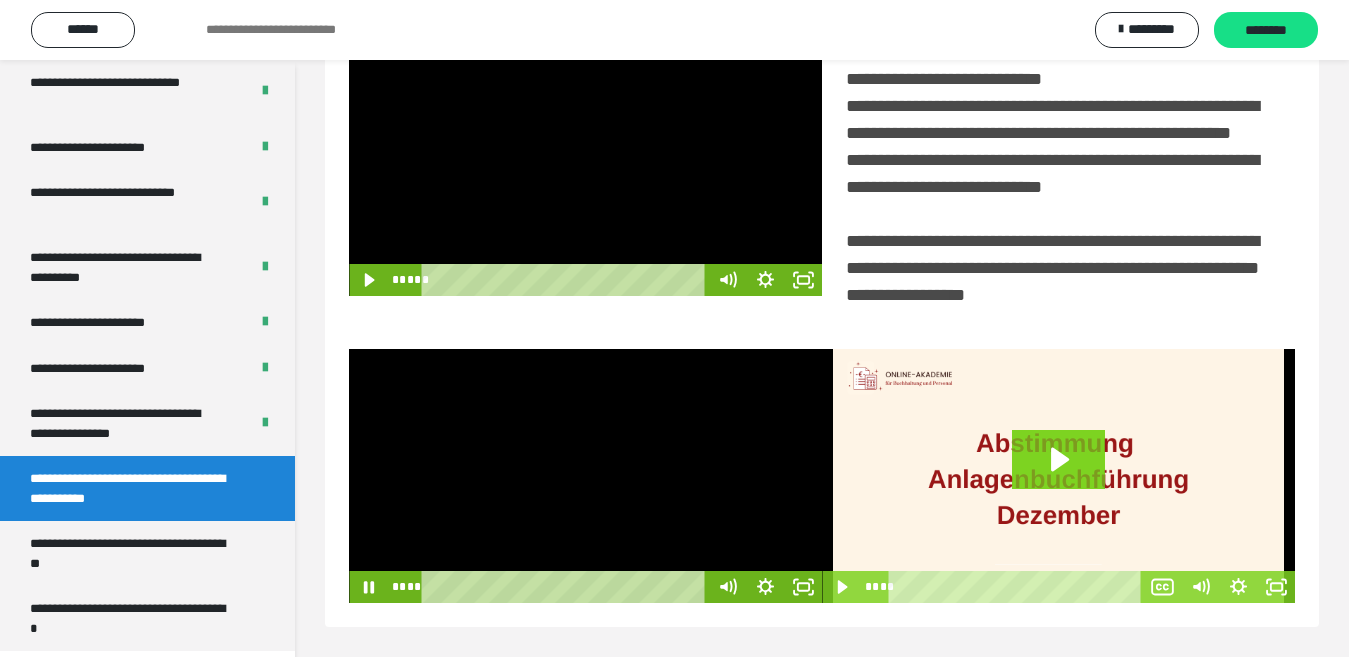 click at bounding box center (585, 476) 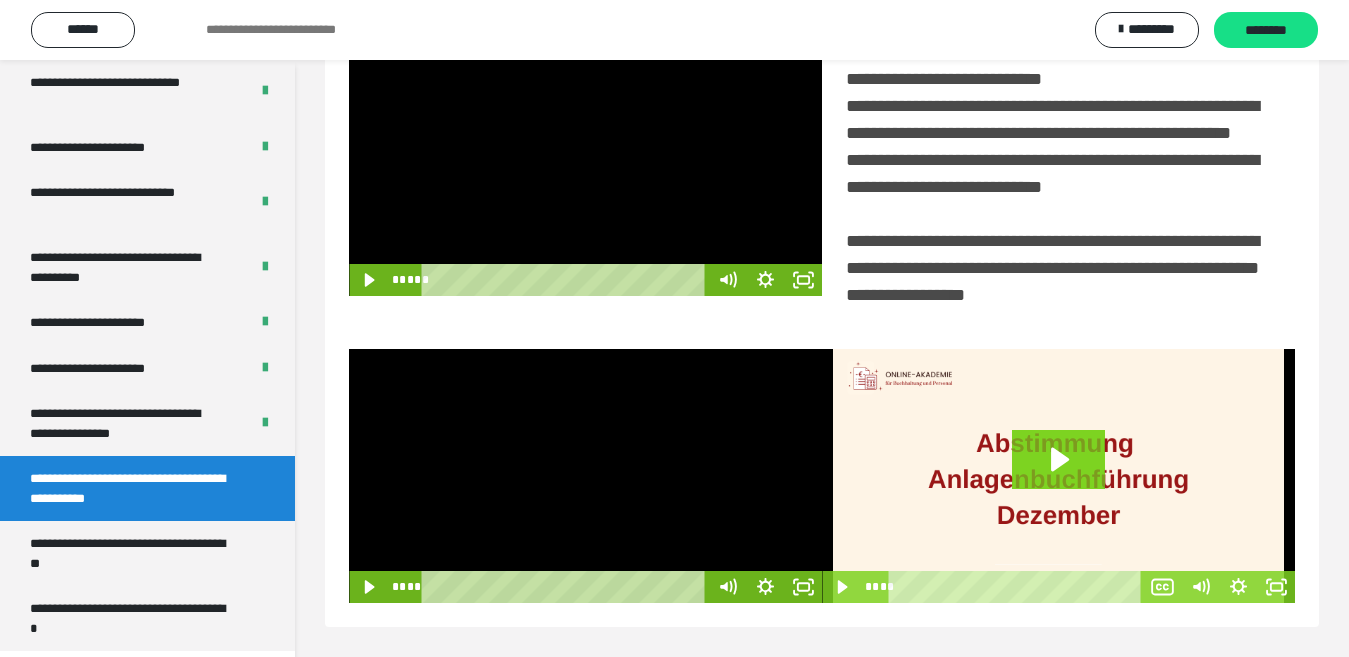 click at bounding box center [585, 476] 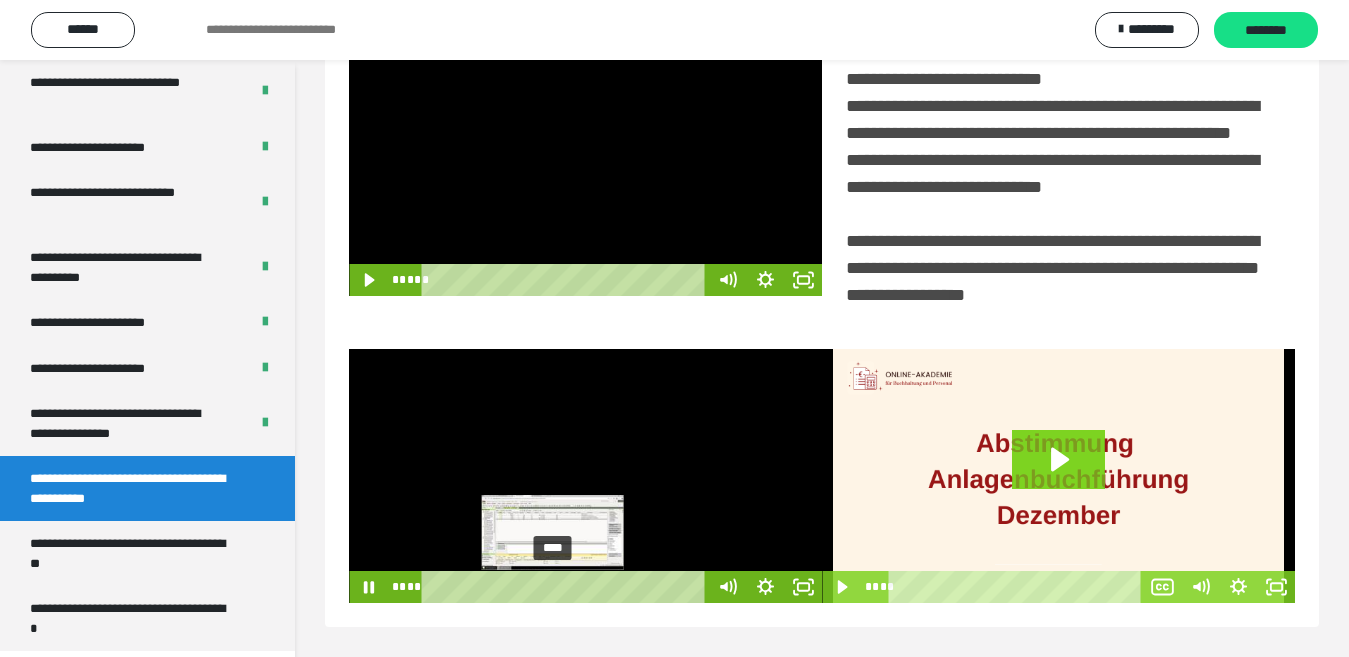 click on "****" at bounding box center (567, 587) 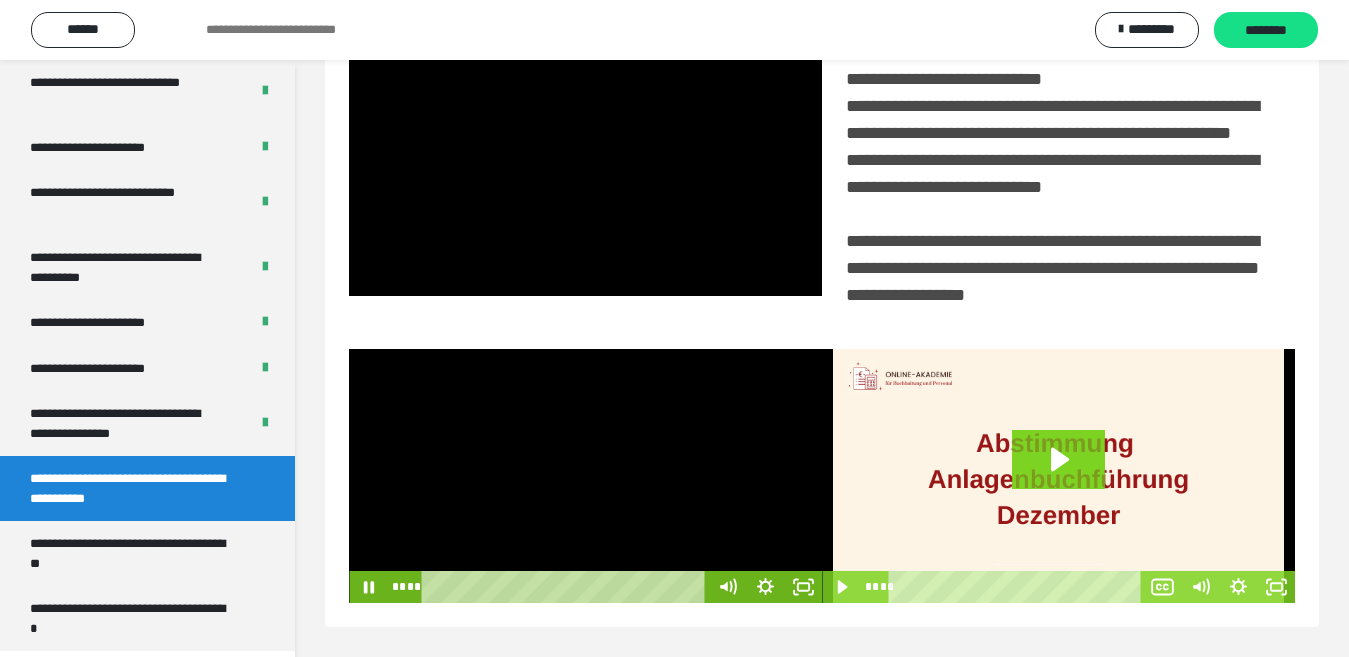 click at bounding box center [585, 476] 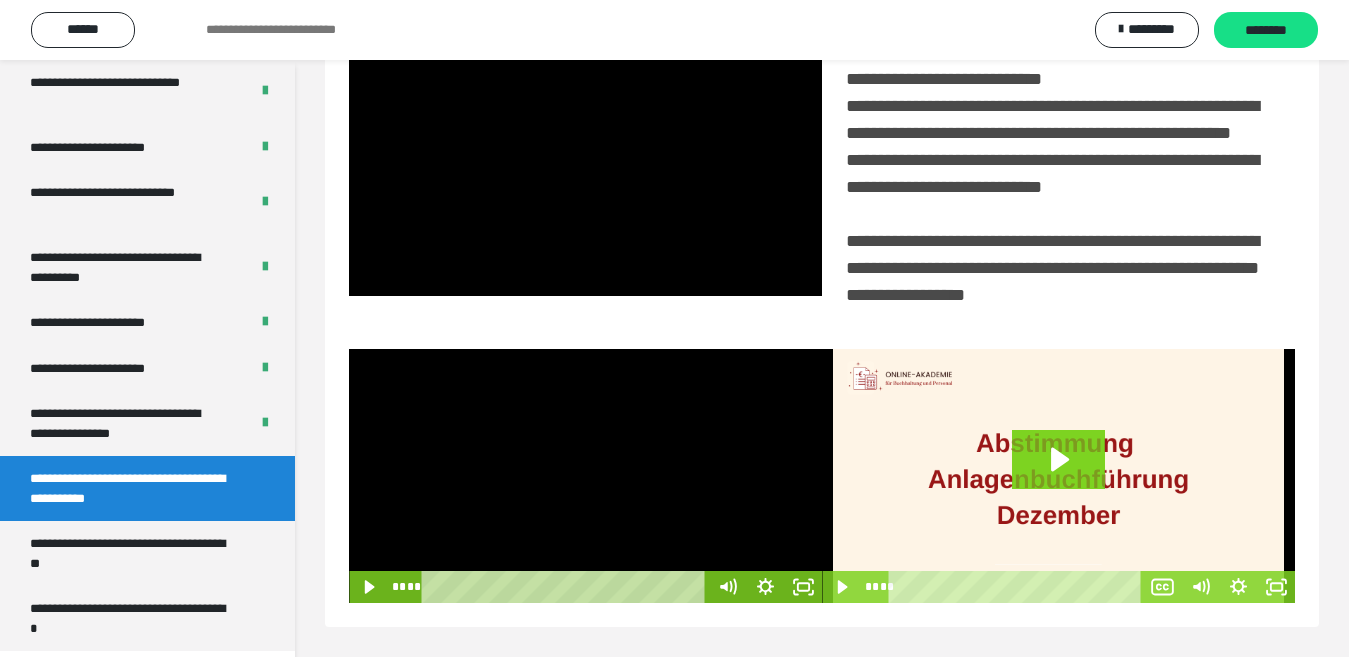 drag, startPoint x: 599, startPoint y: 488, endPoint x: 726, endPoint y: 17, distance: 487.8217 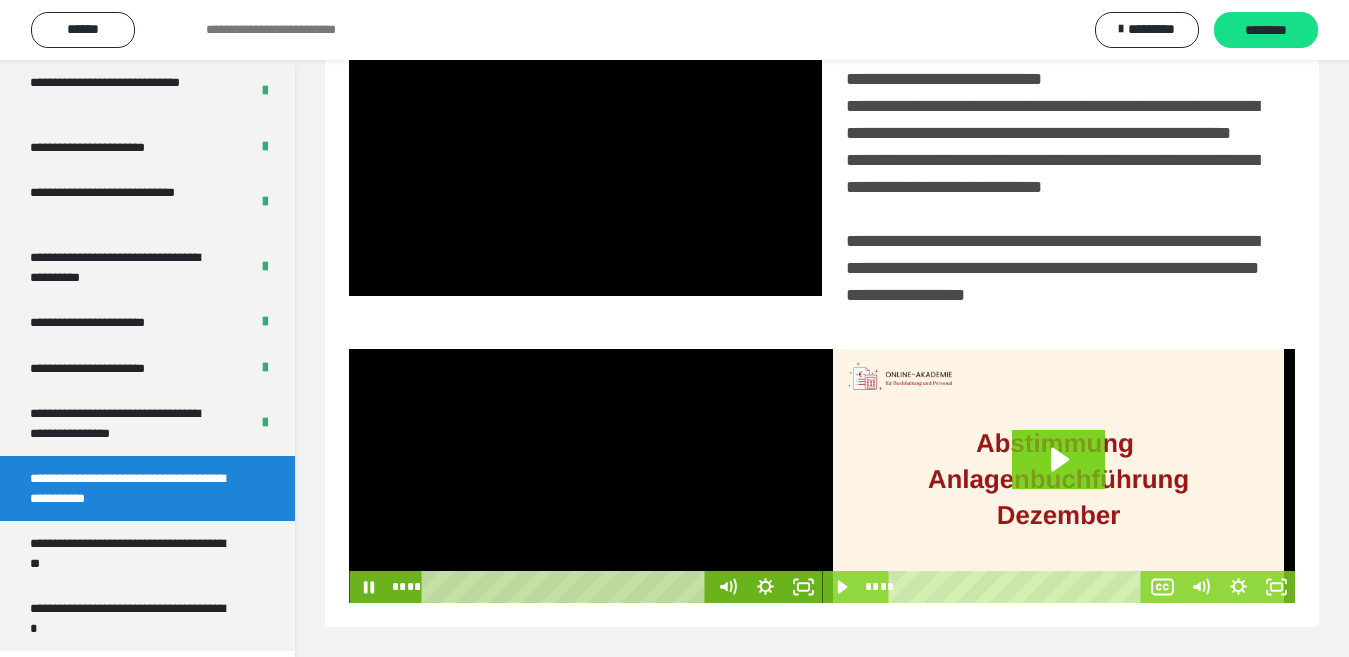 click at bounding box center (585, 476) 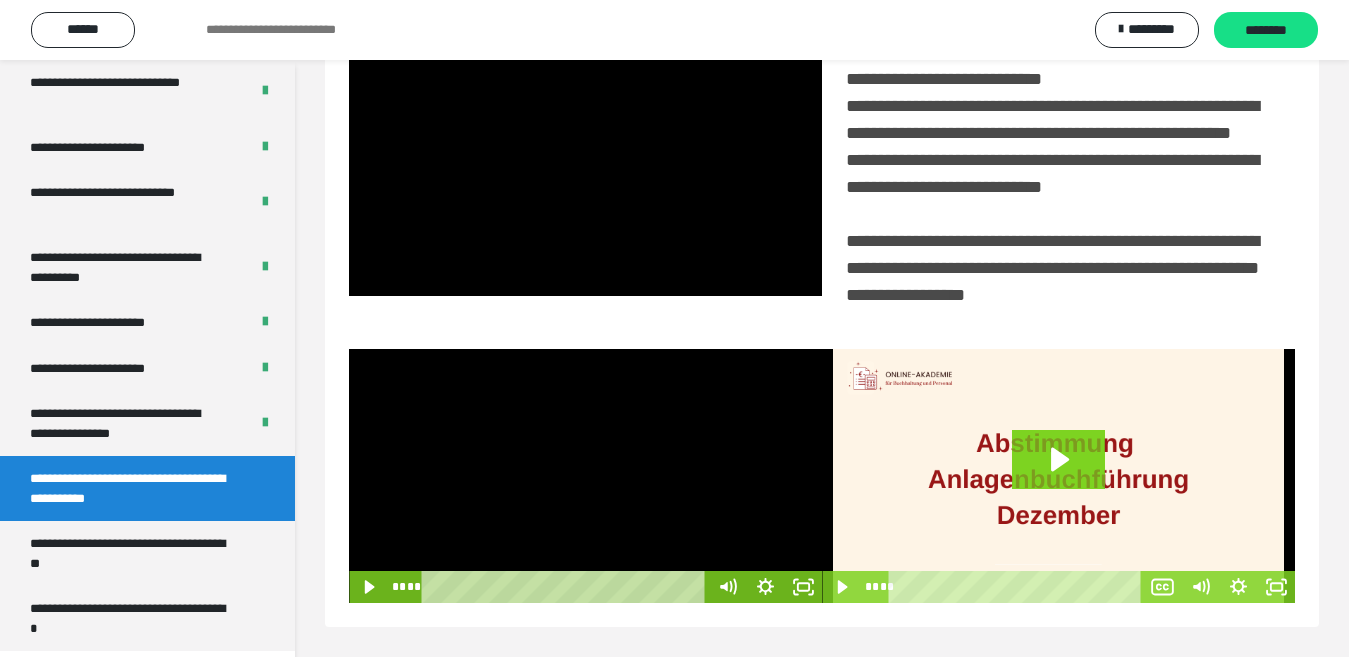 click at bounding box center (585, 476) 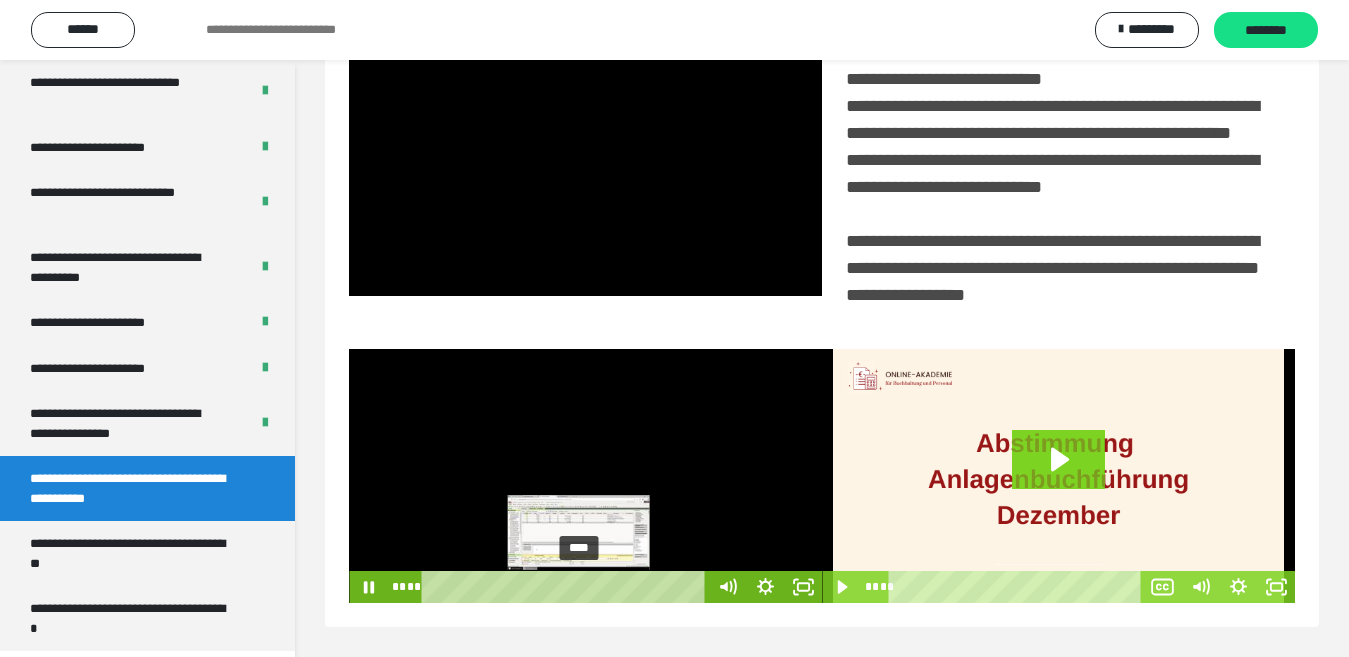 click at bounding box center (579, 586) 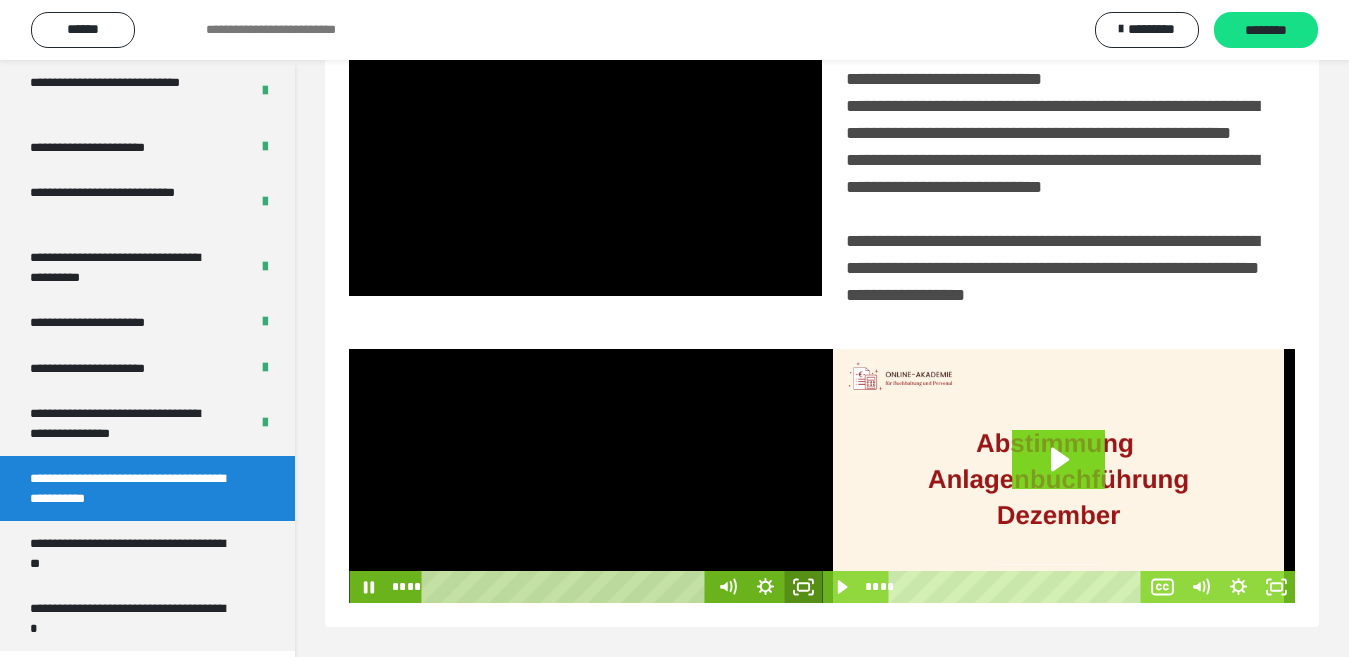 click 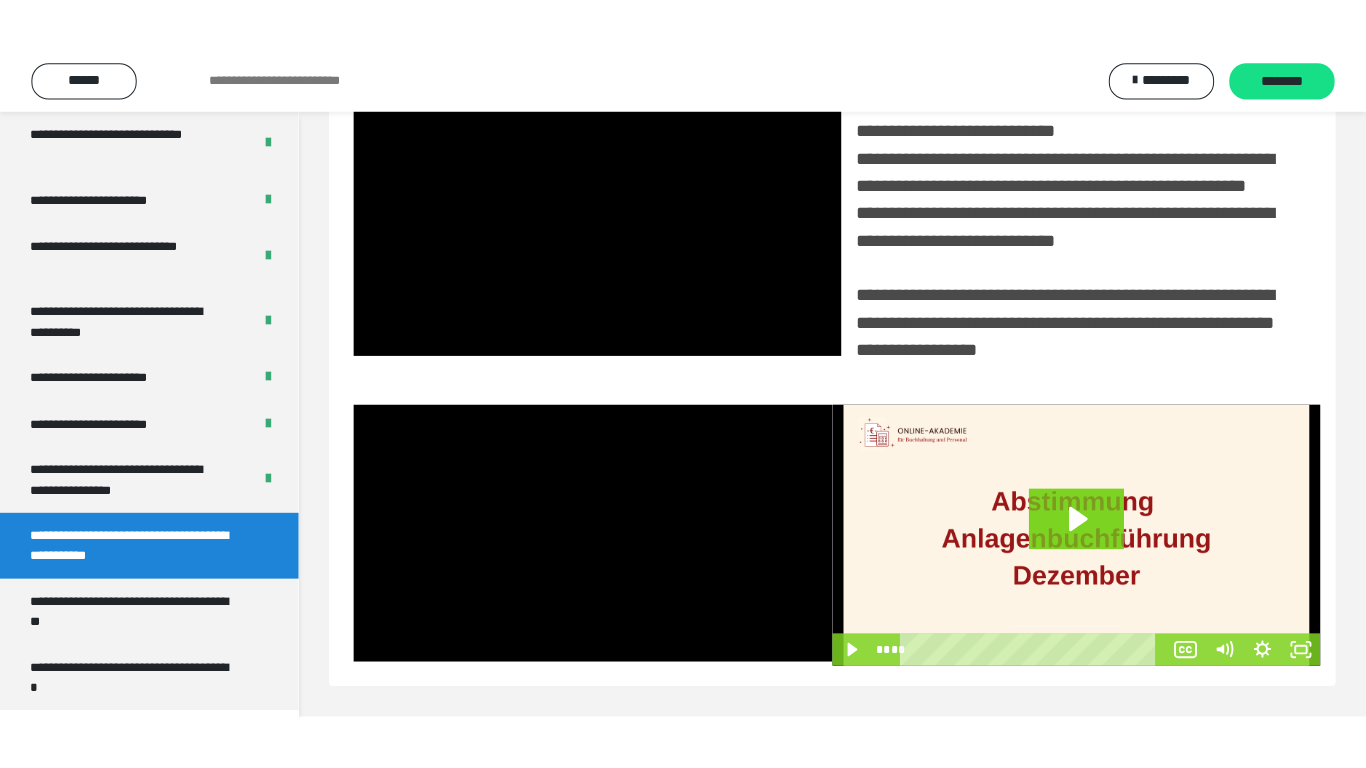 scroll, scrollTop: 358, scrollLeft: 0, axis: vertical 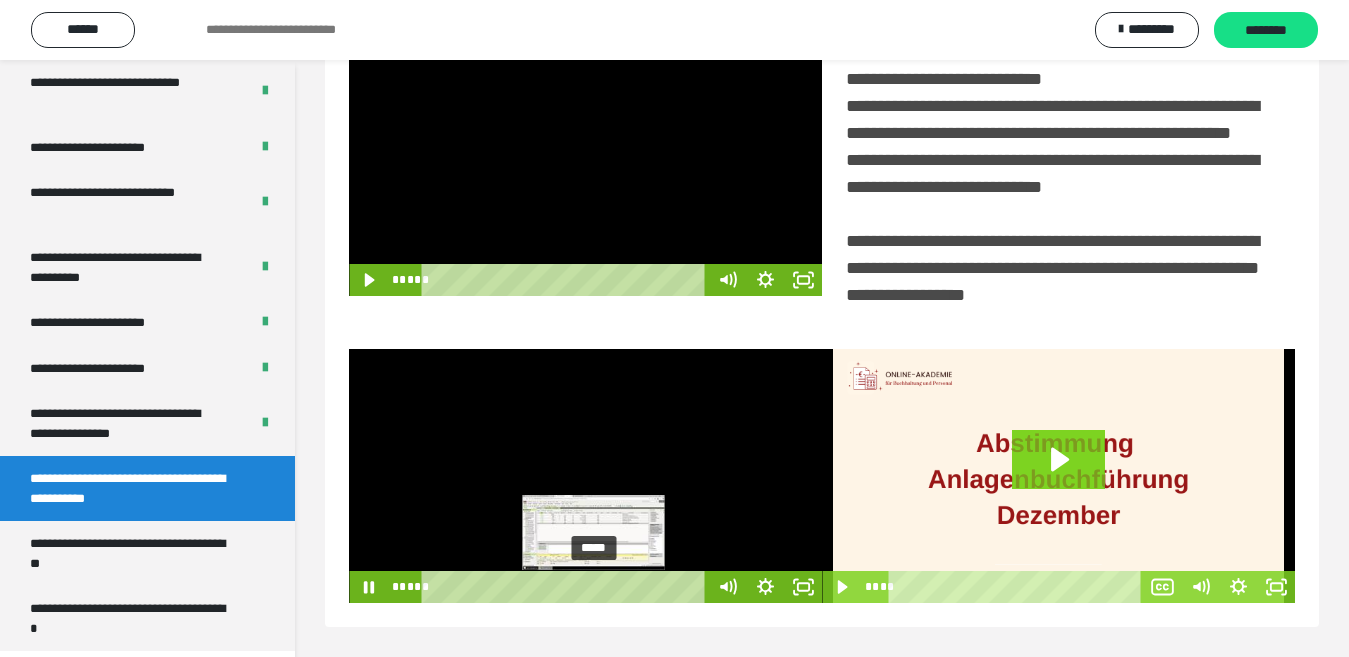 click on "*****" at bounding box center [567, 587] 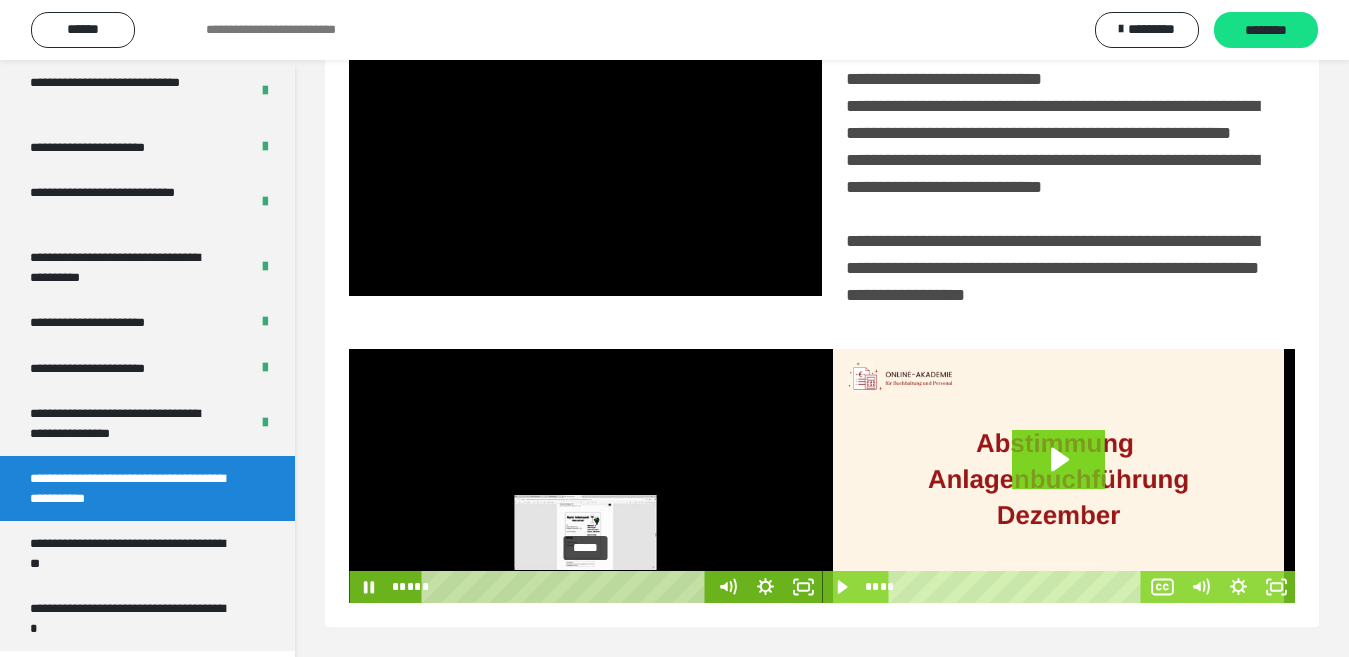 click on "*****" at bounding box center (567, 587) 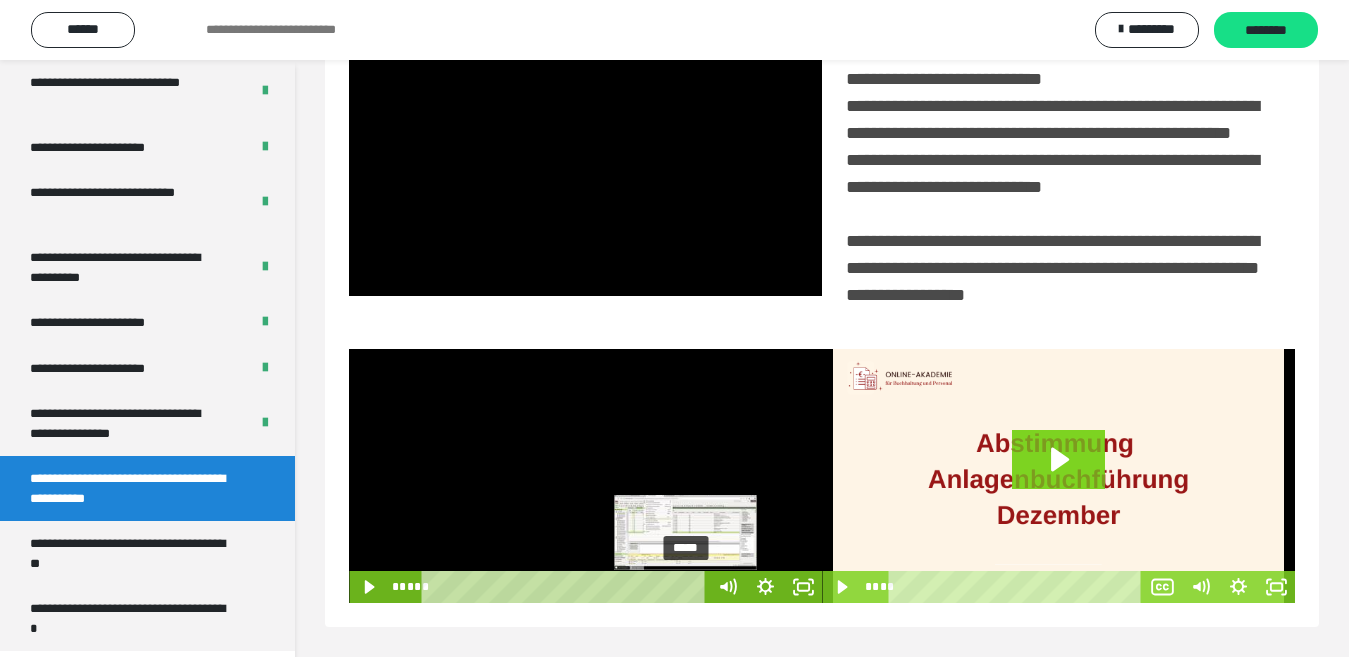 click on "*****" at bounding box center (567, 587) 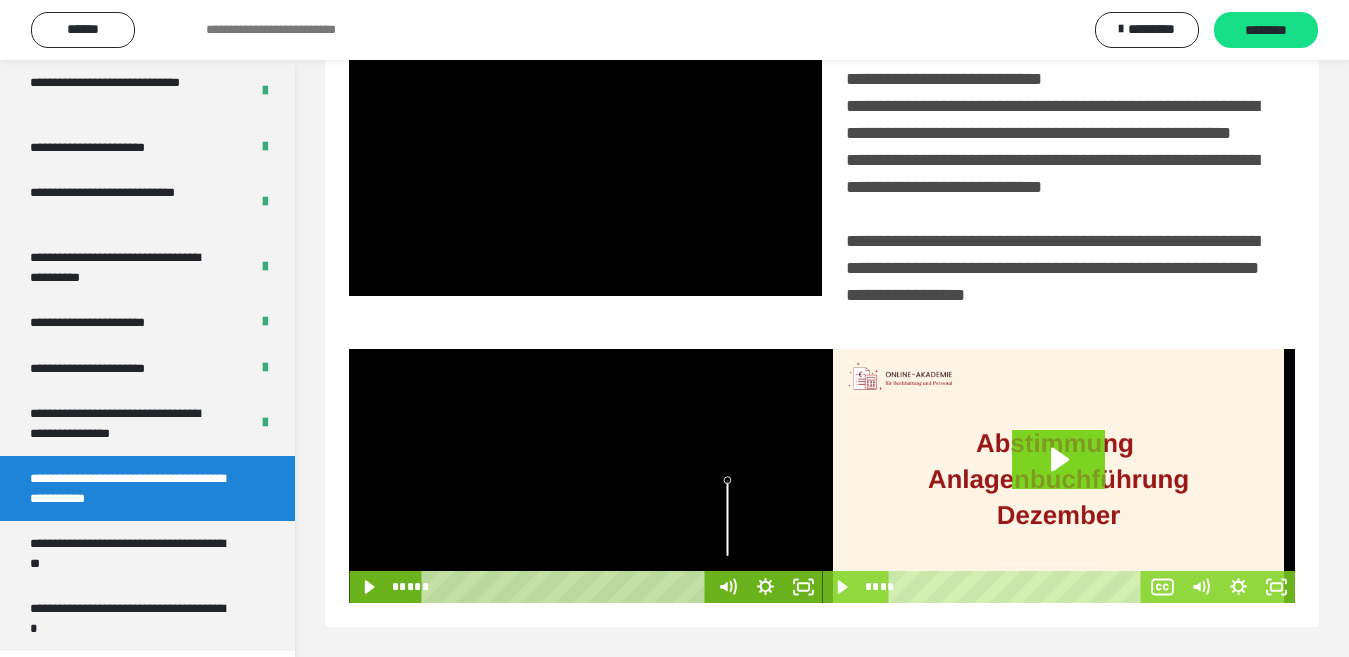 click at bounding box center [585, 476] 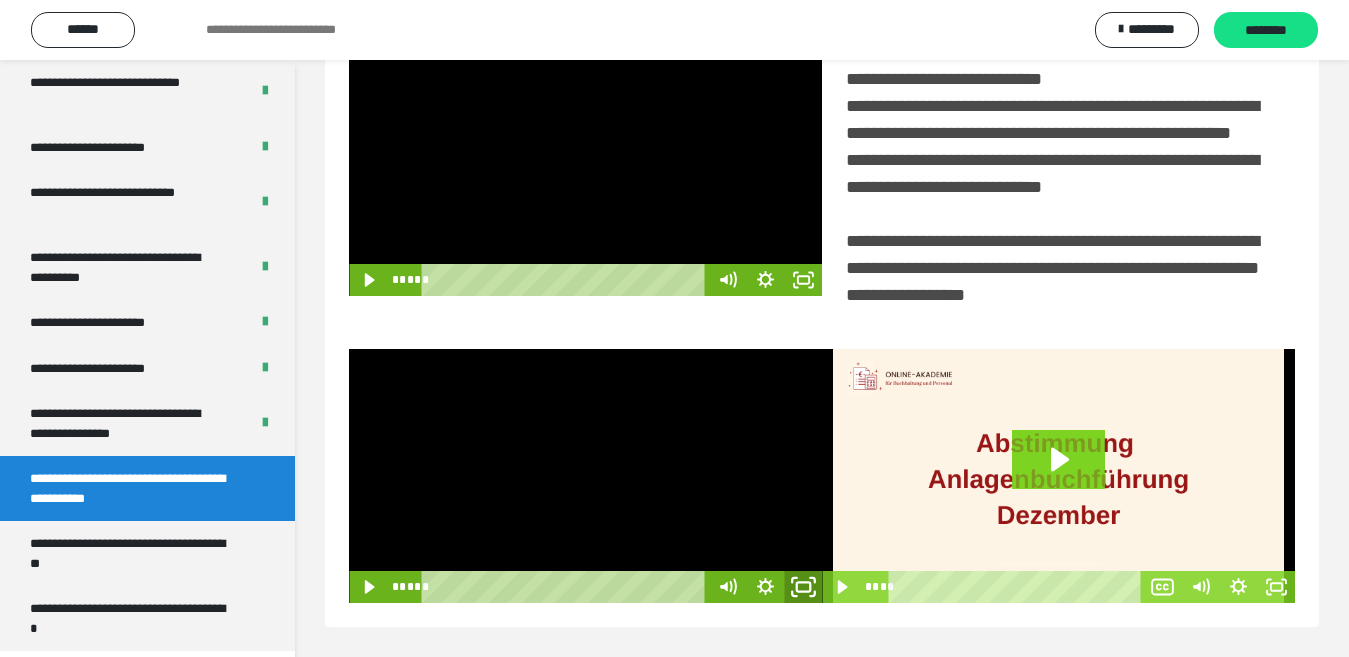 click 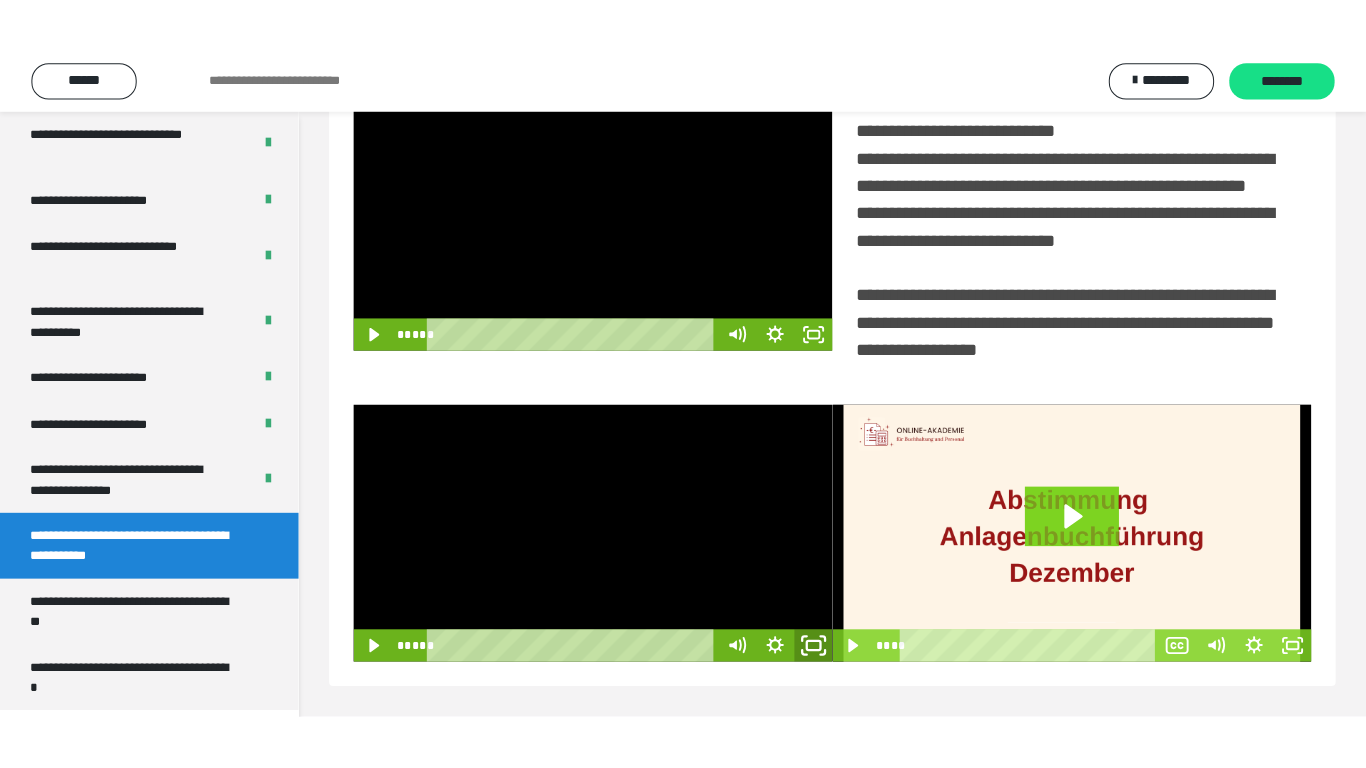 scroll, scrollTop: 358, scrollLeft: 0, axis: vertical 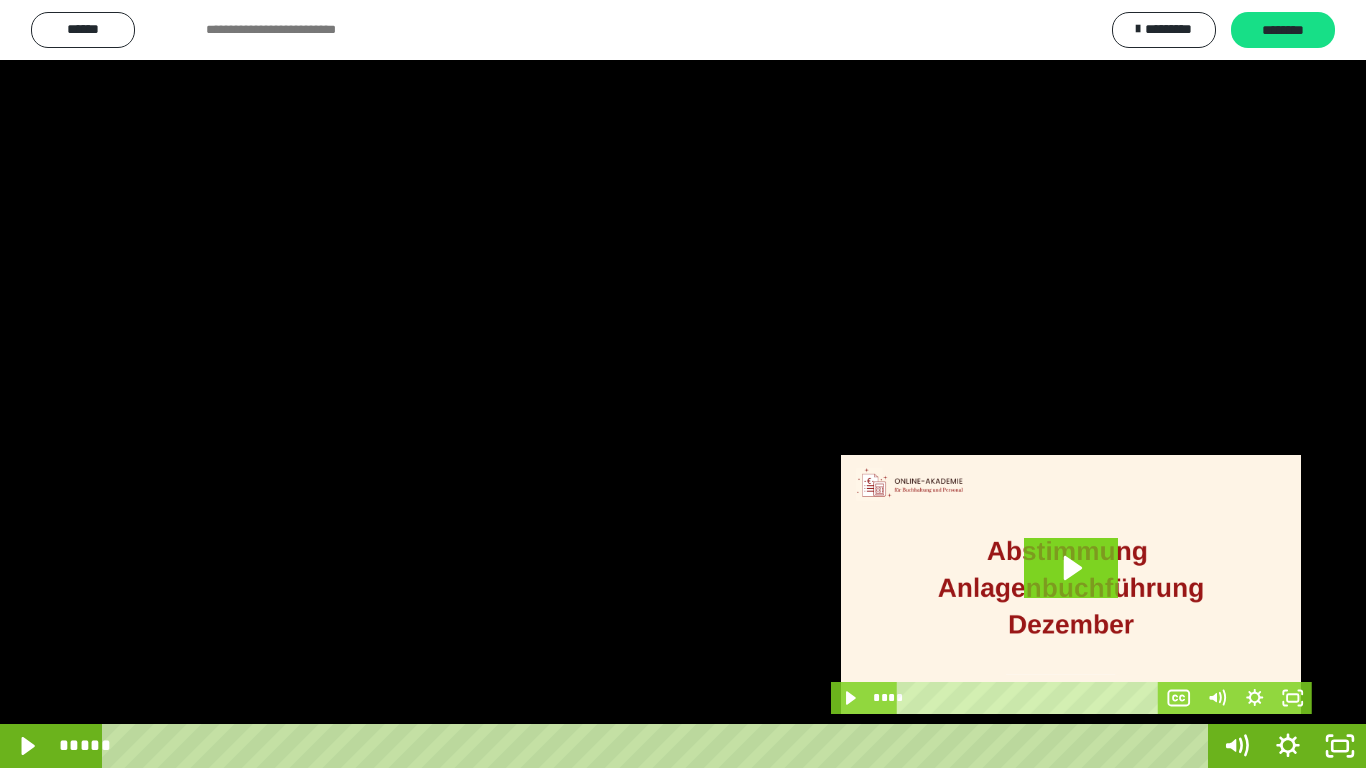 click on "*****" at bounding box center [659, 746] 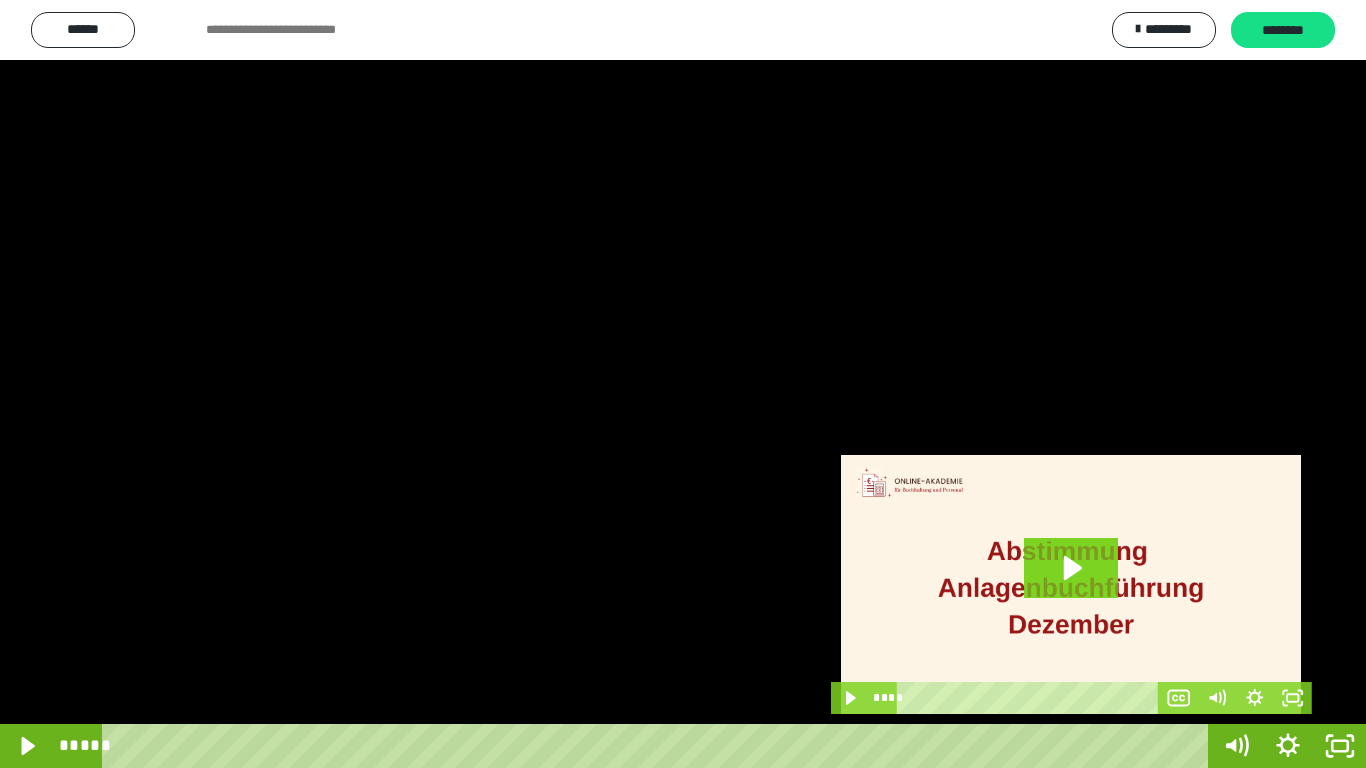 click at bounding box center (683, 384) 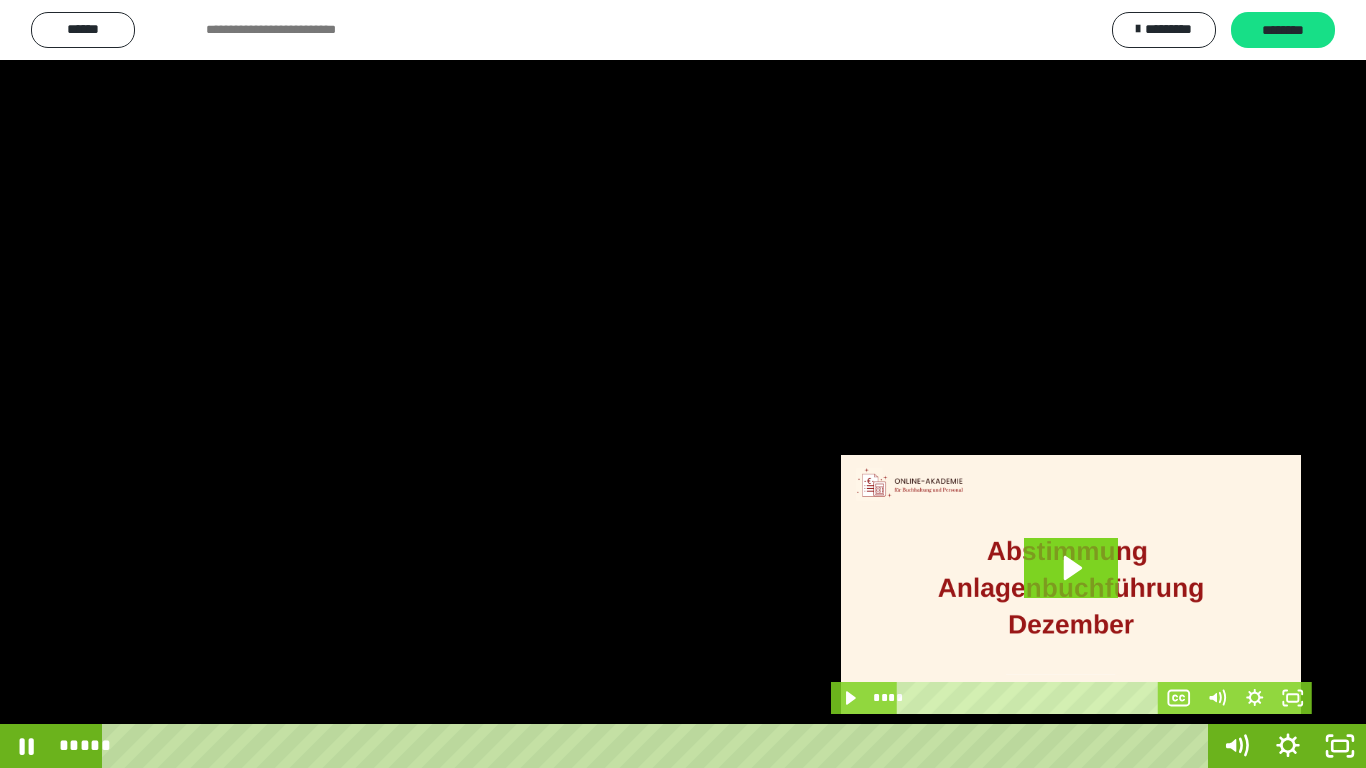 click at bounding box center (683, 384) 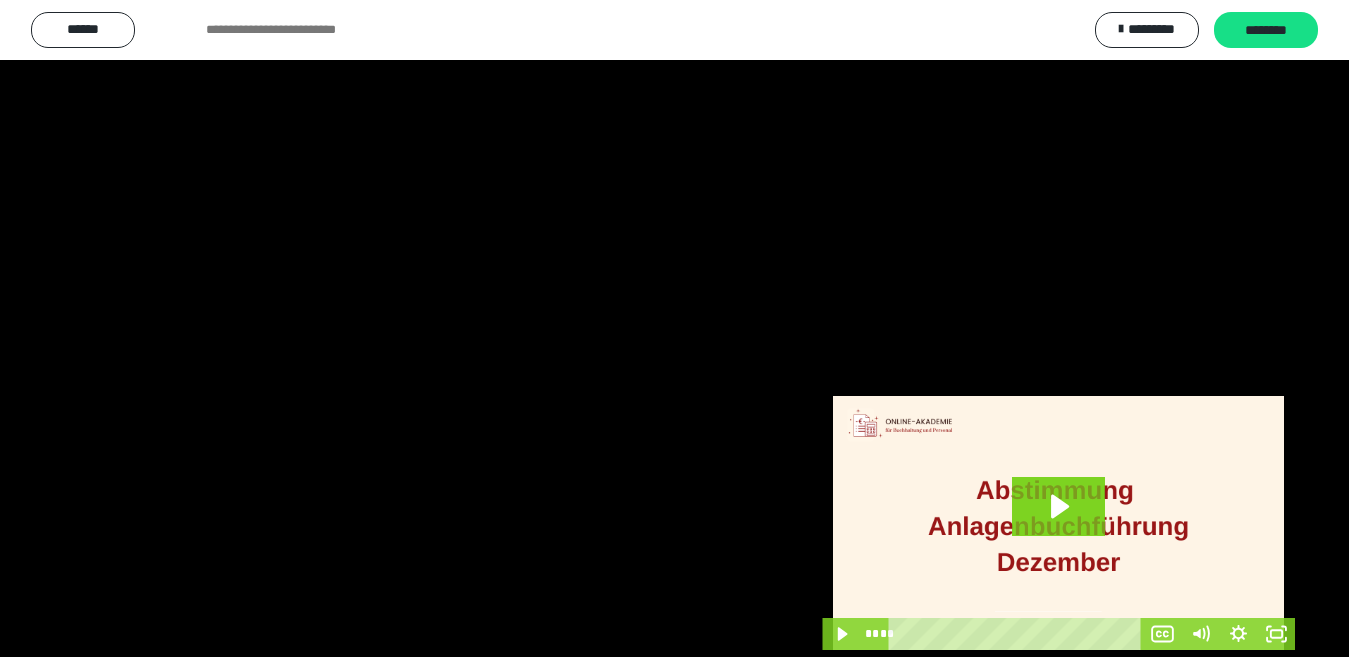 scroll, scrollTop: 4033, scrollLeft: 0, axis: vertical 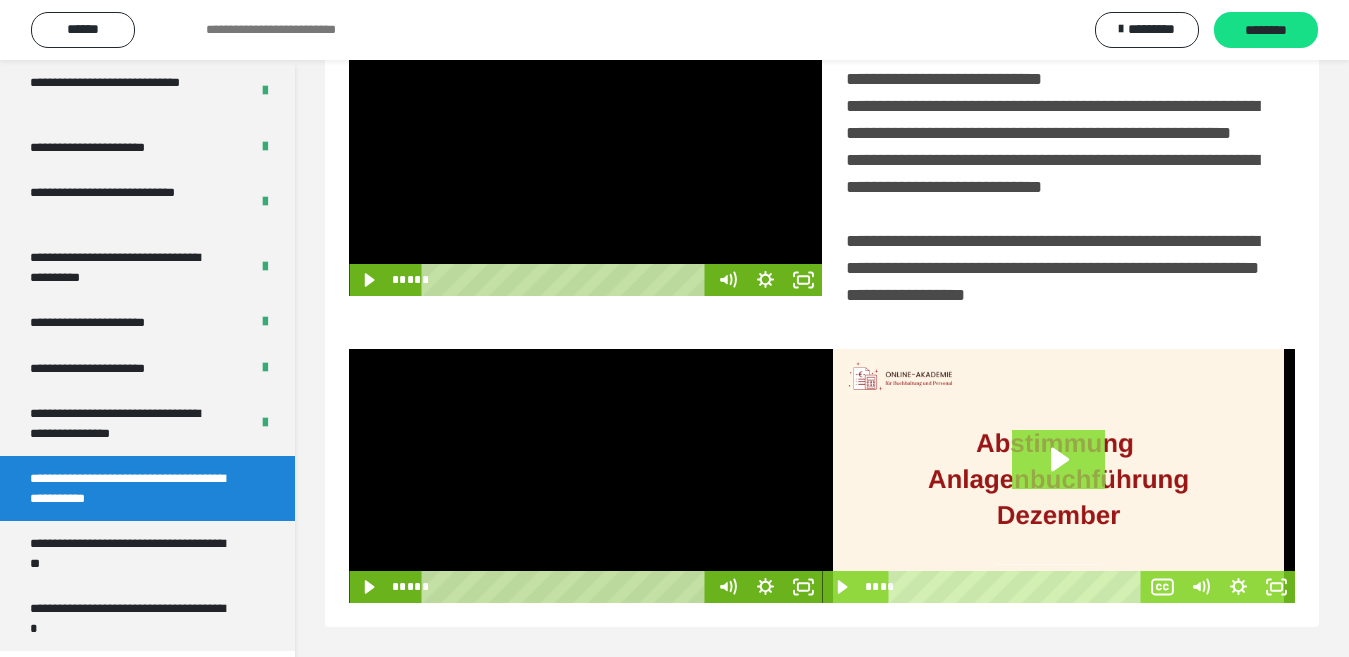 click 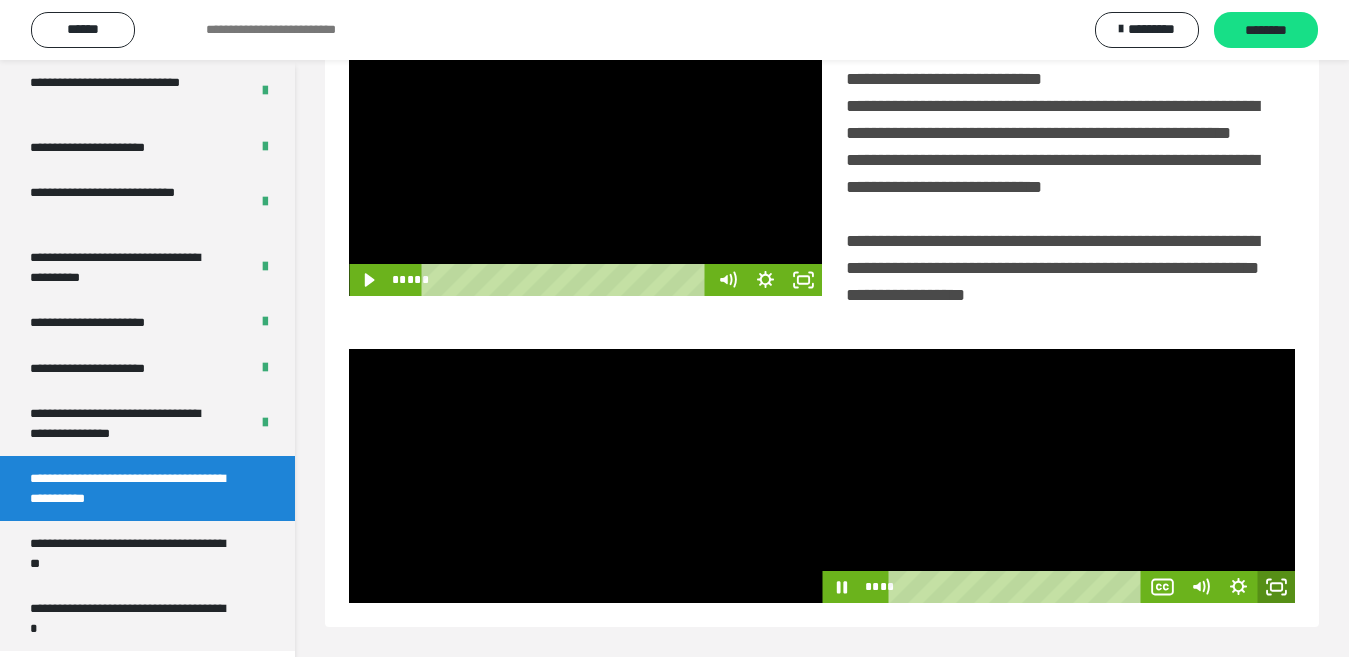click 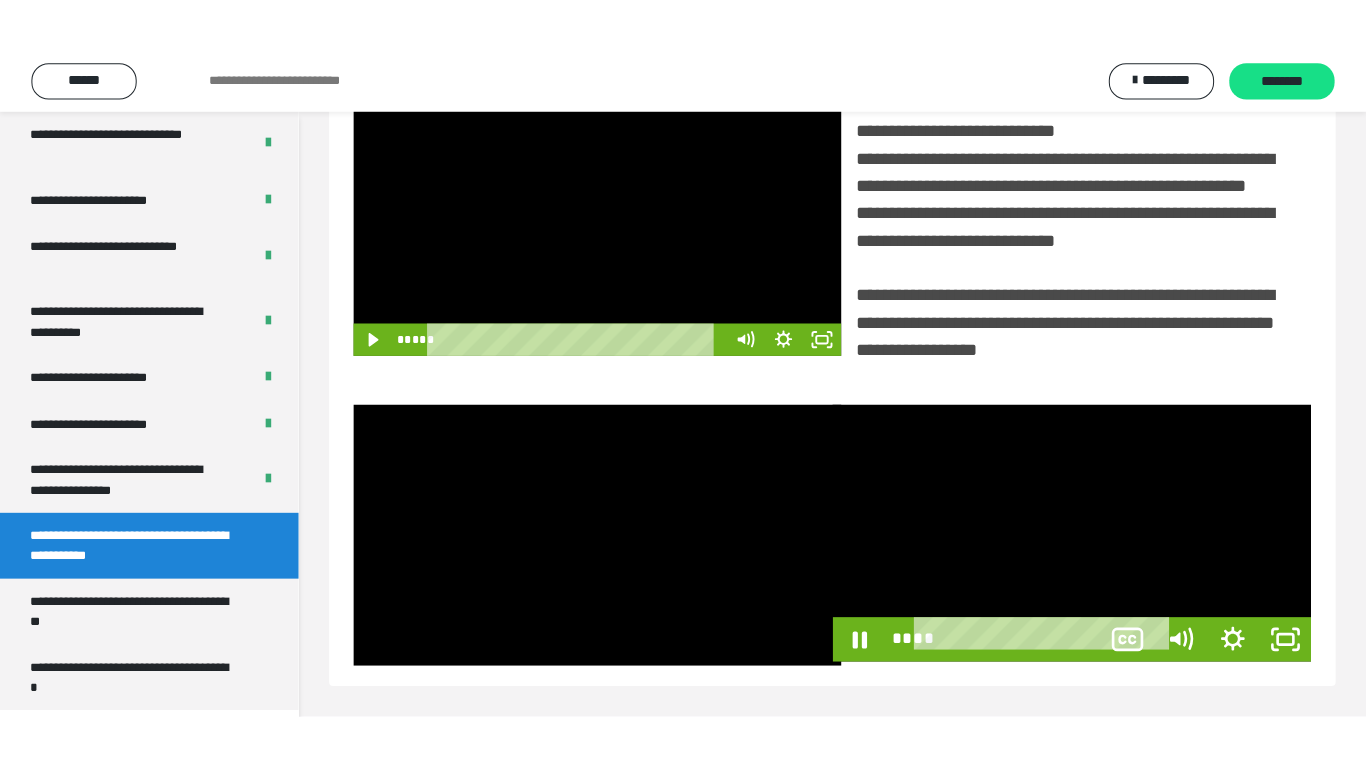 scroll, scrollTop: 358, scrollLeft: 0, axis: vertical 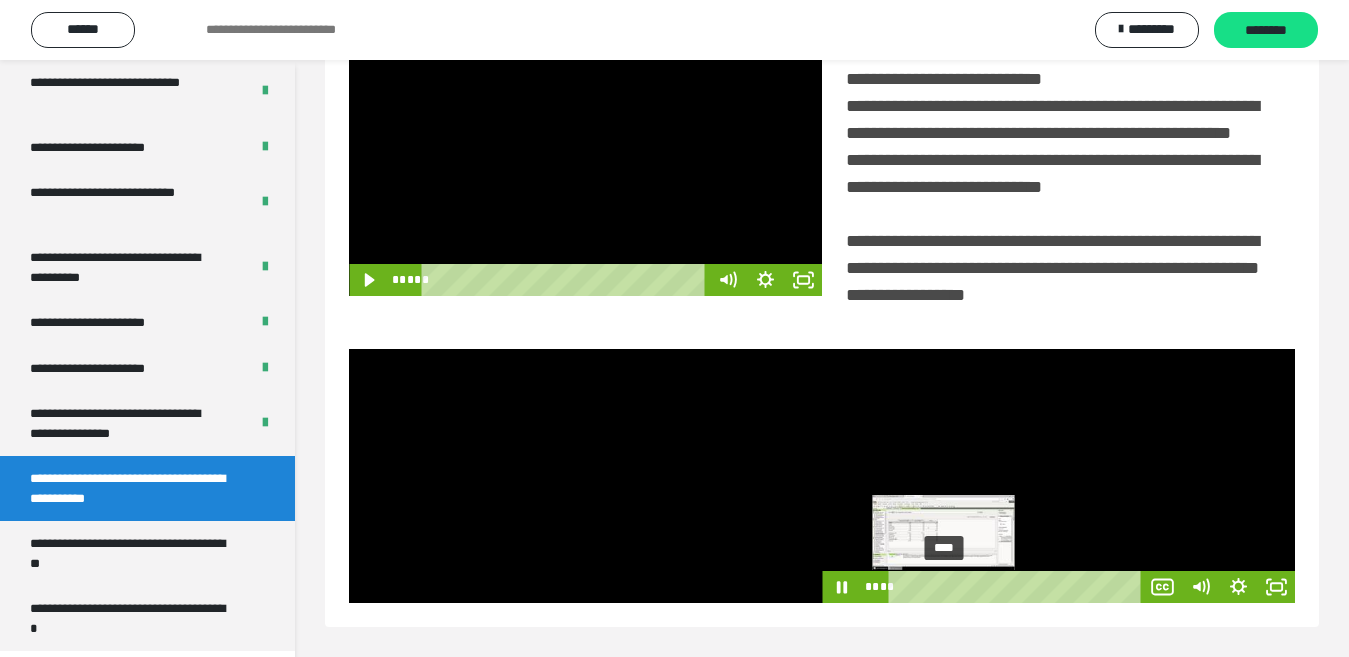click on "****" at bounding box center [1018, 587] 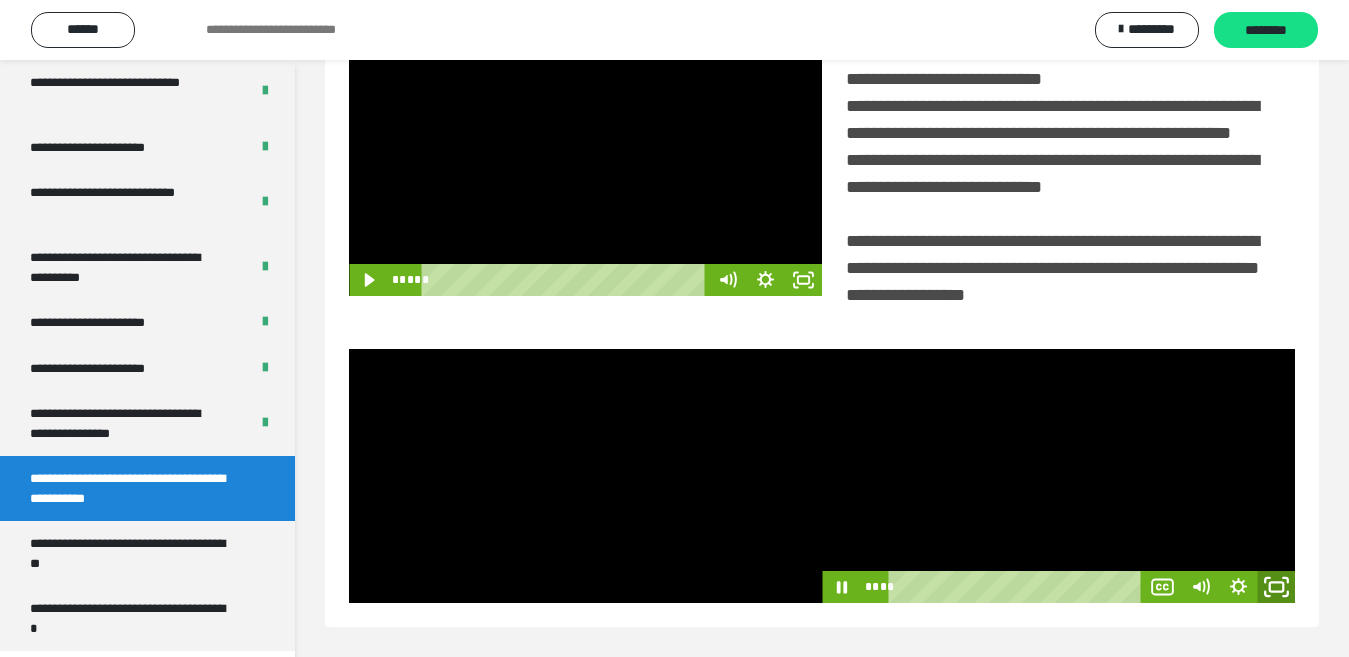 click 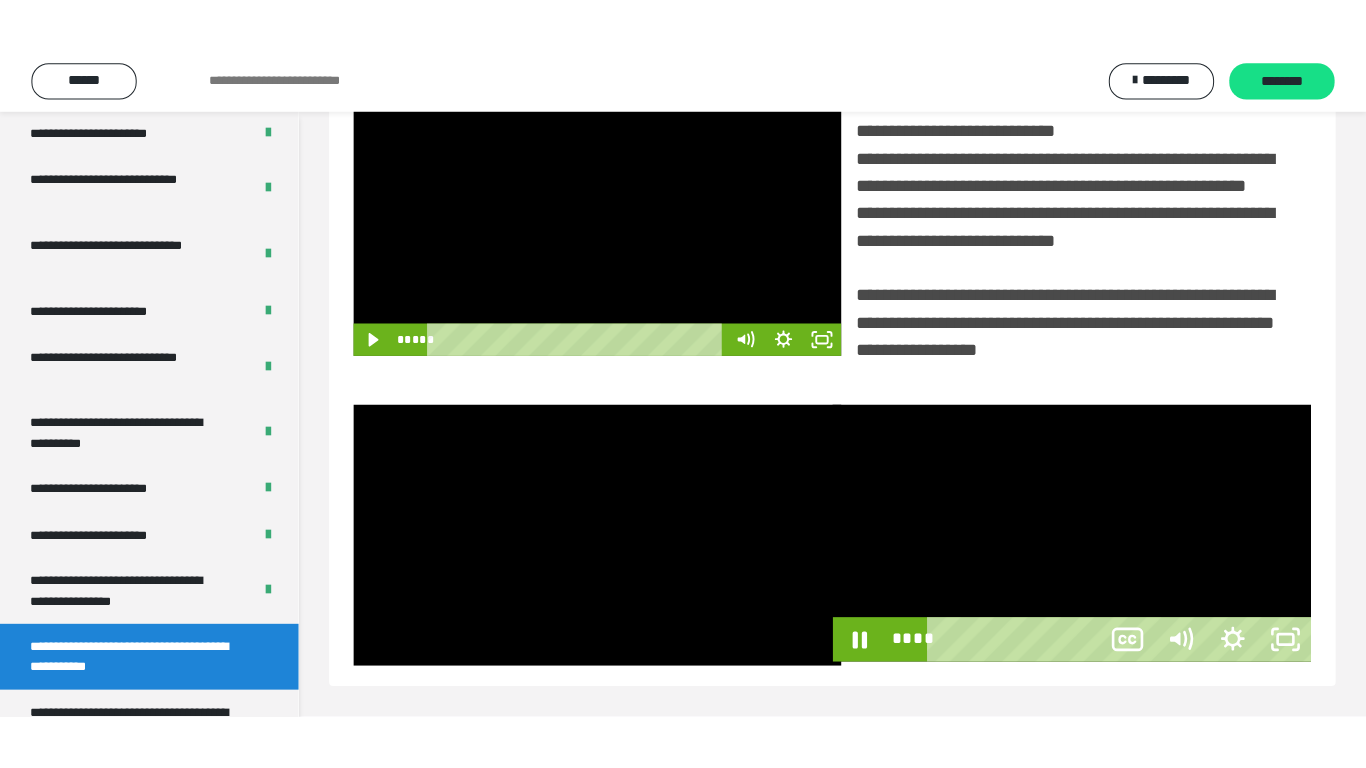 scroll, scrollTop: 358, scrollLeft: 0, axis: vertical 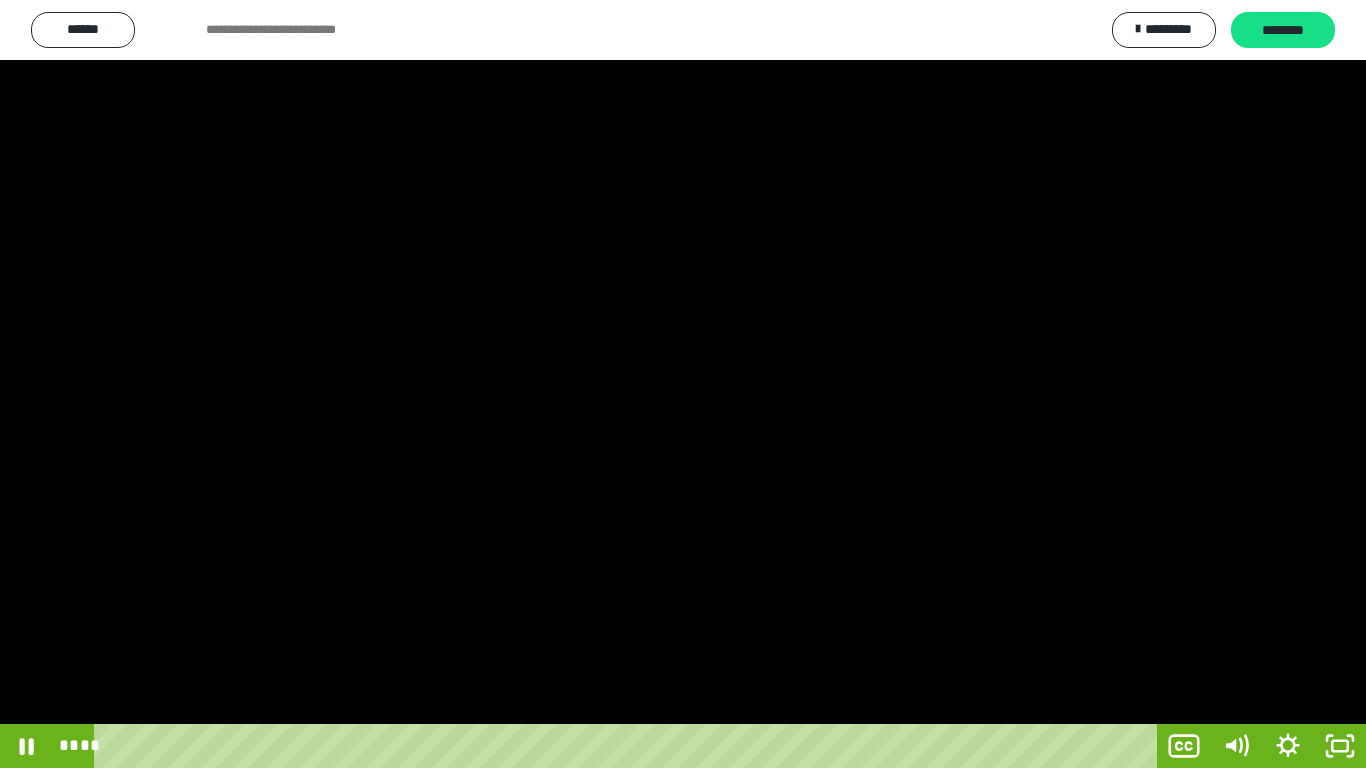 click at bounding box center (683, 384) 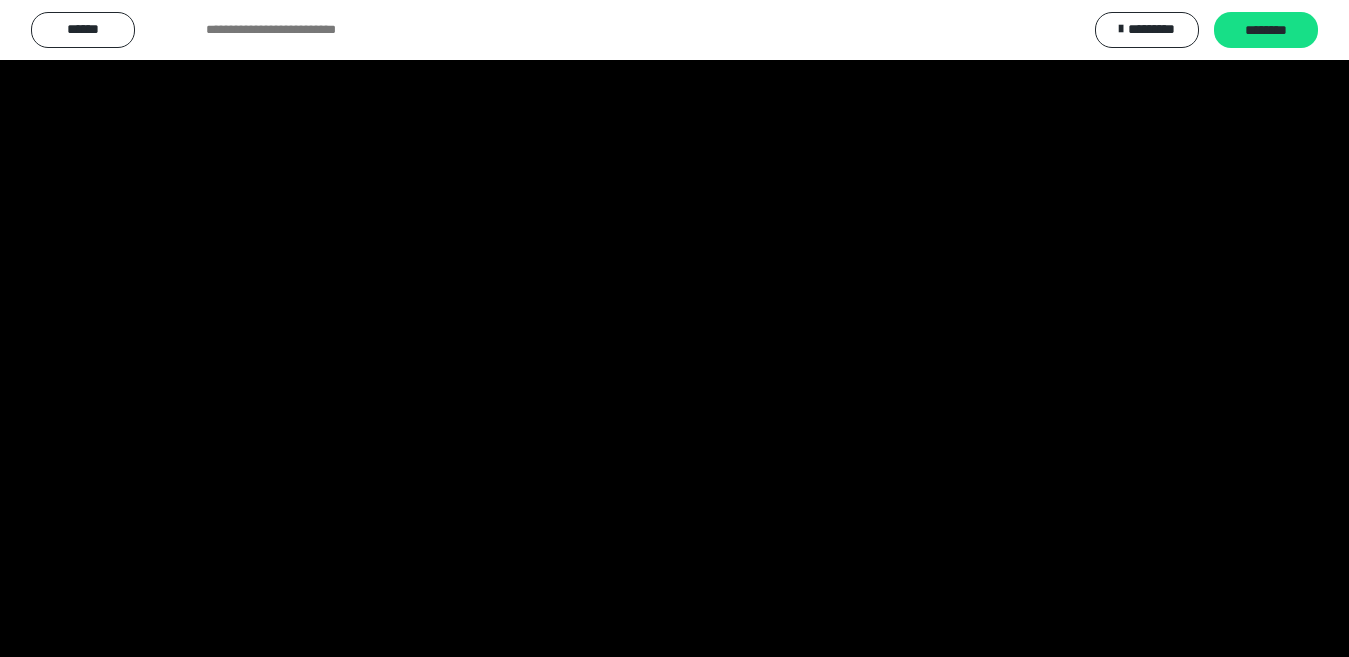 scroll, scrollTop: 4033, scrollLeft: 0, axis: vertical 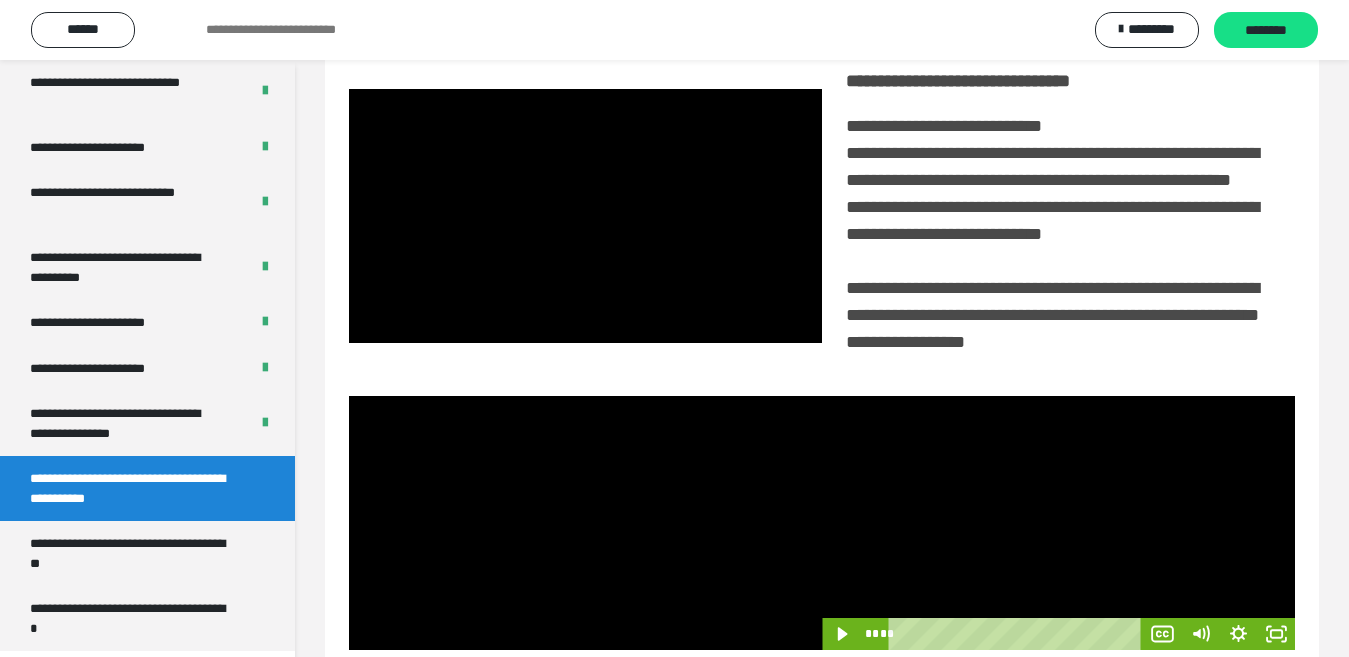 click at bounding box center [1058, 523] 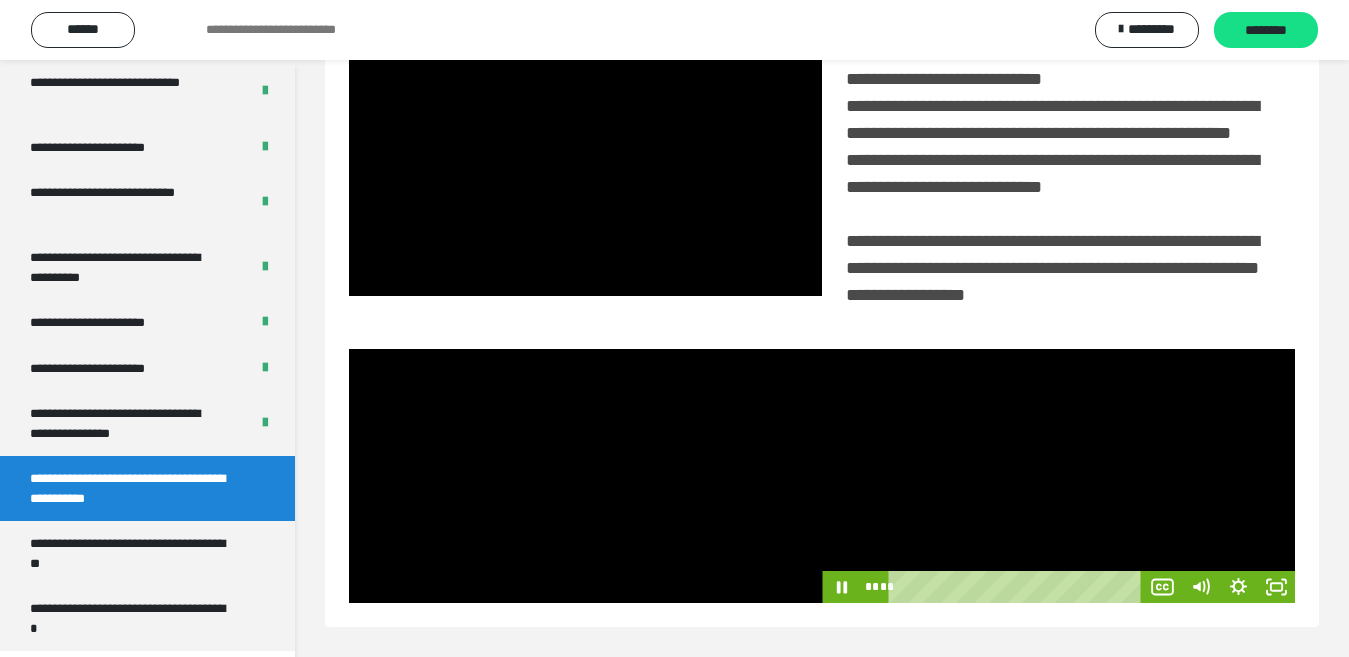 scroll, scrollTop: 486, scrollLeft: 0, axis: vertical 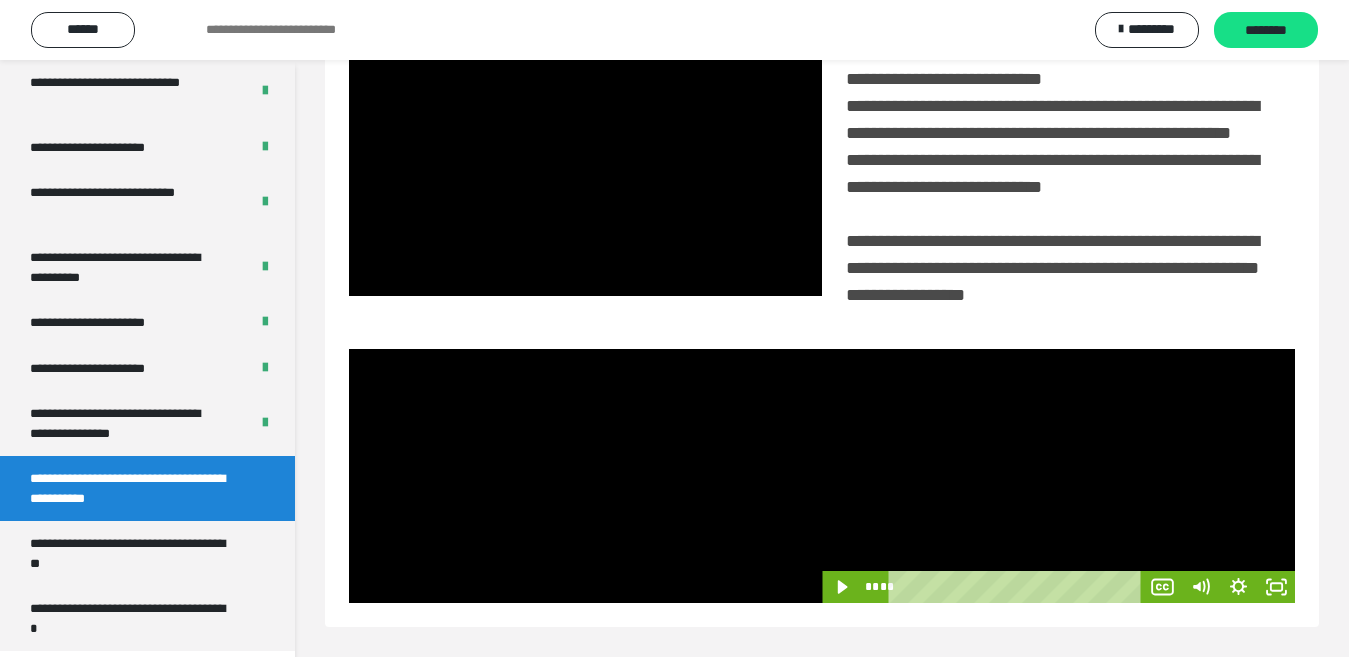 click at bounding box center [1058, 476] 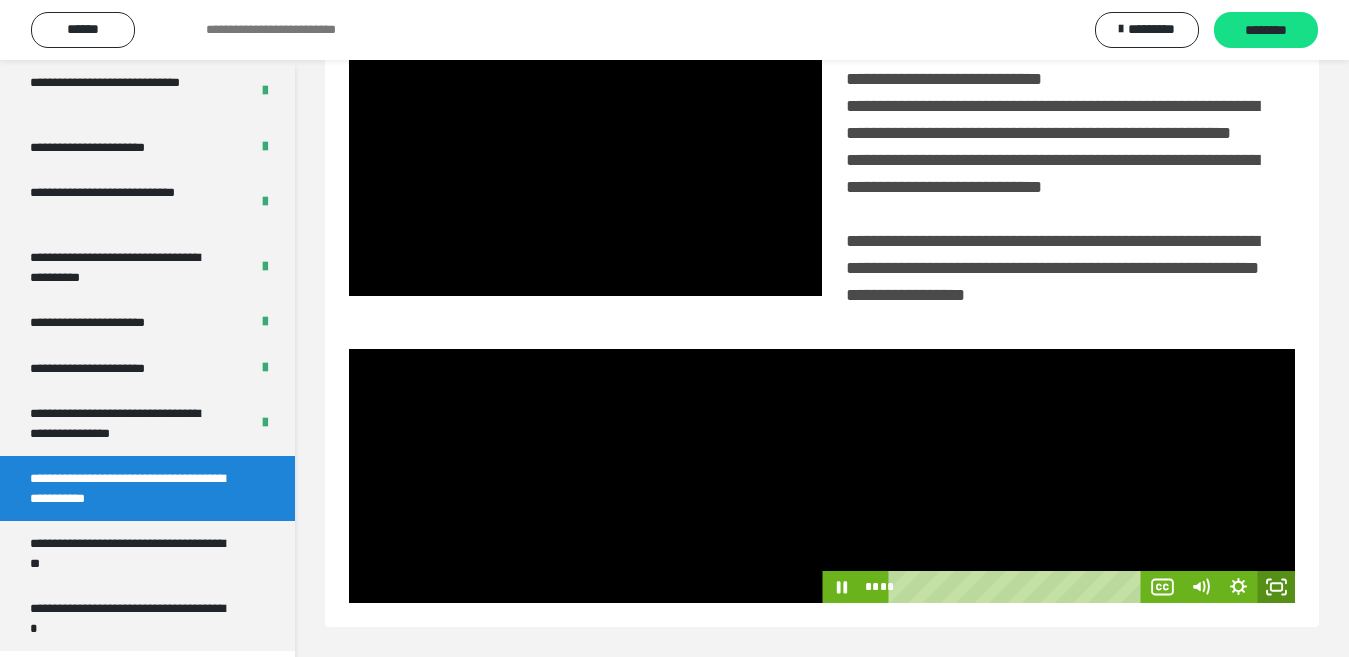 click 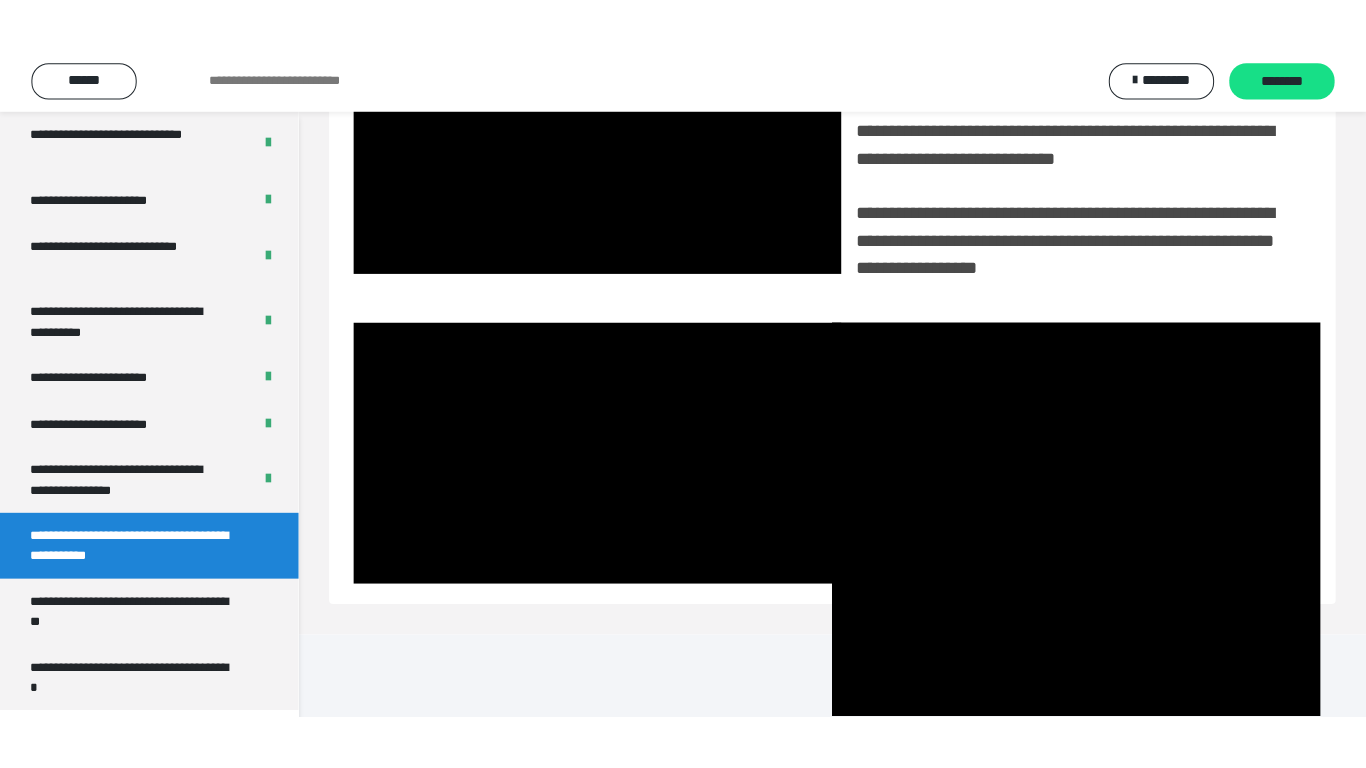 scroll, scrollTop: 358, scrollLeft: 0, axis: vertical 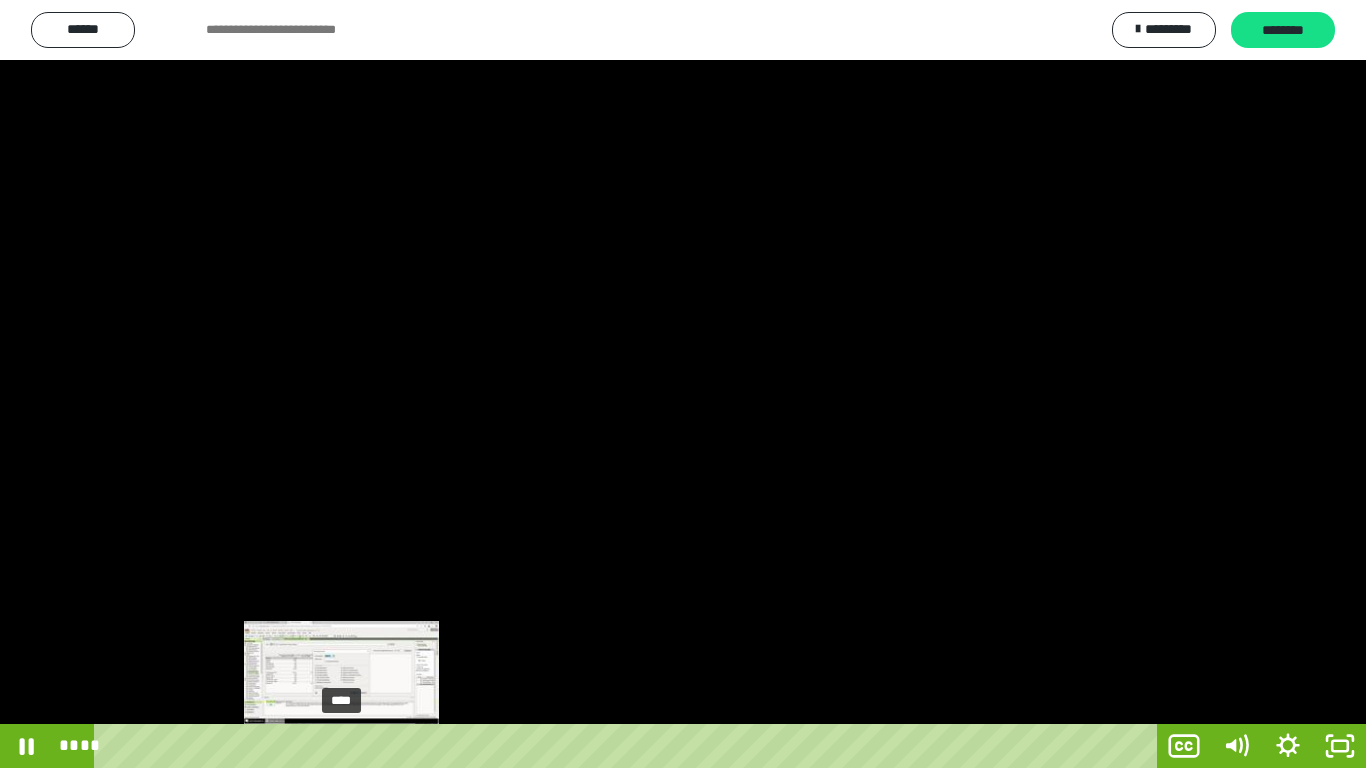 click on "****" at bounding box center (629, 746) 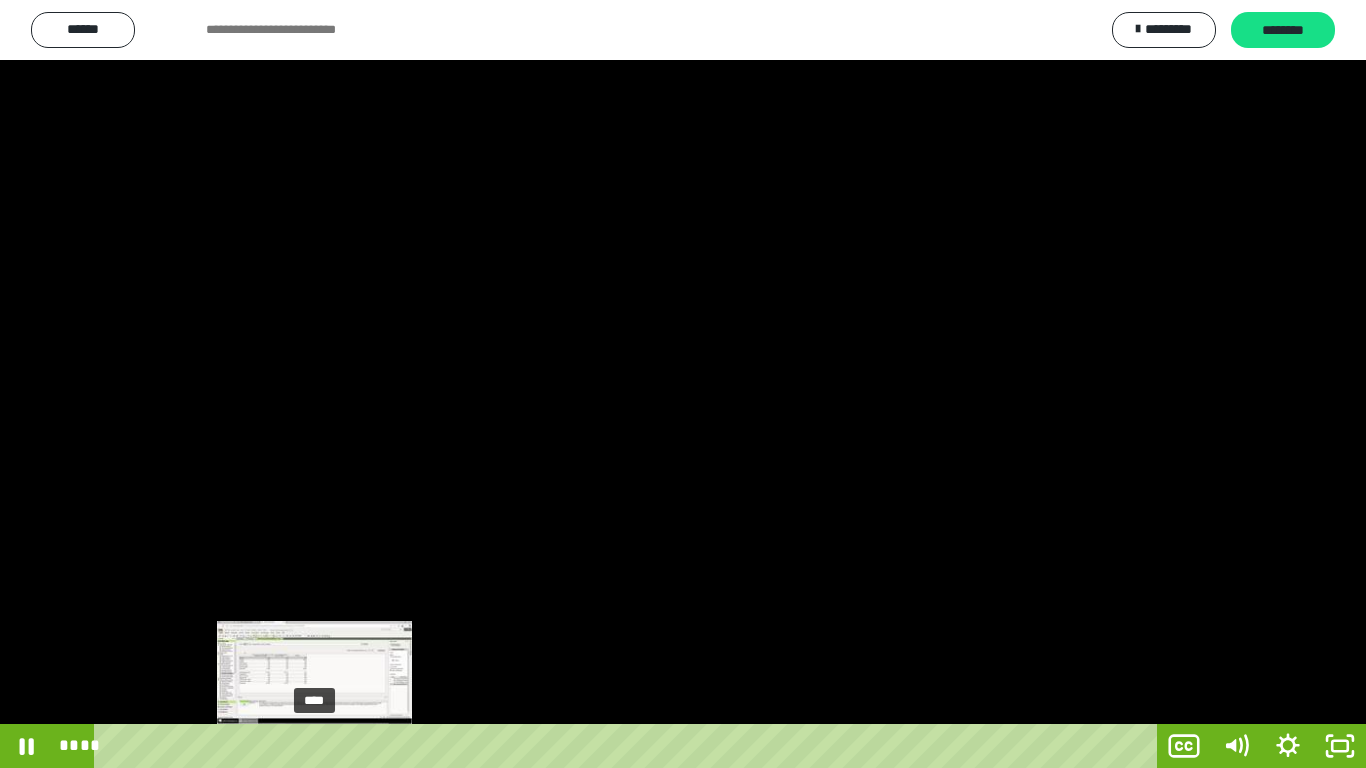 click on "****" at bounding box center [629, 746] 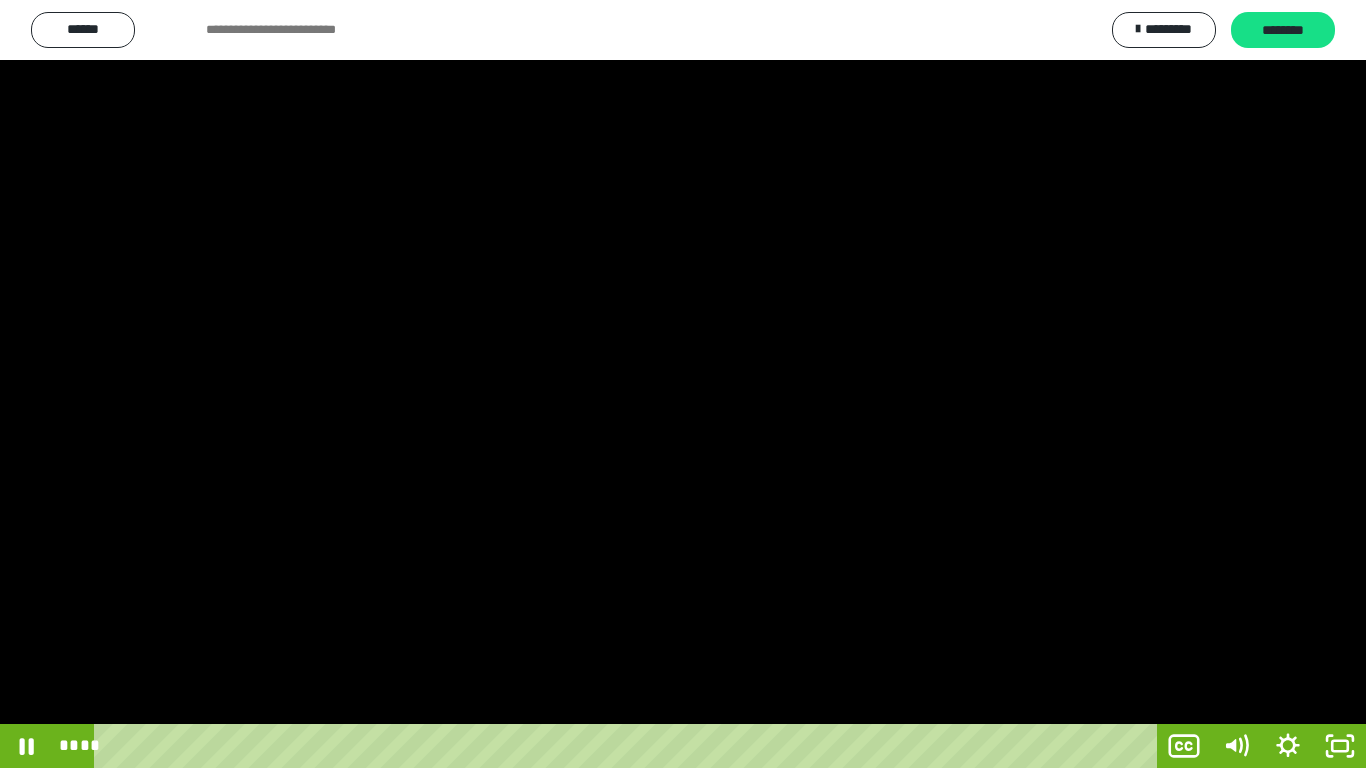 click at bounding box center [683, 384] 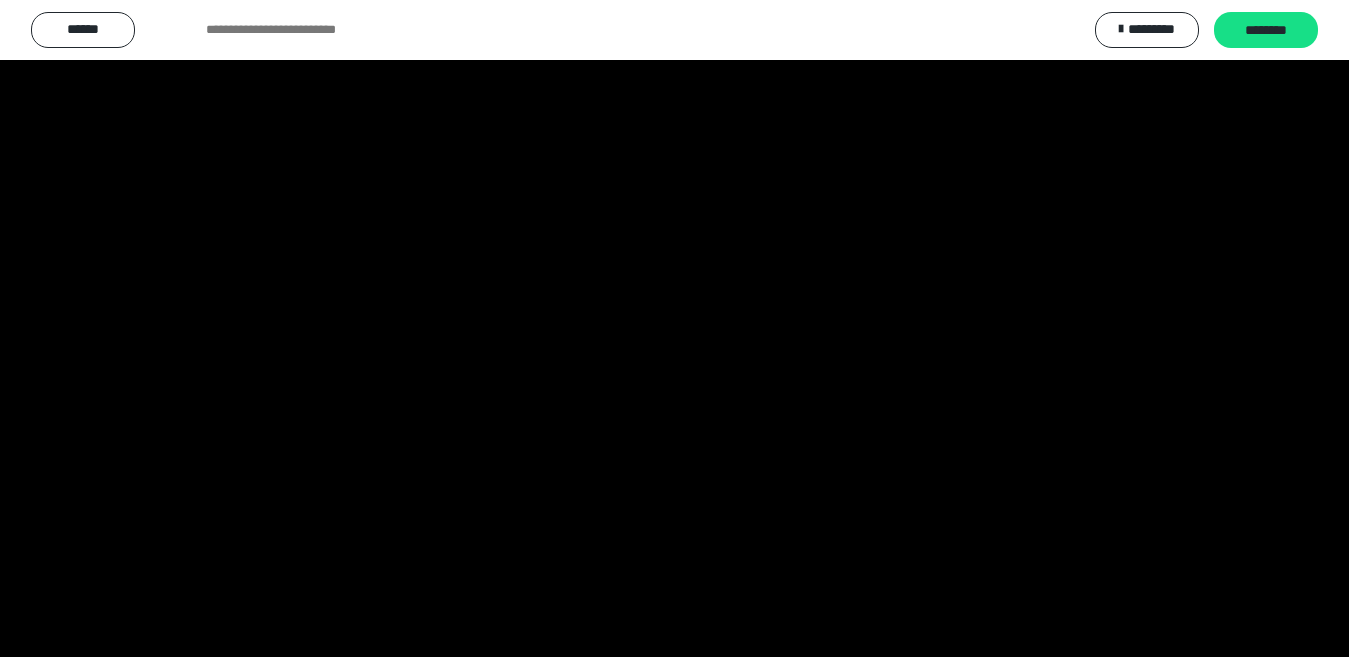 scroll, scrollTop: 4033, scrollLeft: 0, axis: vertical 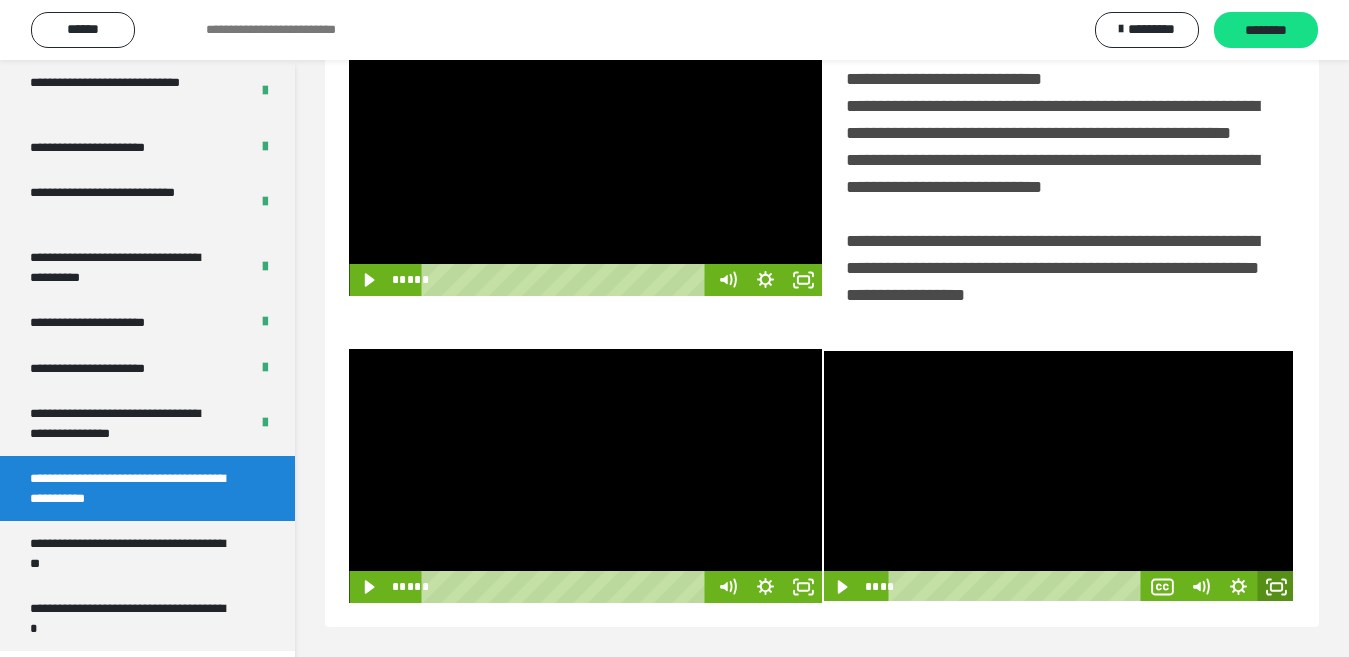 click 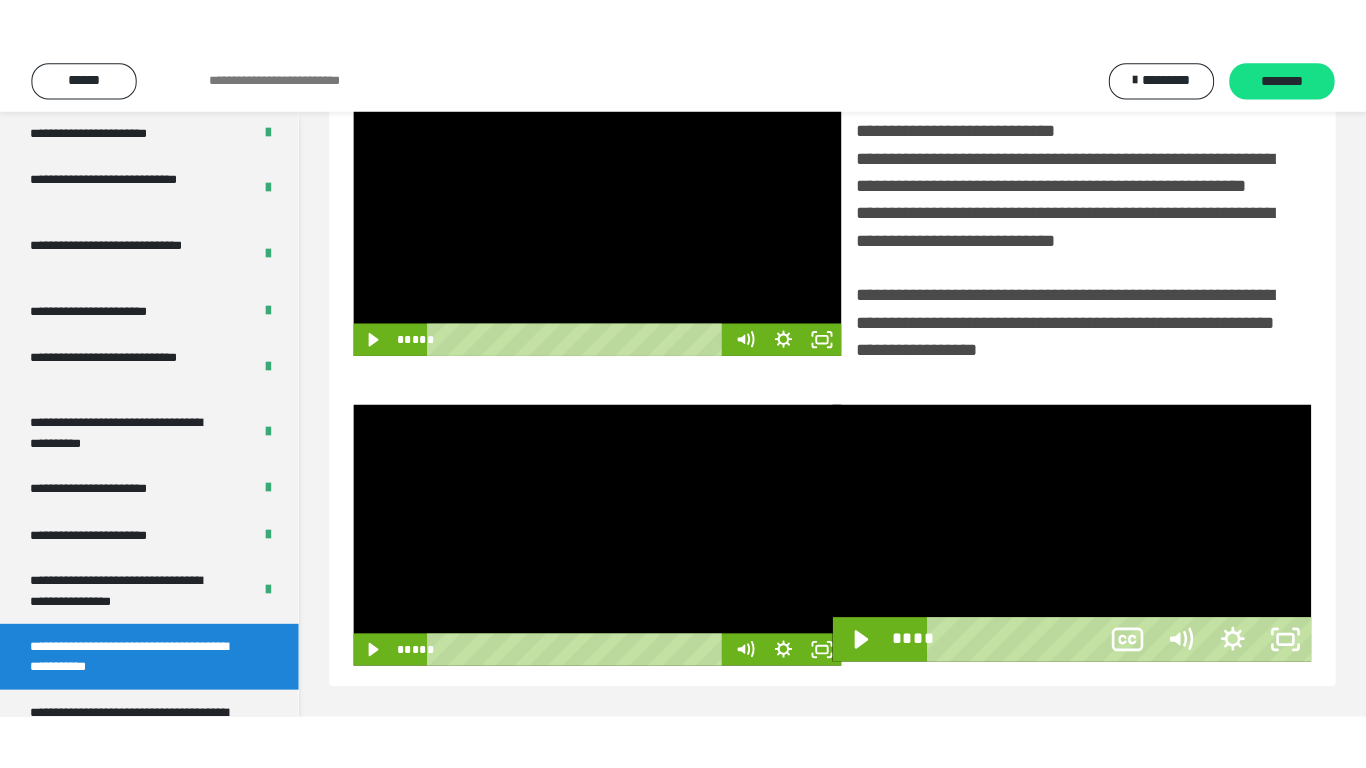 scroll, scrollTop: 358, scrollLeft: 0, axis: vertical 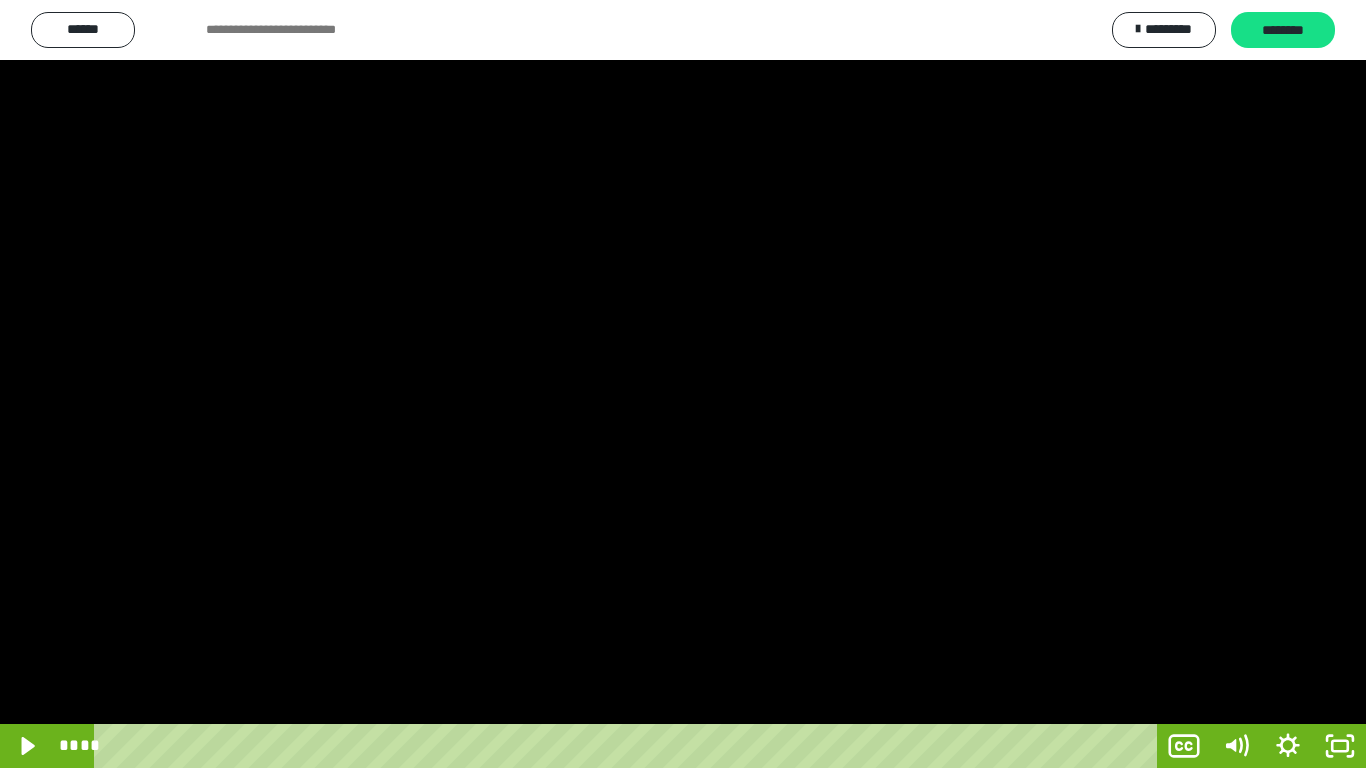 click at bounding box center (683, 384) 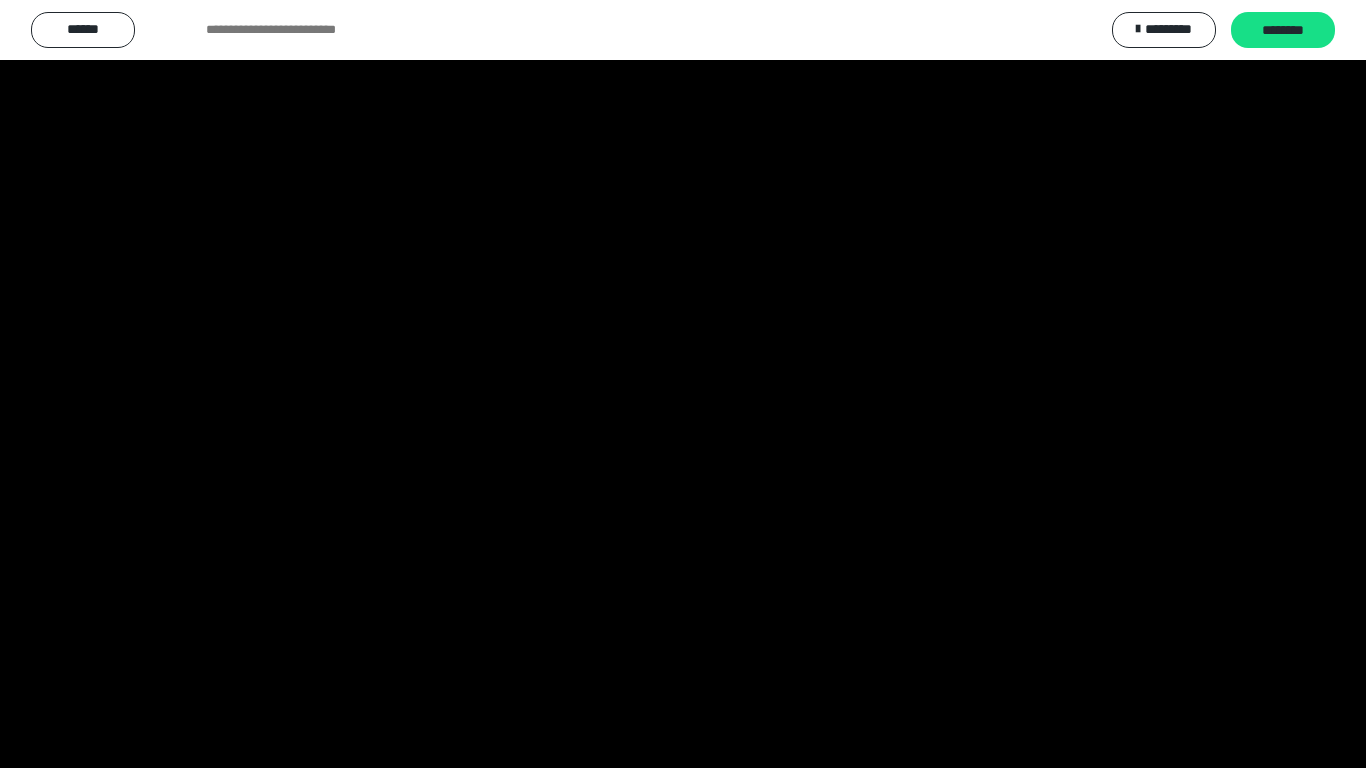 click at bounding box center [683, 384] 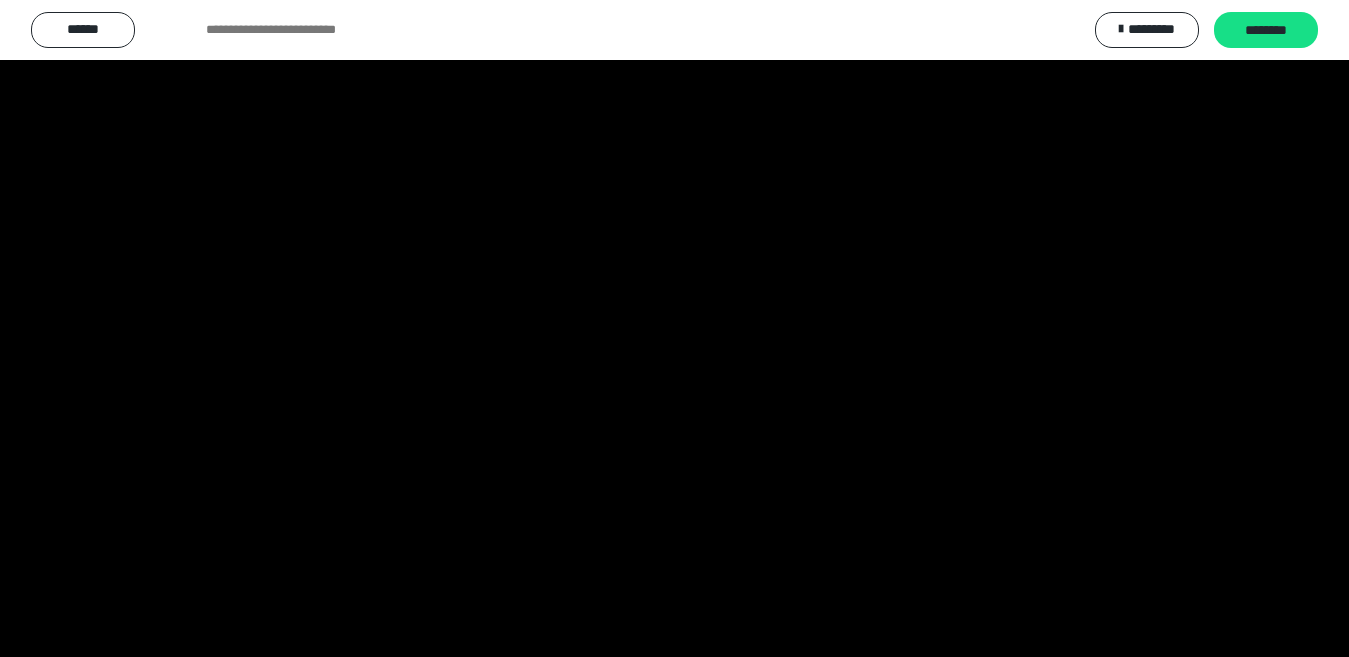 scroll, scrollTop: 4033, scrollLeft: 0, axis: vertical 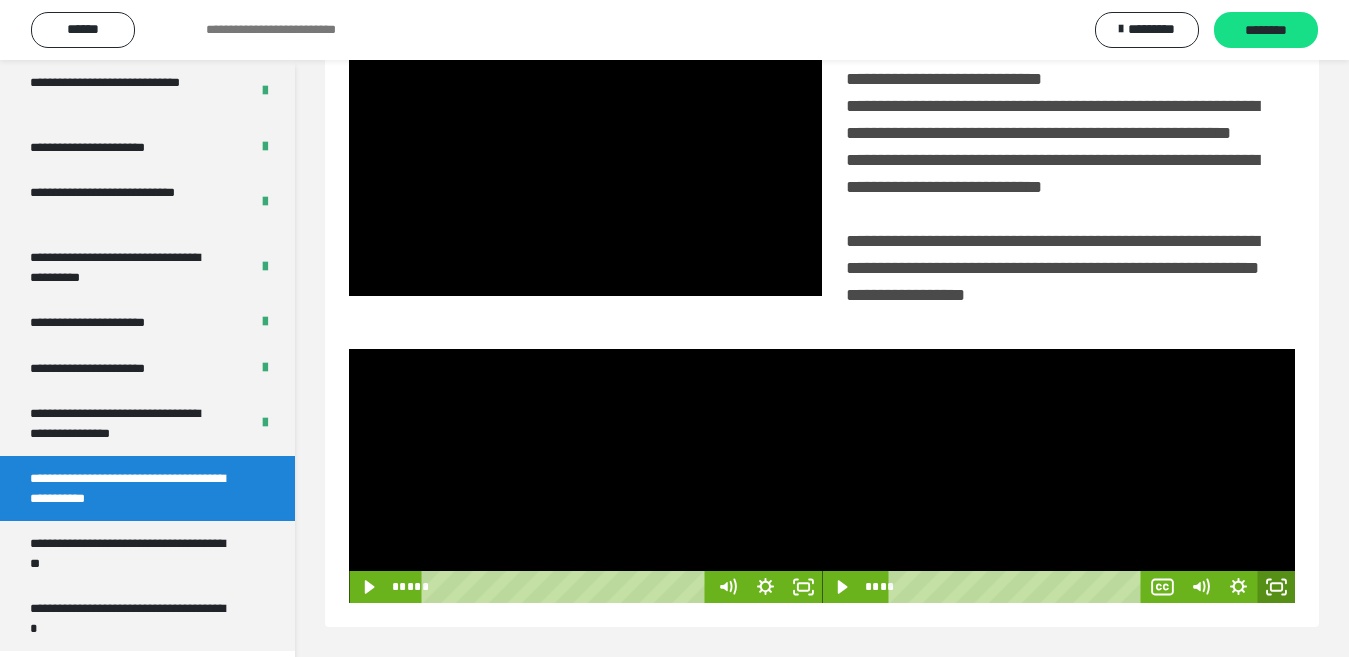 click 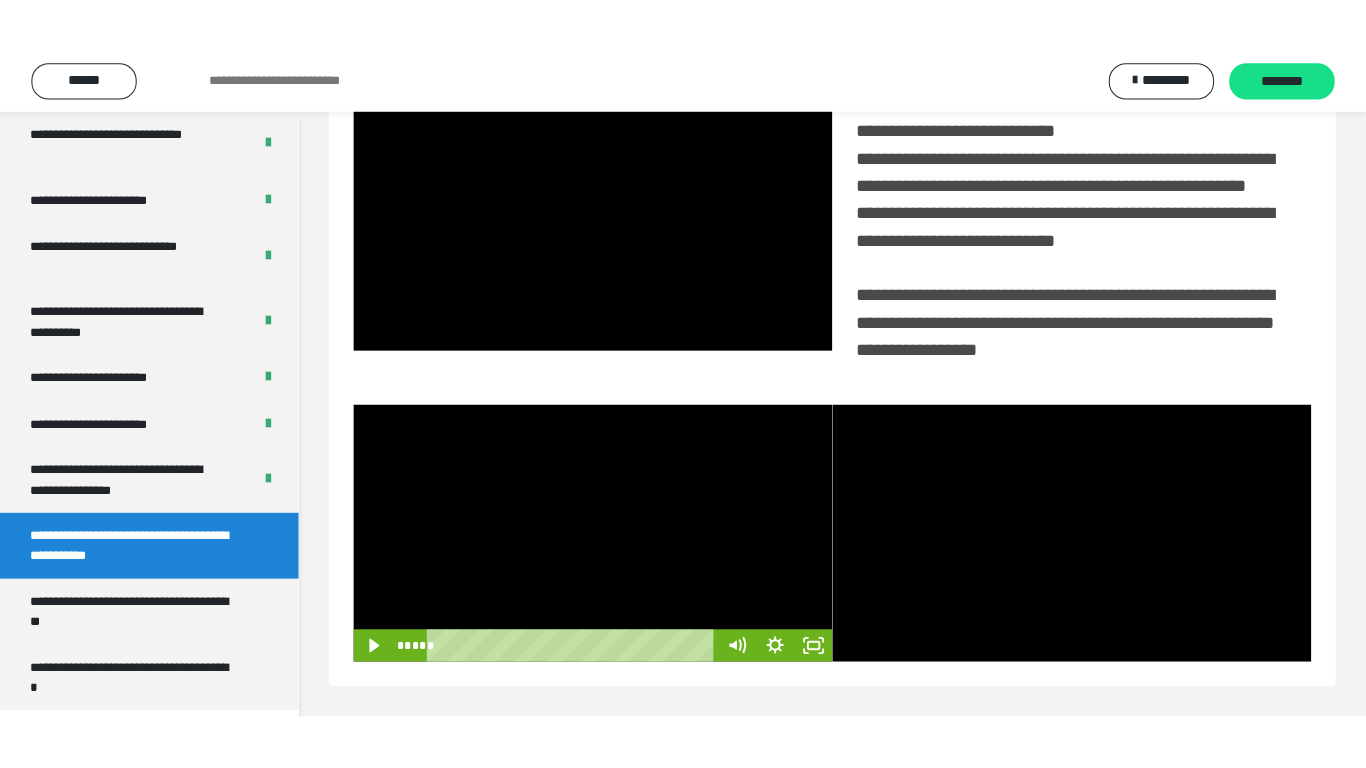 scroll, scrollTop: 358, scrollLeft: 0, axis: vertical 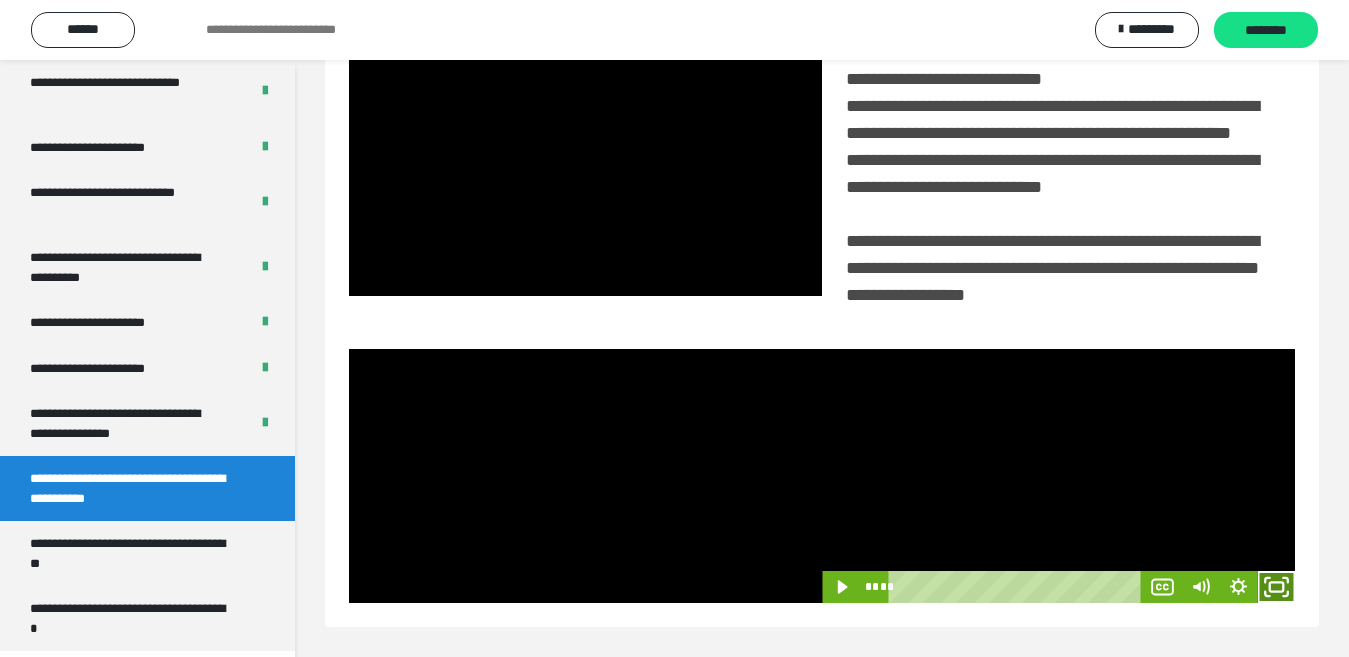 click 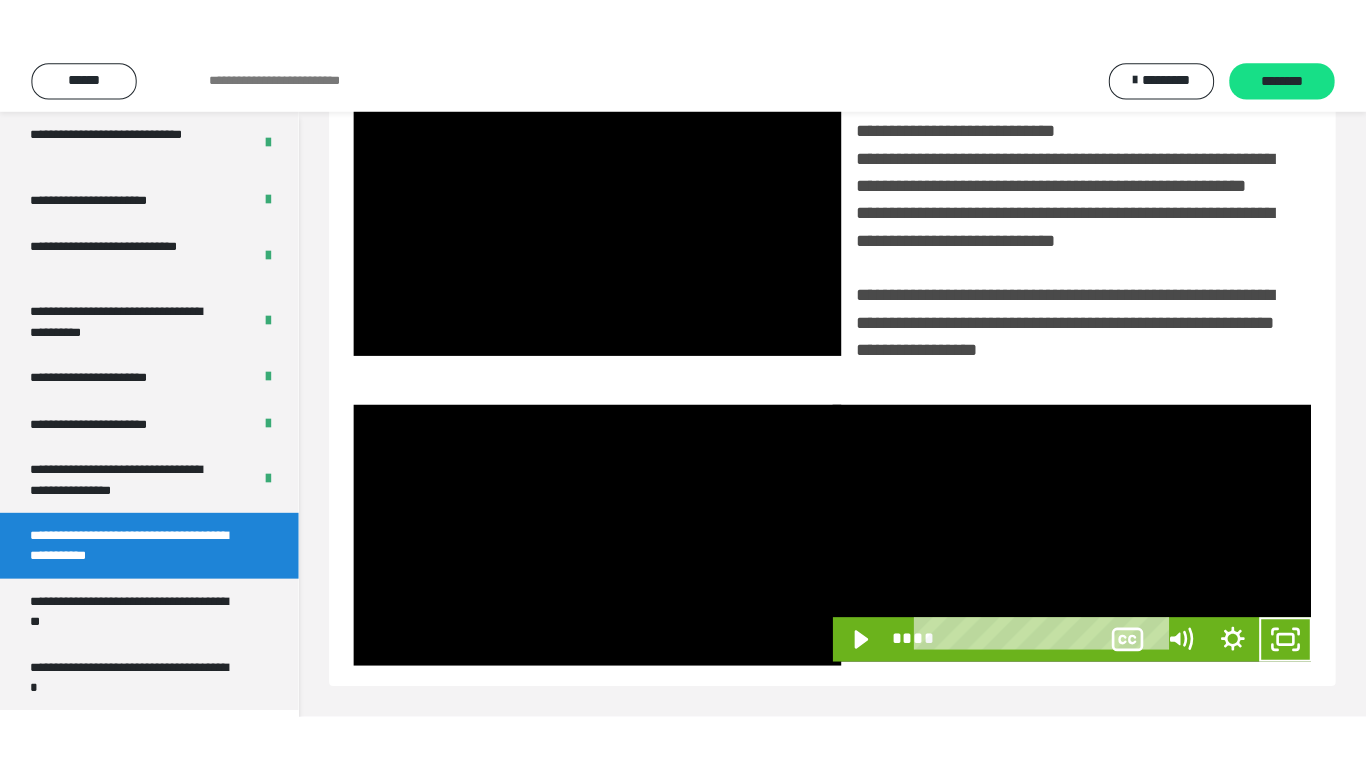 scroll, scrollTop: 358, scrollLeft: 0, axis: vertical 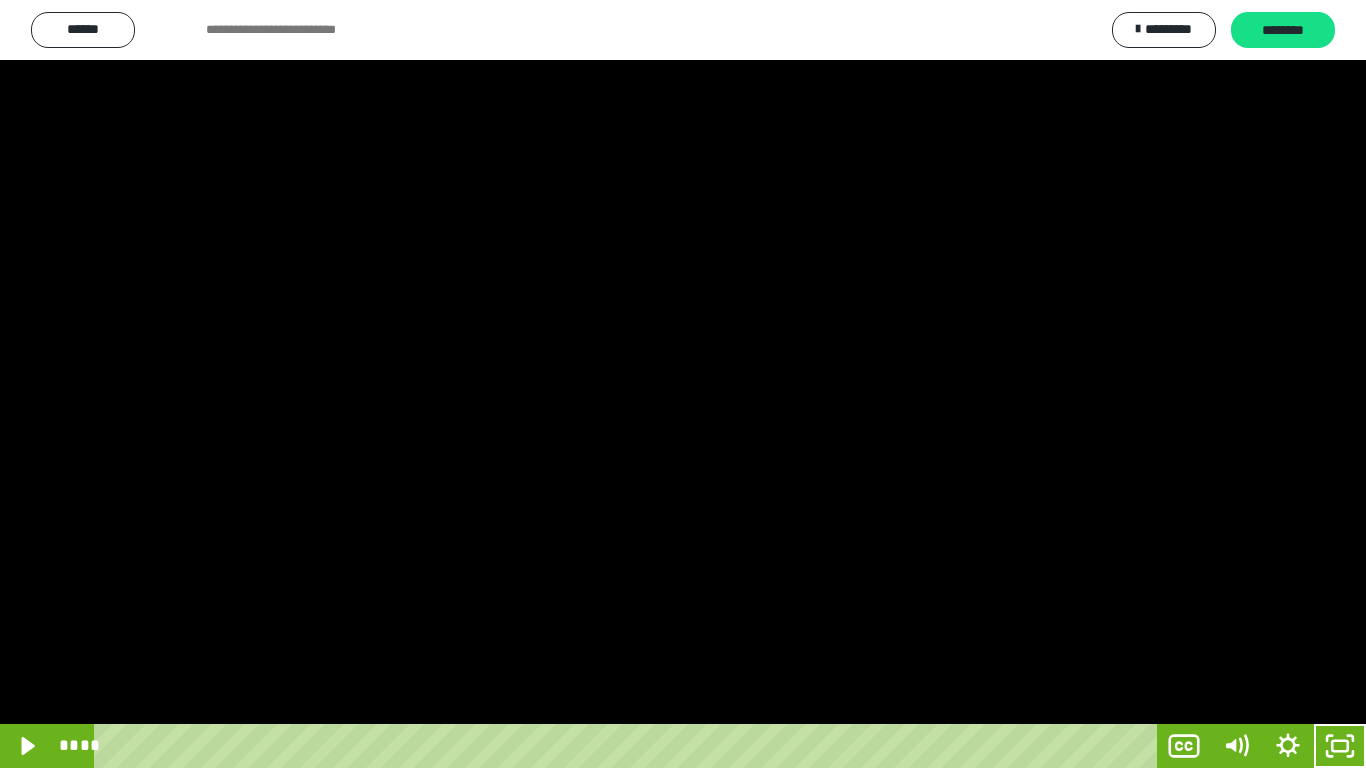 click at bounding box center [683, 384] 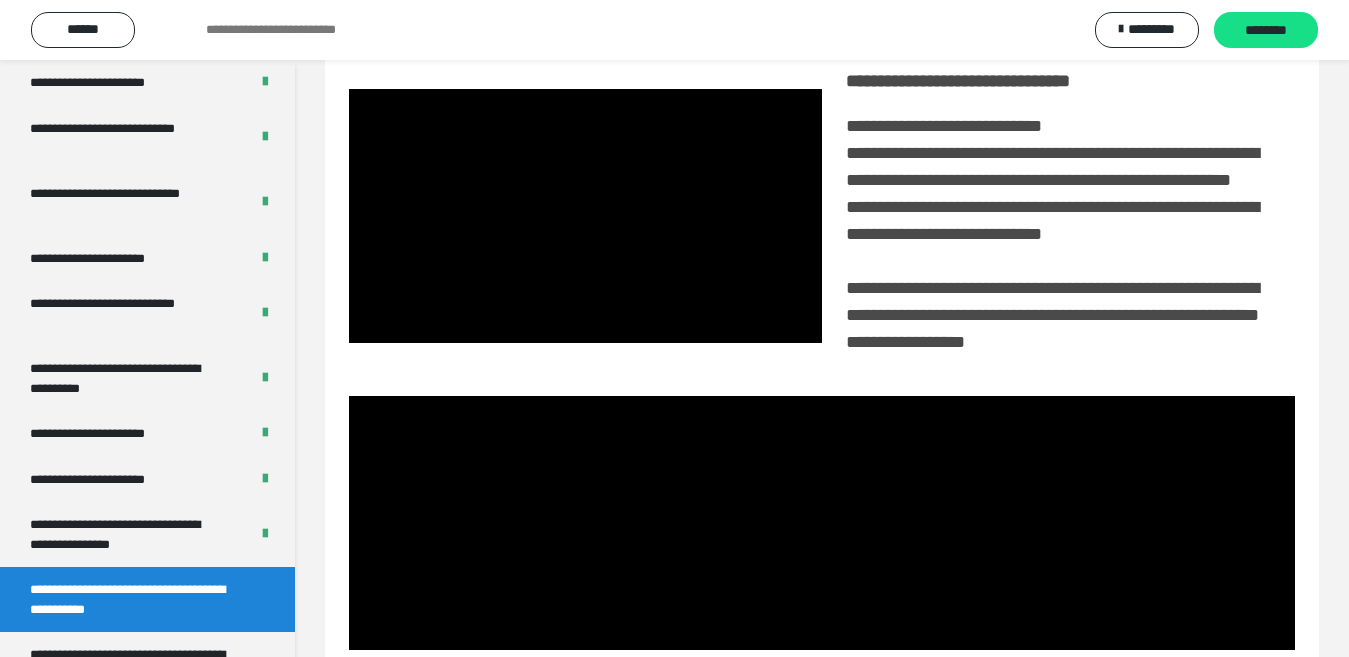 scroll, scrollTop: 4033, scrollLeft: 0, axis: vertical 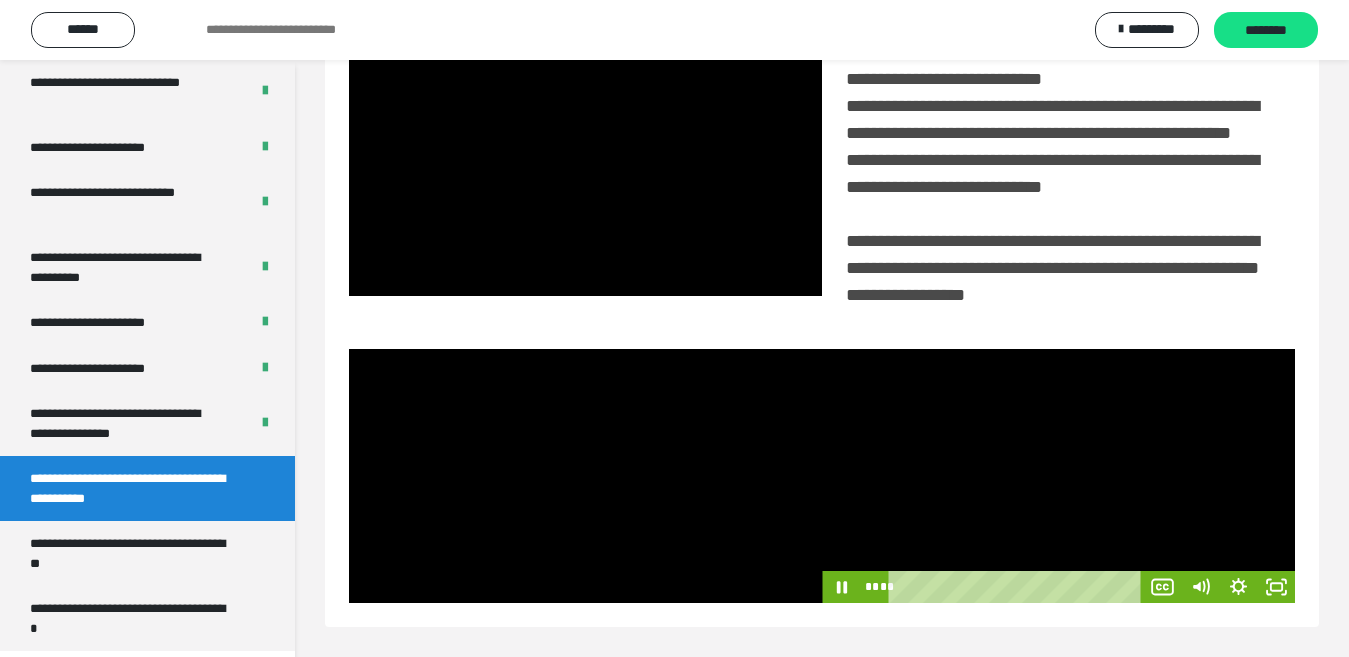 click at bounding box center (1058, 476) 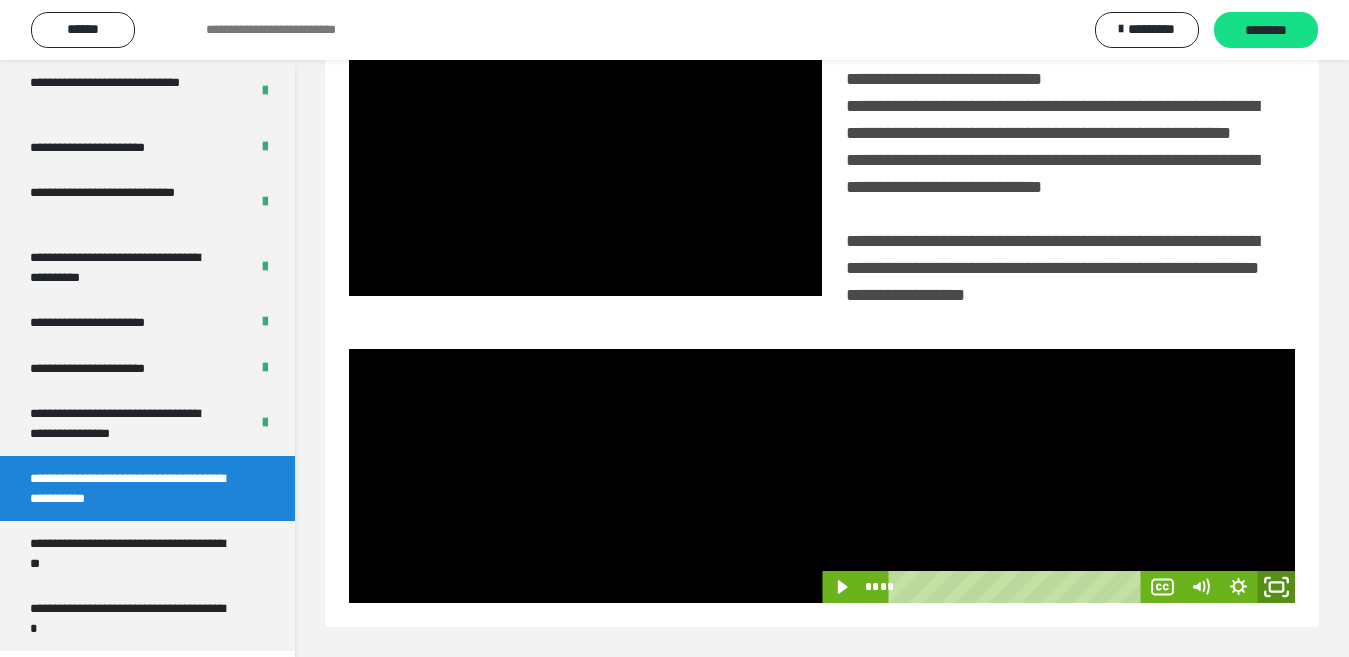 click 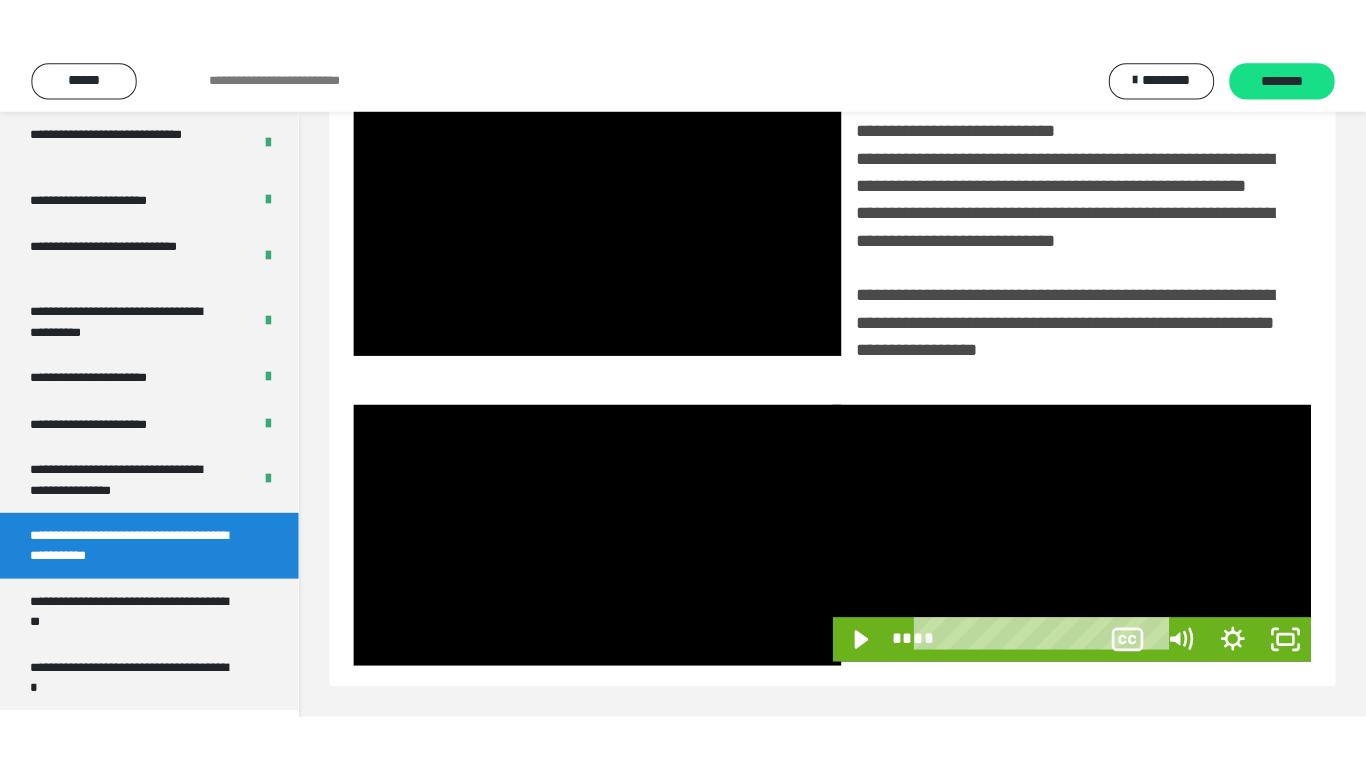 scroll, scrollTop: 358, scrollLeft: 0, axis: vertical 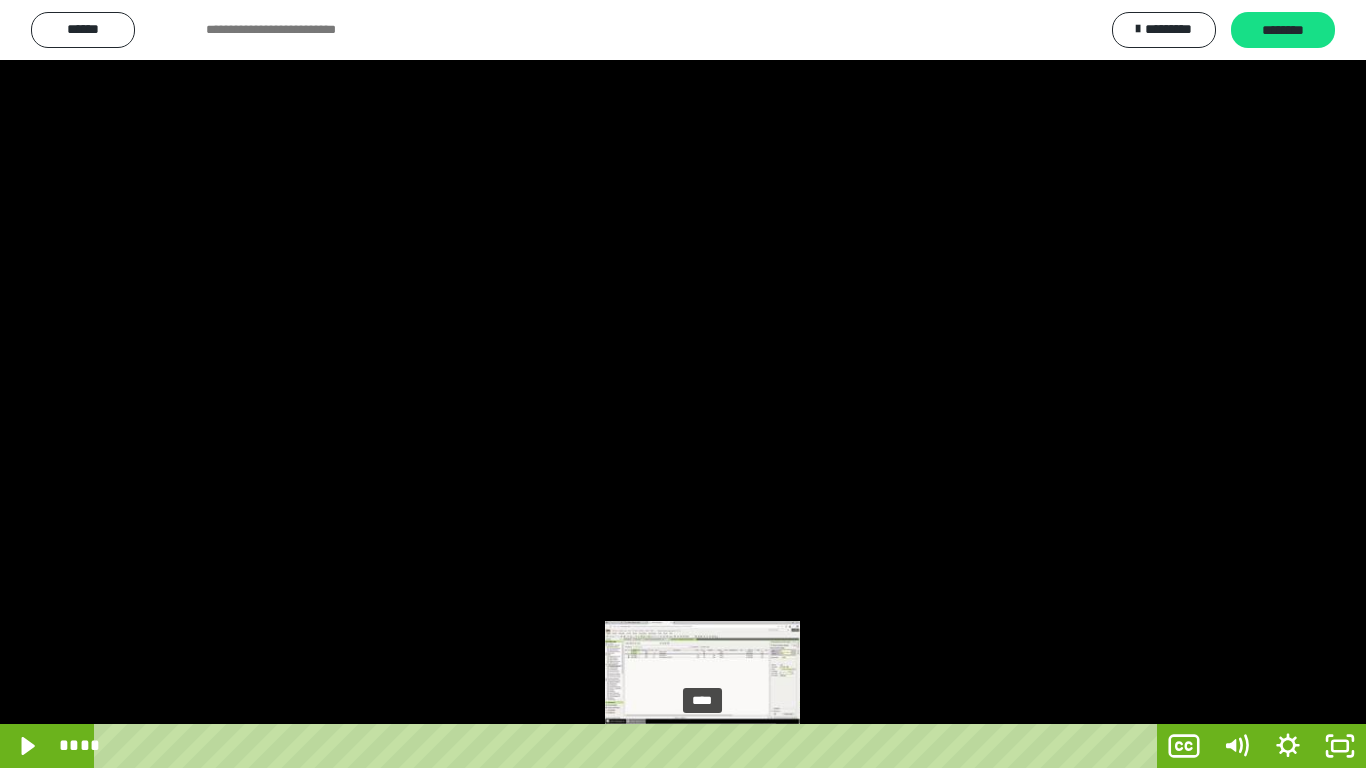 click on "****" at bounding box center (629, 746) 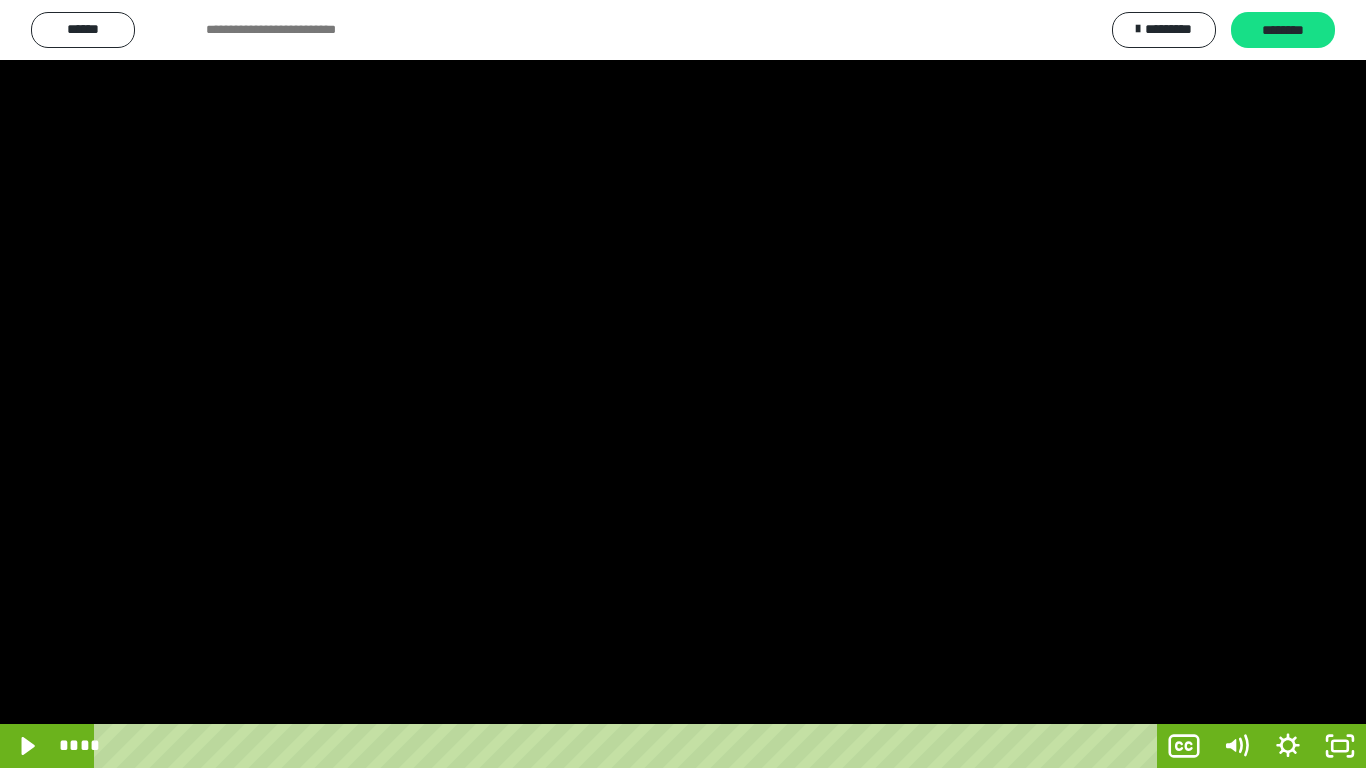 click at bounding box center [683, 384] 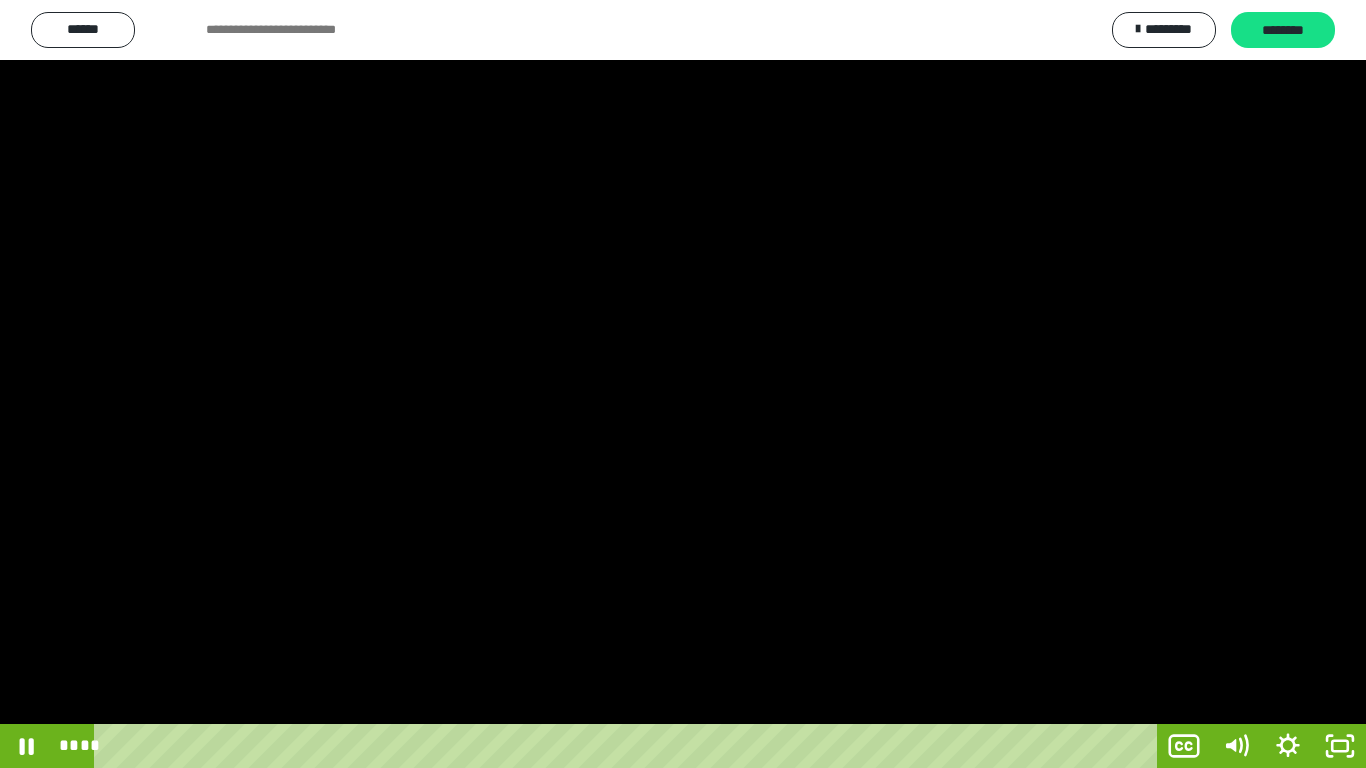 click at bounding box center [683, 384] 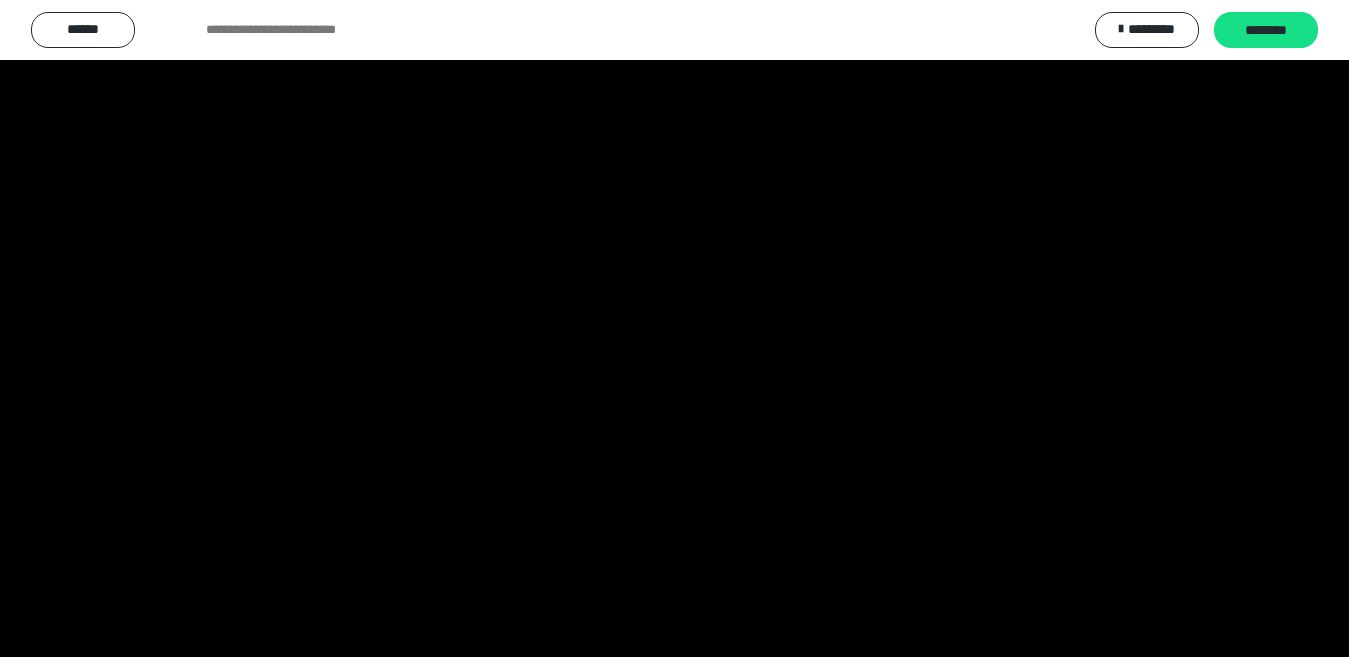 scroll, scrollTop: 4033, scrollLeft: 0, axis: vertical 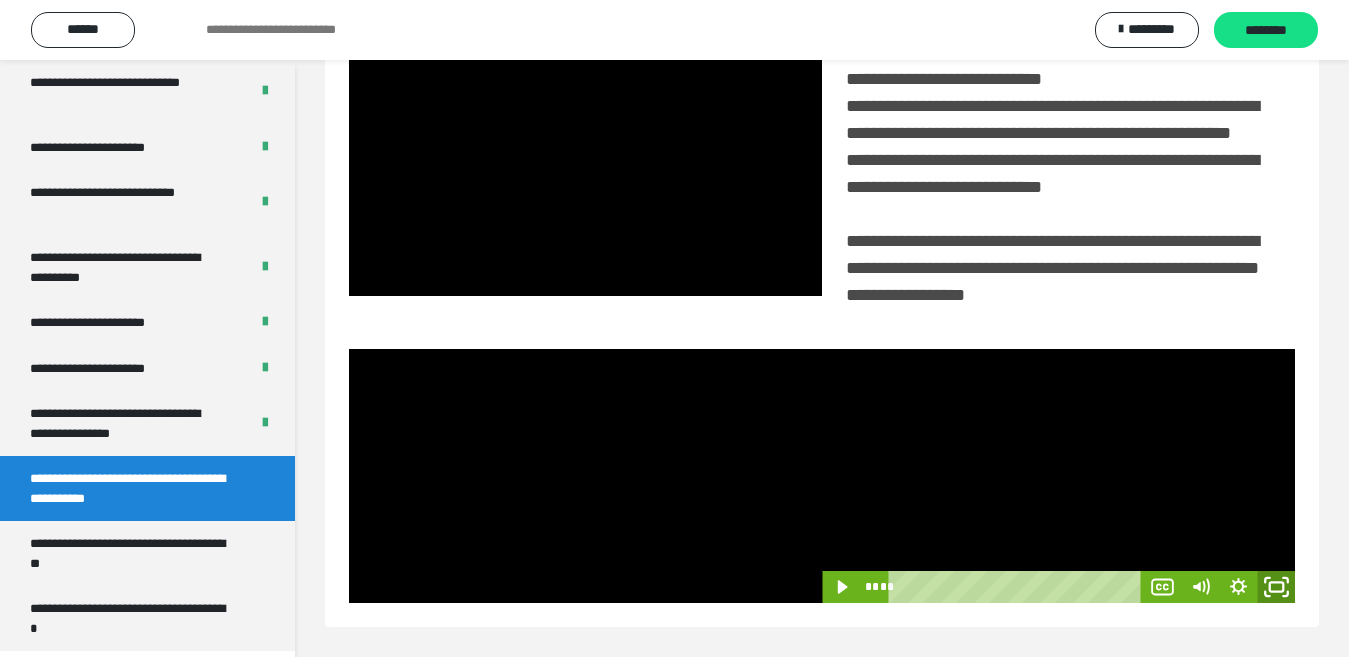 click 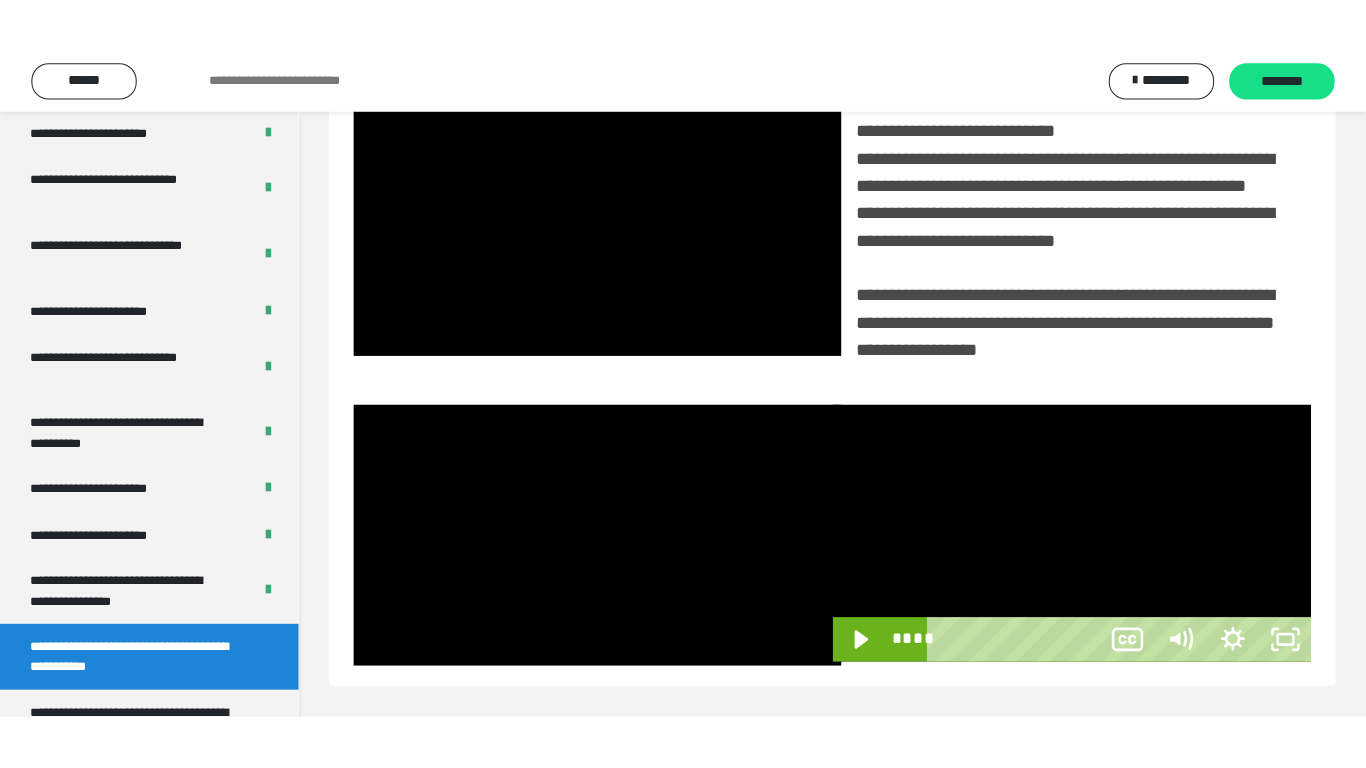 scroll, scrollTop: 358, scrollLeft: 0, axis: vertical 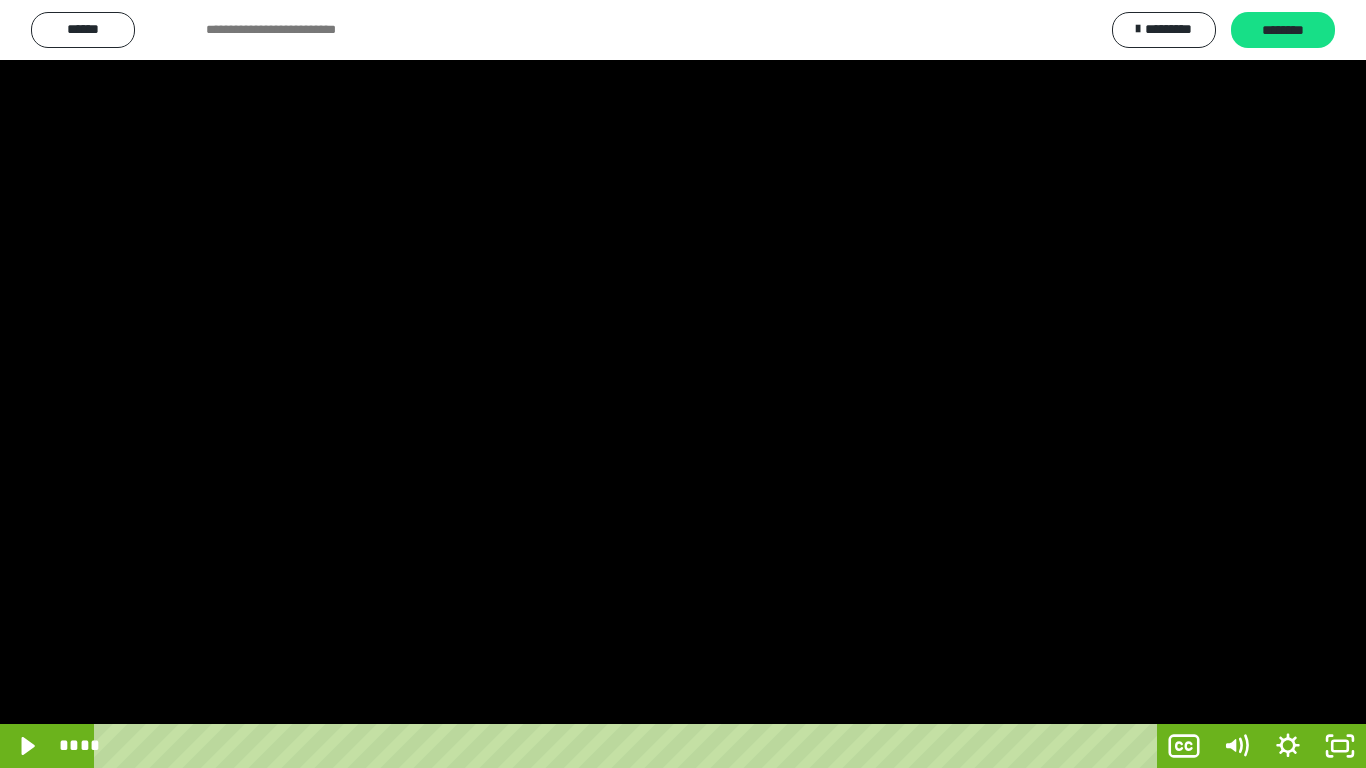 click at bounding box center (683, 384) 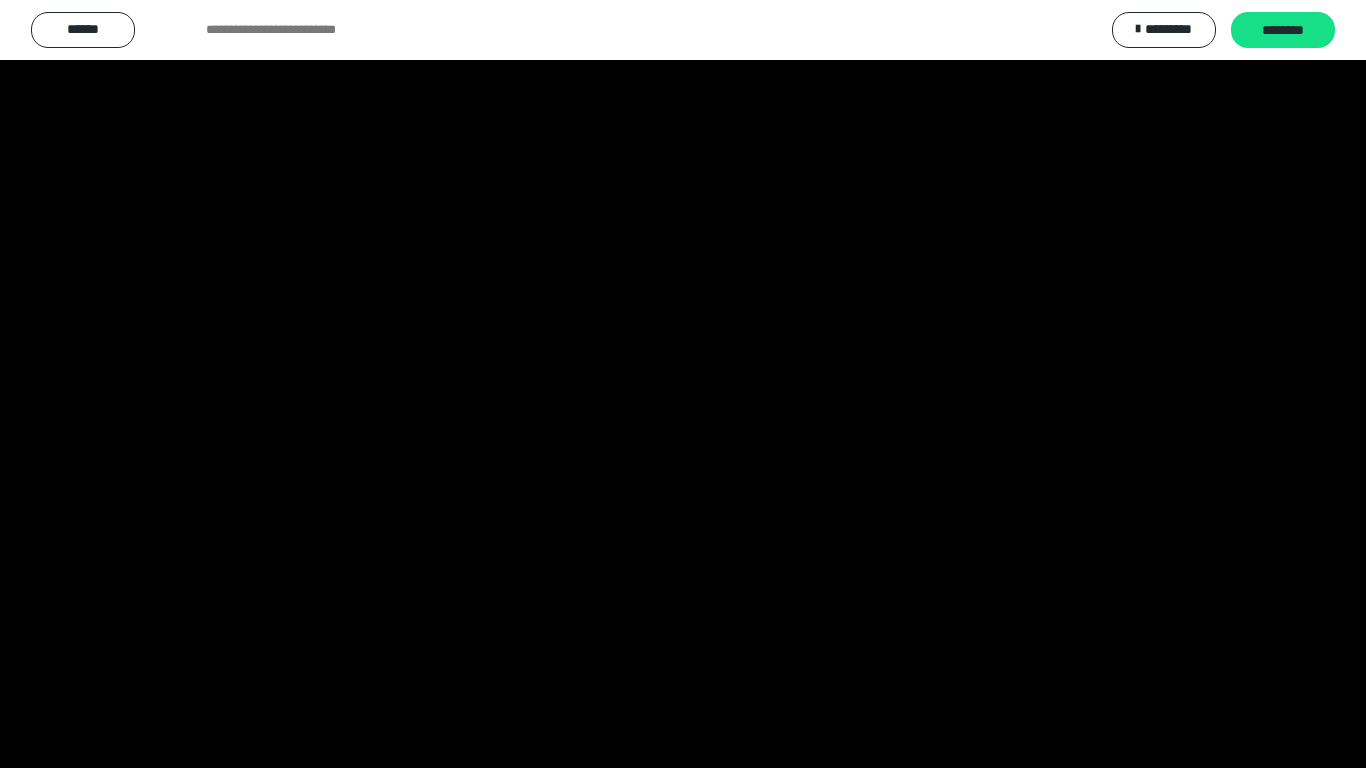 click at bounding box center (683, 384) 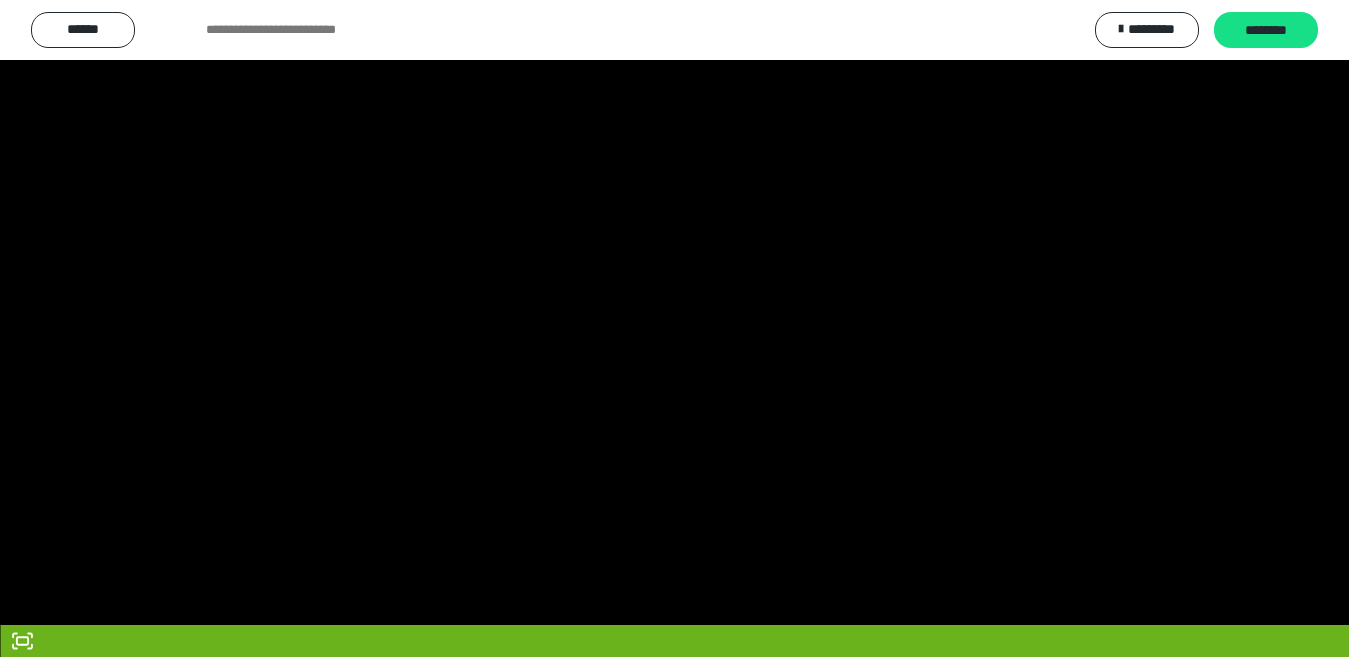 scroll, scrollTop: 4033, scrollLeft: 0, axis: vertical 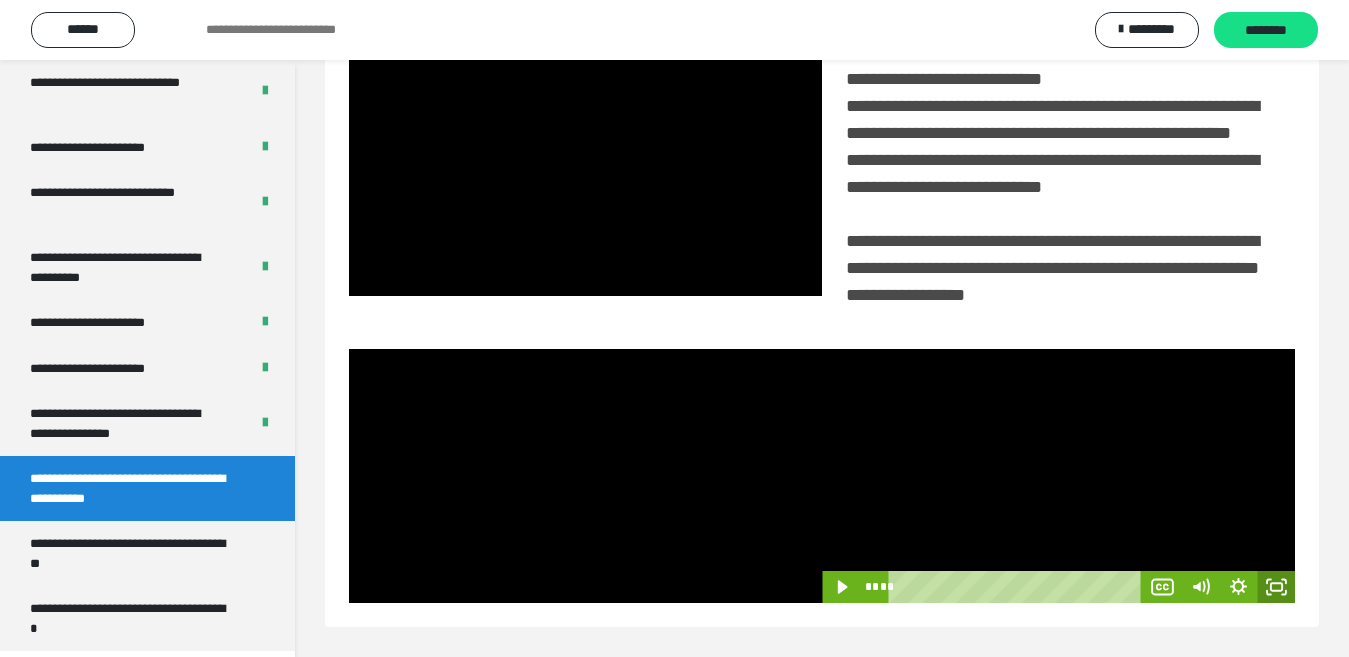 click 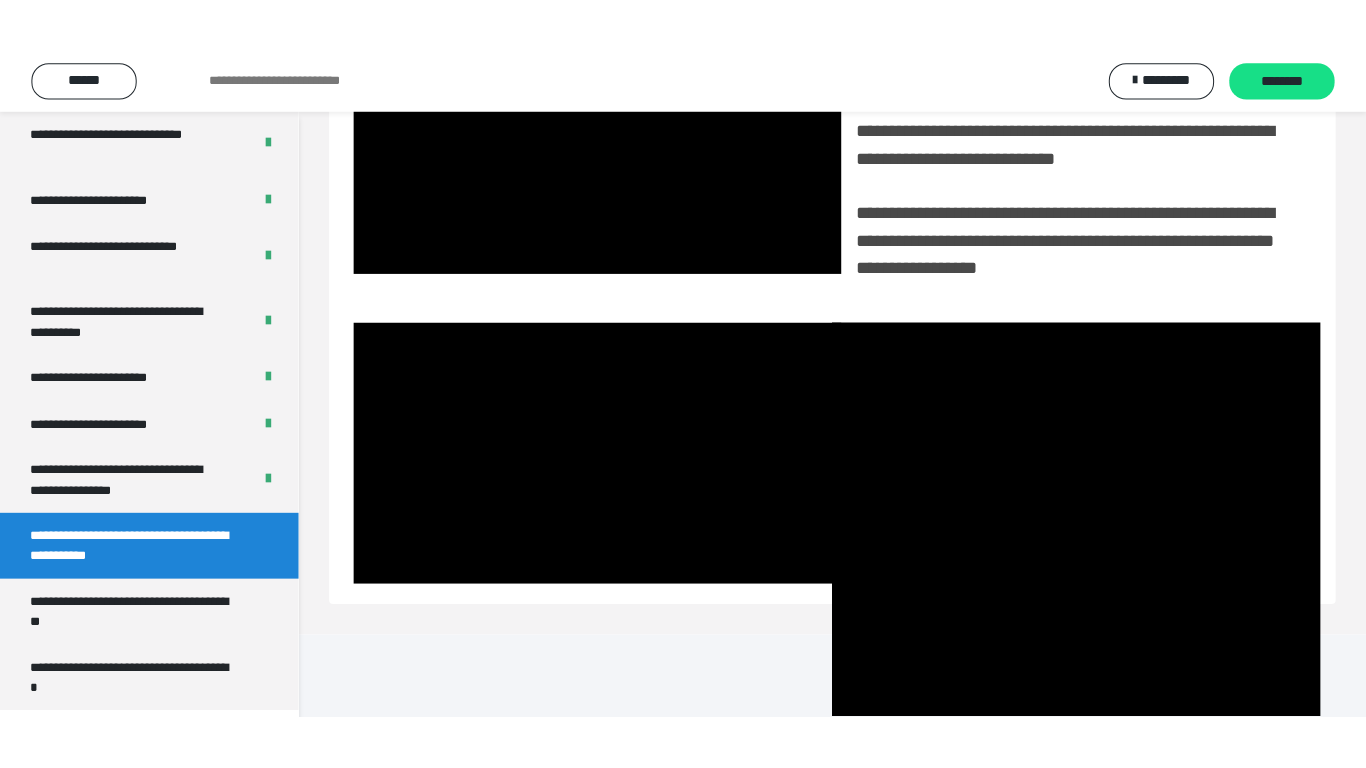 scroll, scrollTop: 358, scrollLeft: 0, axis: vertical 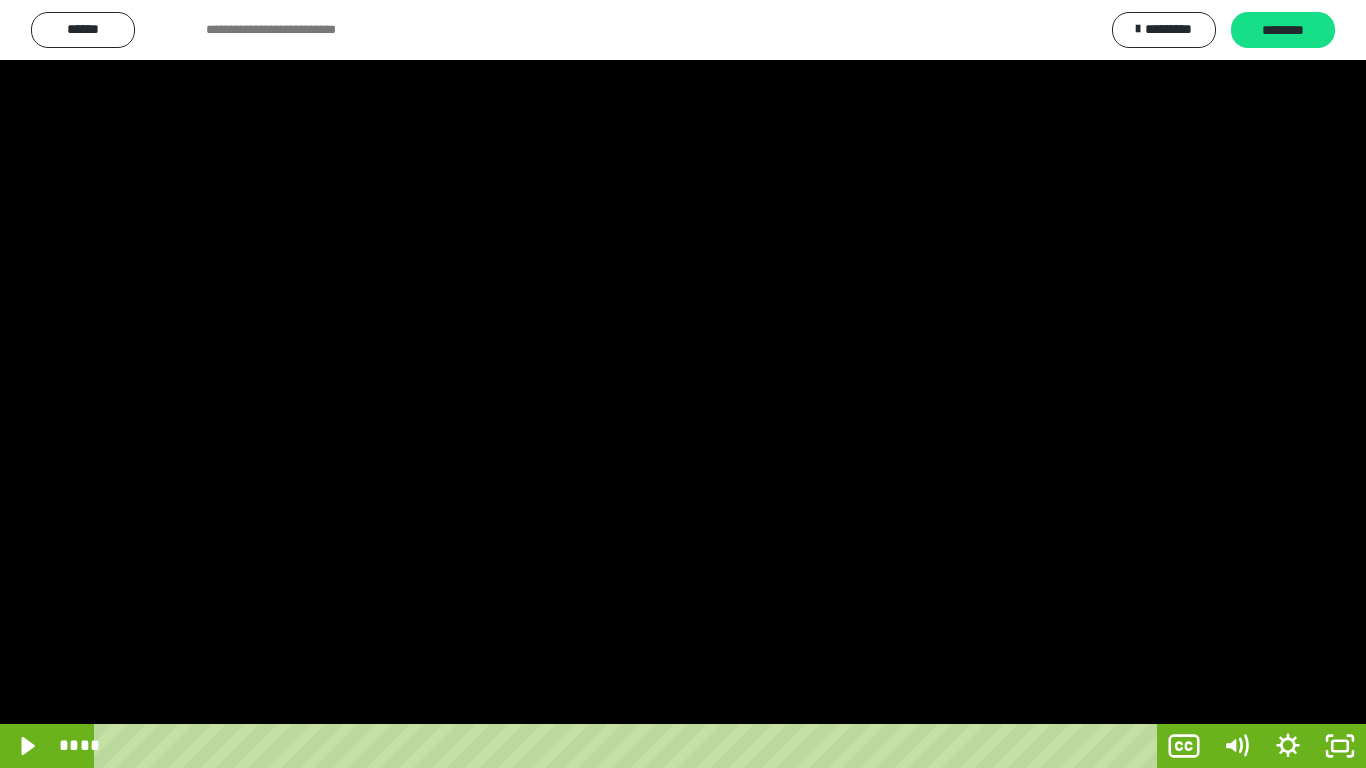 click at bounding box center (683, 384) 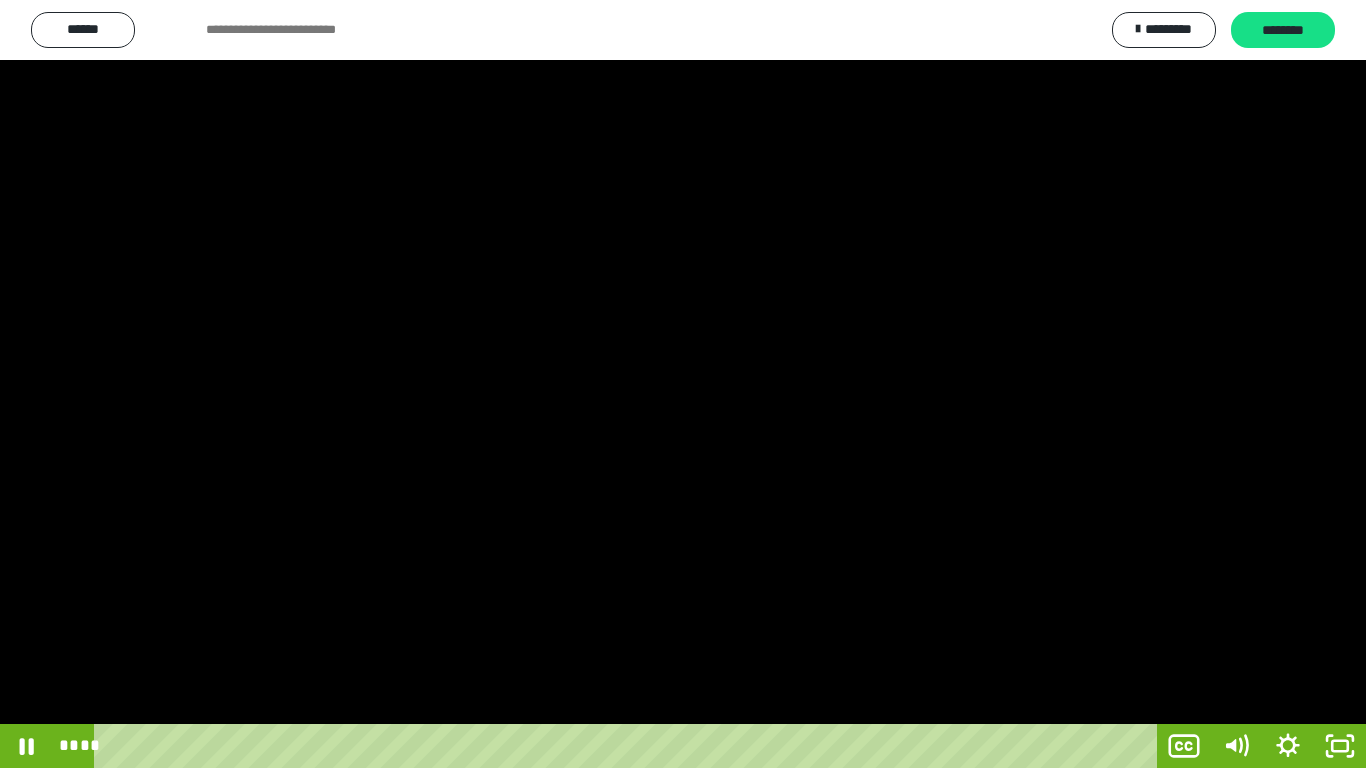 click at bounding box center [683, 384] 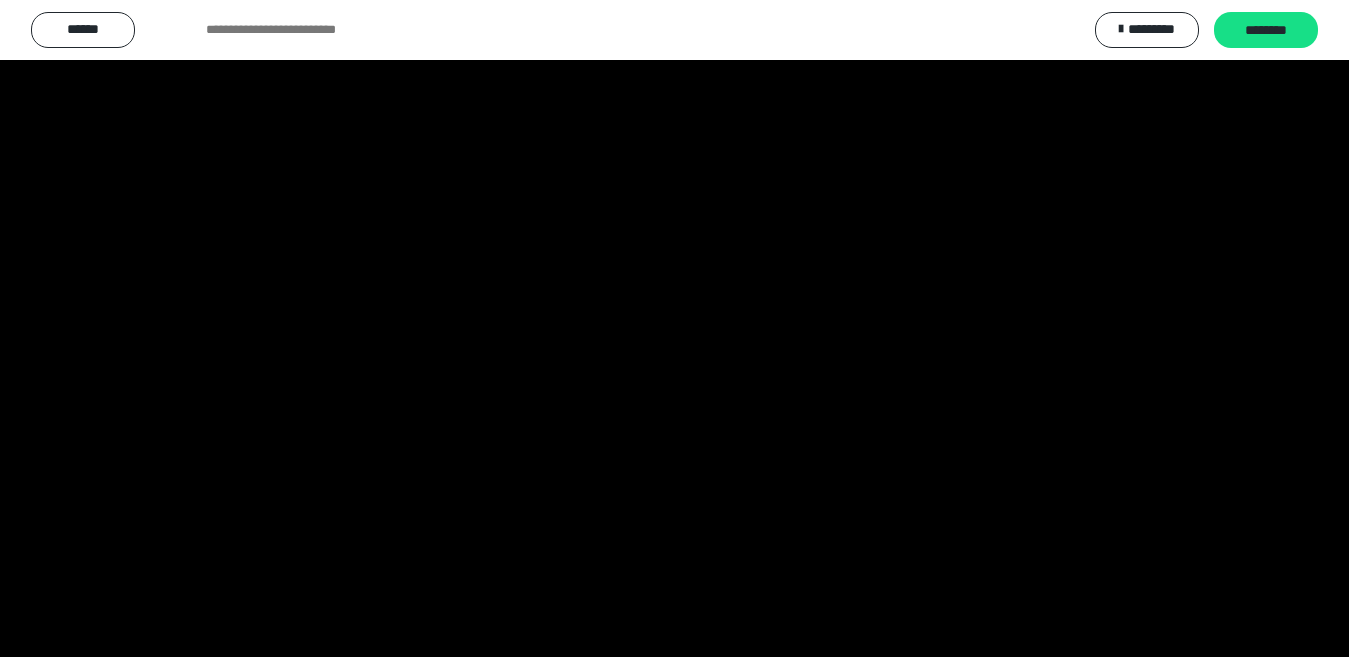 scroll, scrollTop: 4033, scrollLeft: 0, axis: vertical 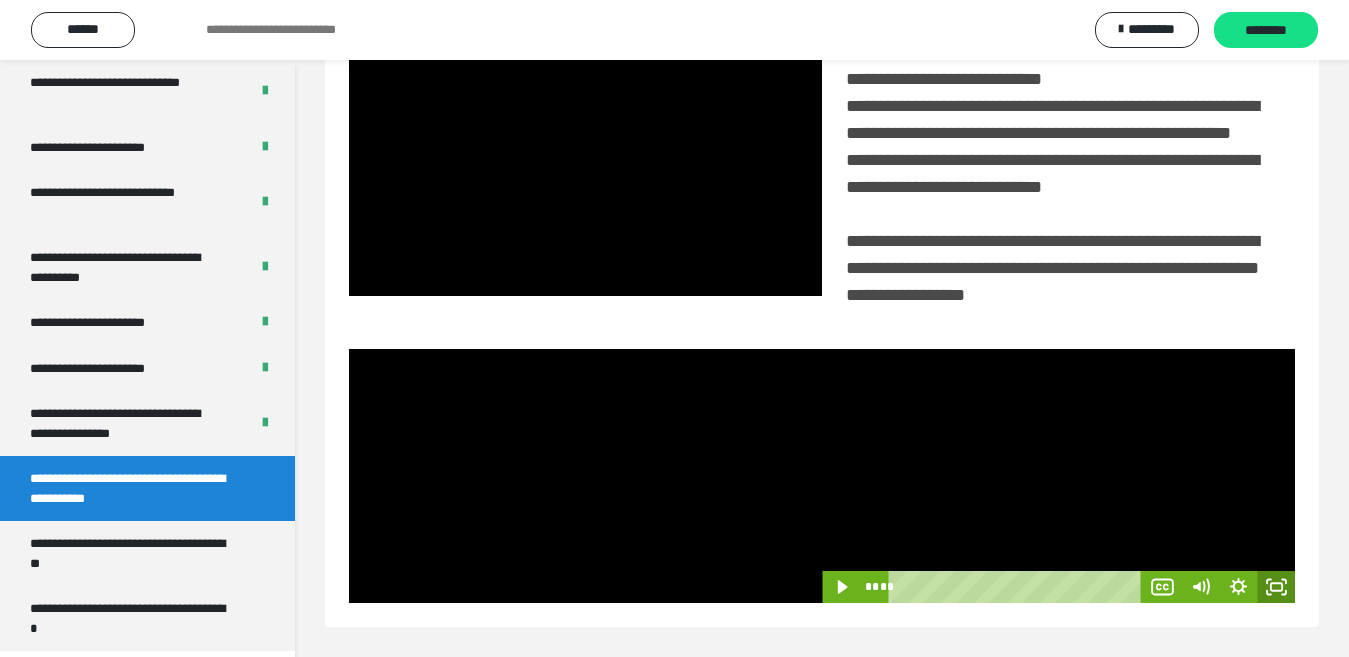 click 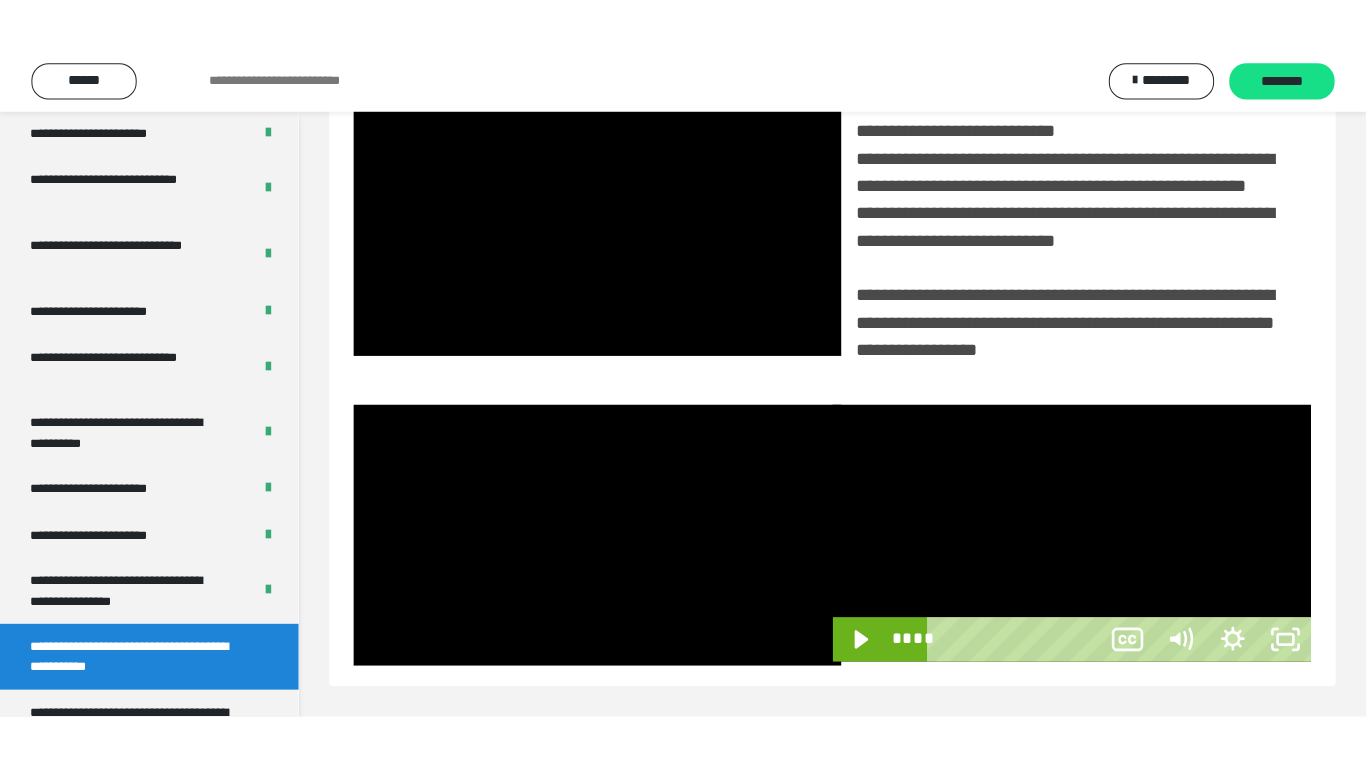 scroll, scrollTop: 358, scrollLeft: 0, axis: vertical 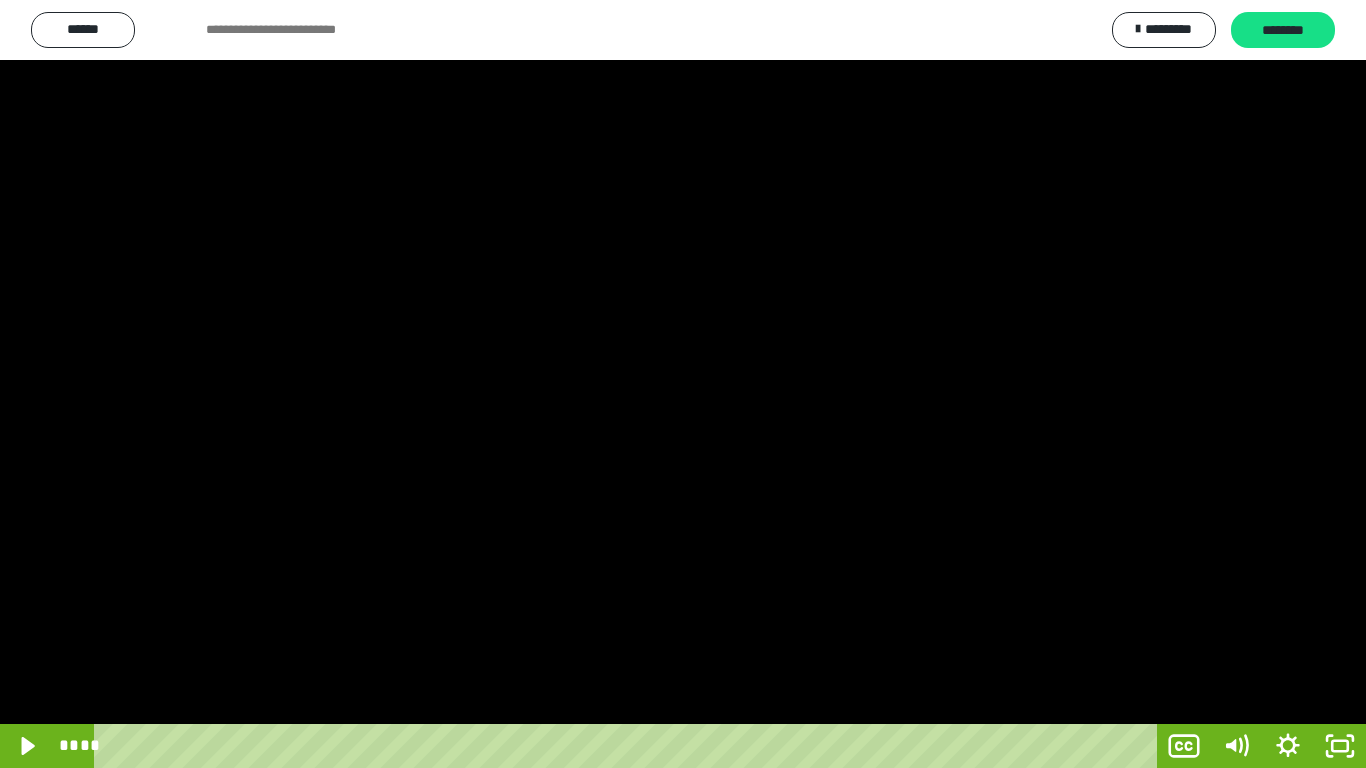 click at bounding box center [683, 384] 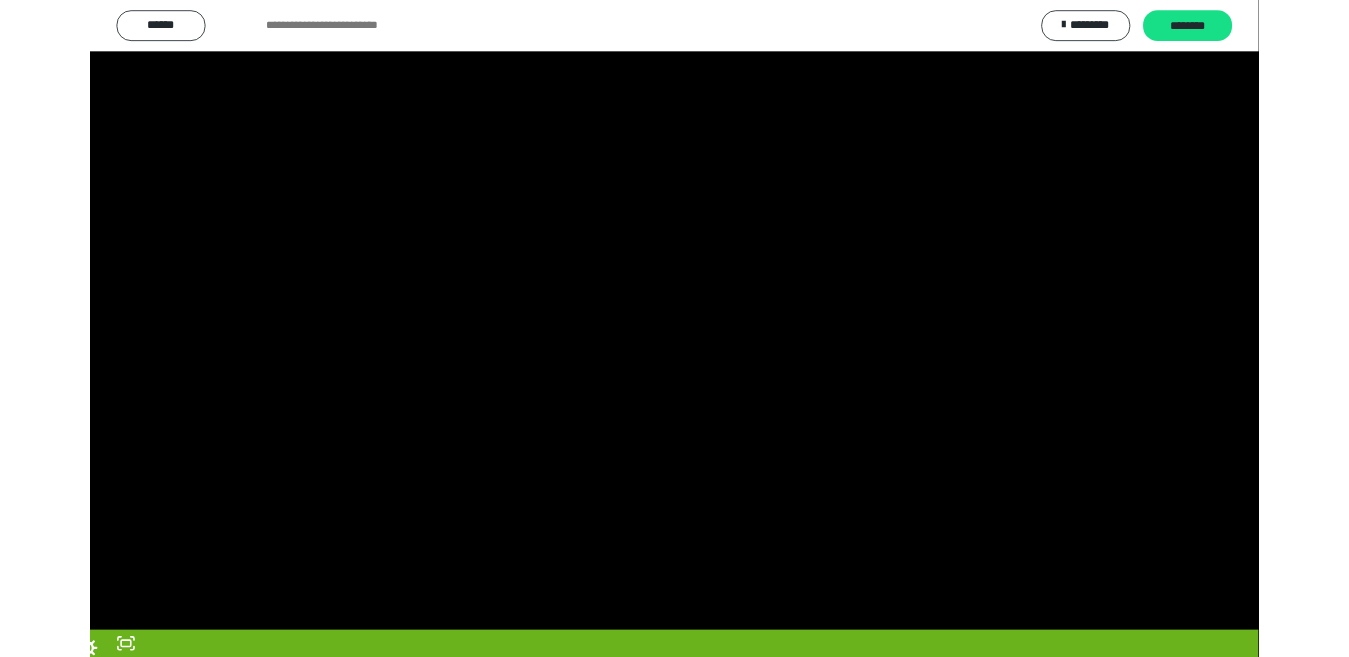 scroll, scrollTop: 4033, scrollLeft: 0, axis: vertical 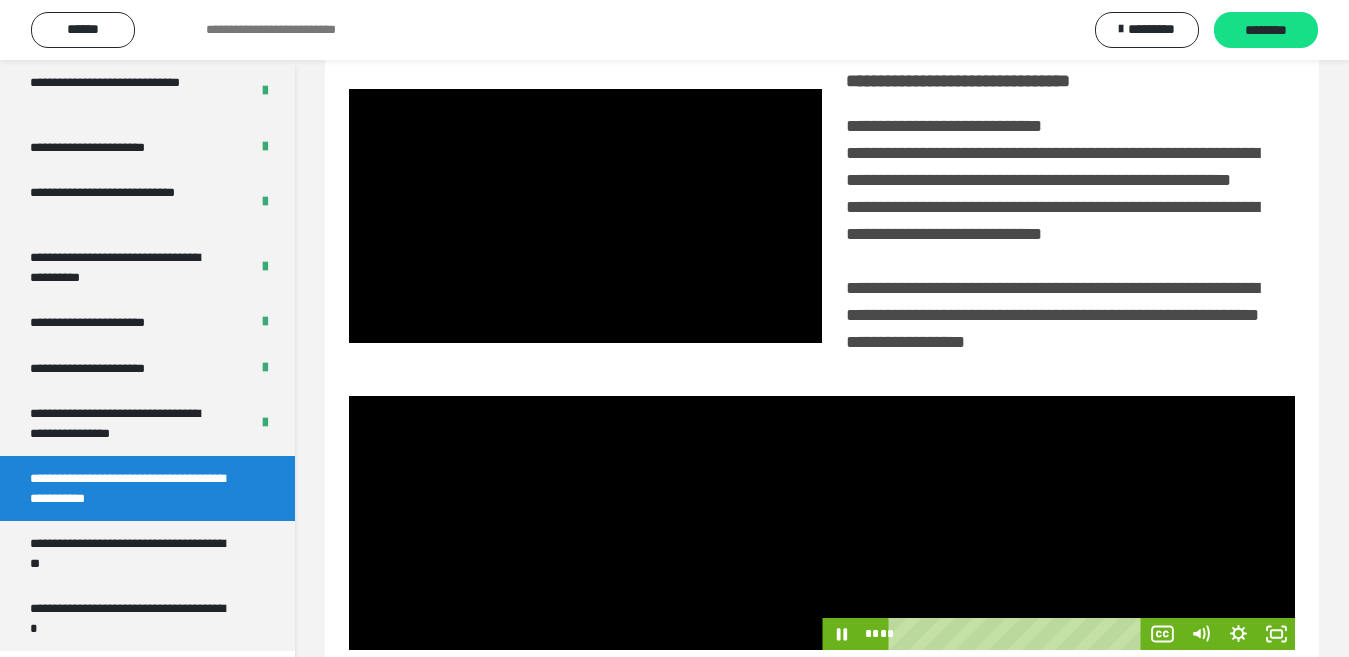 click at bounding box center [1058, 523] 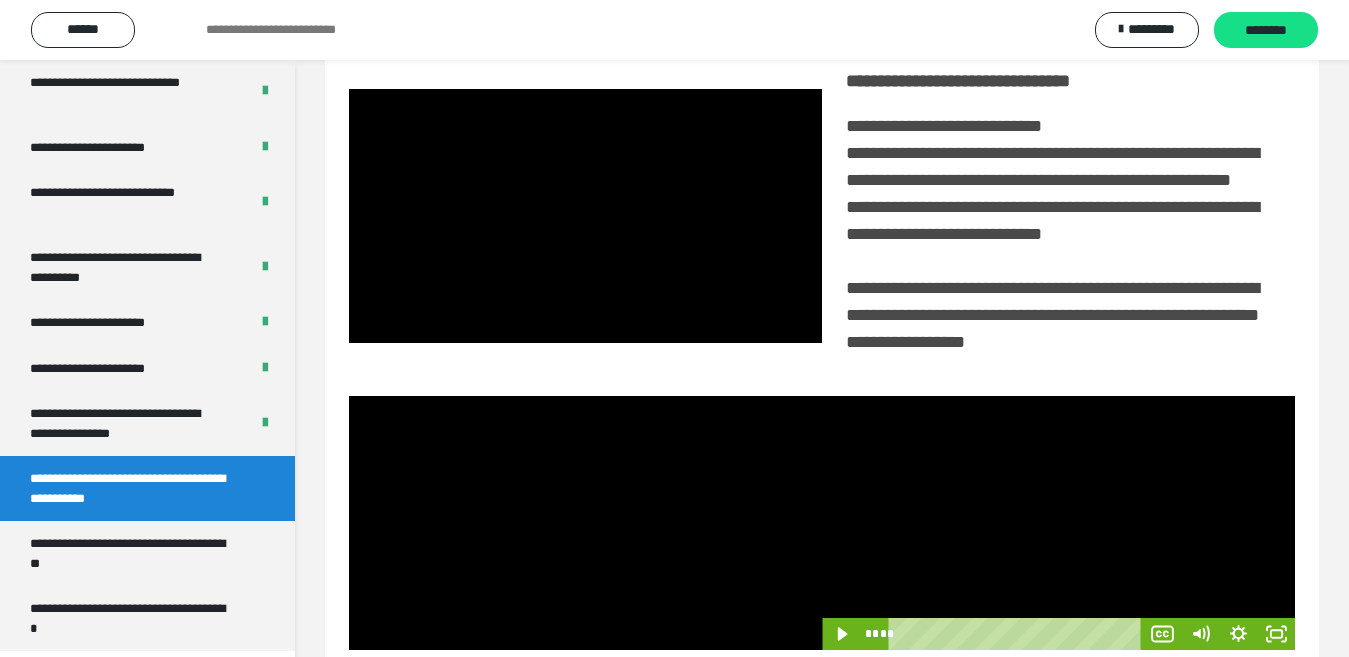 click at bounding box center (1058, 523) 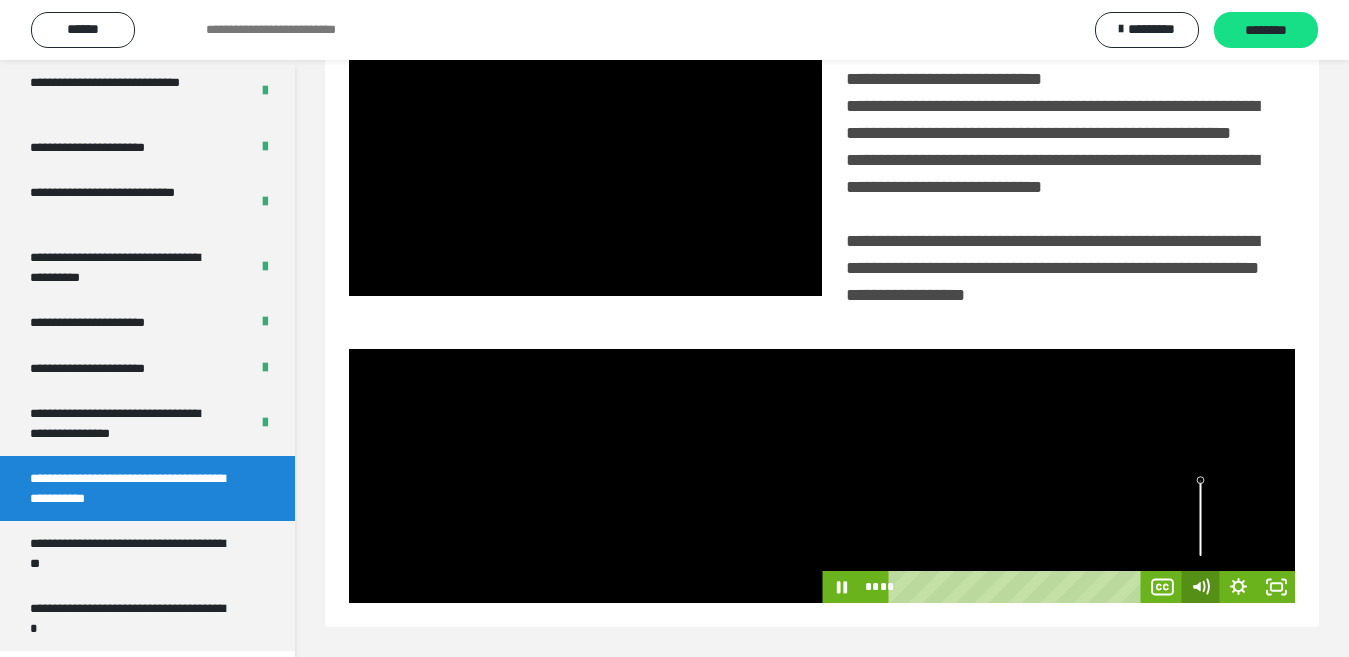 scroll, scrollTop: 486, scrollLeft: 0, axis: vertical 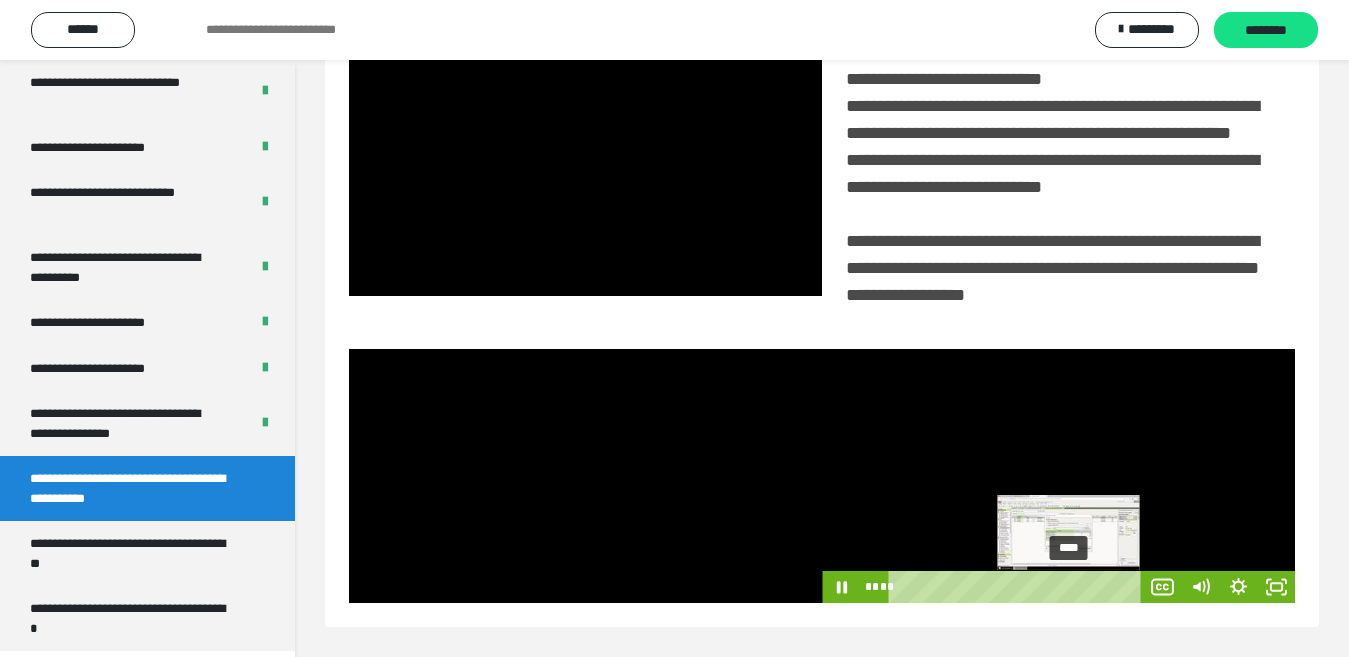 click on "****" at bounding box center [1018, 587] 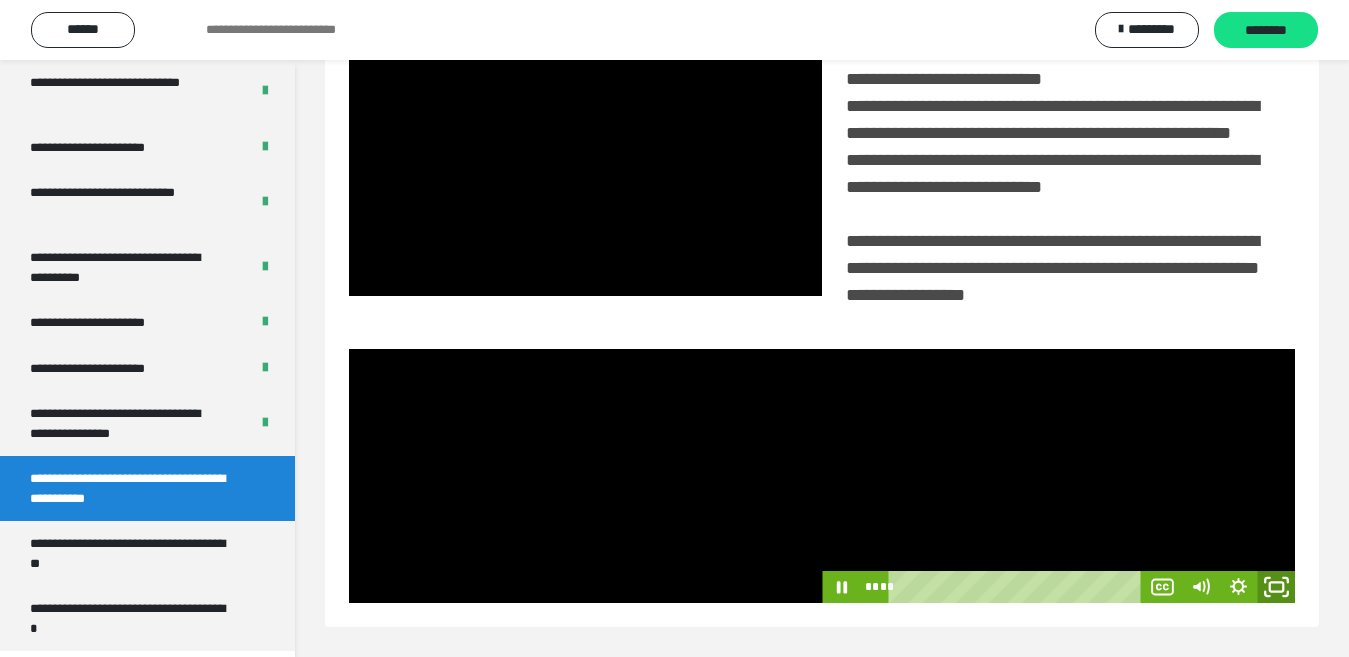 click 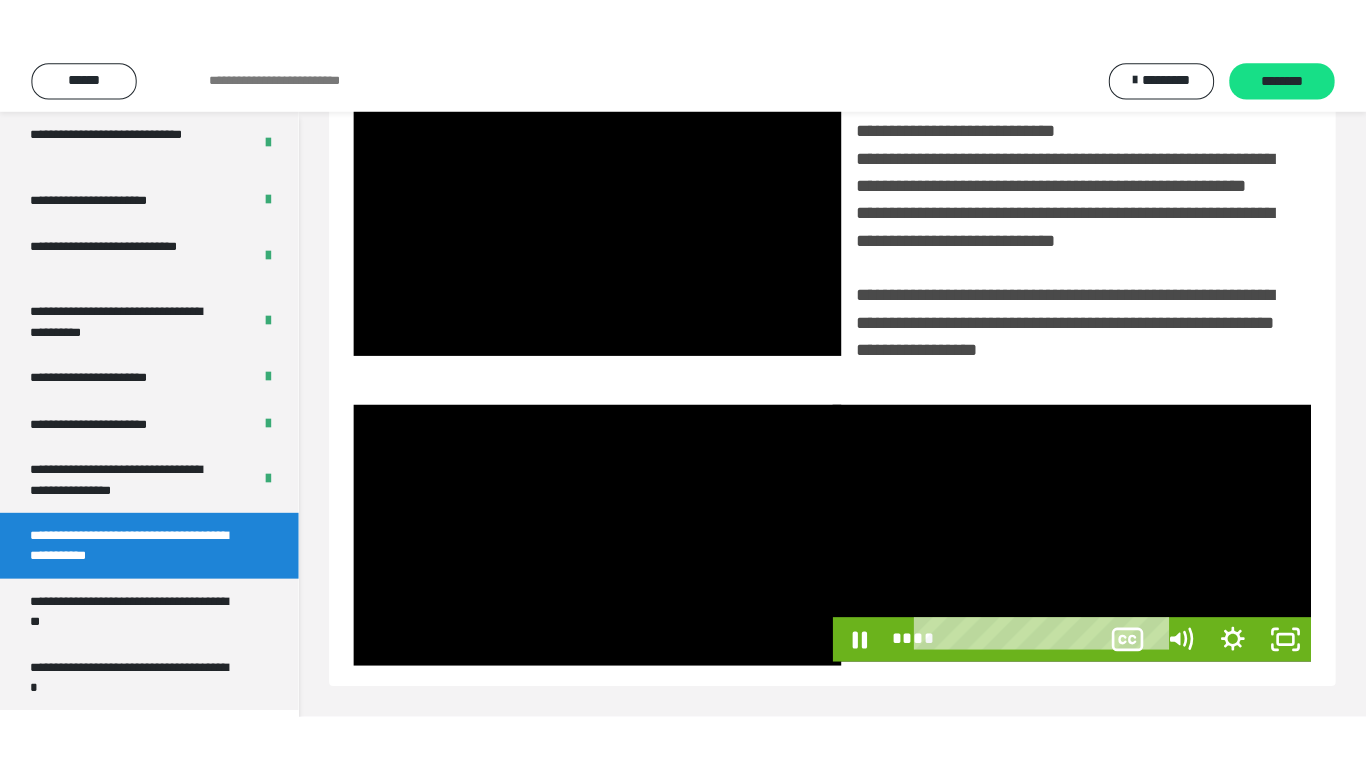 scroll, scrollTop: 358, scrollLeft: 0, axis: vertical 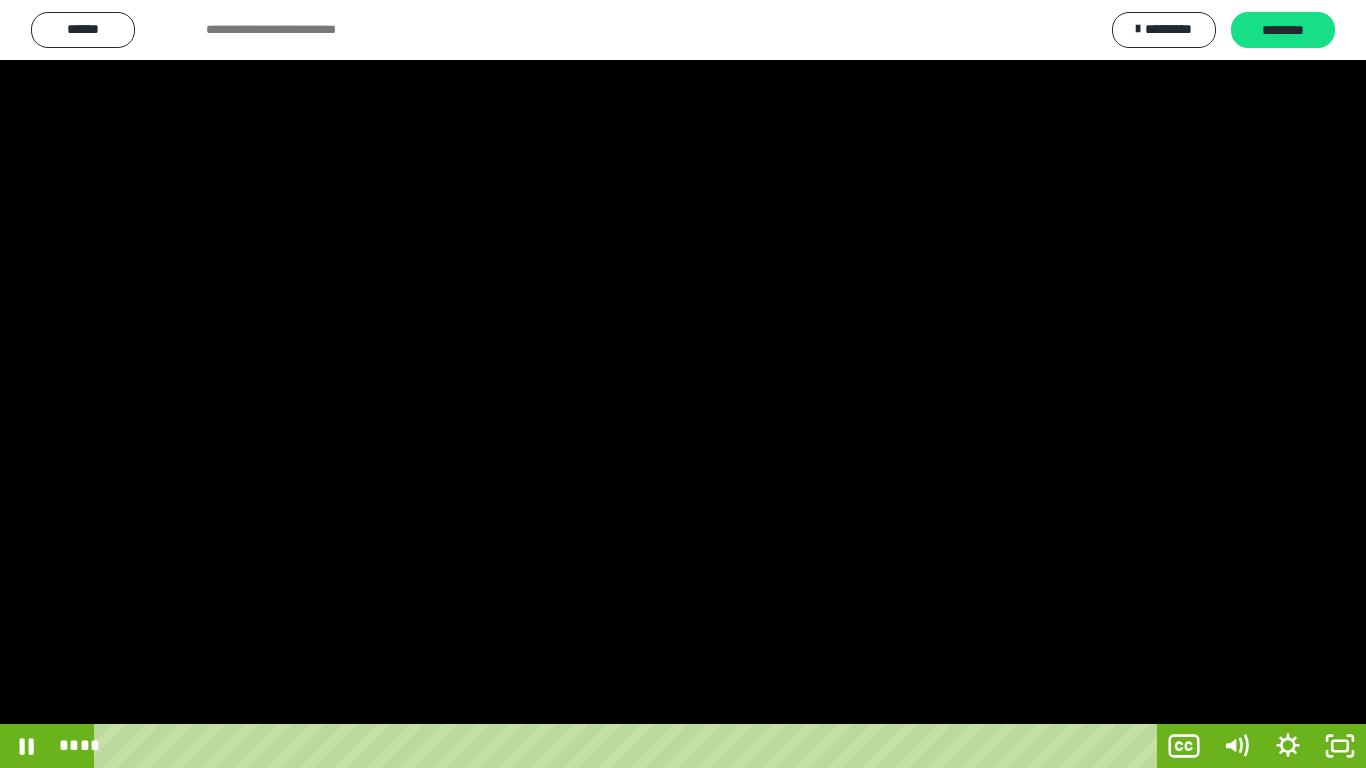 click at bounding box center (683, 384) 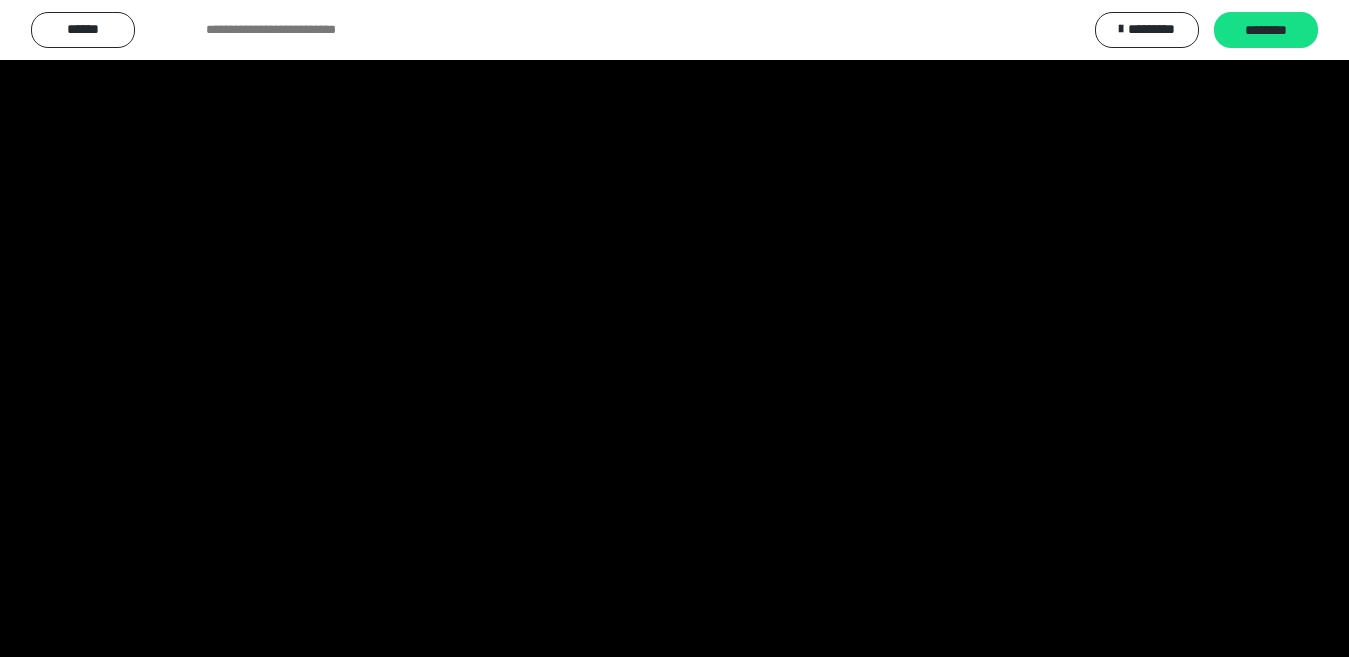 scroll, scrollTop: 4033, scrollLeft: 0, axis: vertical 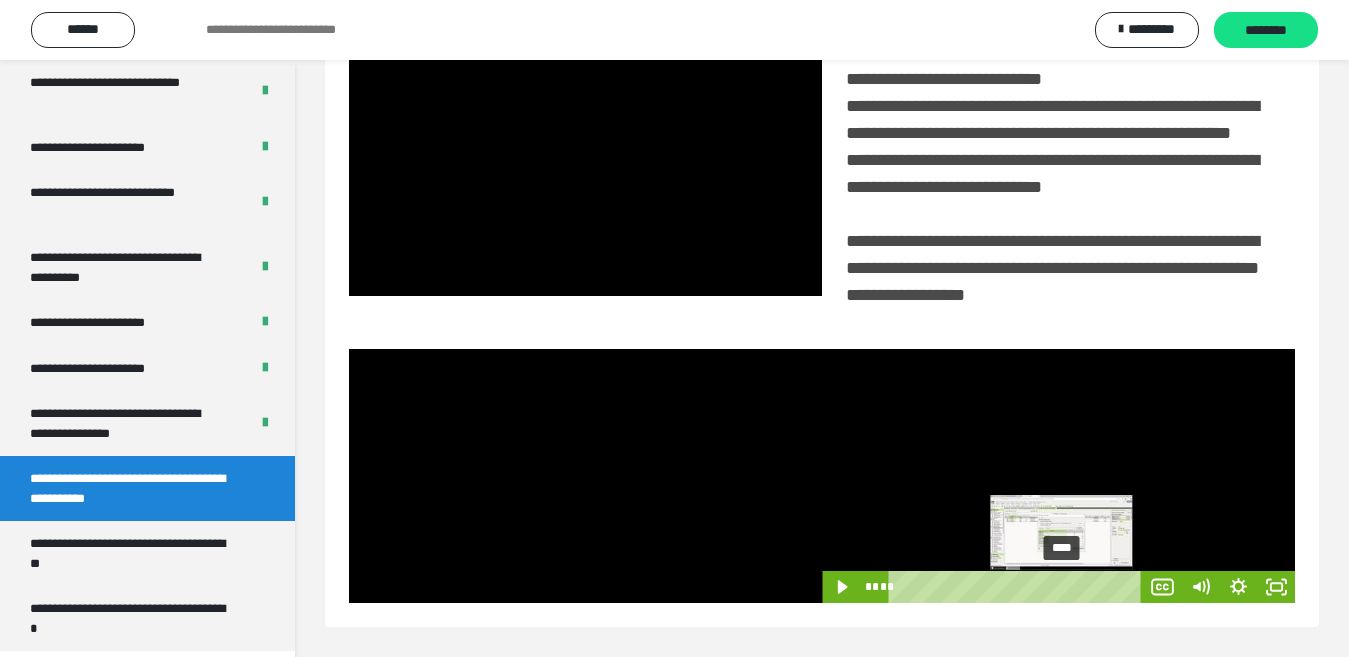 click on "****" at bounding box center [1018, 587] 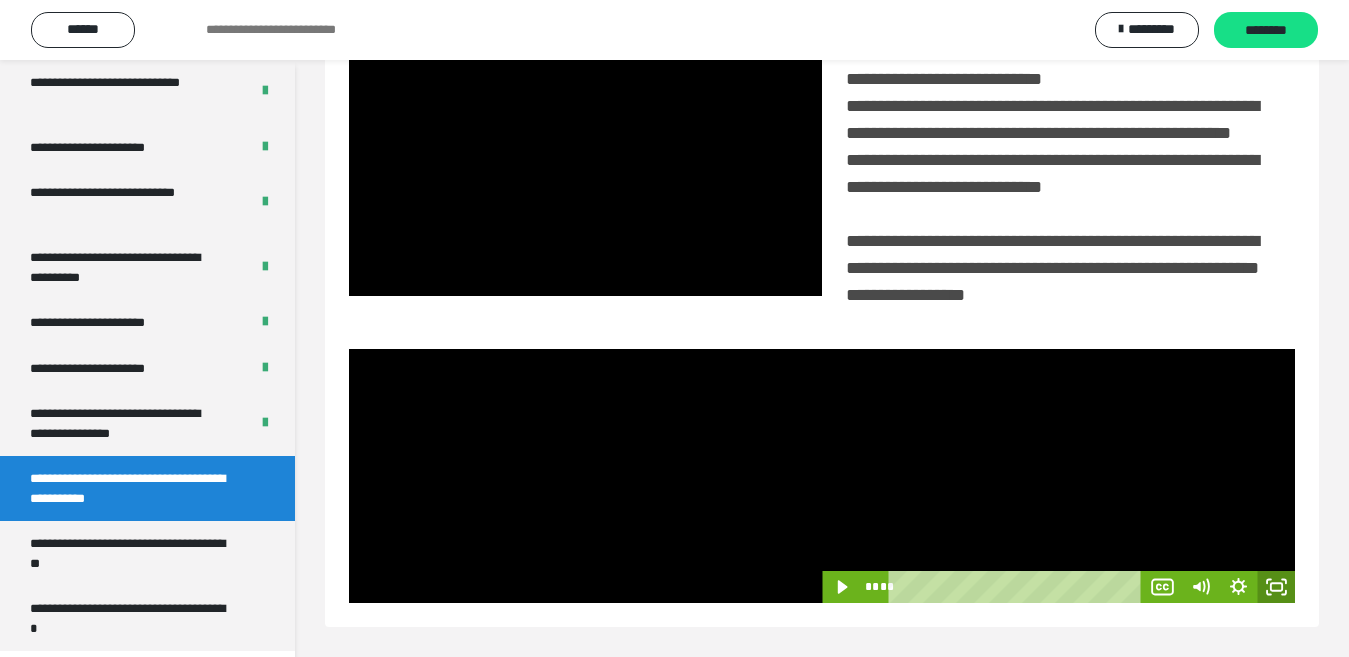 click 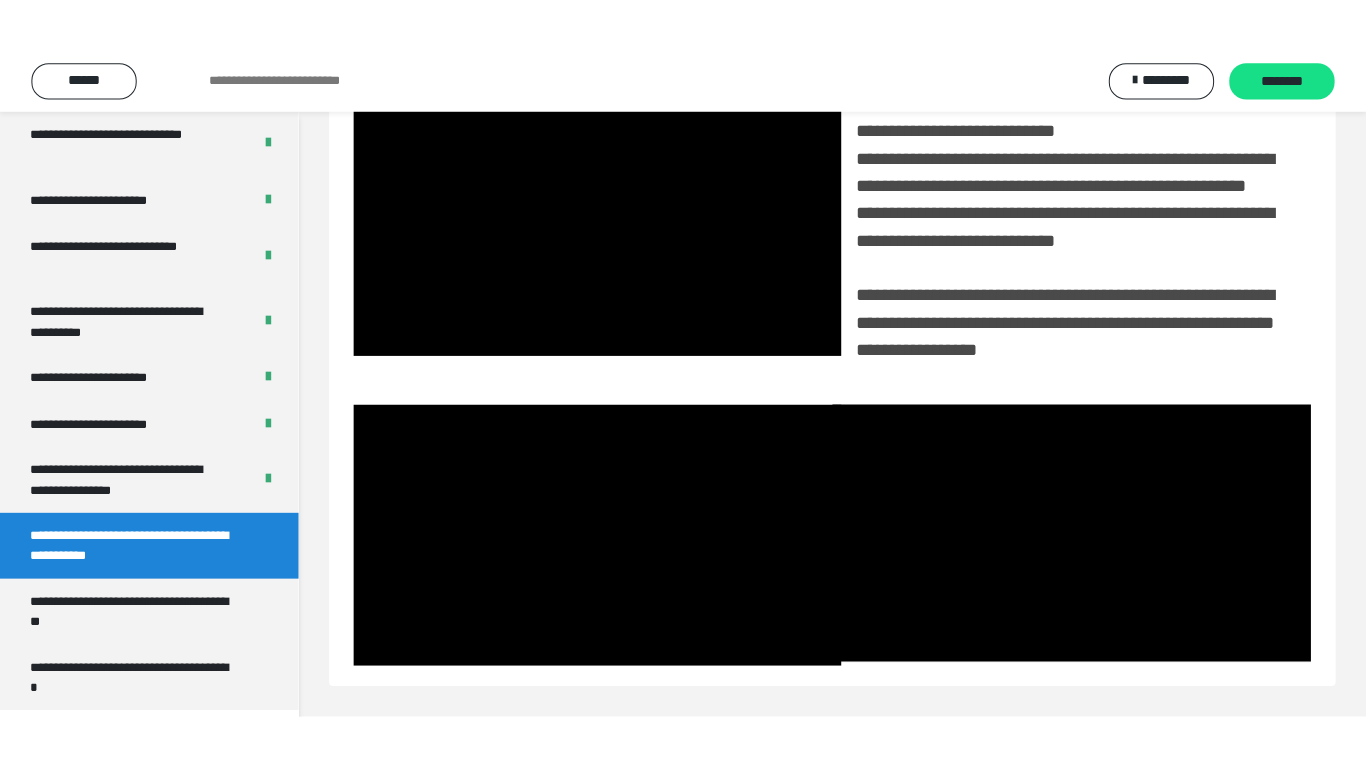 scroll, scrollTop: 358, scrollLeft: 0, axis: vertical 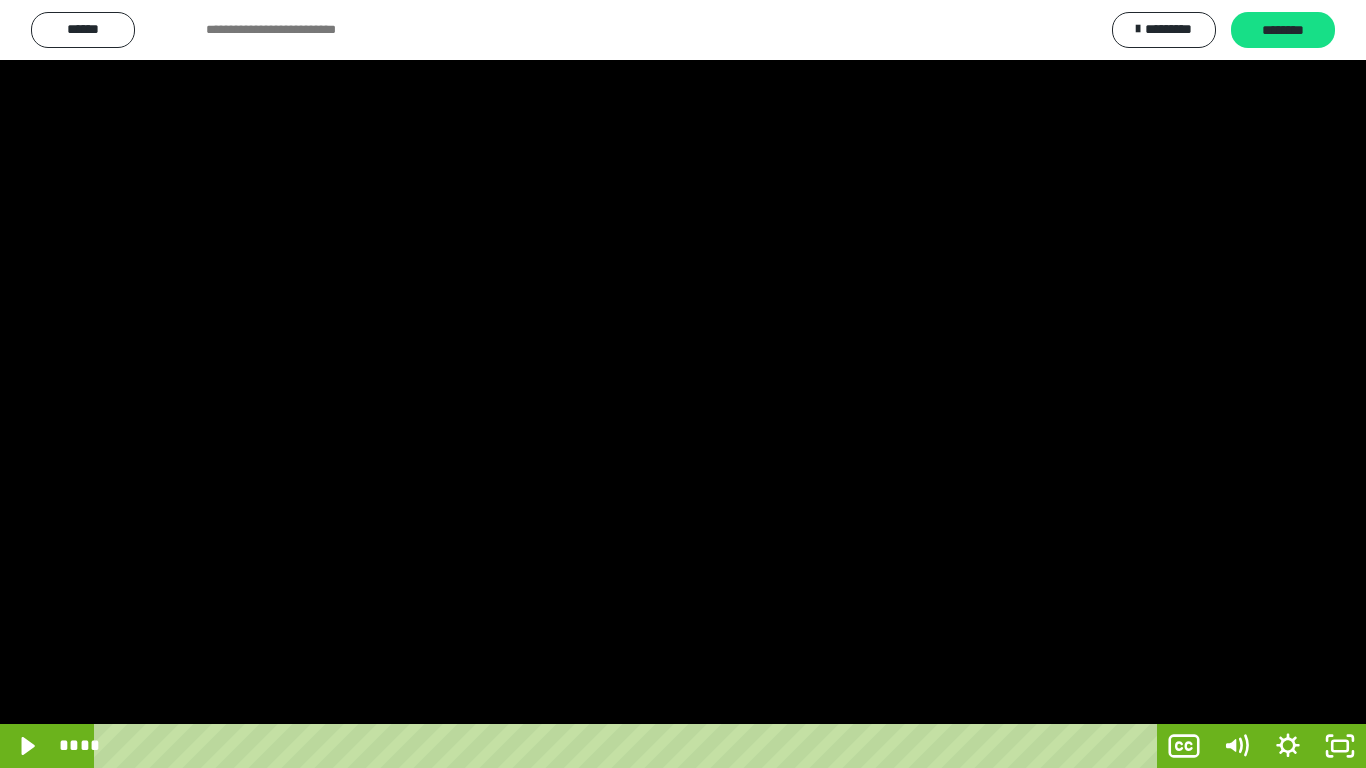 click at bounding box center (683, 384) 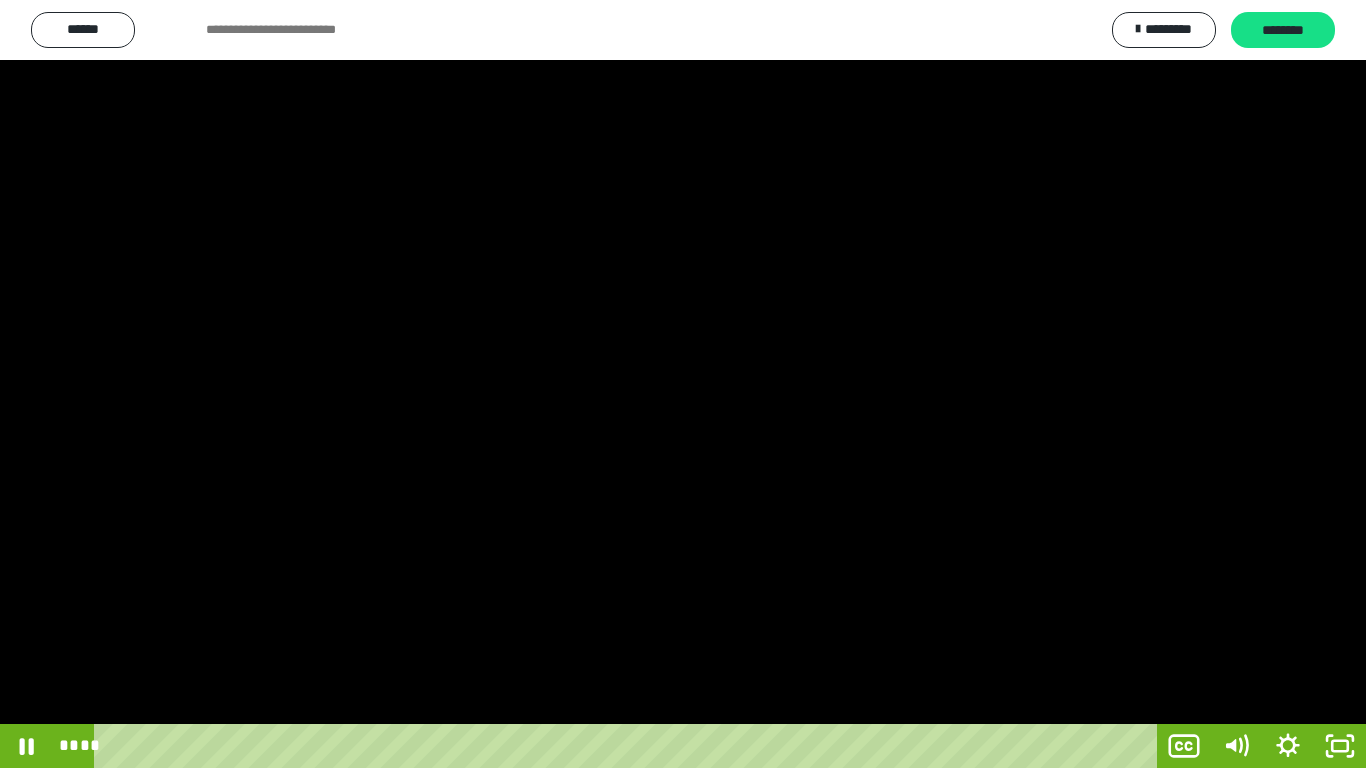 click at bounding box center [683, 384] 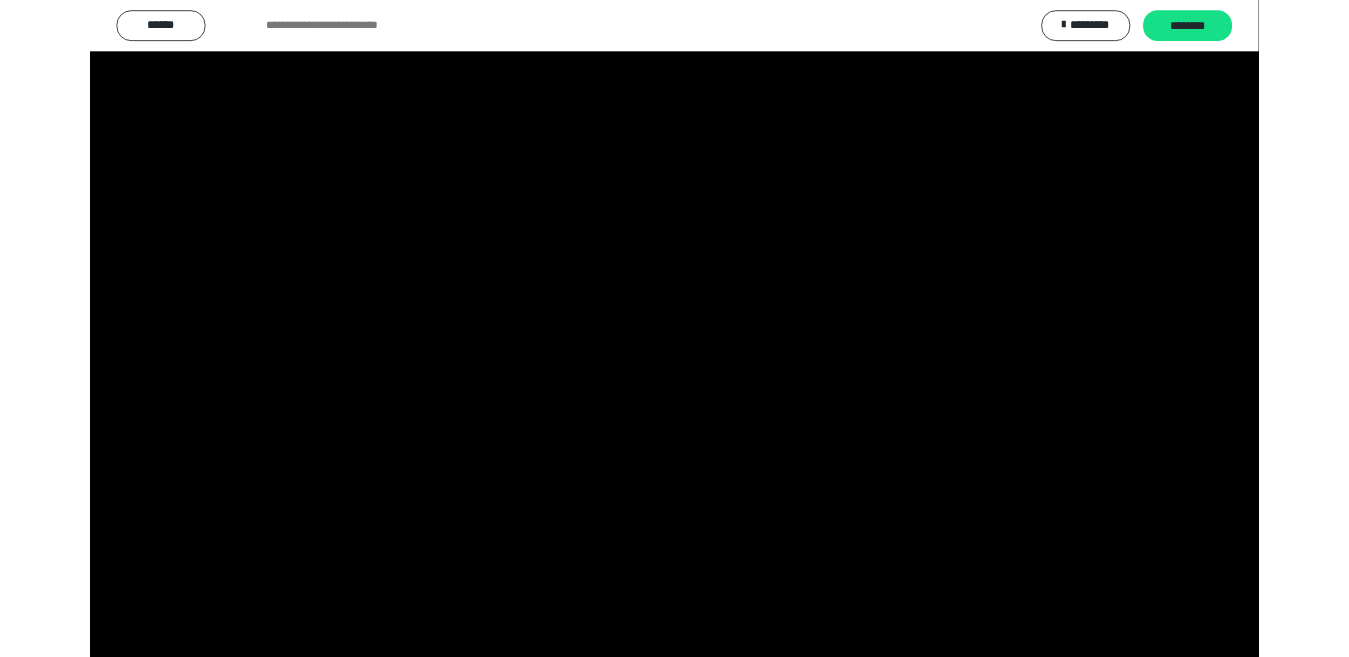 scroll, scrollTop: 4033, scrollLeft: 0, axis: vertical 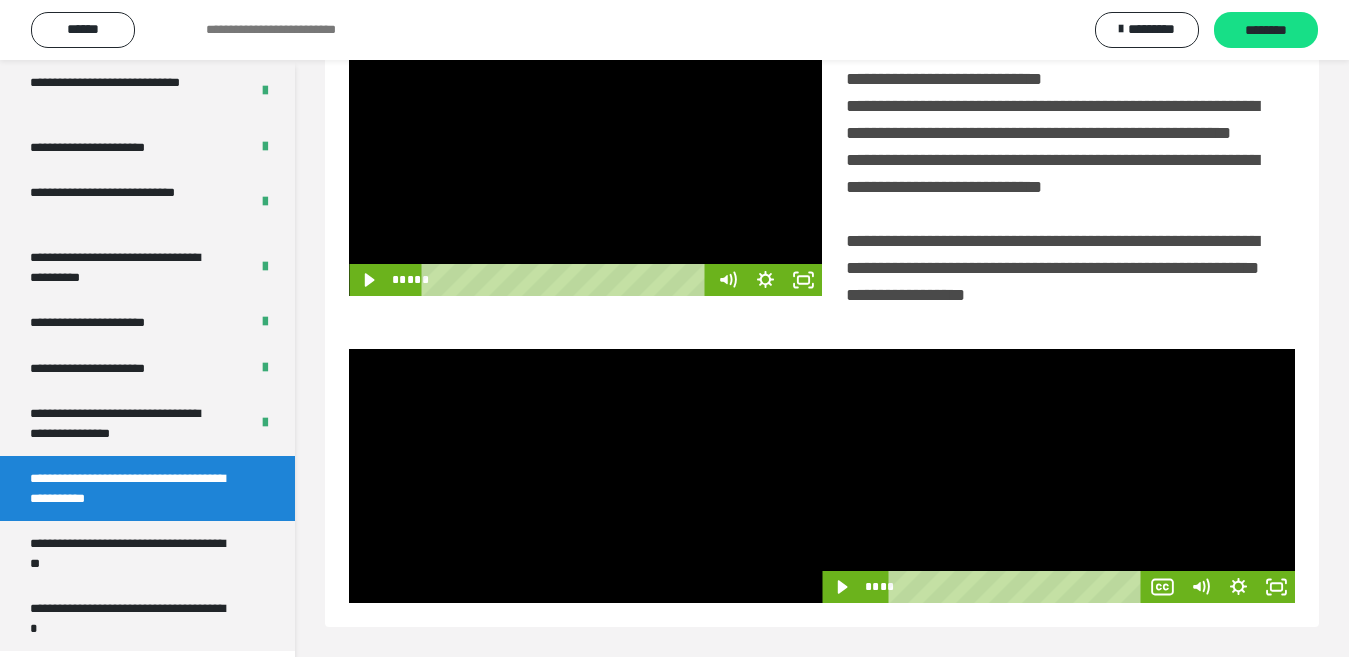 click at bounding box center (1058, 476) 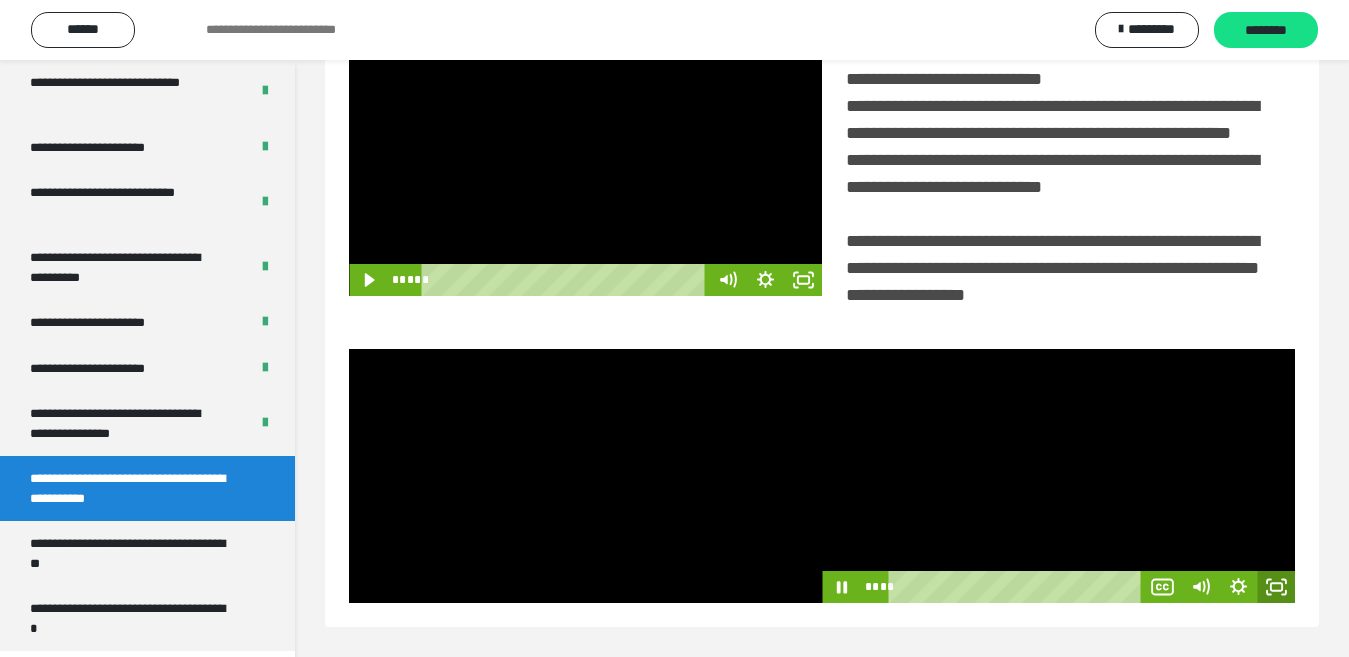 click 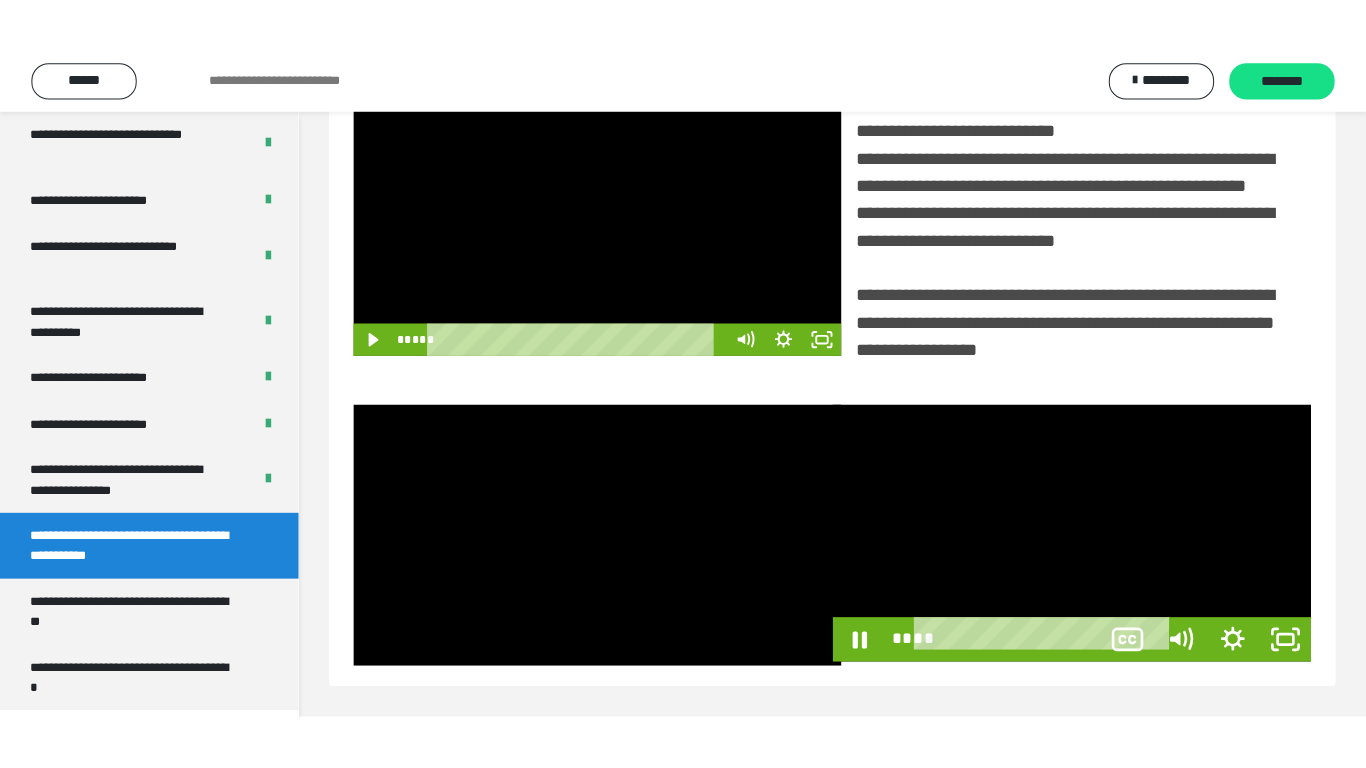scroll, scrollTop: 358, scrollLeft: 0, axis: vertical 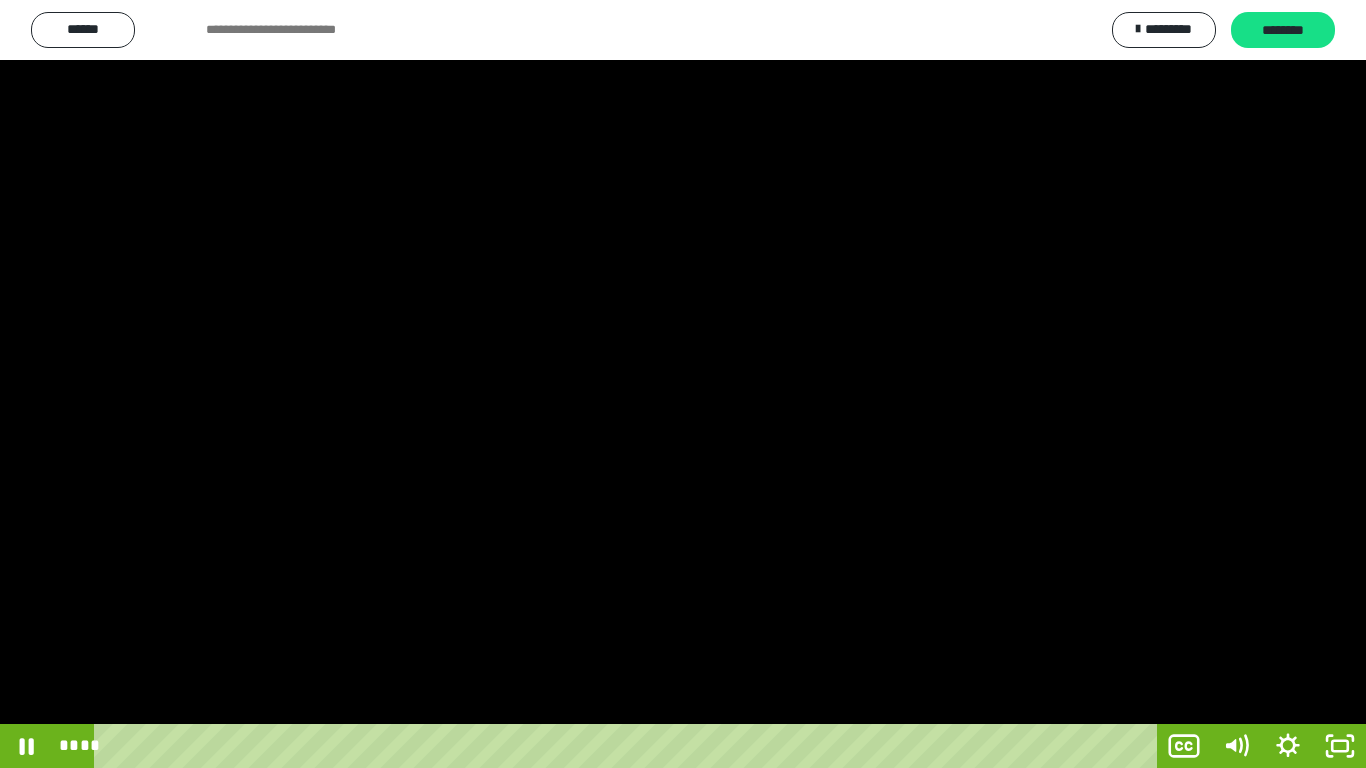click at bounding box center [683, 384] 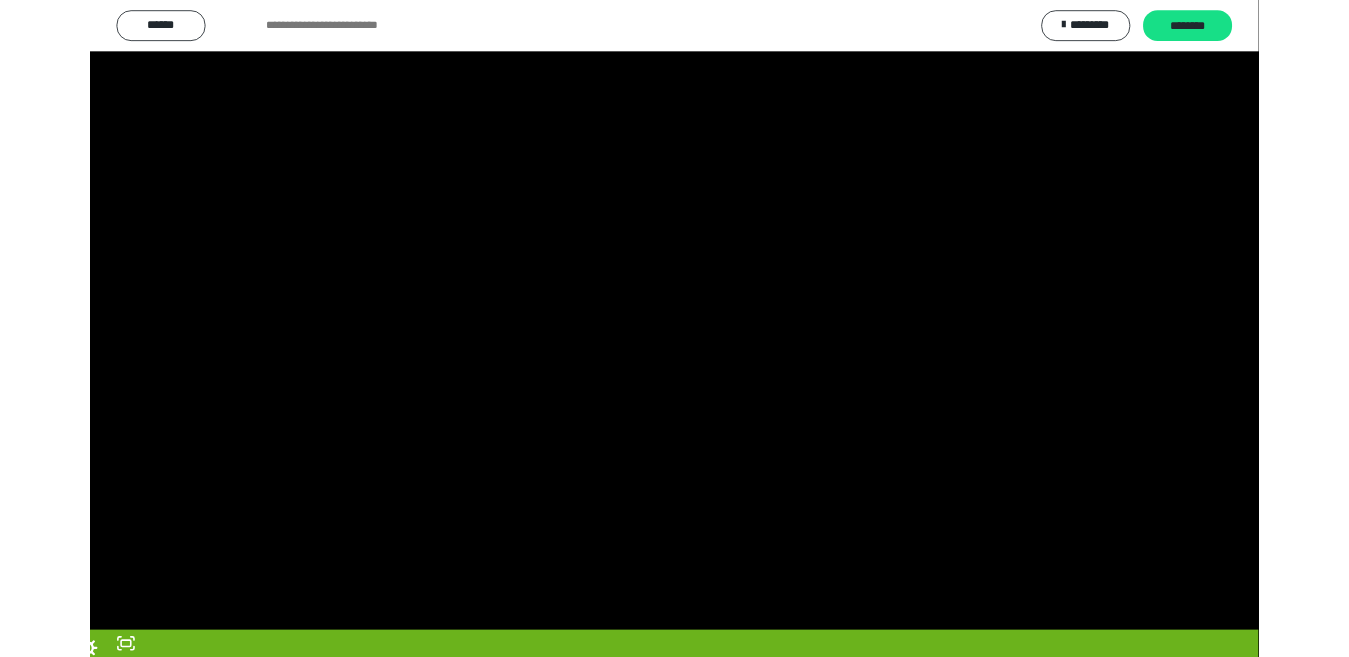 scroll, scrollTop: 4033, scrollLeft: 0, axis: vertical 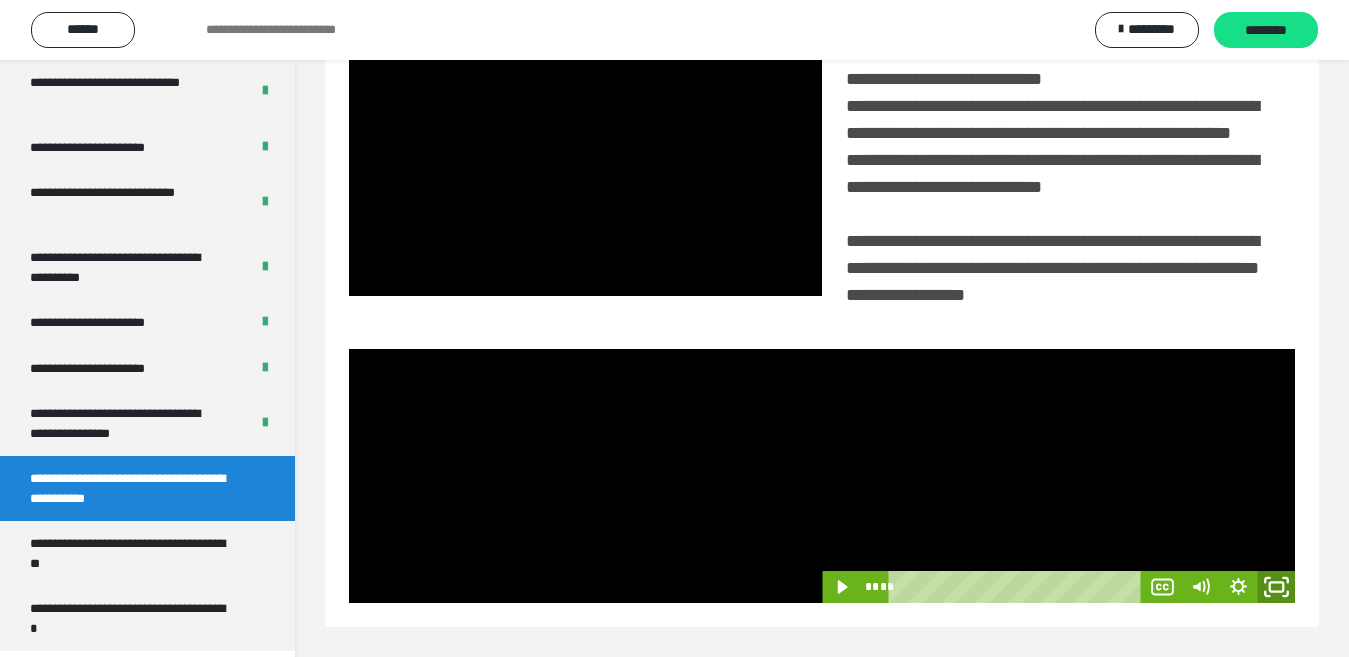 click 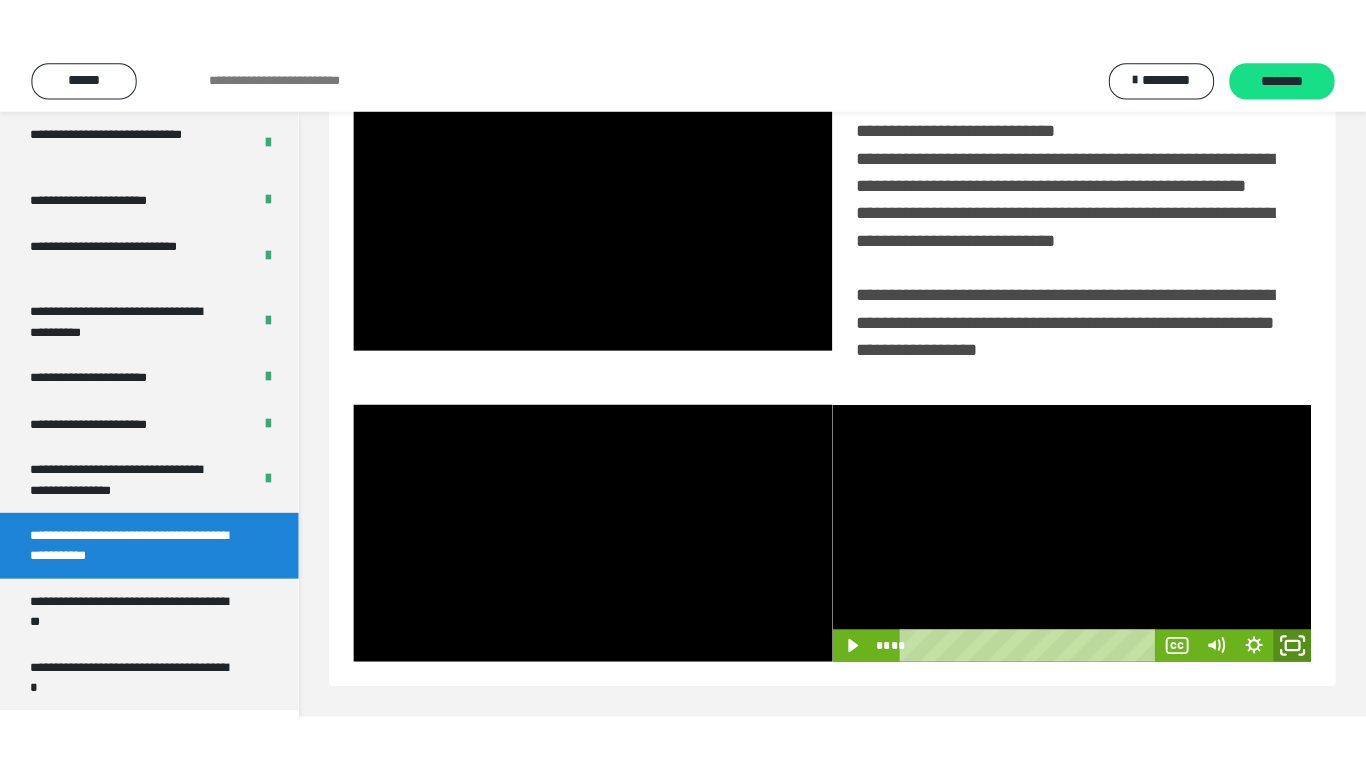scroll, scrollTop: 358, scrollLeft: 0, axis: vertical 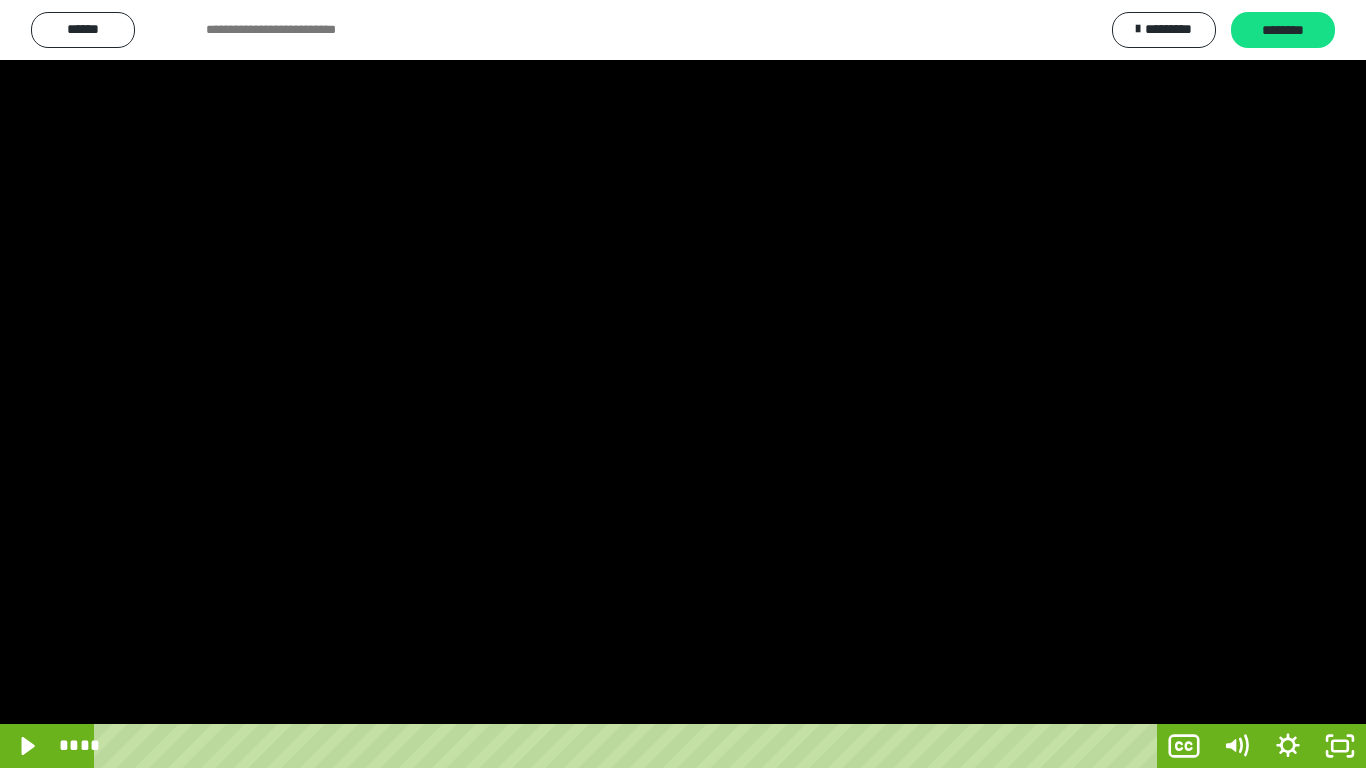 click at bounding box center [683, 384] 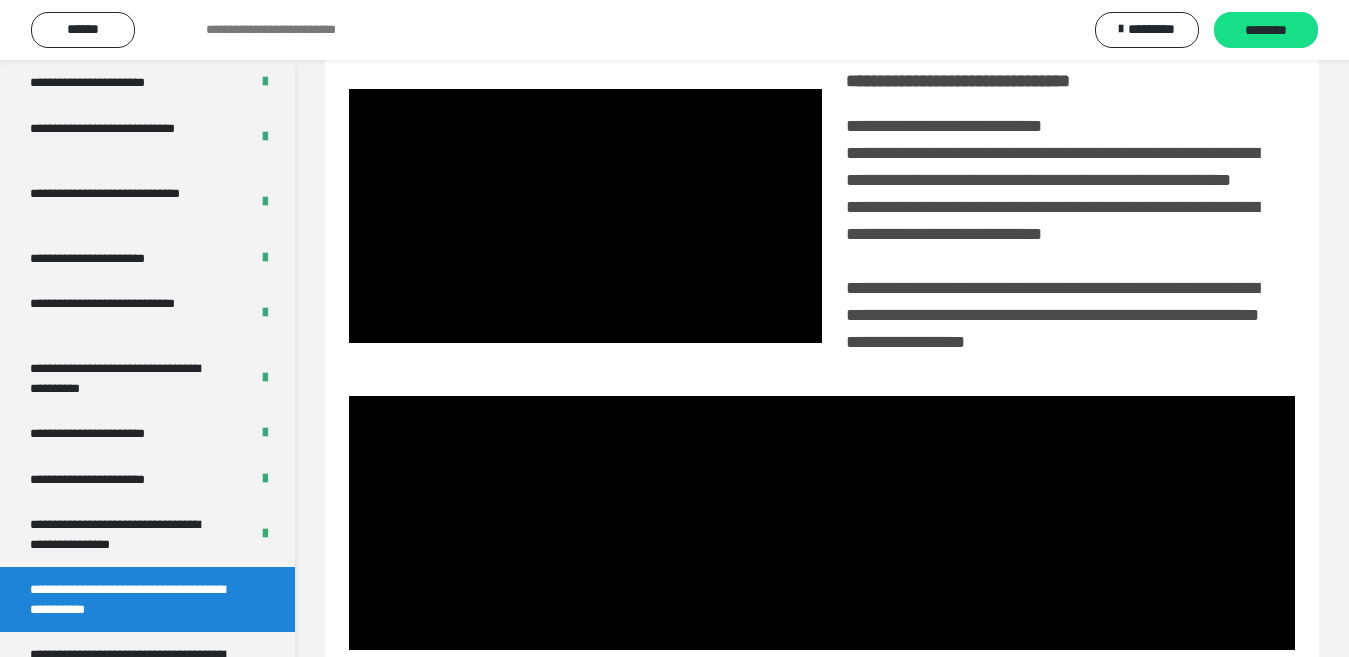 scroll, scrollTop: 4033, scrollLeft: 0, axis: vertical 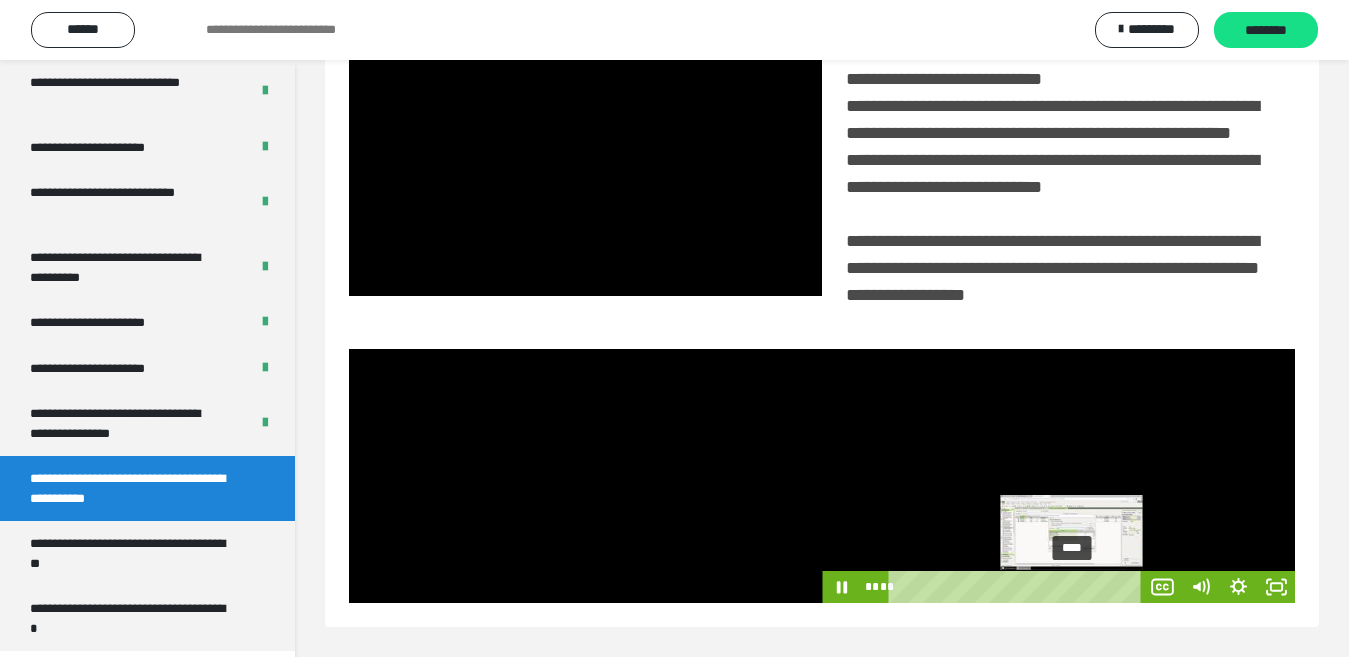 click on "****" at bounding box center [1018, 587] 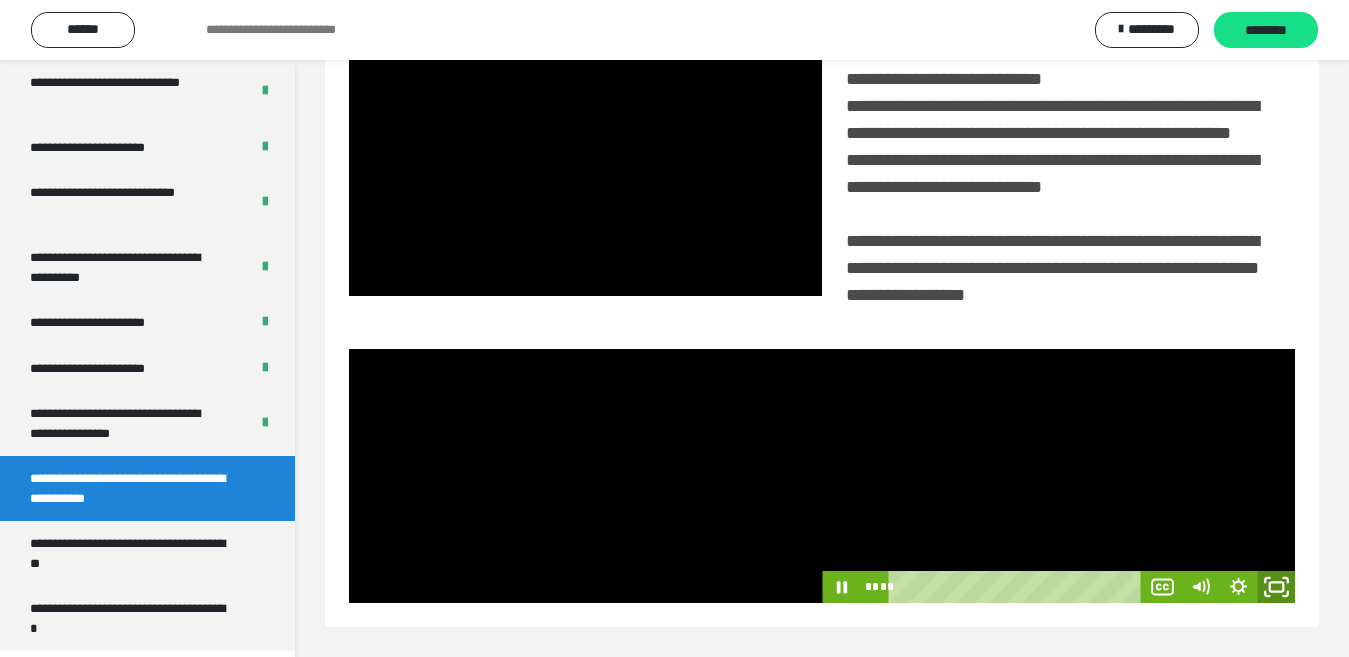 click 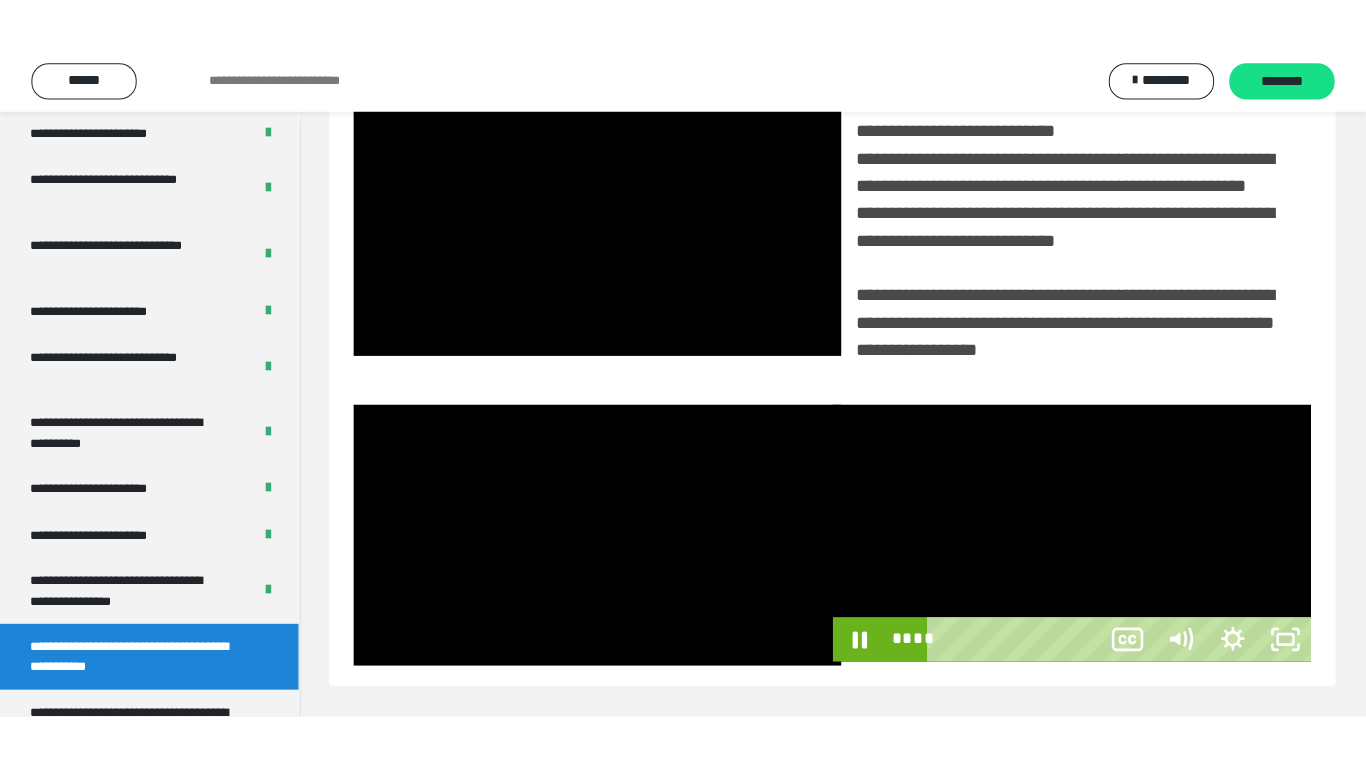 scroll, scrollTop: 358, scrollLeft: 0, axis: vertical 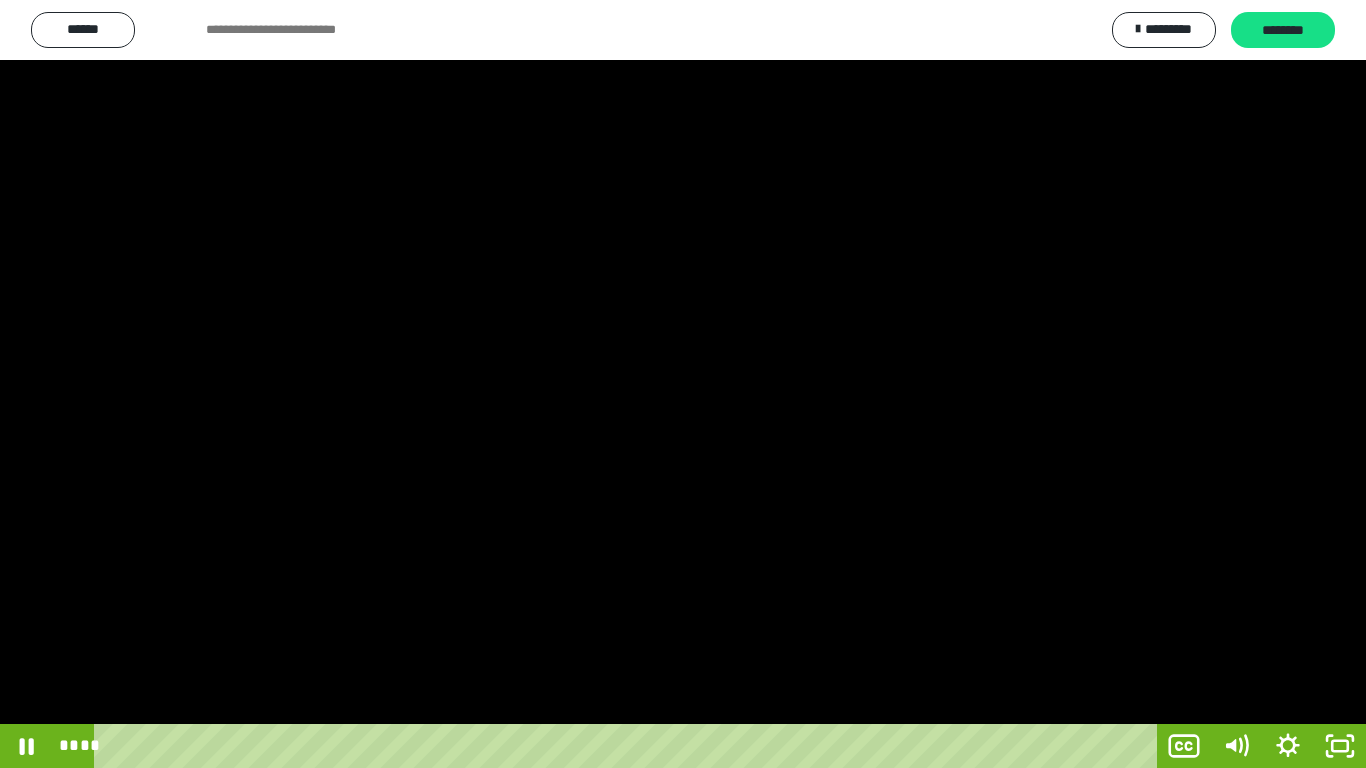 click at bounding box center [683, 384] 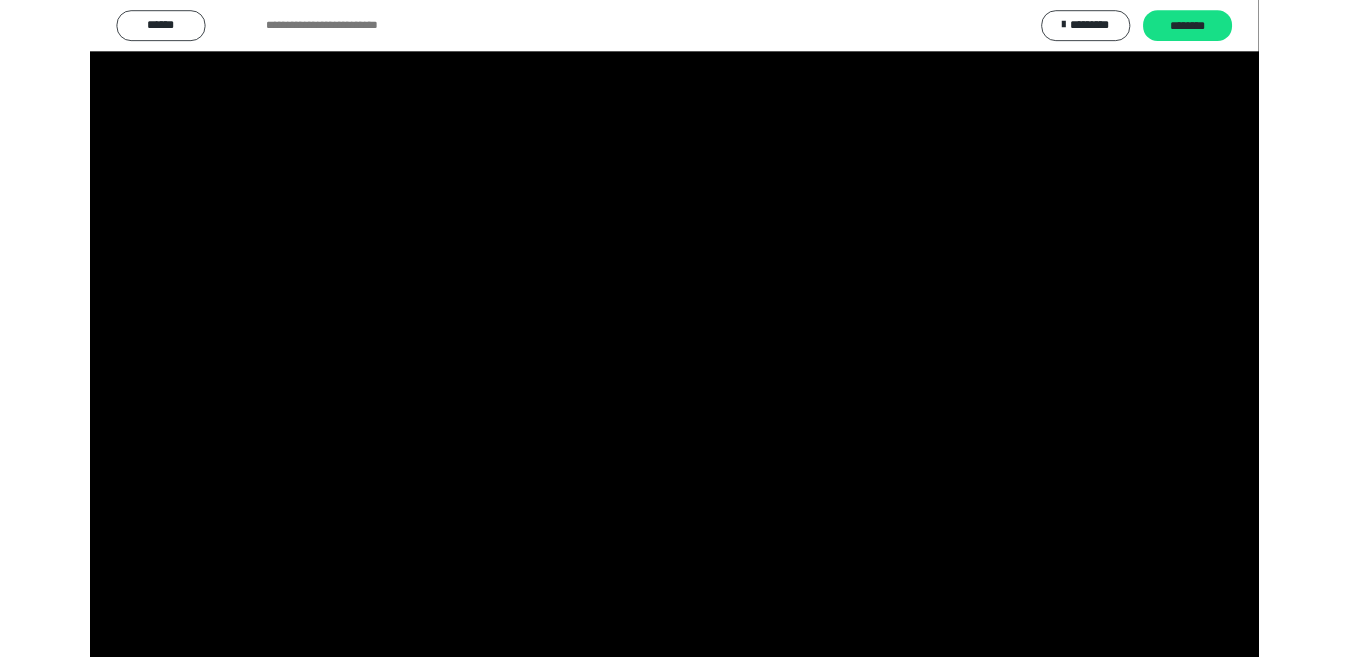 scroll, scrollTop: 4033, scrollLeft: 0, axis: vertical 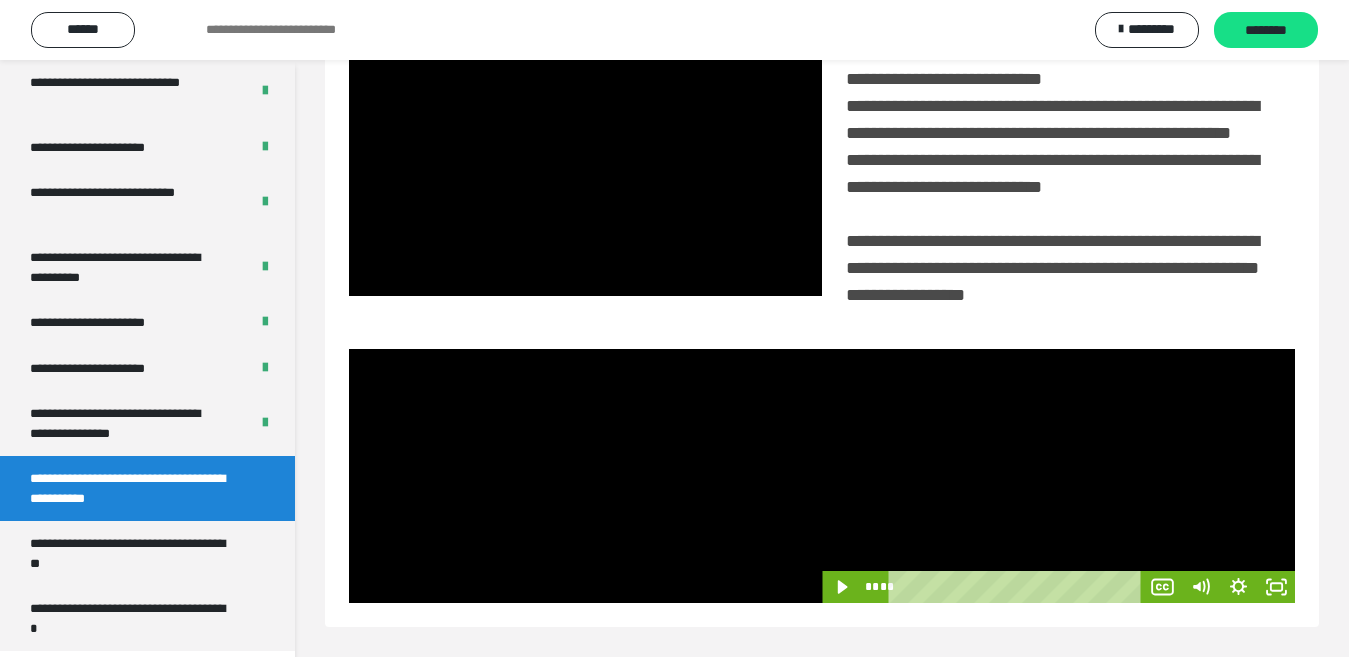 click at bounding box center (1058, 476) 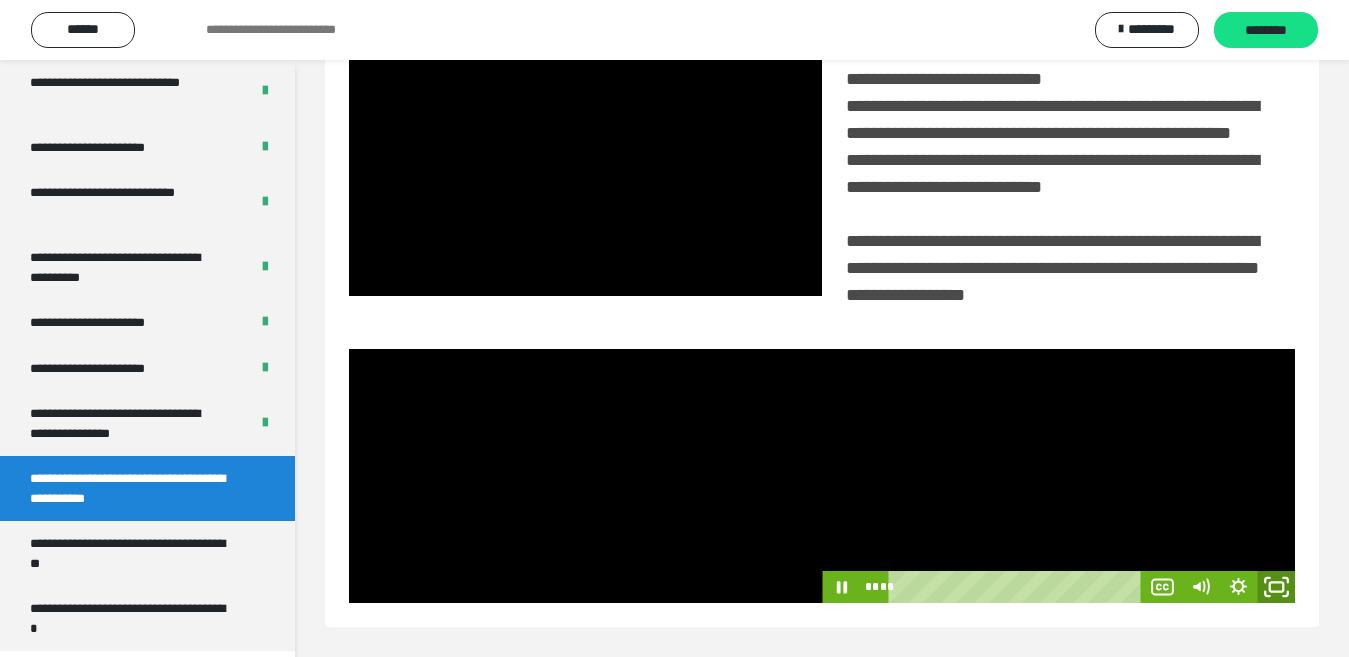 click 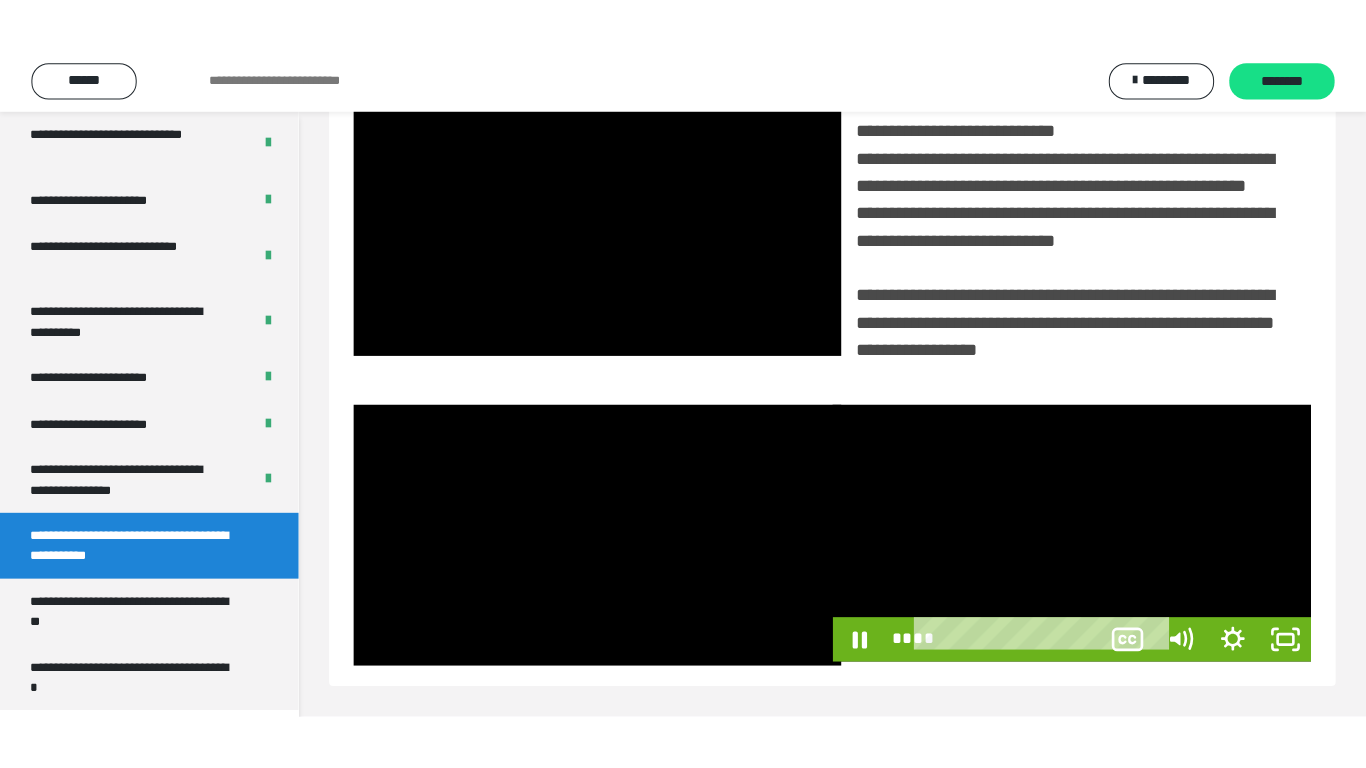 scroll, scrollTop: 358, scrollLeft: 0, axis: vertical 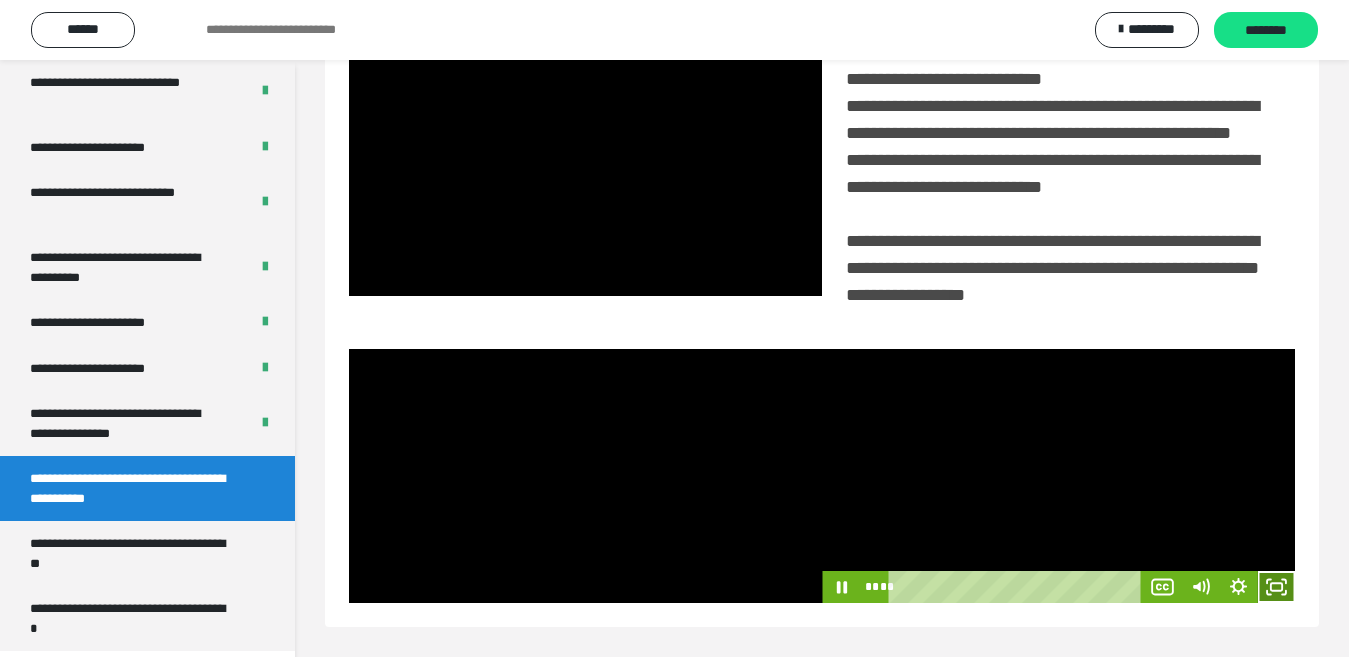 click 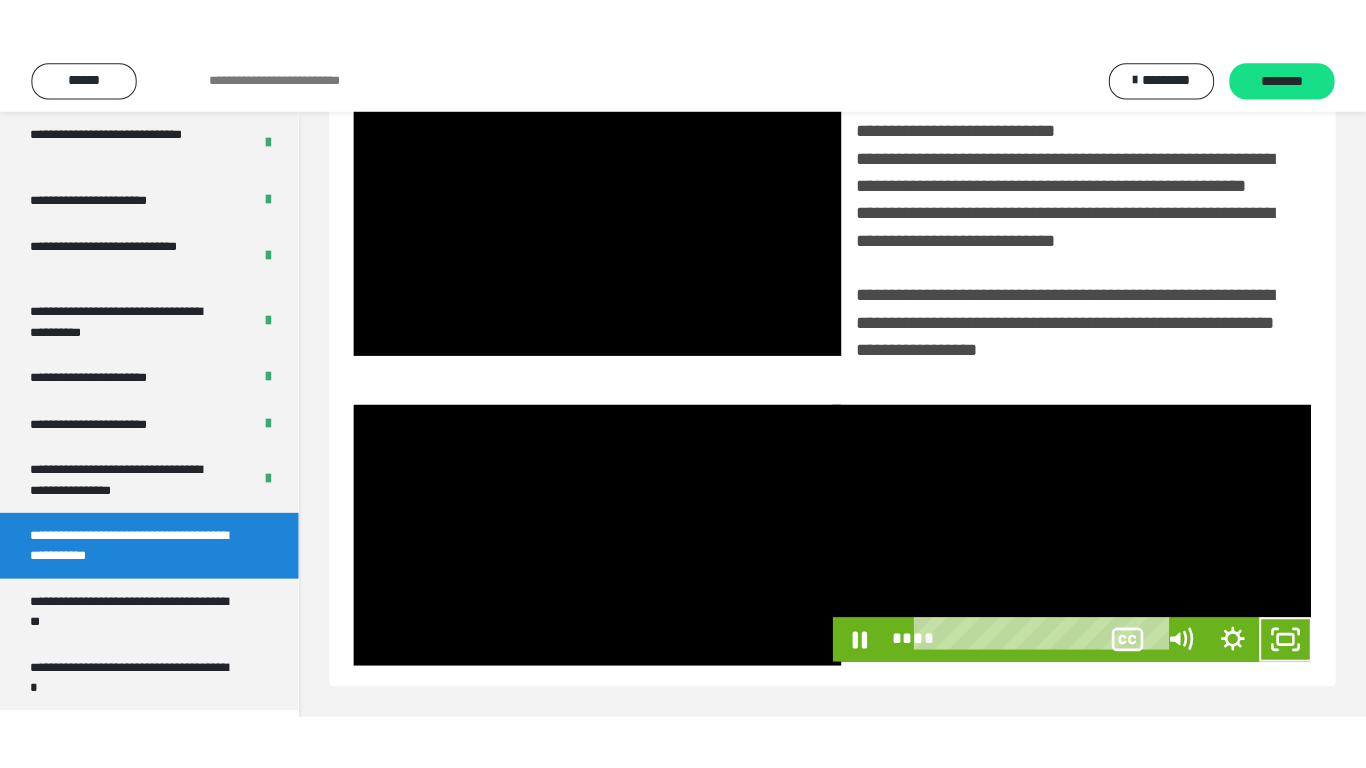 scroll, scrollTop: 358, scrollLeft: 0, axis: vertical 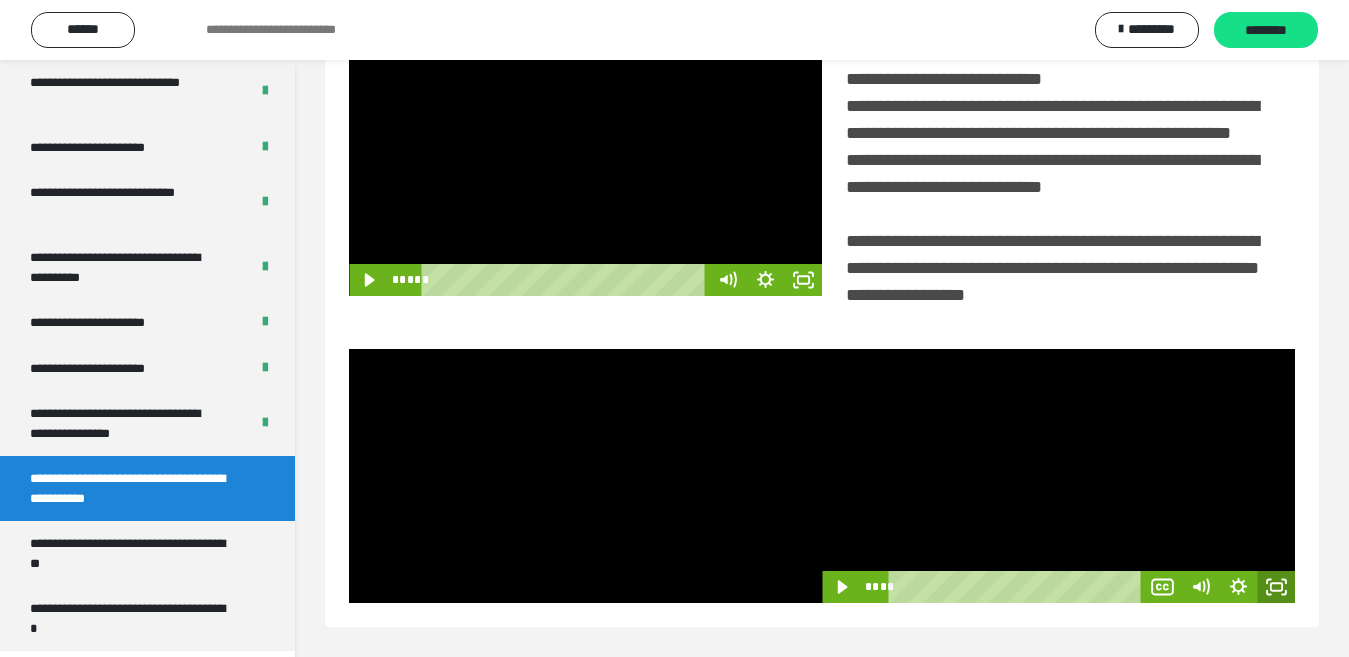 click 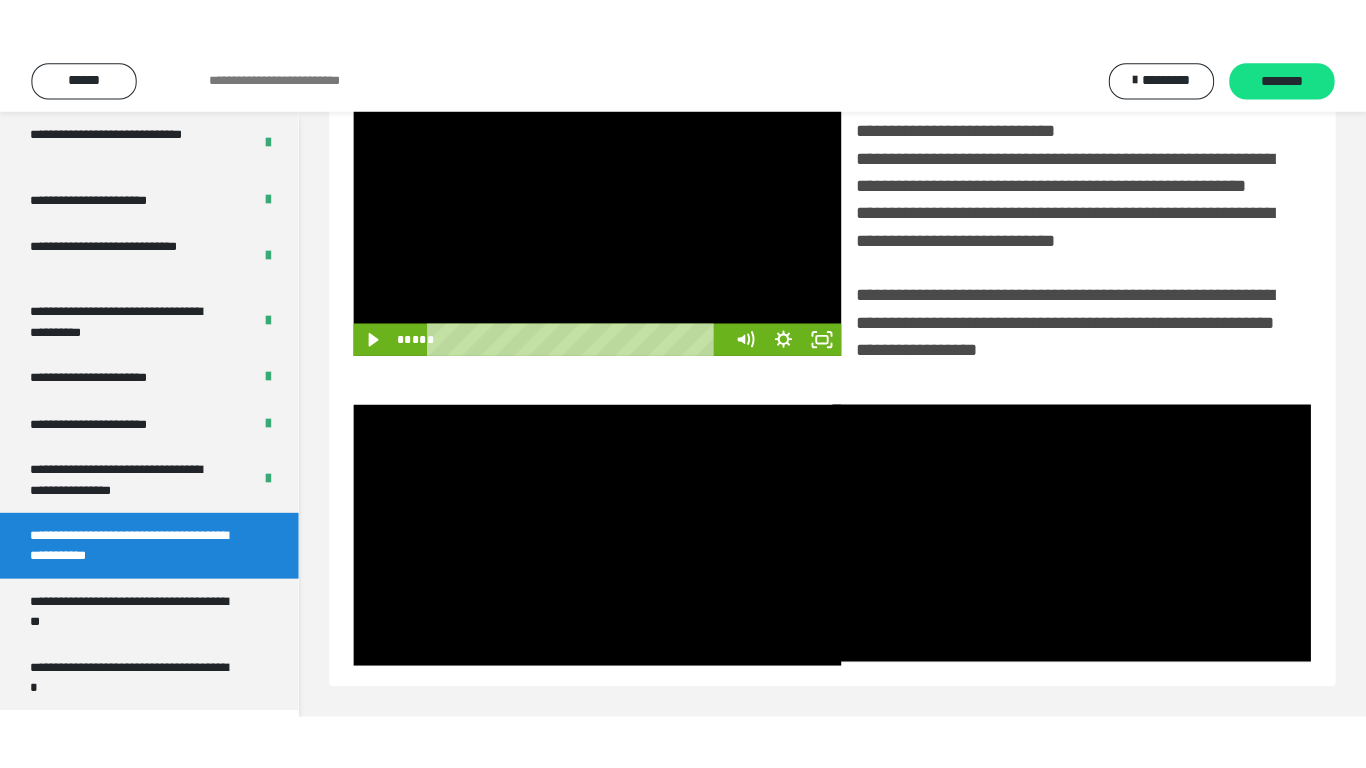 scroll, scrollTop: 358, scrollLeft: 0, axis: vertical 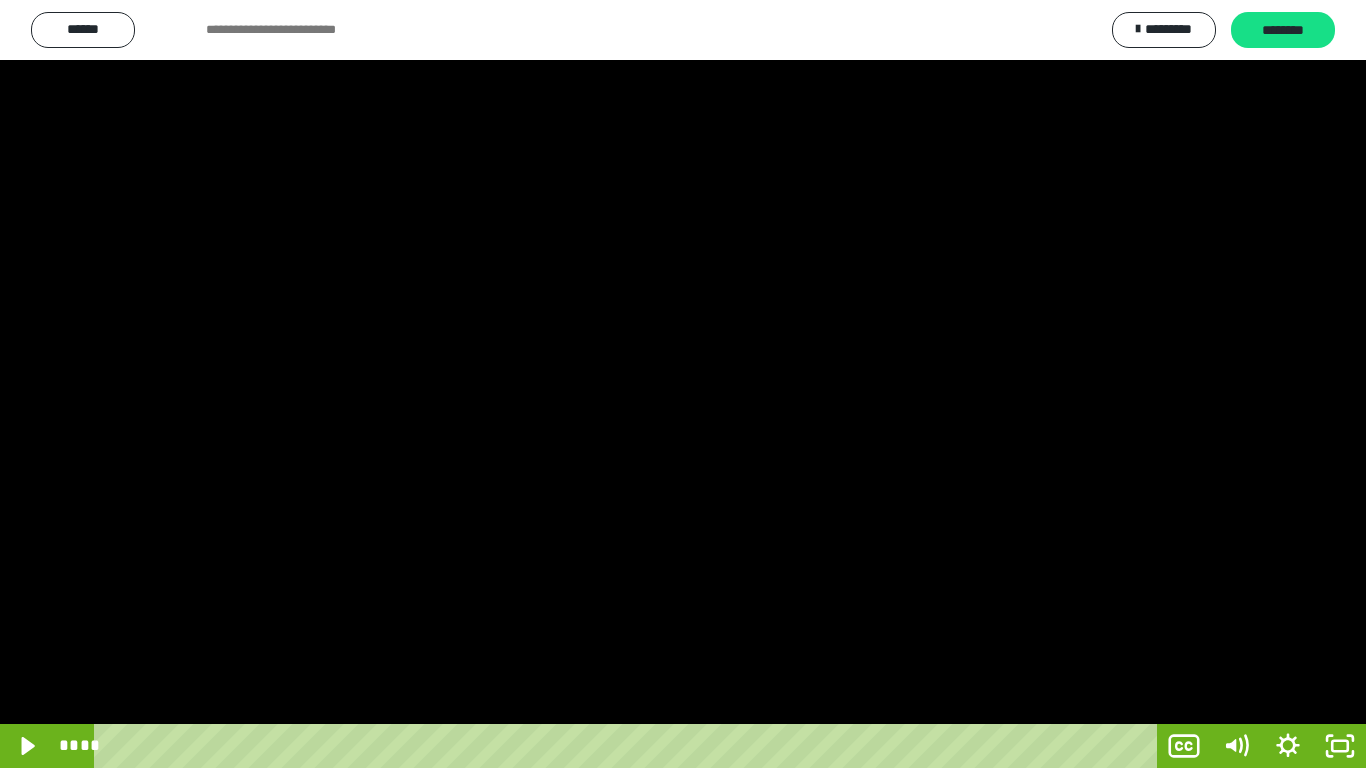 click at bounding box center [683, 384] 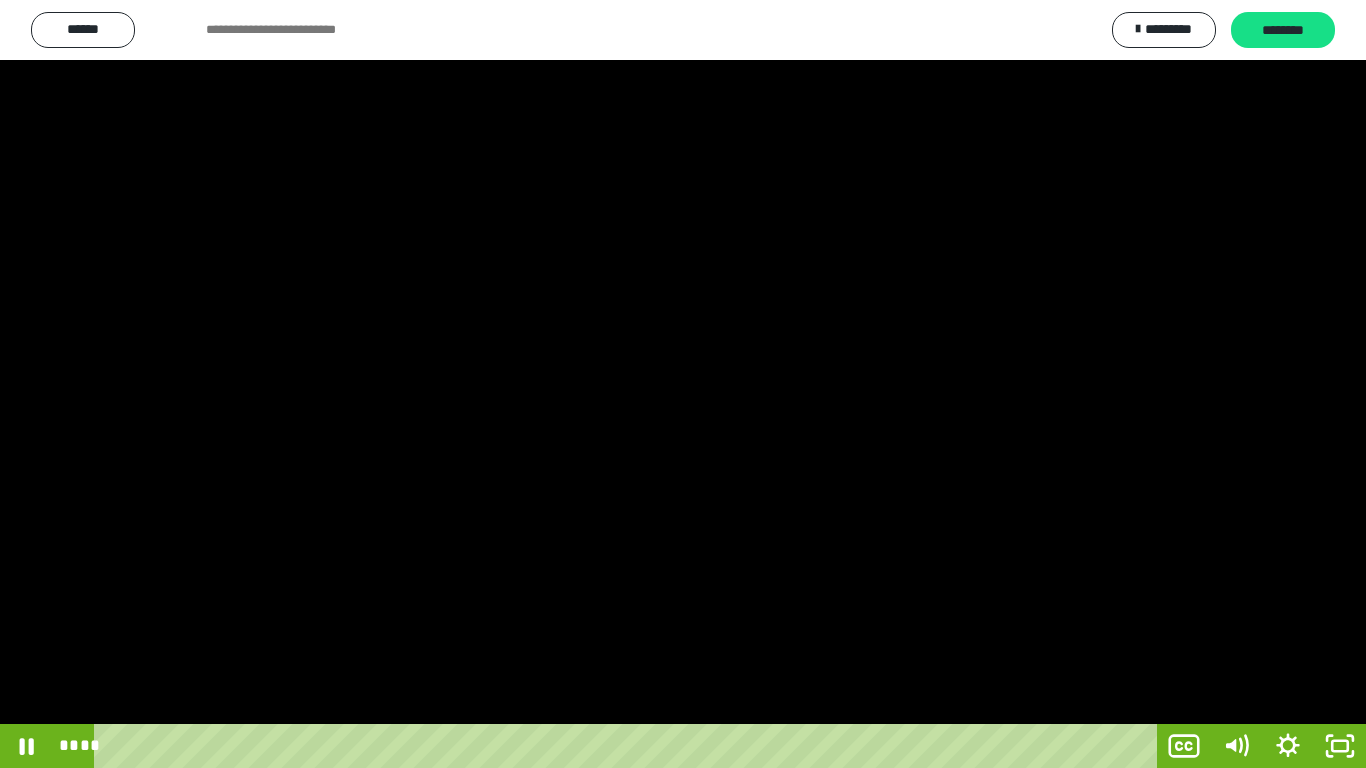 click at bounding box center [683, 384] 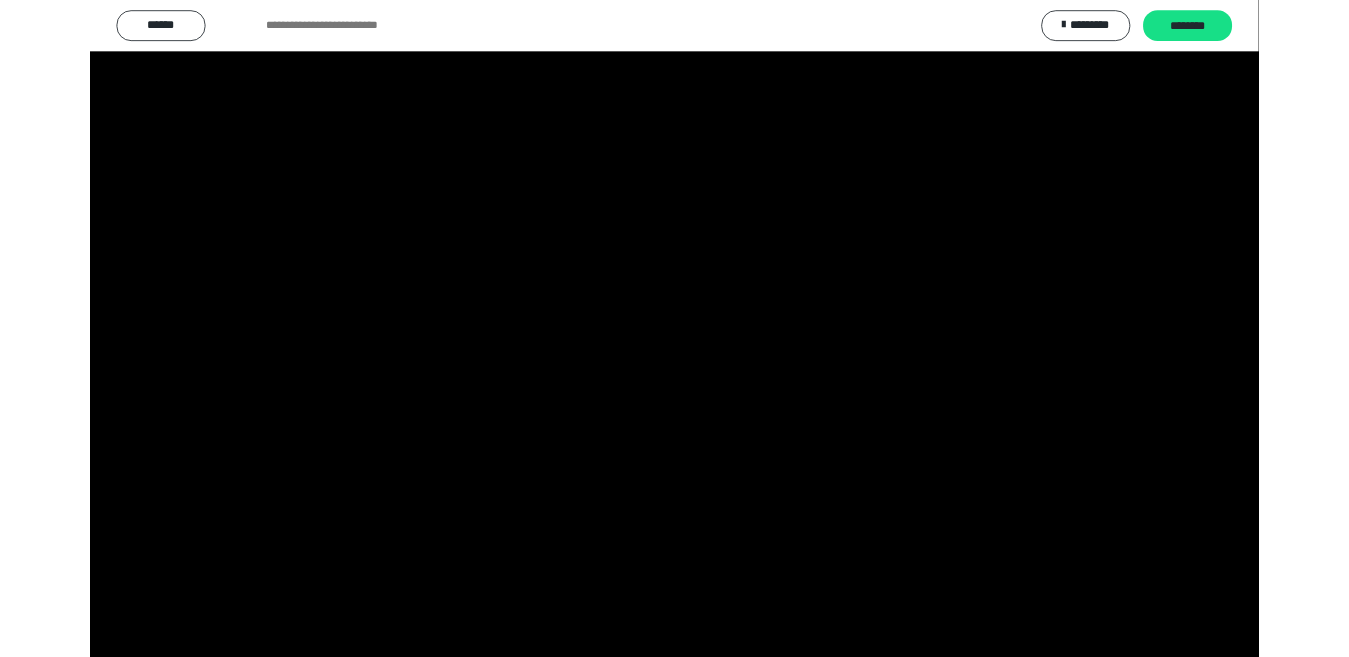 scroll, scrollTop: 4033, scrollLeft: 0, axis: vertical 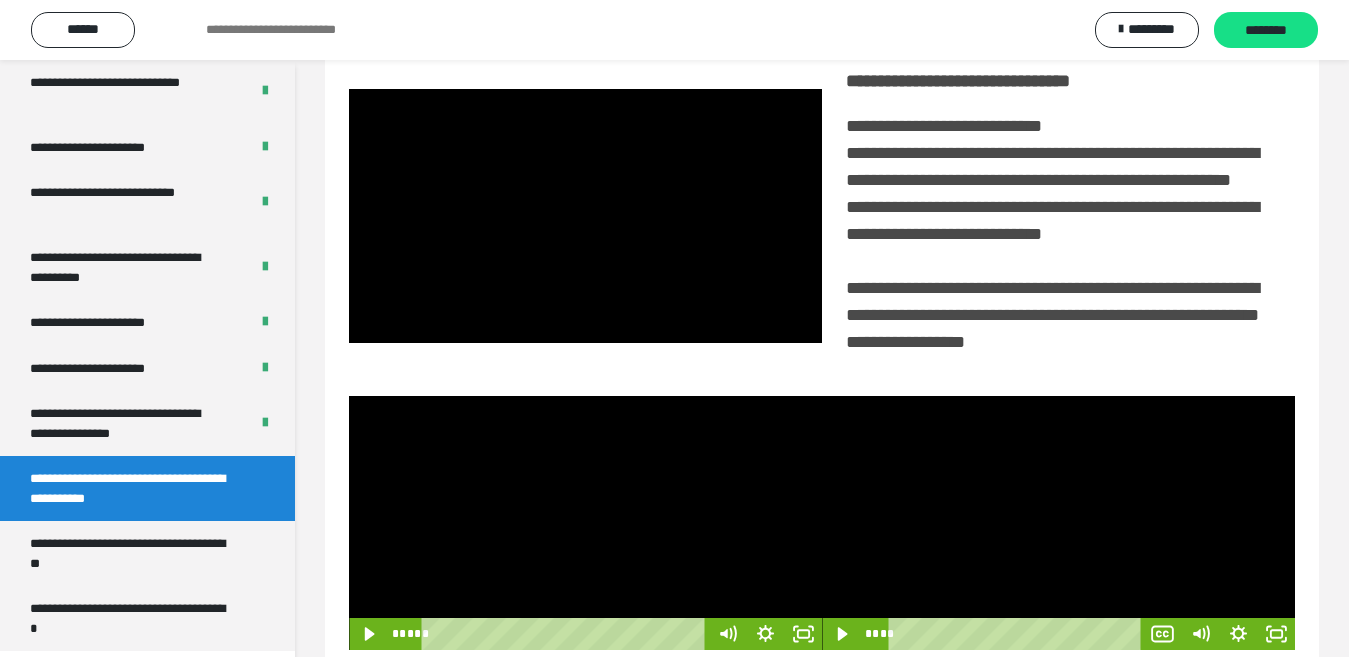 click at bounding box center [1058, 523] 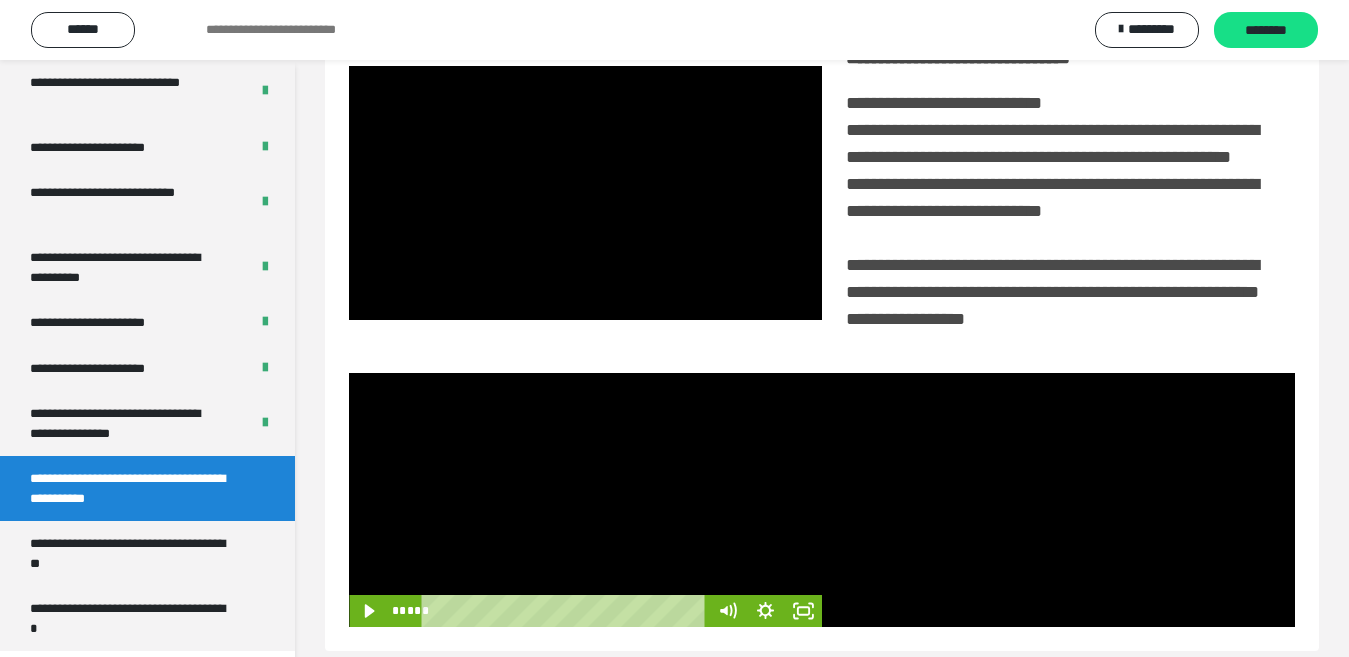 scroll, scrollTop: 486, scrollLeft: 0, axis: vertical 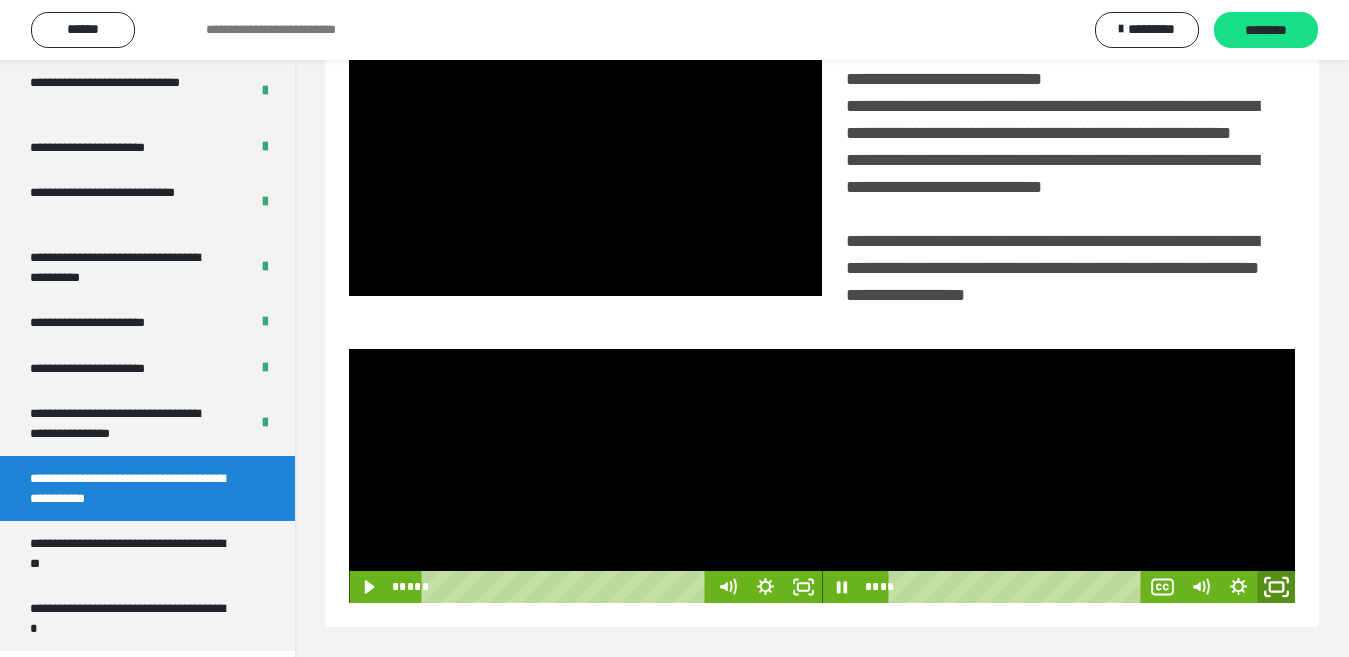 click 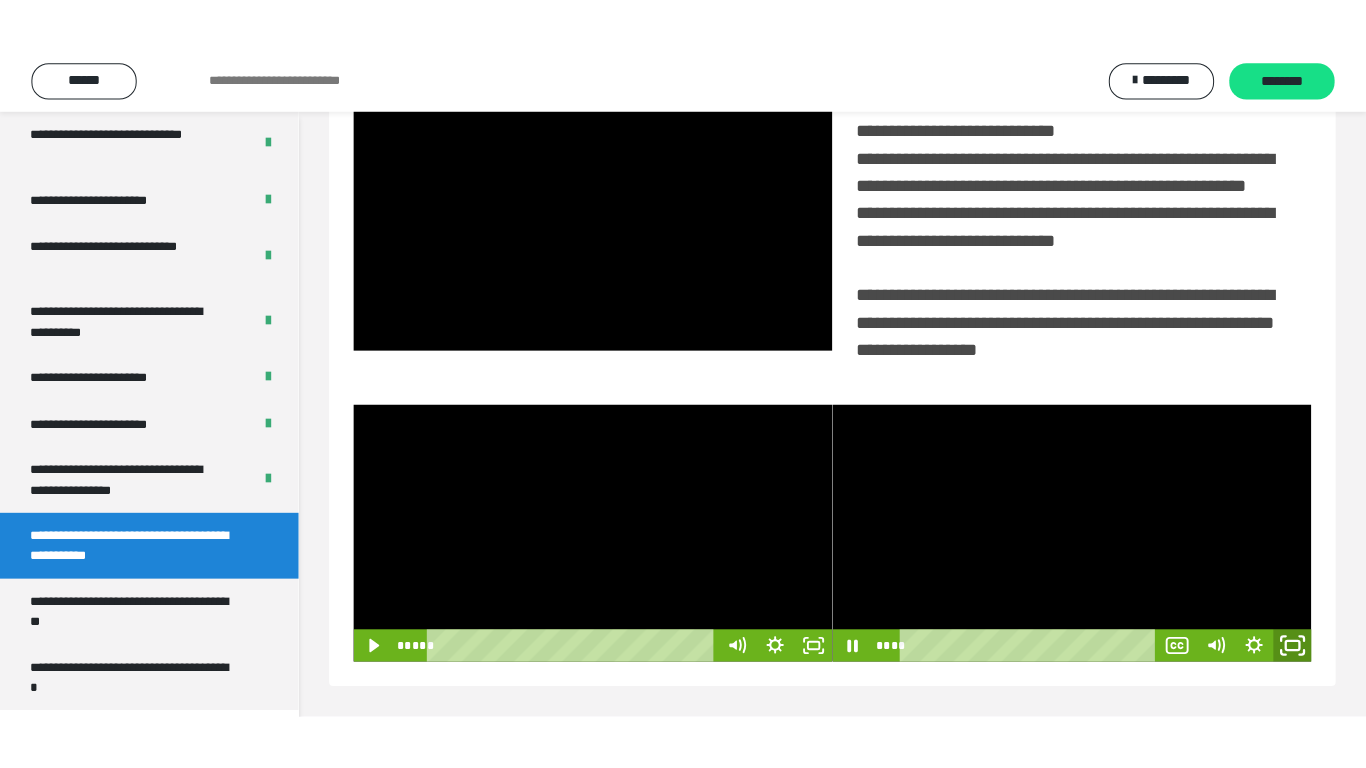 scroll, scrollTop: 358, scrollLeft: 0, axis: vertical 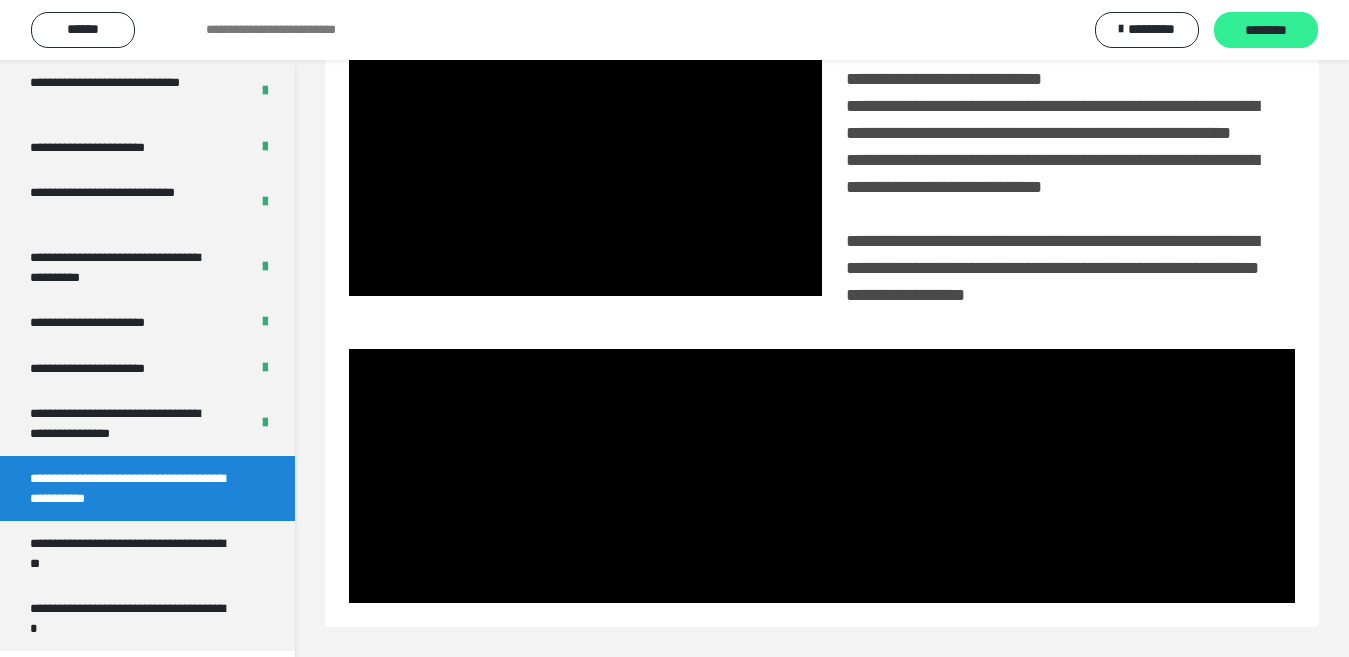 click on "********" at bounding box center [1266, 31] 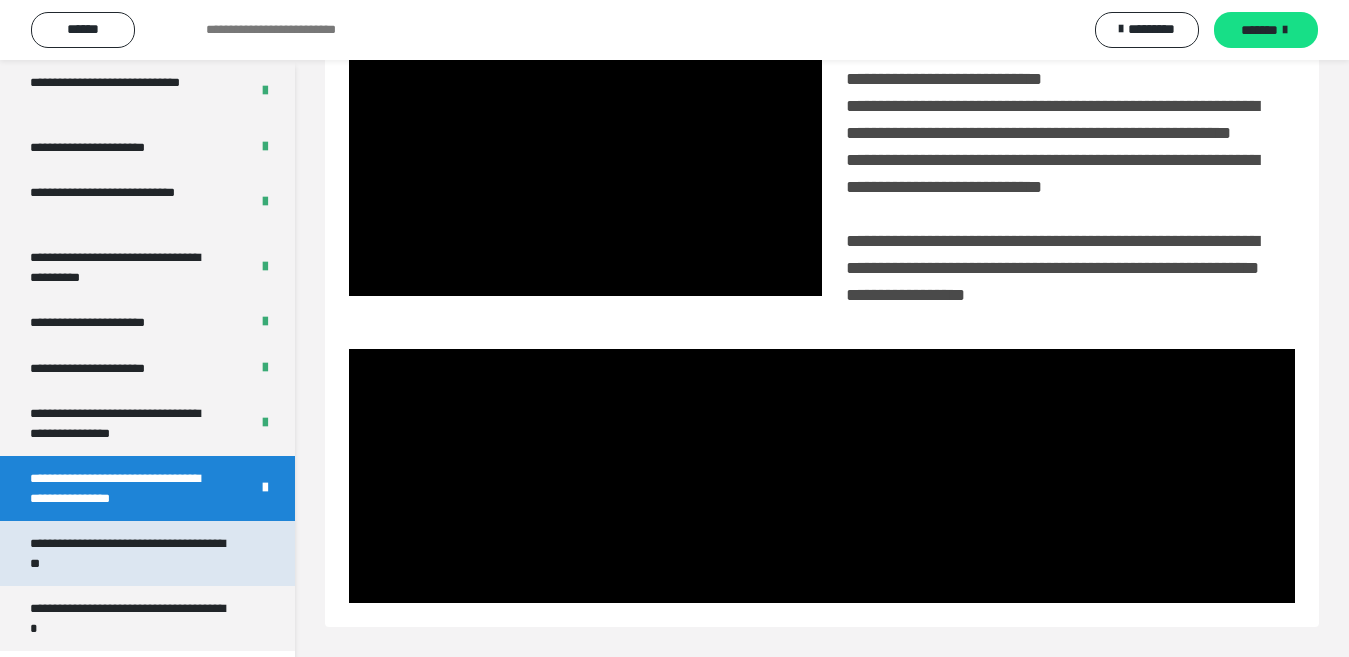 click on "**********" at bounding box center [131, 553] 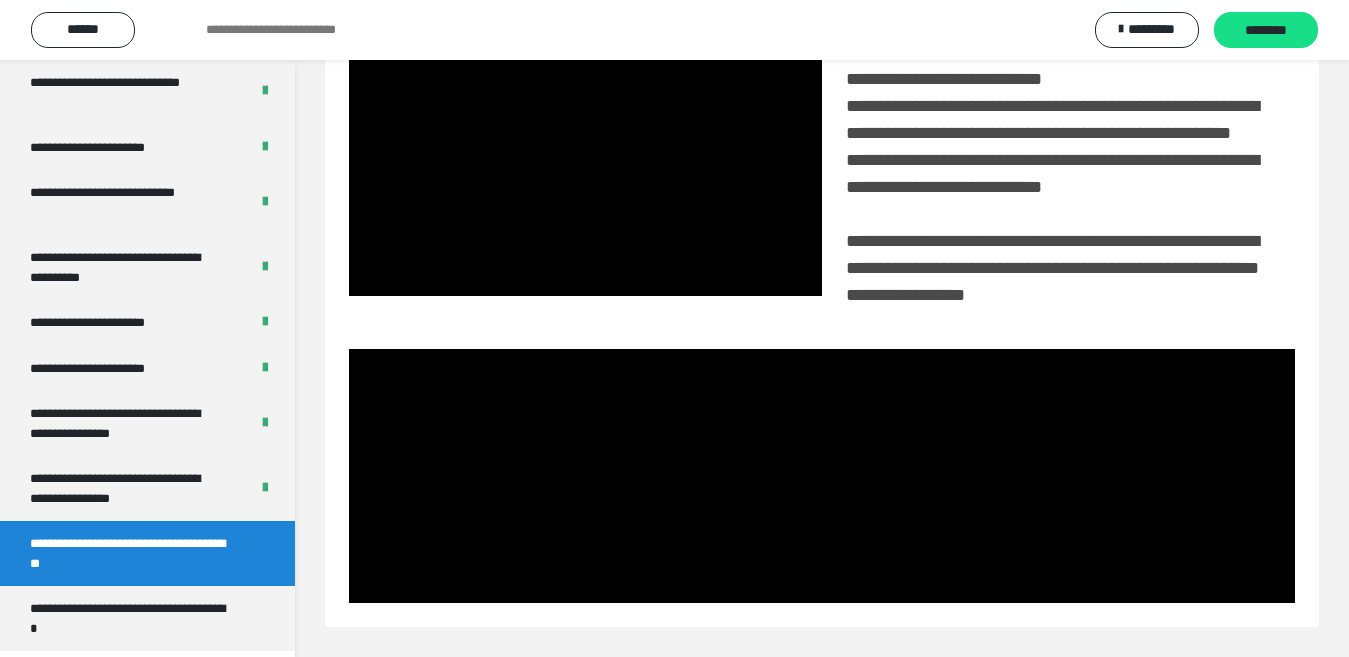 scroll, scrollTop: 60, scrollLeft: 0, axis: vertical 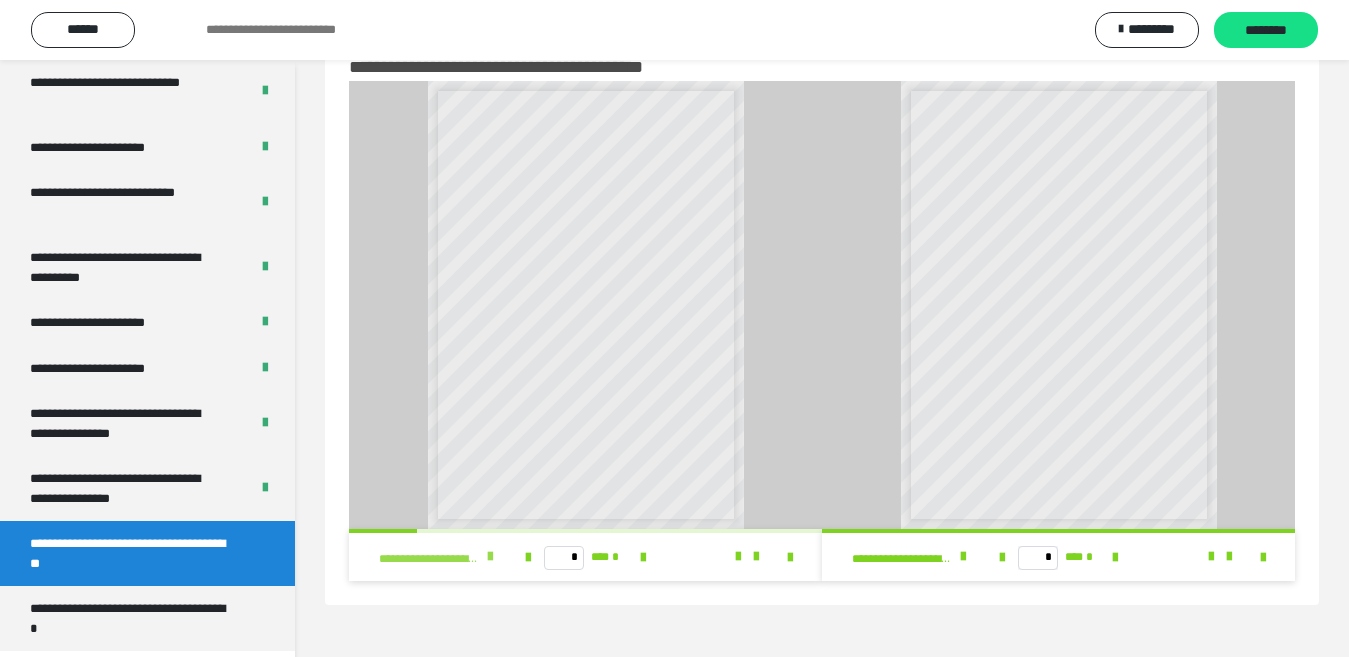 click at bounding box center [490, 557] 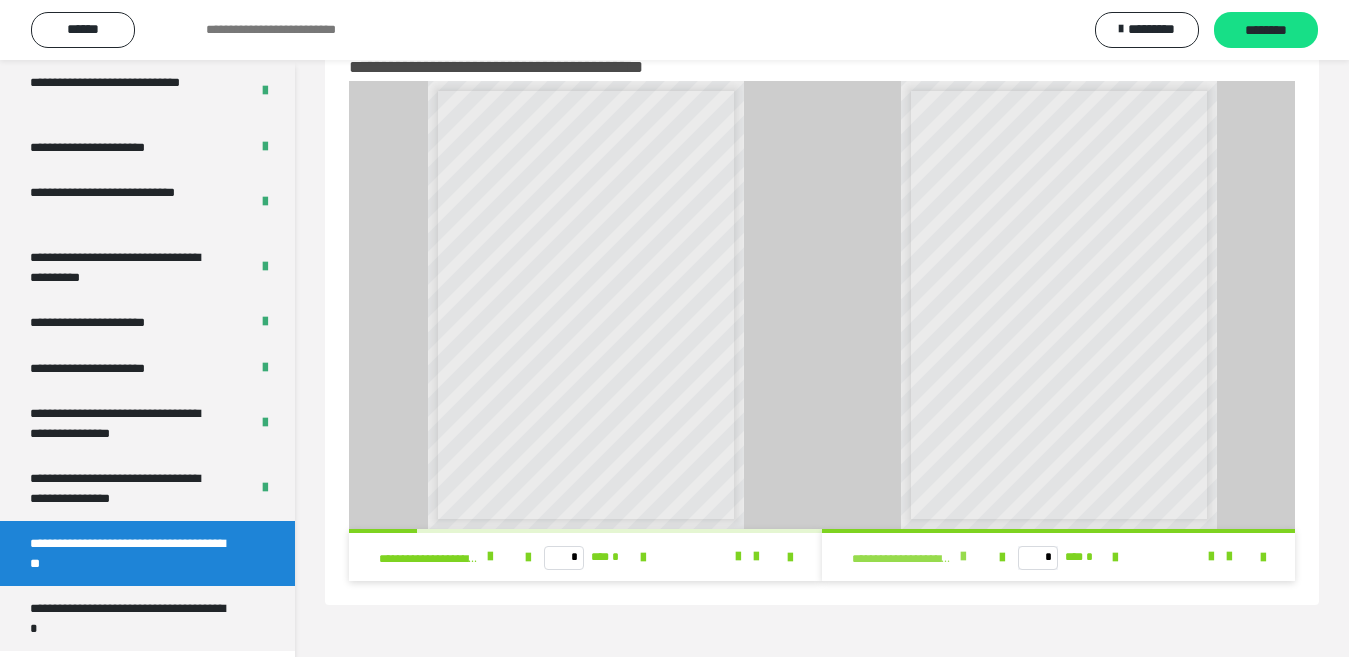 click at bounding box center (963, 557) 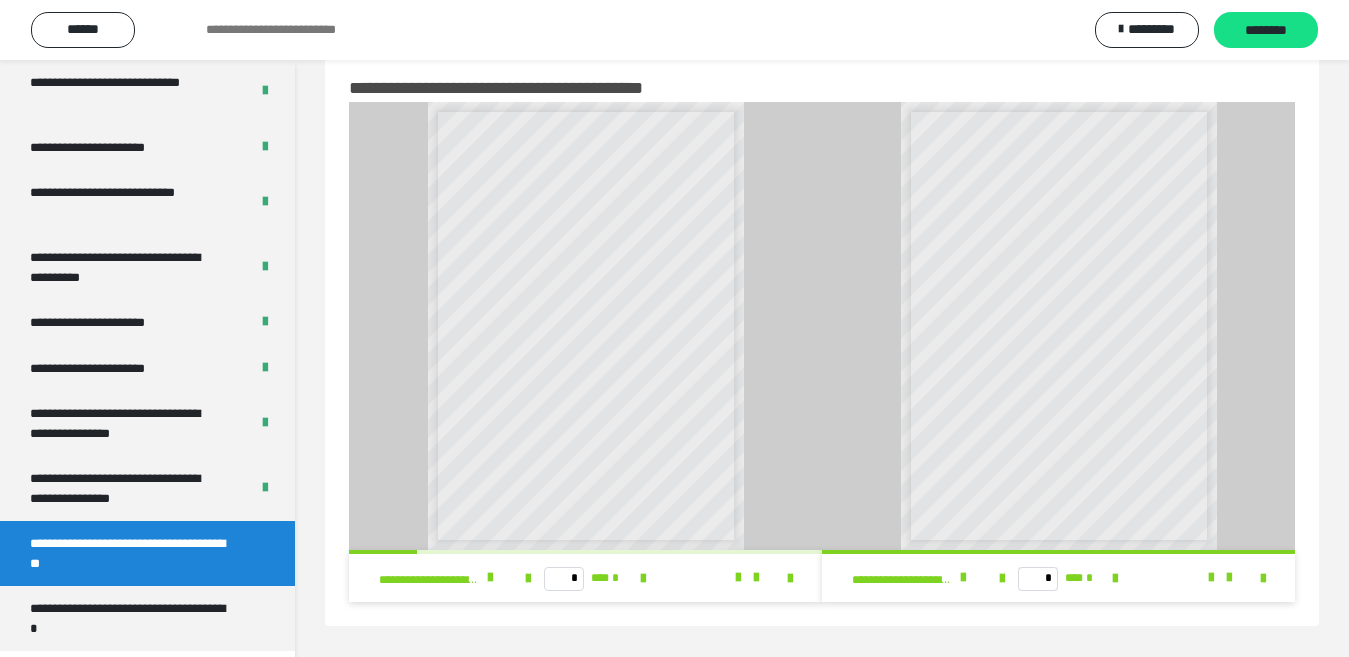 scroll, scrollTop: 60, scrollLeft: 0, axis: vertical 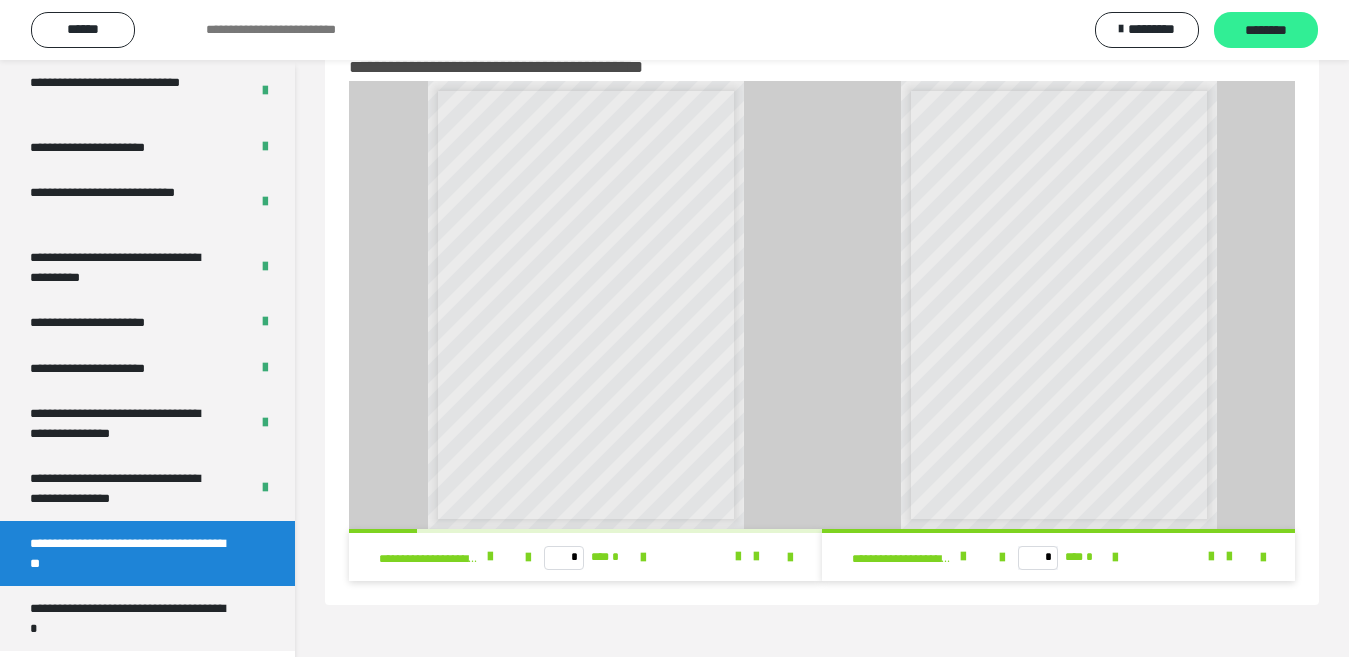 click on "********" at bounding box center [1266, 31] 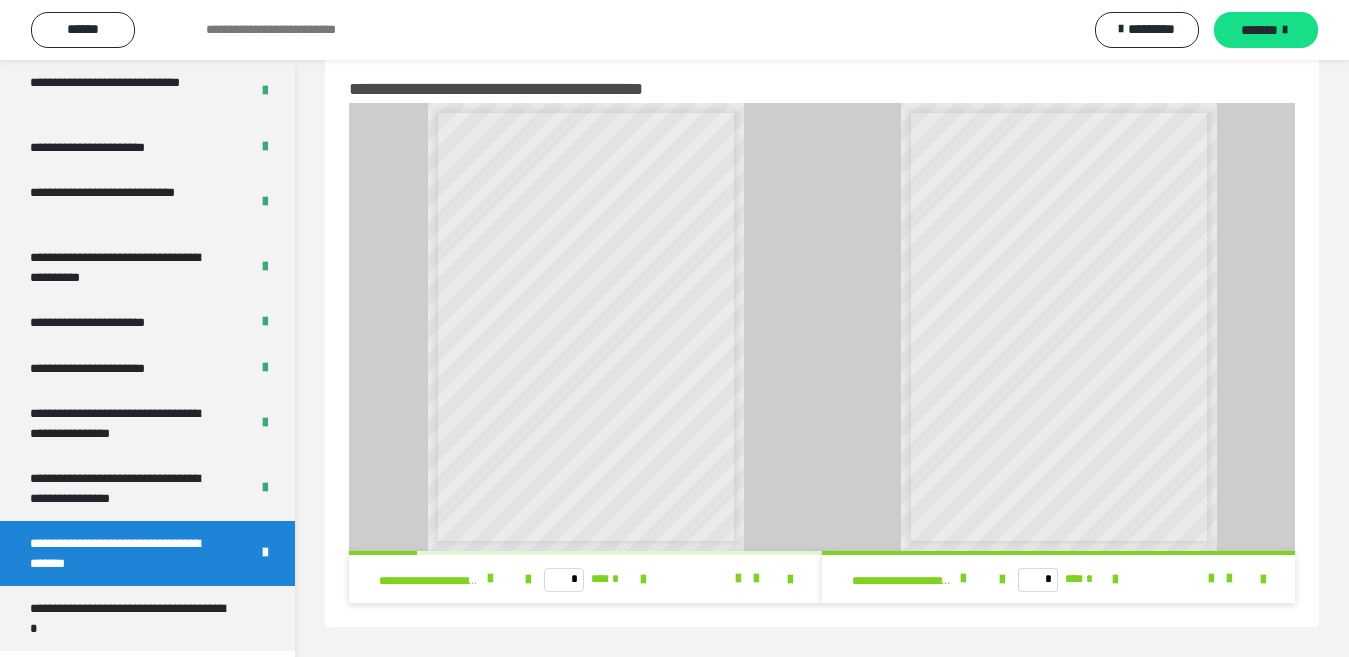 scroll, scrollTop: 60, scrollLeft: 0, axis: vertical 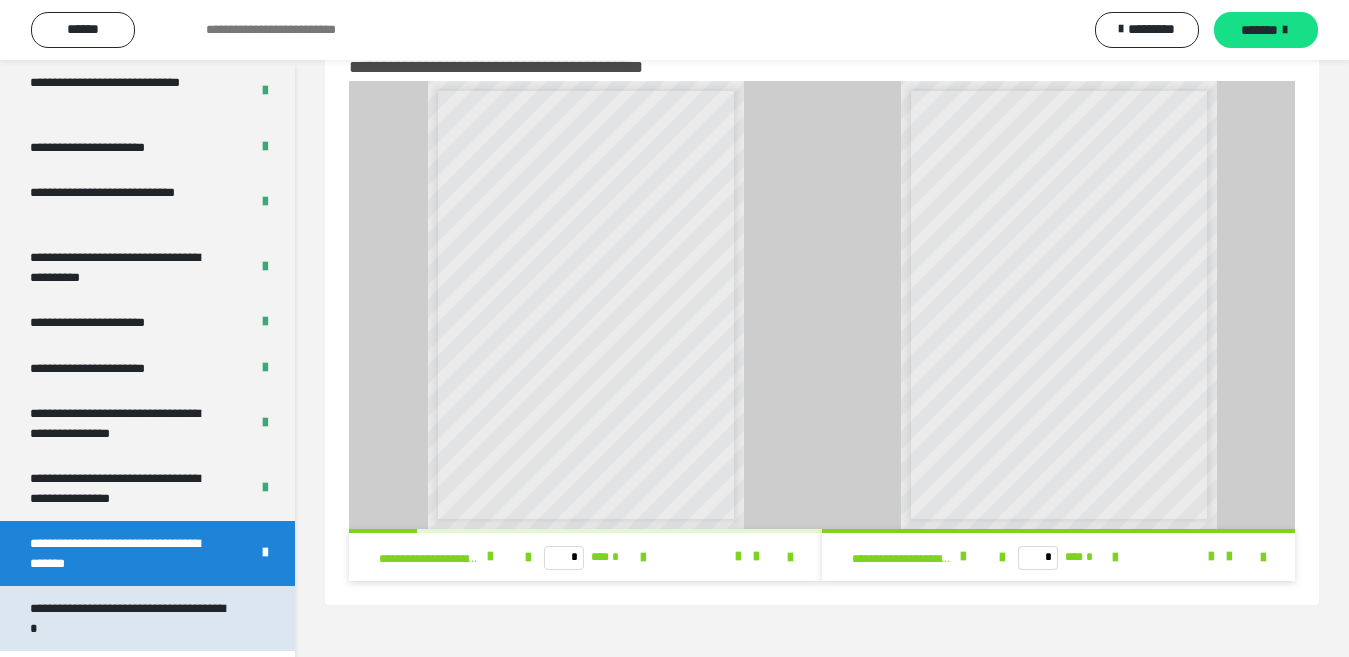 click on "**********" at bounding box center [131, 618] 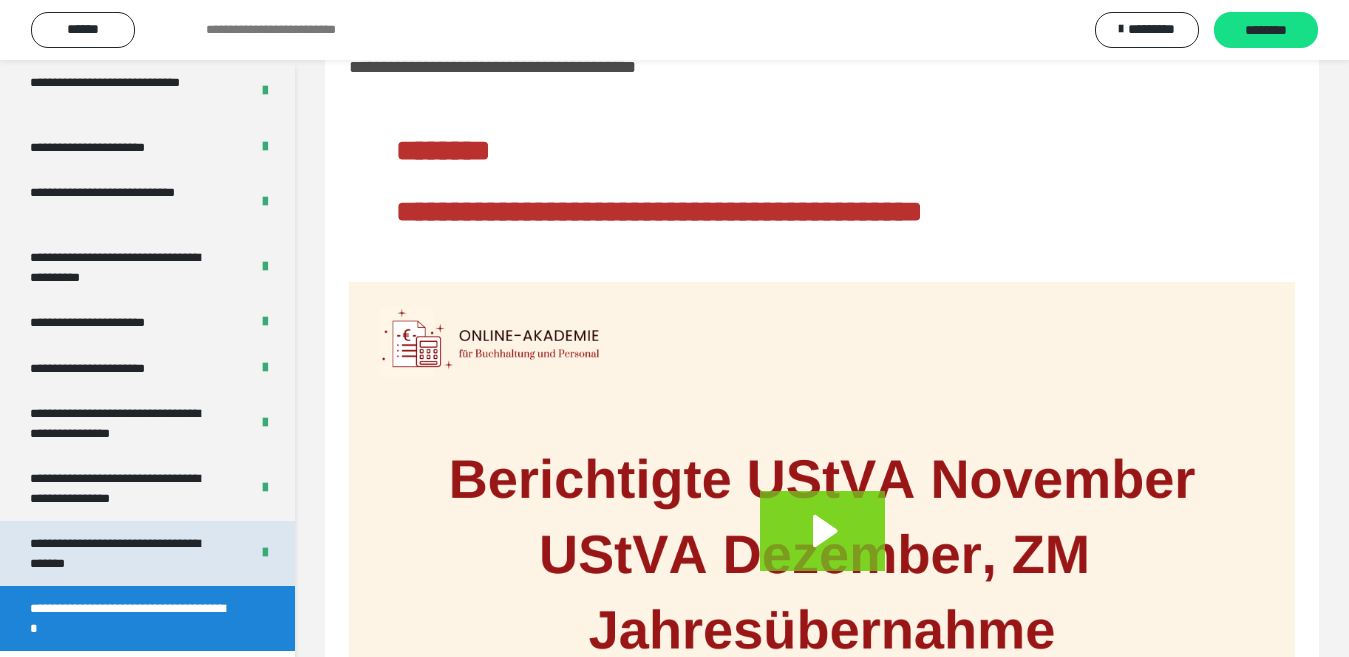 click on "**********" at bounding box center (123, 553) 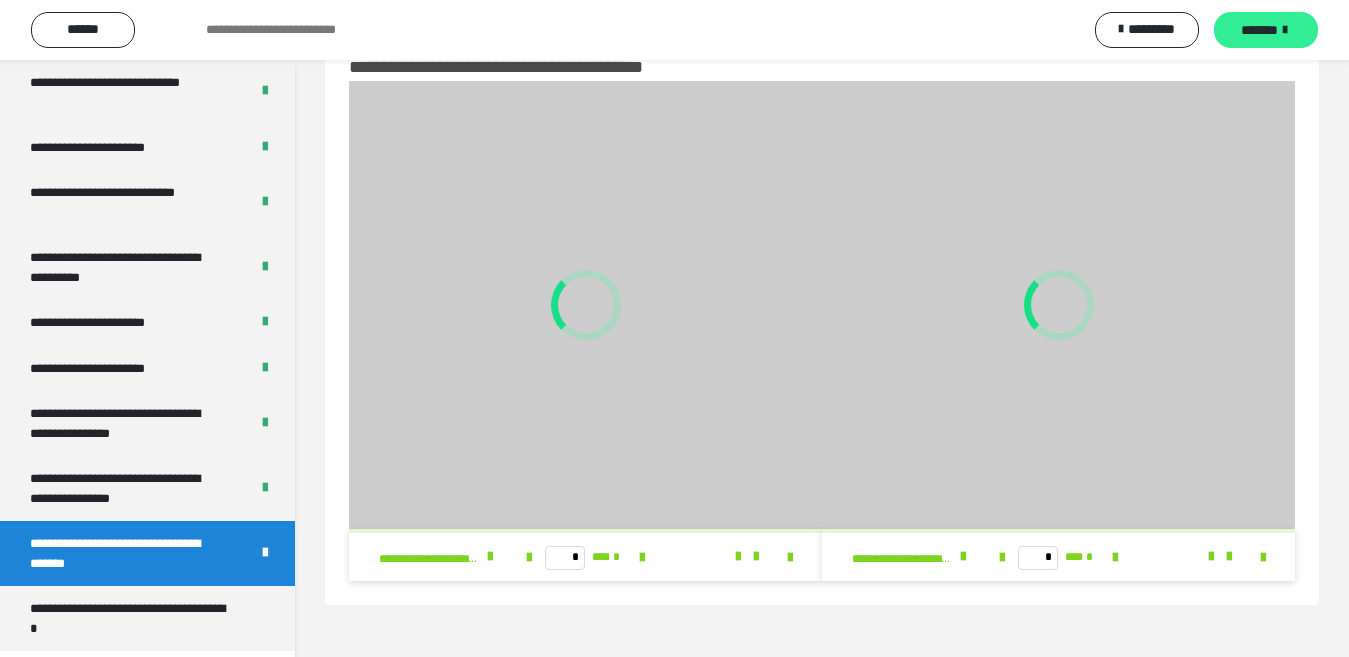 click on "*******" at bounding box center [1259, 30] 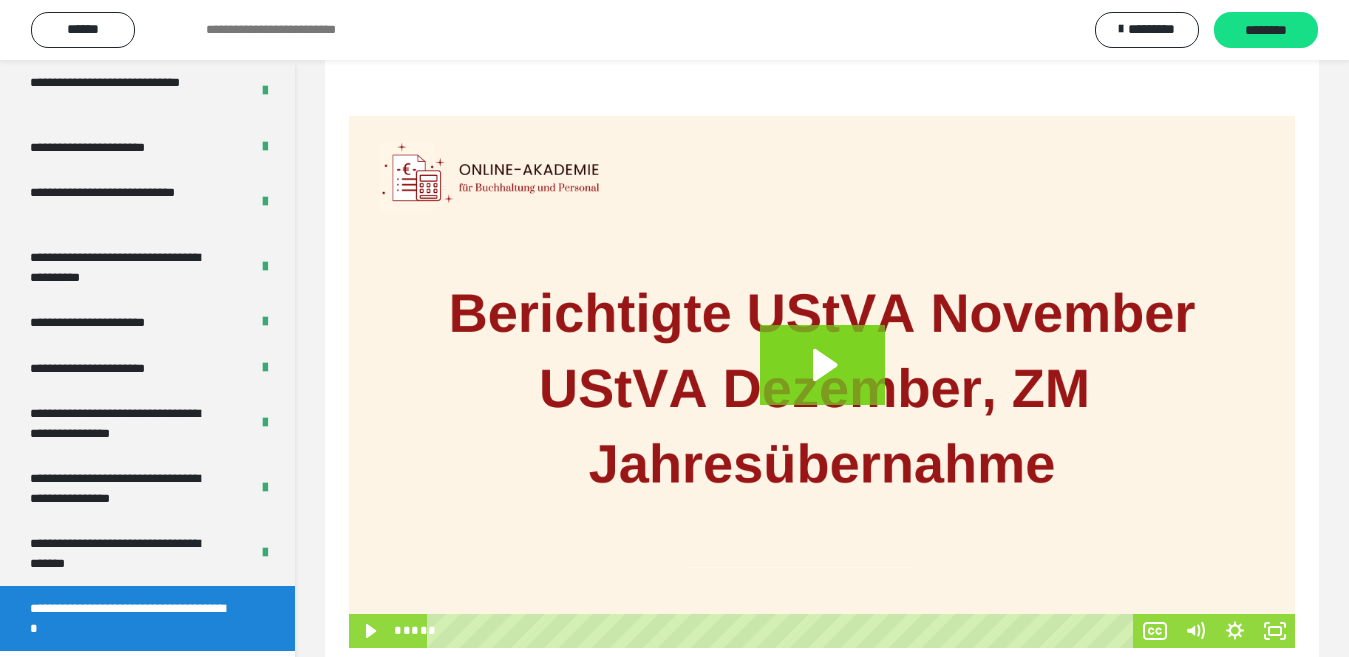 scroll, scrollTop: 271, scrollLeft: 0, axis: vertical 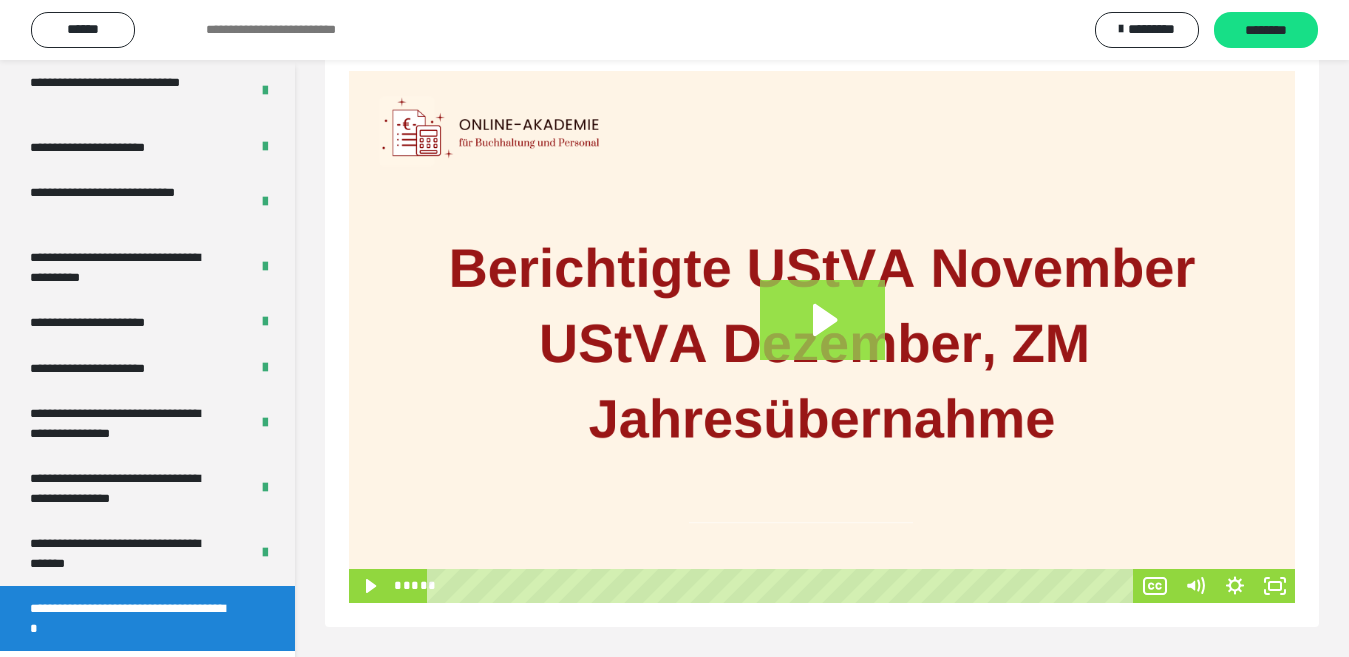 click 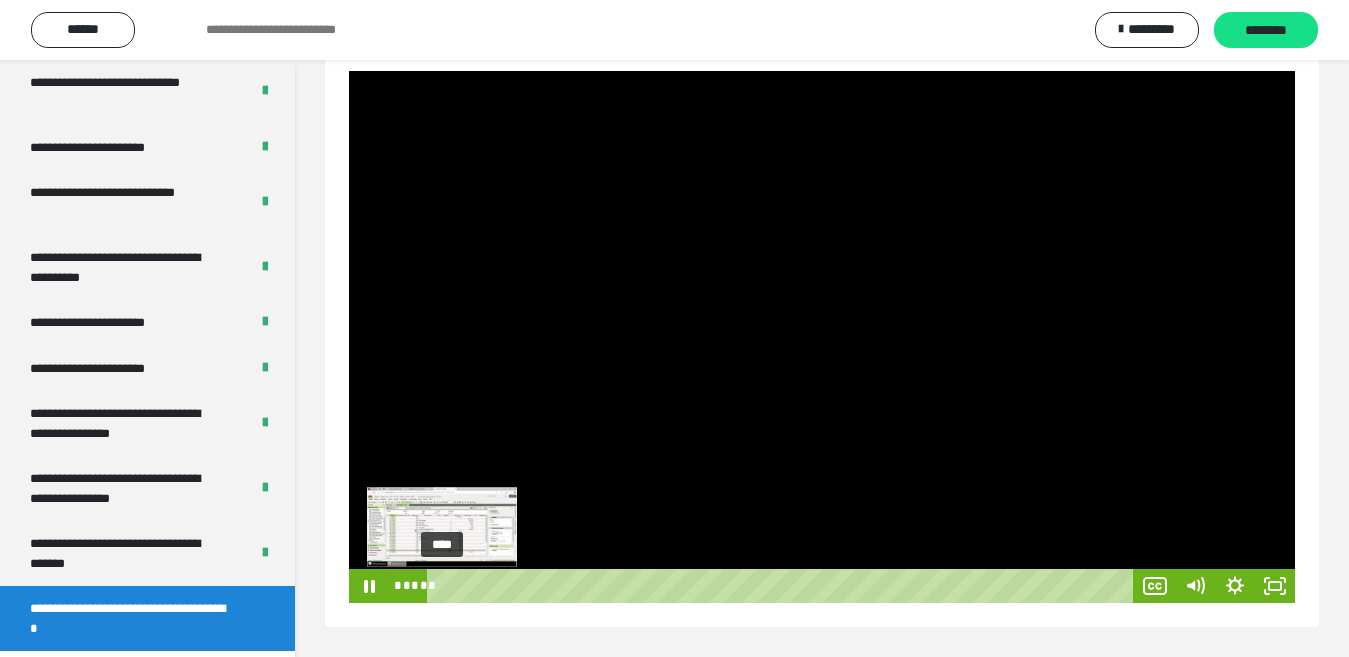 click on "****" at bounding box center [783, 586] 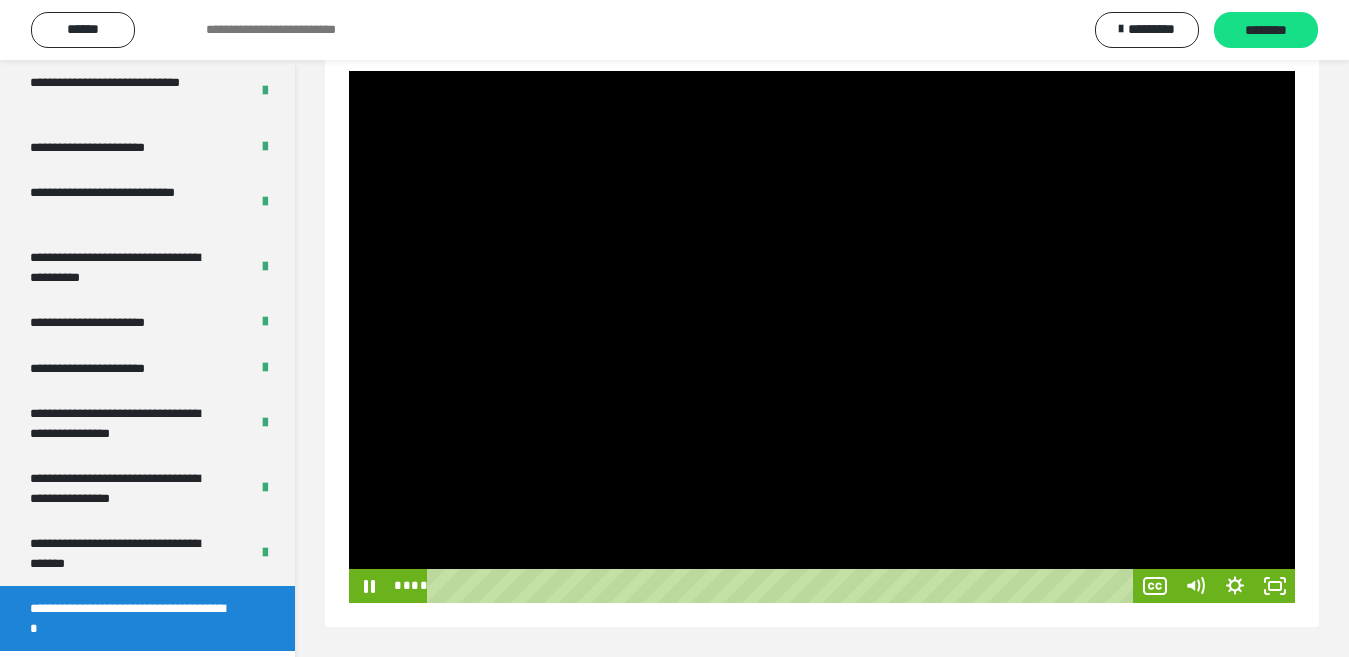 click at bounding box center [822, 337] 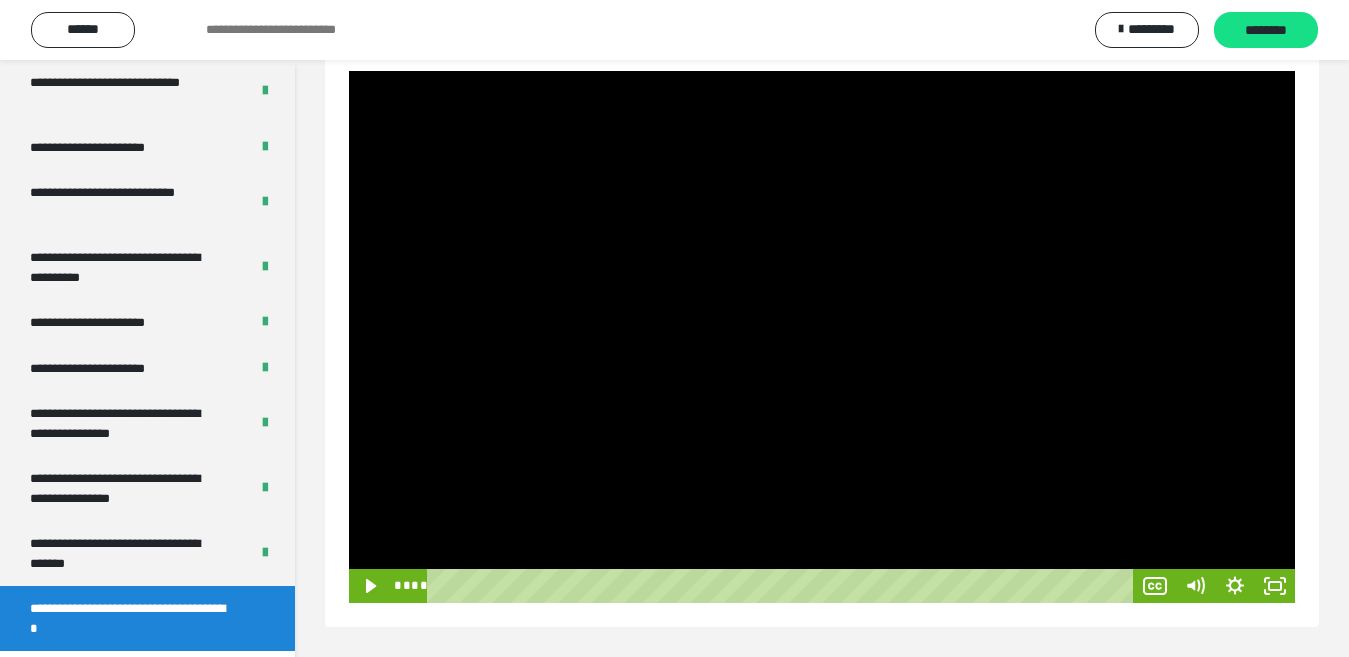 click at bounding box center (822, 337) 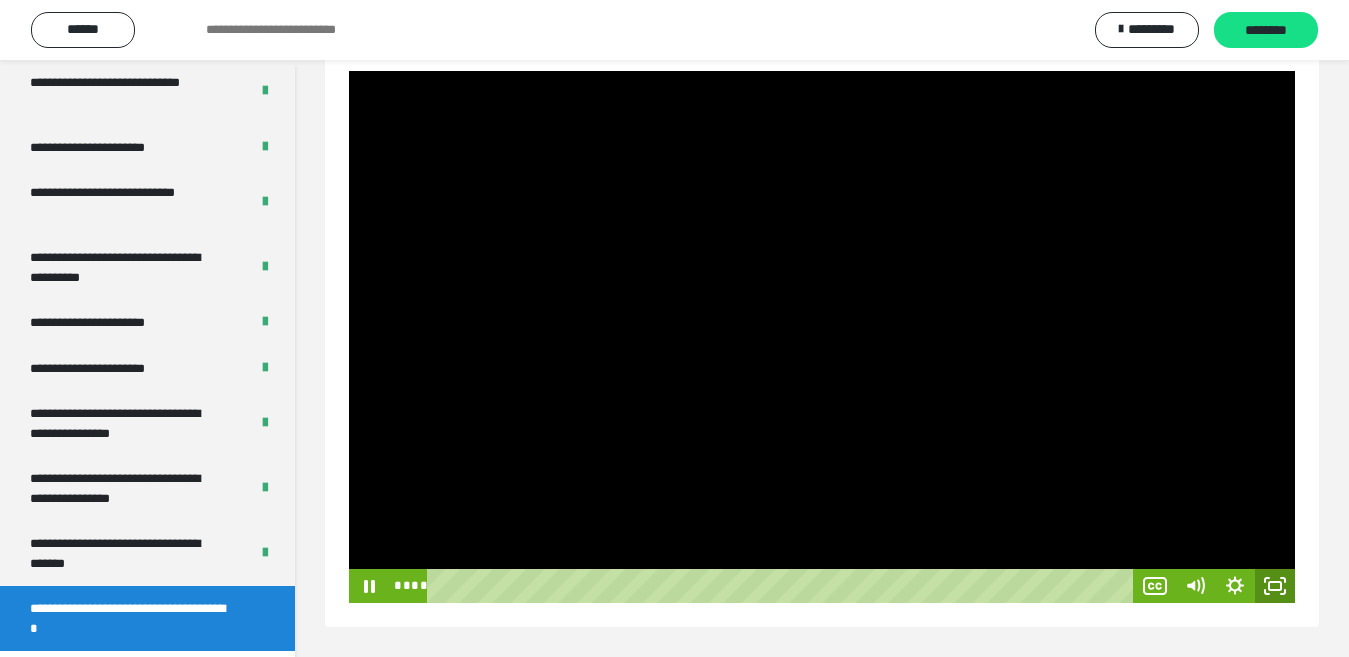 click 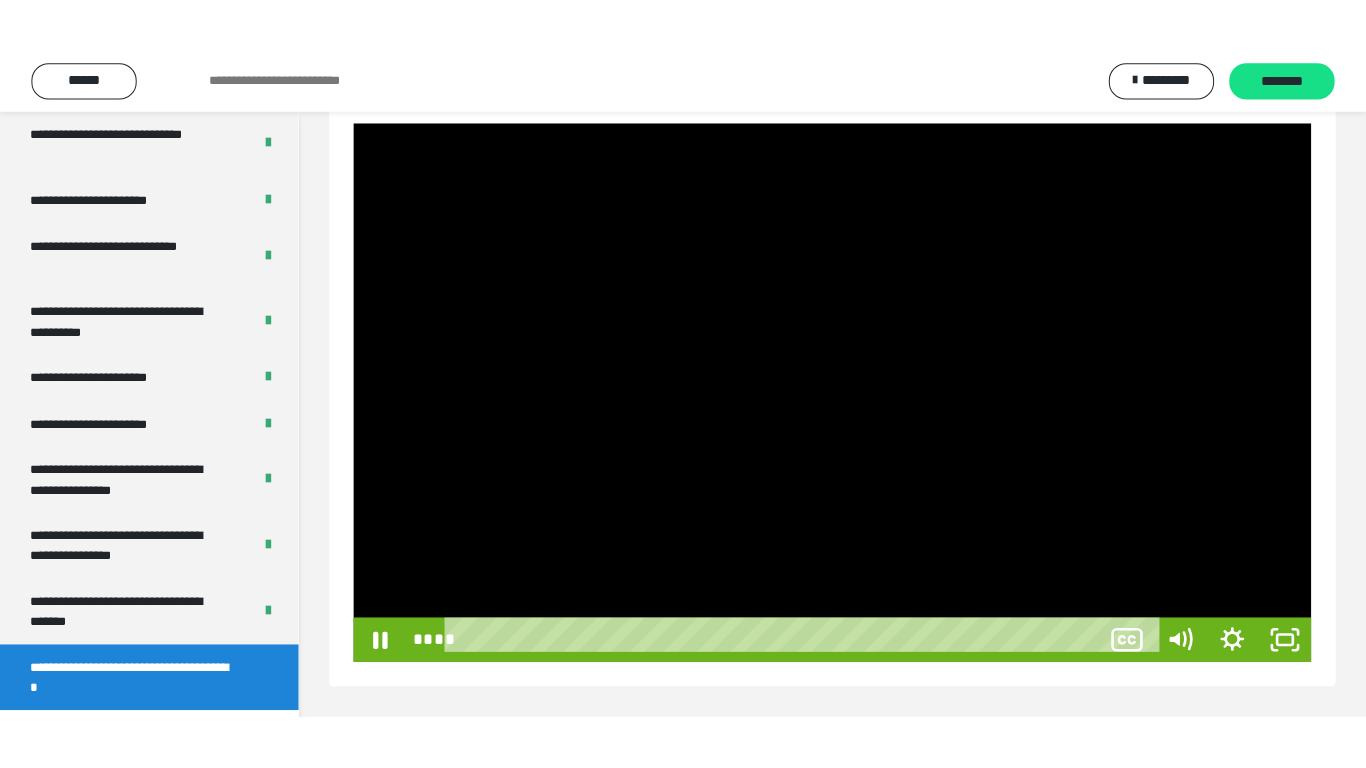 scroll, scrollTop: 171, scrollLeft: 0, axis: vertical 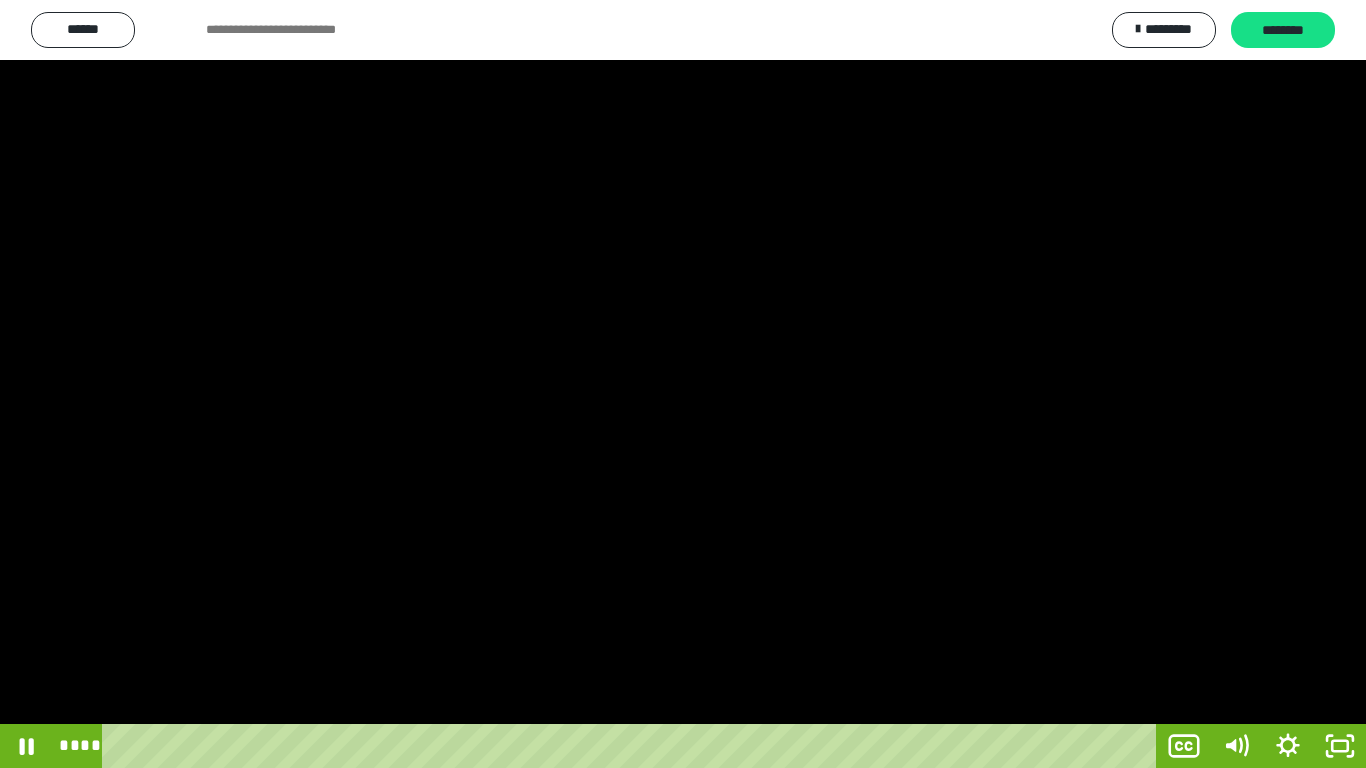 click at bounding box center [683, 384] 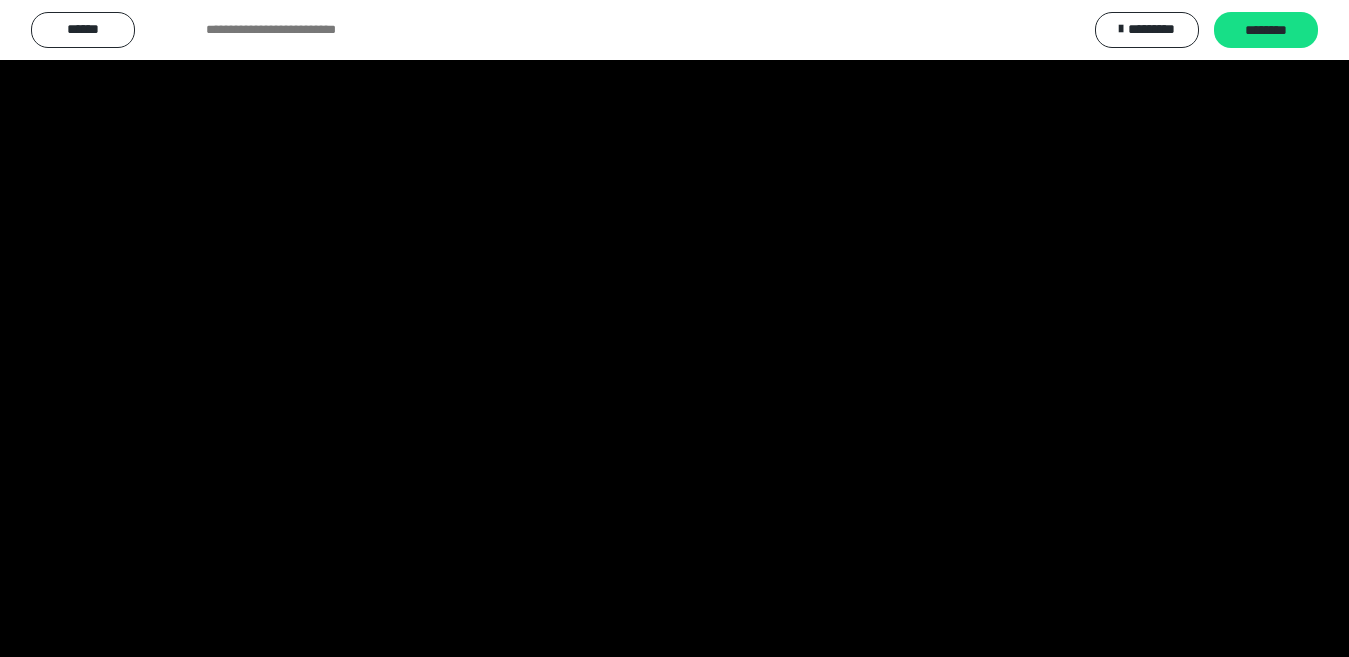 scroll, scrollTop: 4033, scrollLeft: 0, axis: vertical 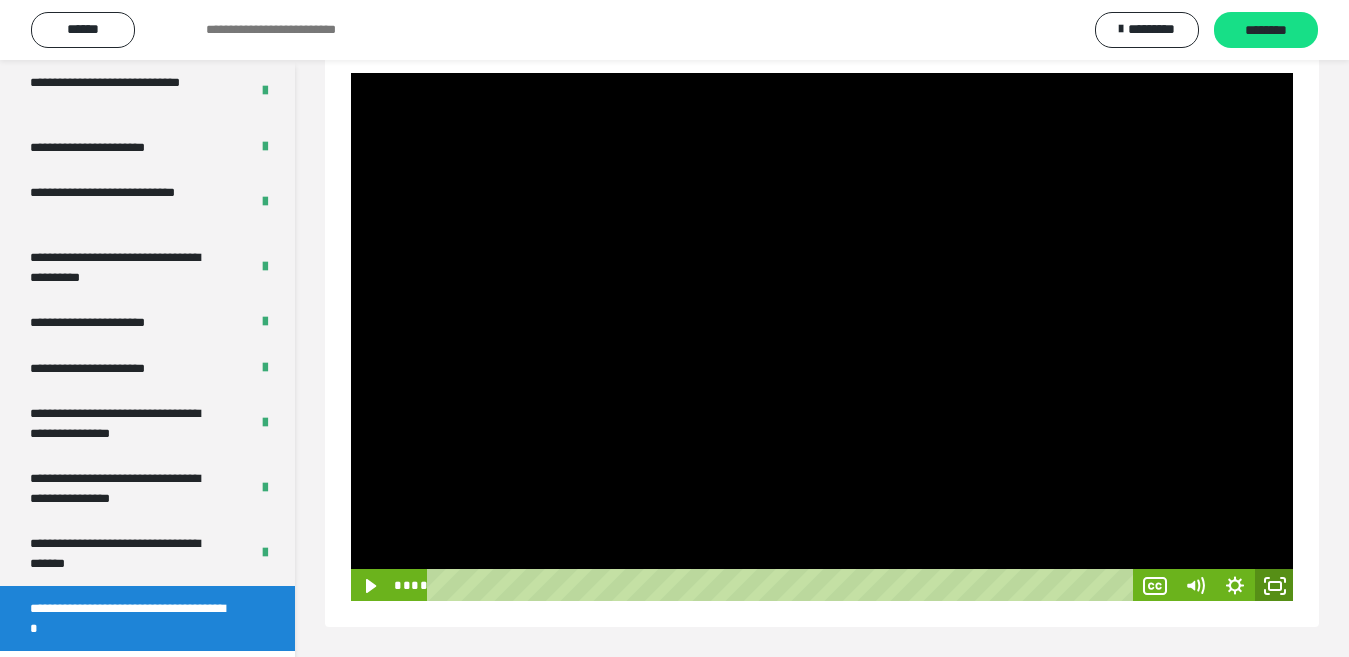 click 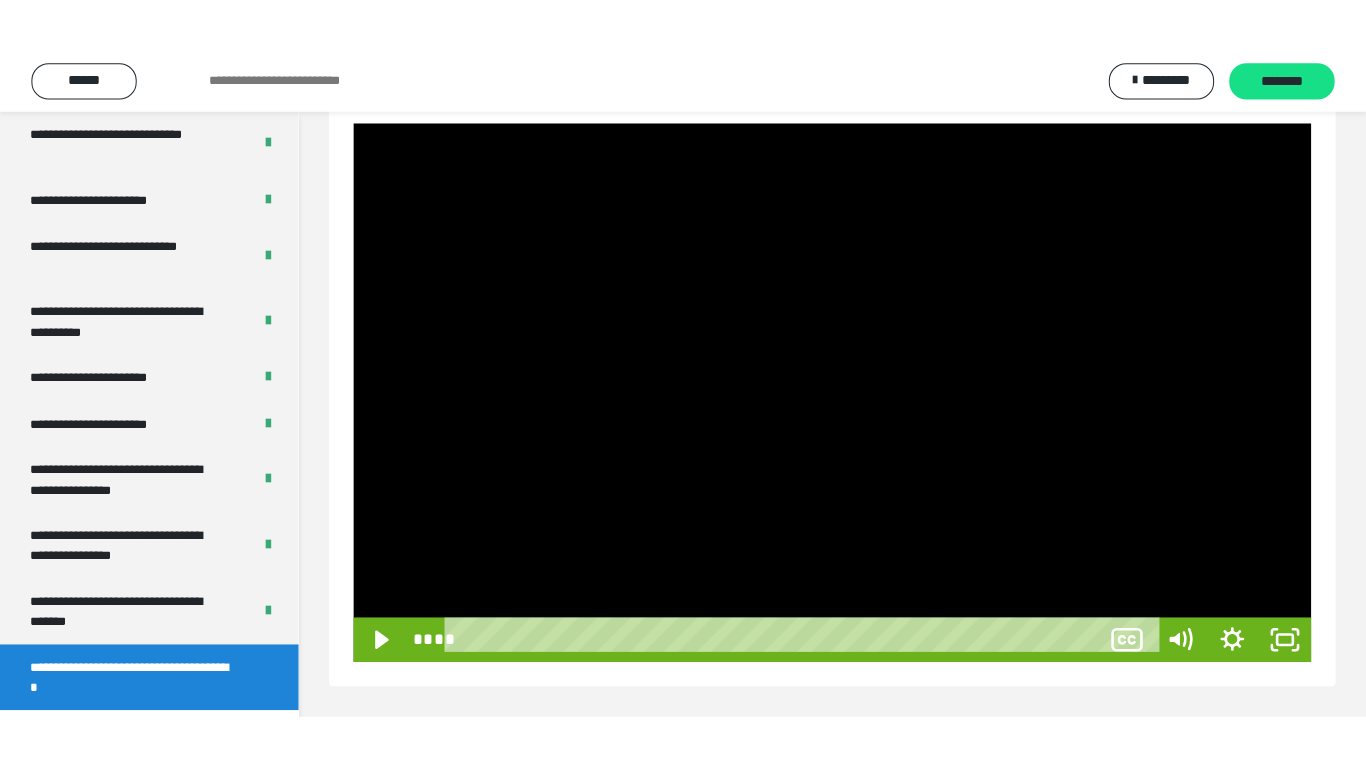 scroll, scrollTop: 171, scrollLeft: 0, axis: vertical 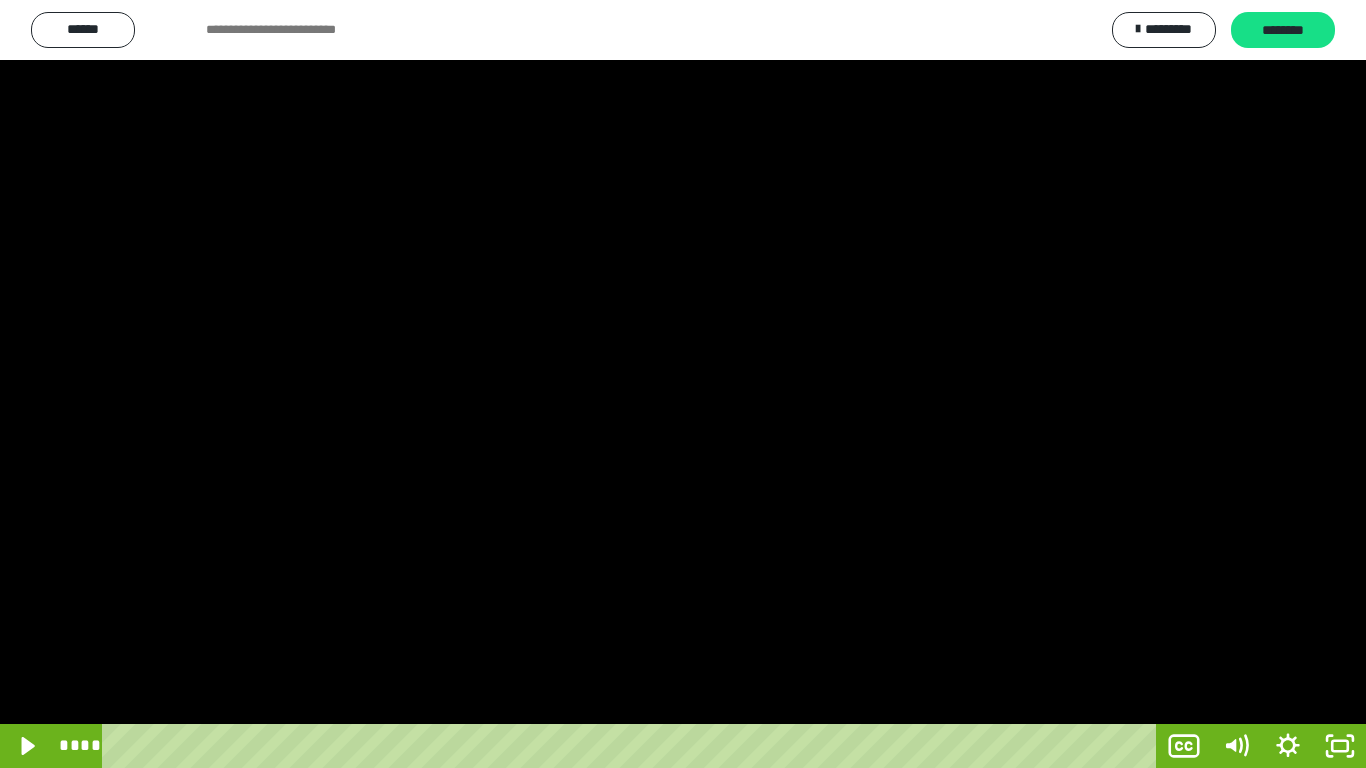 click at bounding box center [683, 384] 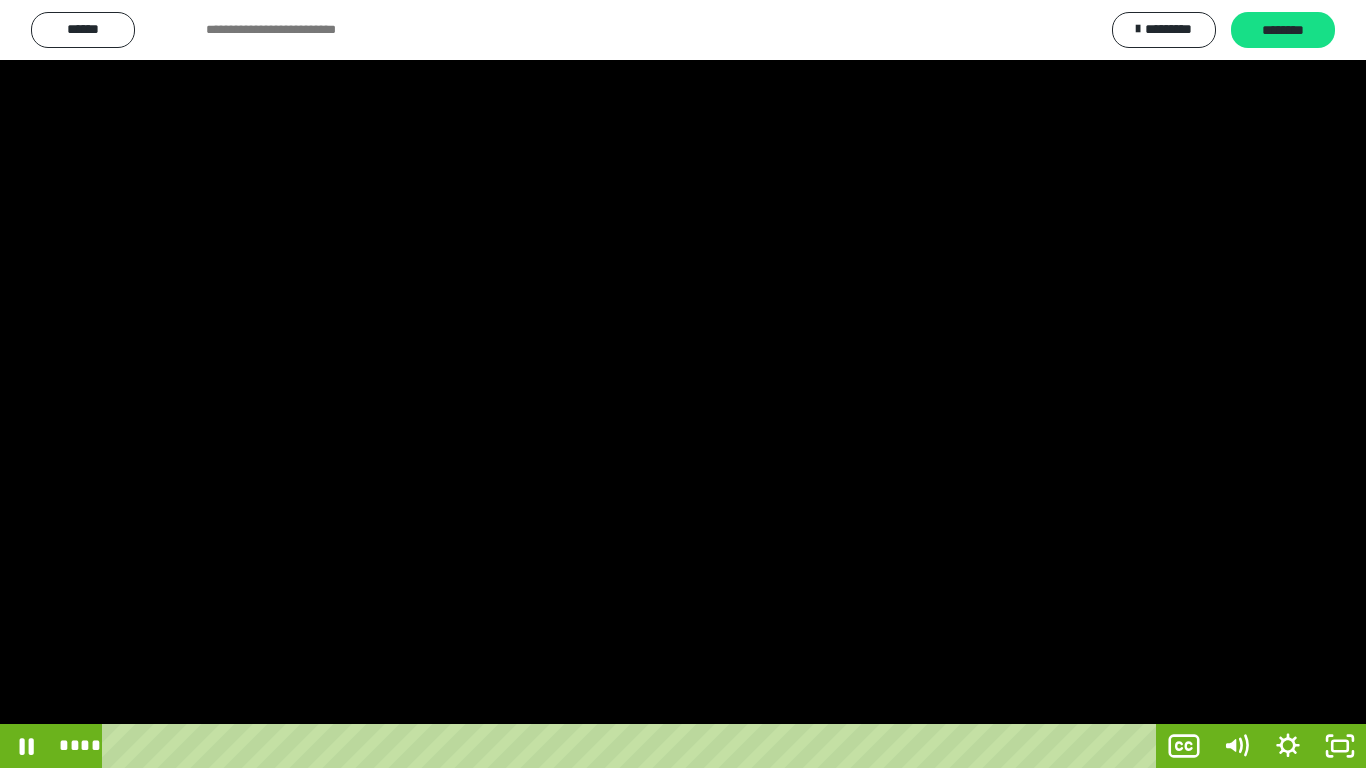 click at bounding box center (683, 384) 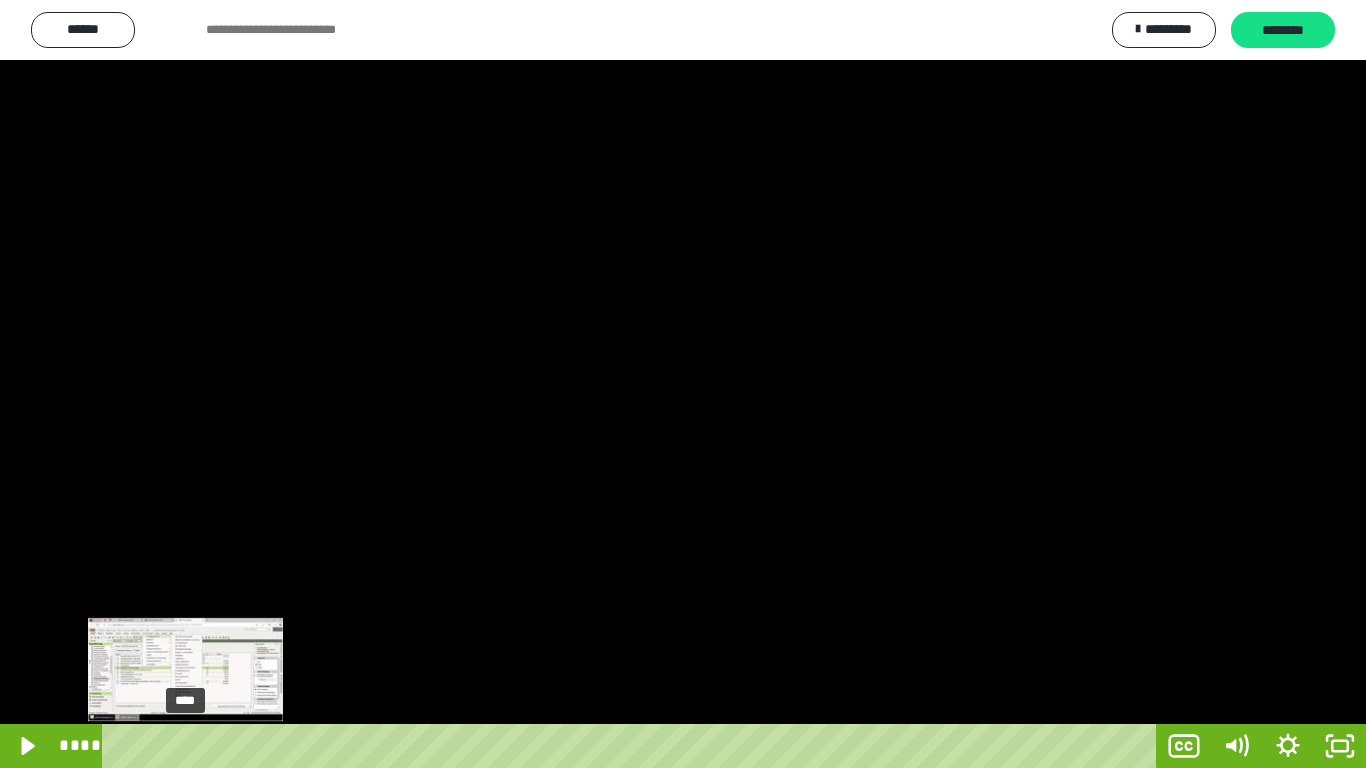 click on "****" at bounding box center [633, 746] 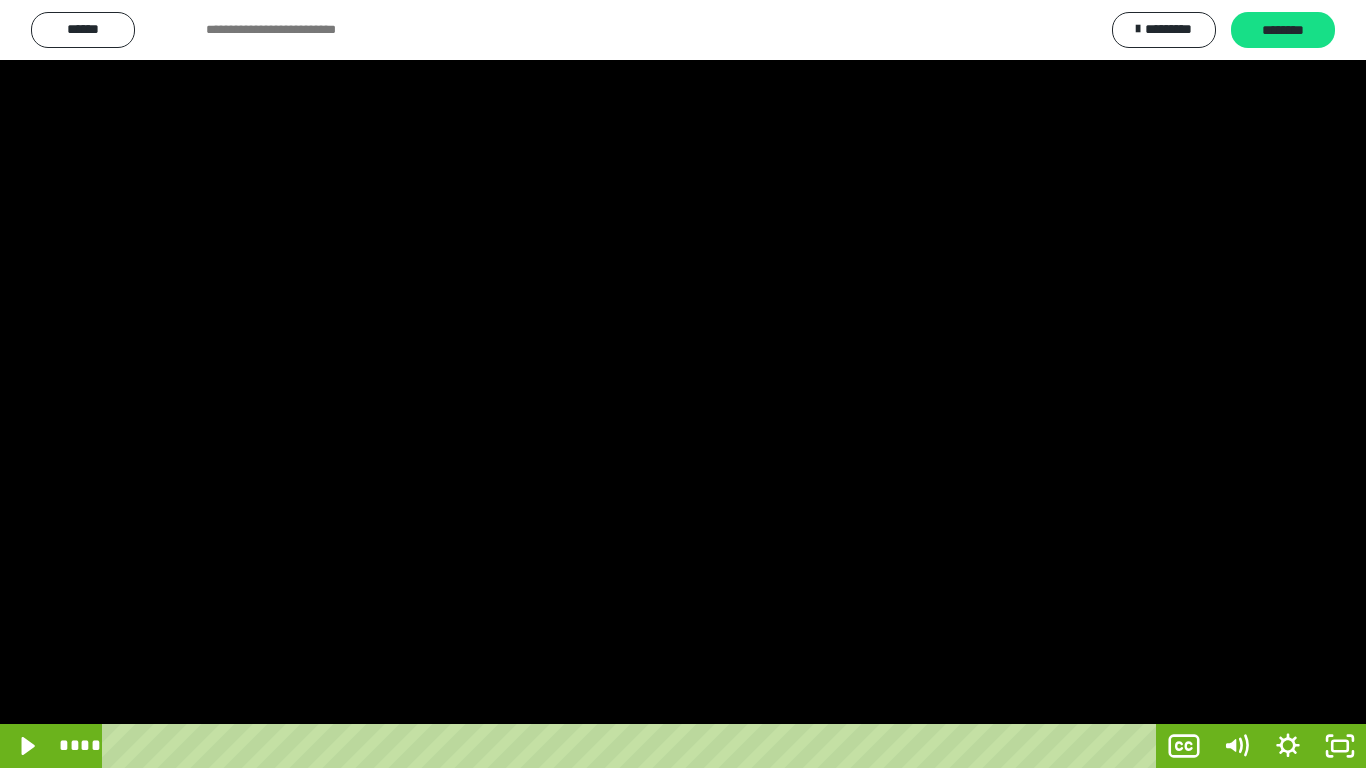 click at bounding box center (683, 384) 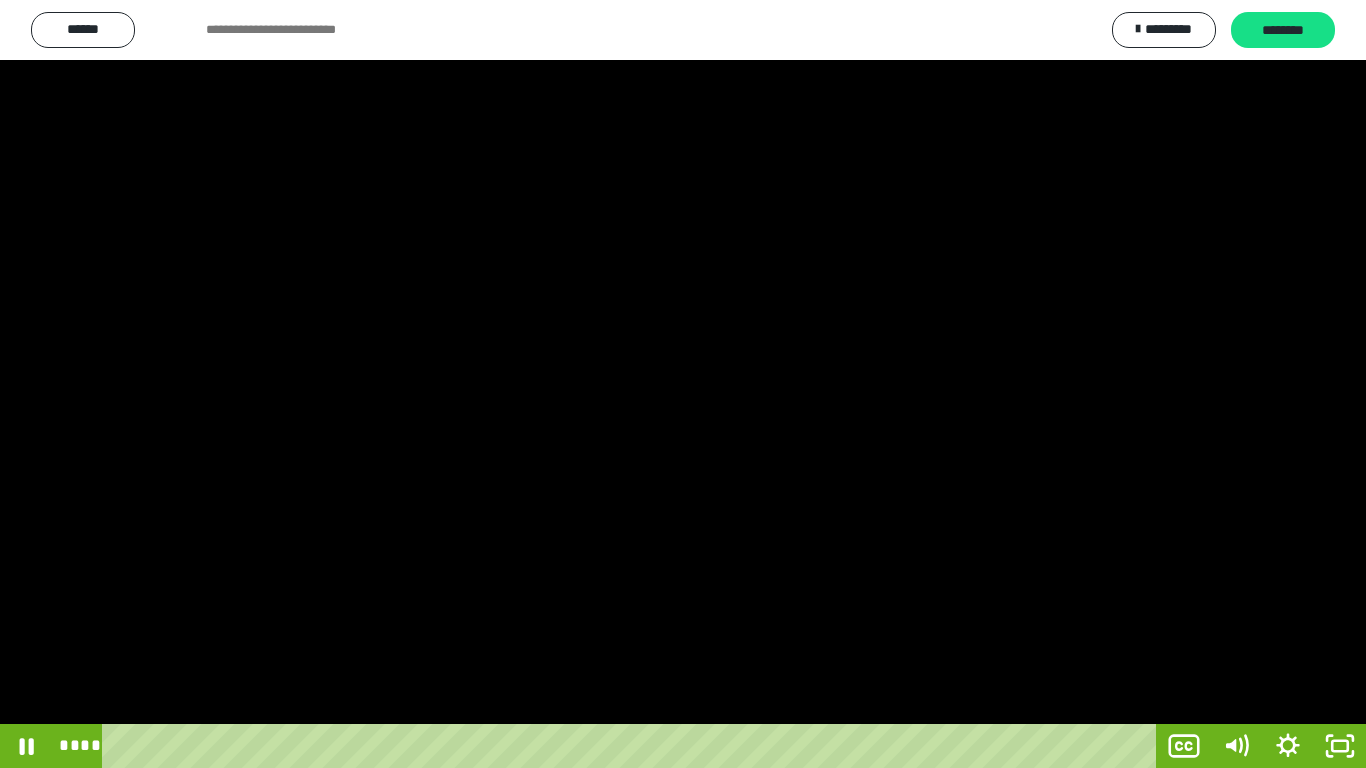 click at bounding box center (683, 384) 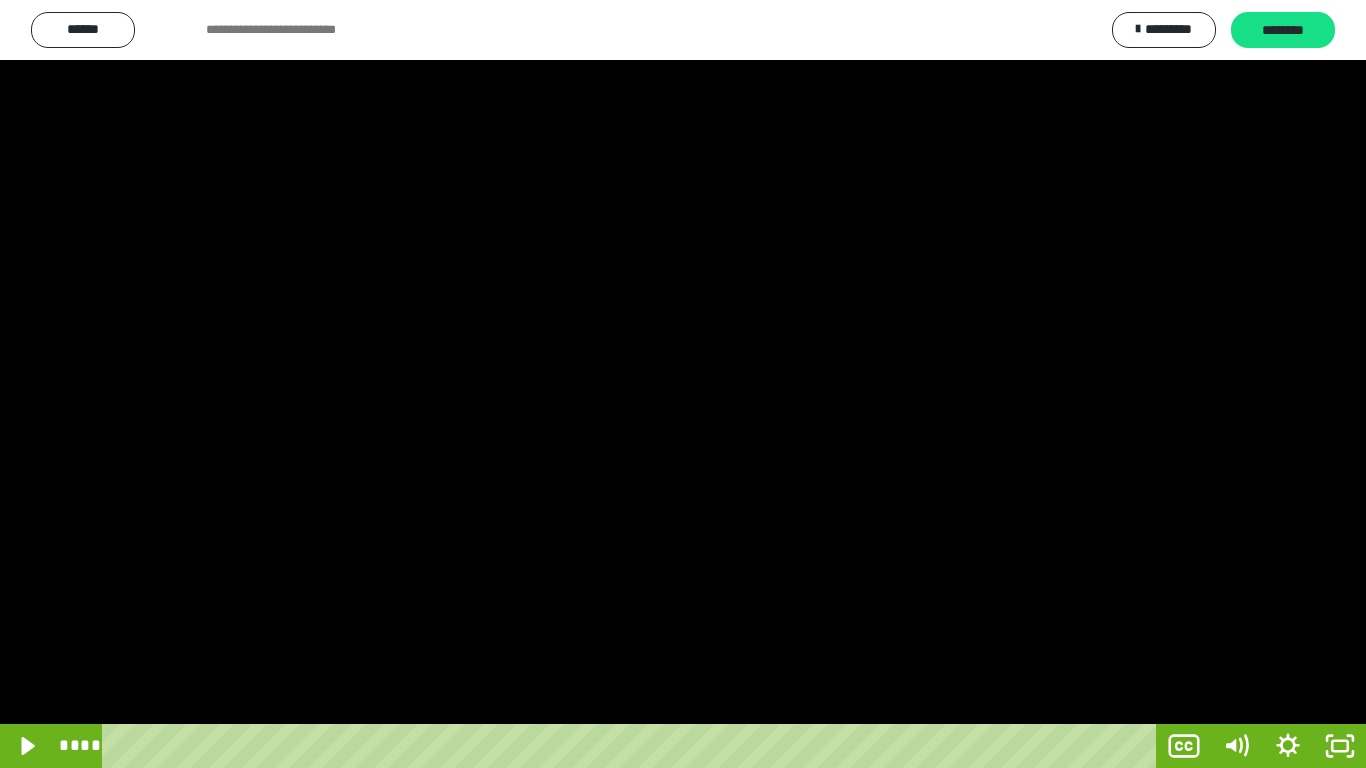 click at bounding box center [683, 384] 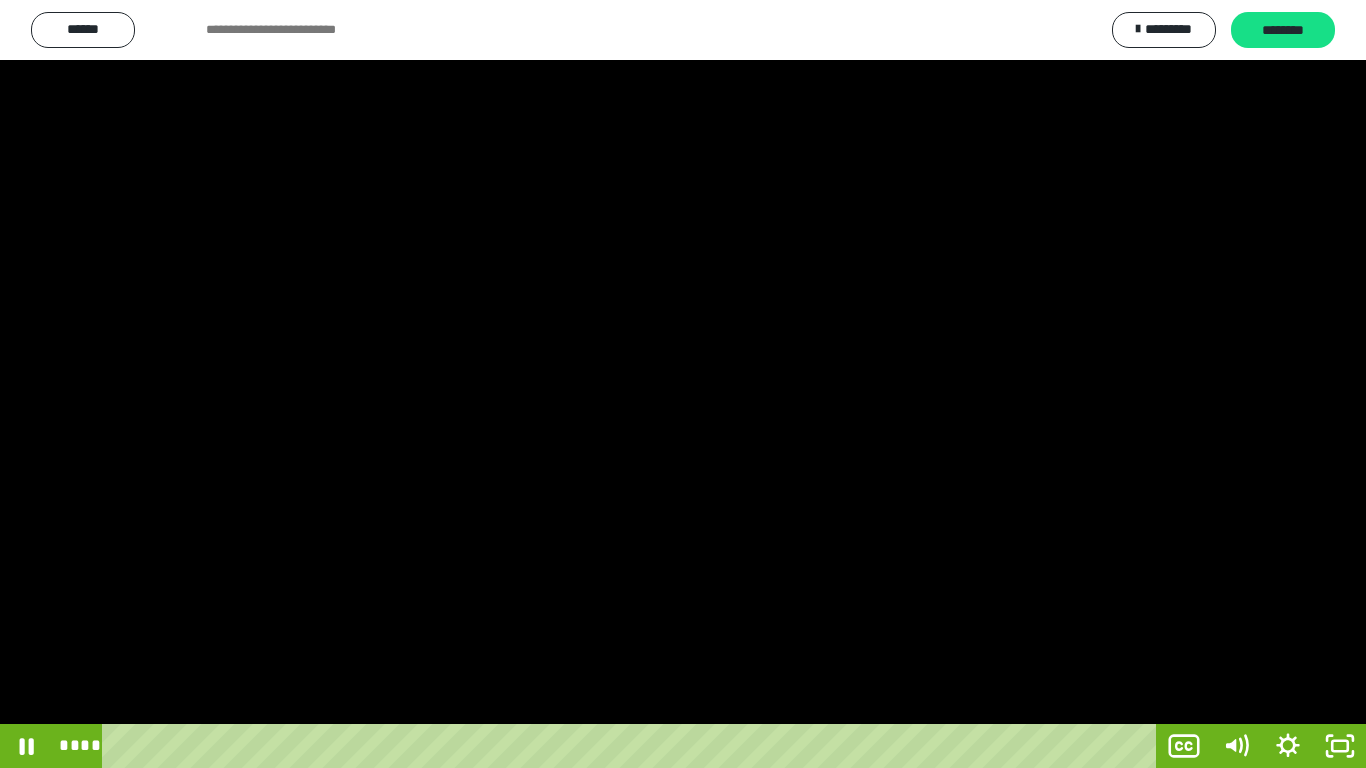 click at bounding box center (683, 384) 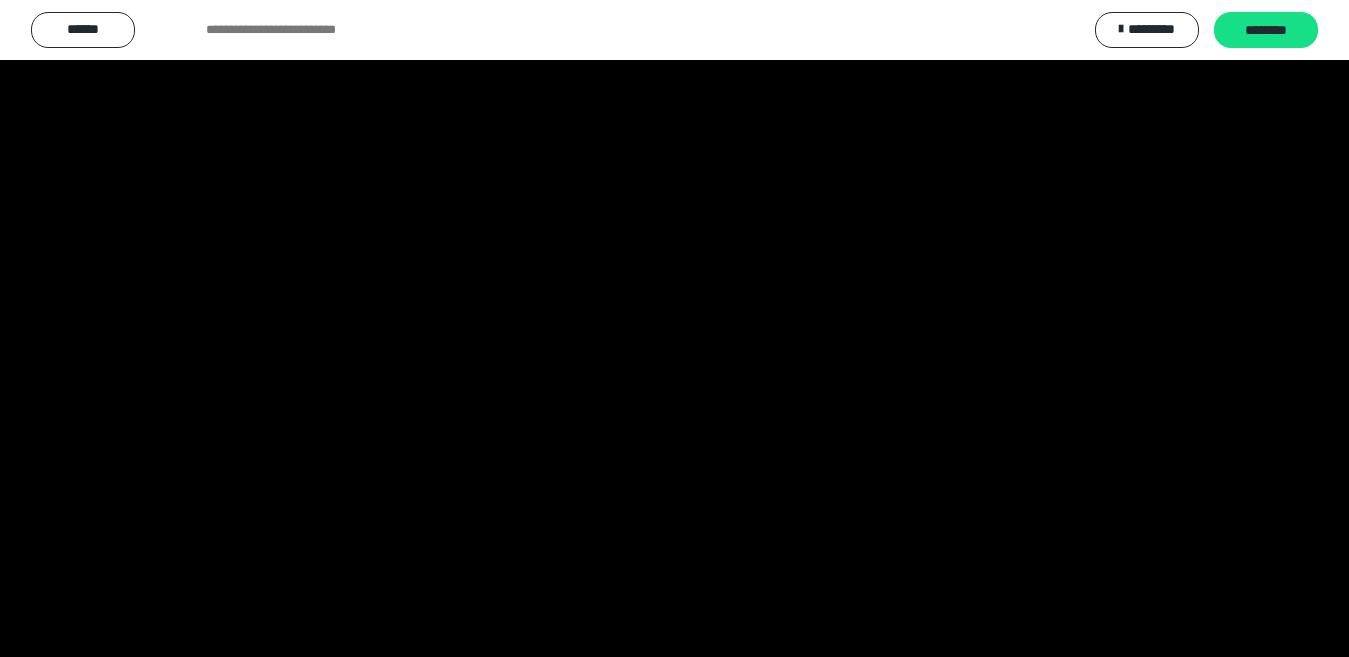 scroll, scrollTop: 4033, scrollLeft: 0, axis: vertical 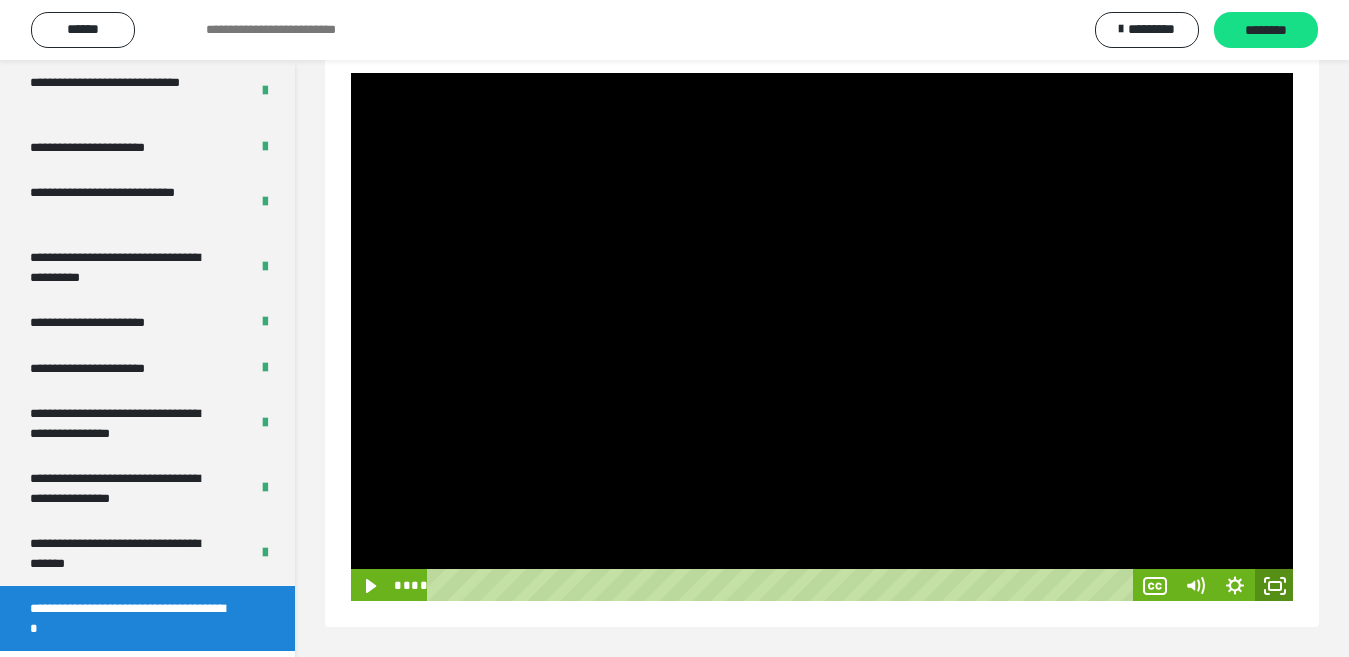 click 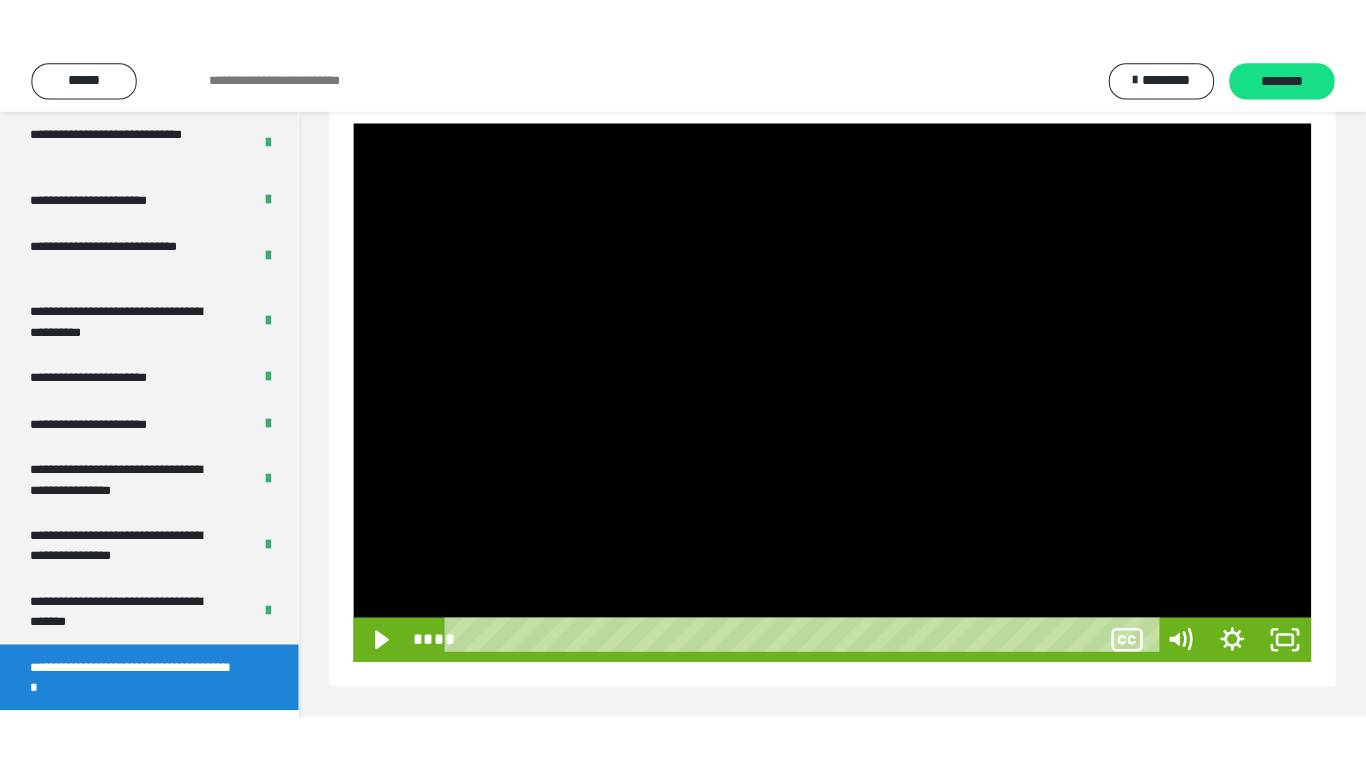 scroll, scrollTop: 171, scrollLeft: 0, axis: vertical 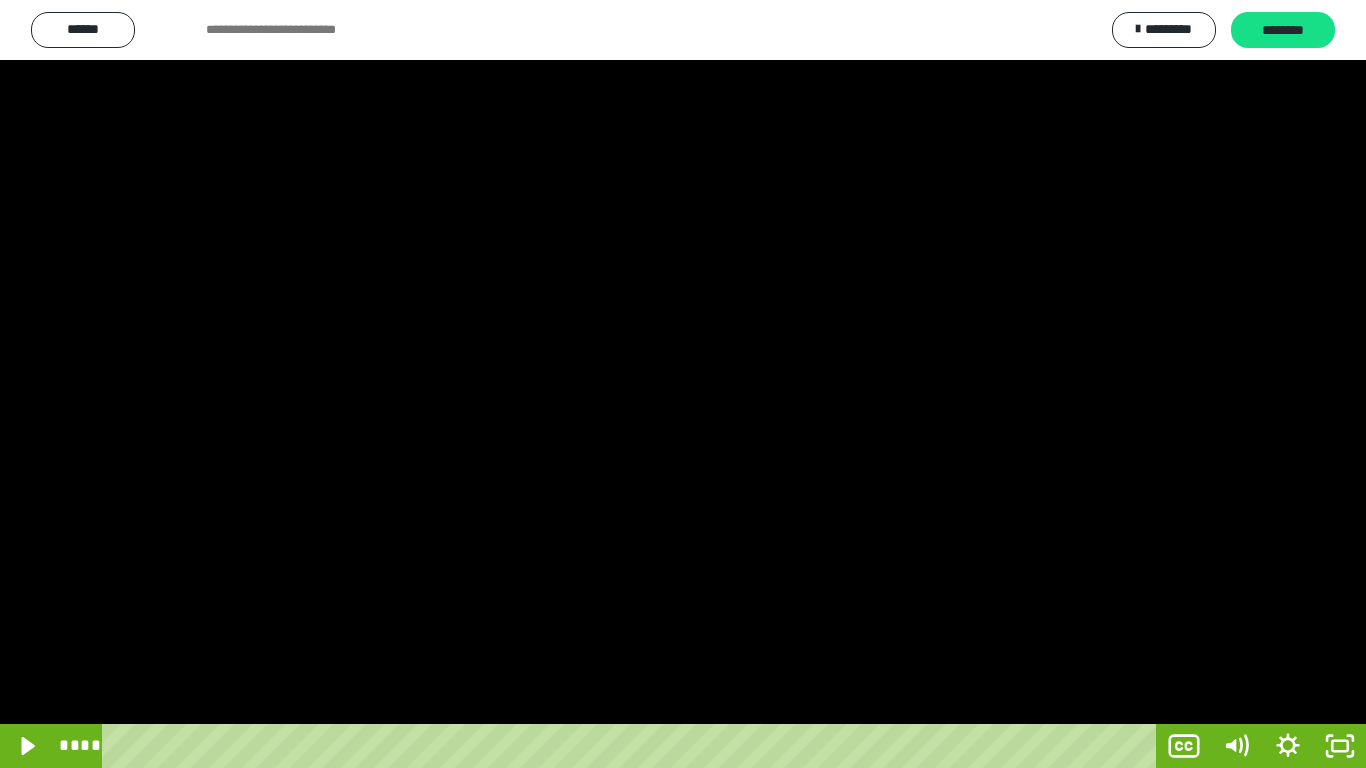 click at bounding box center [683, 384] 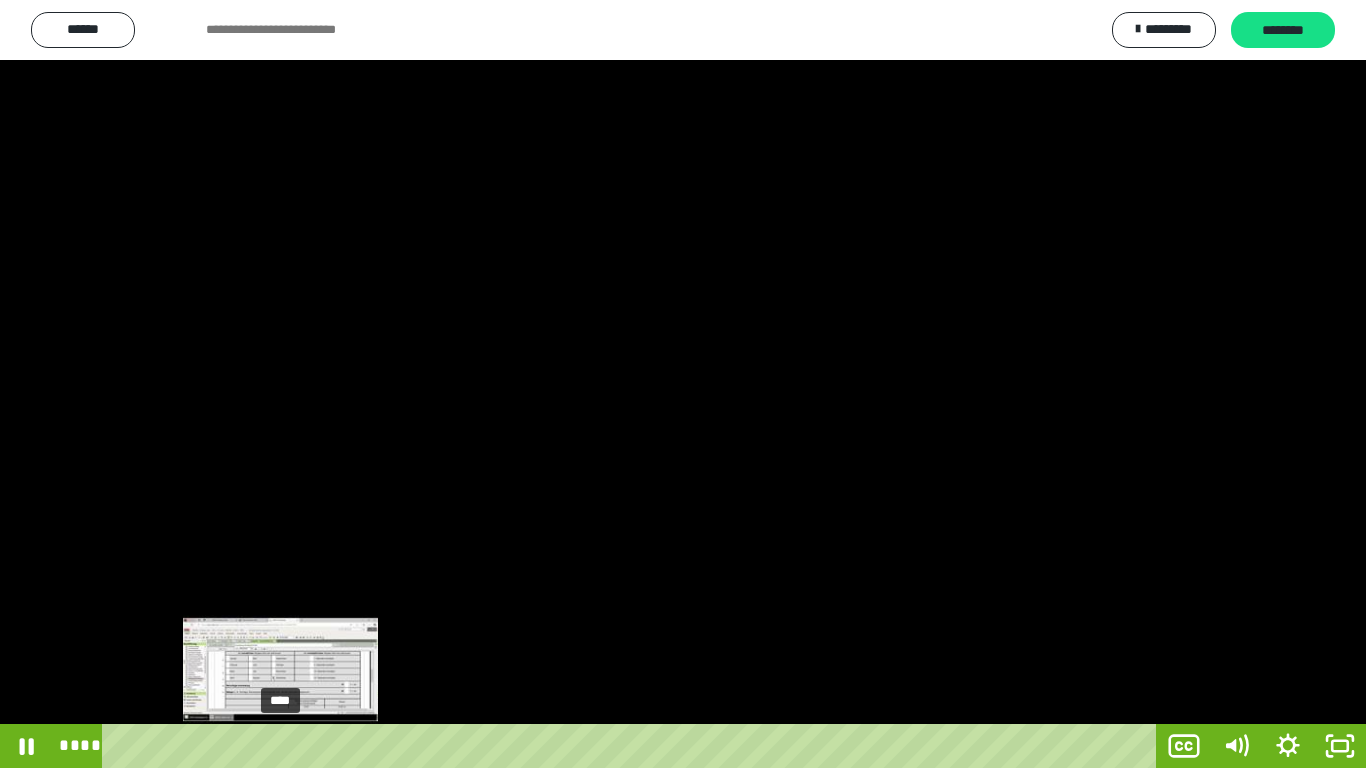 click on "****" at bounding box center (633, 746) 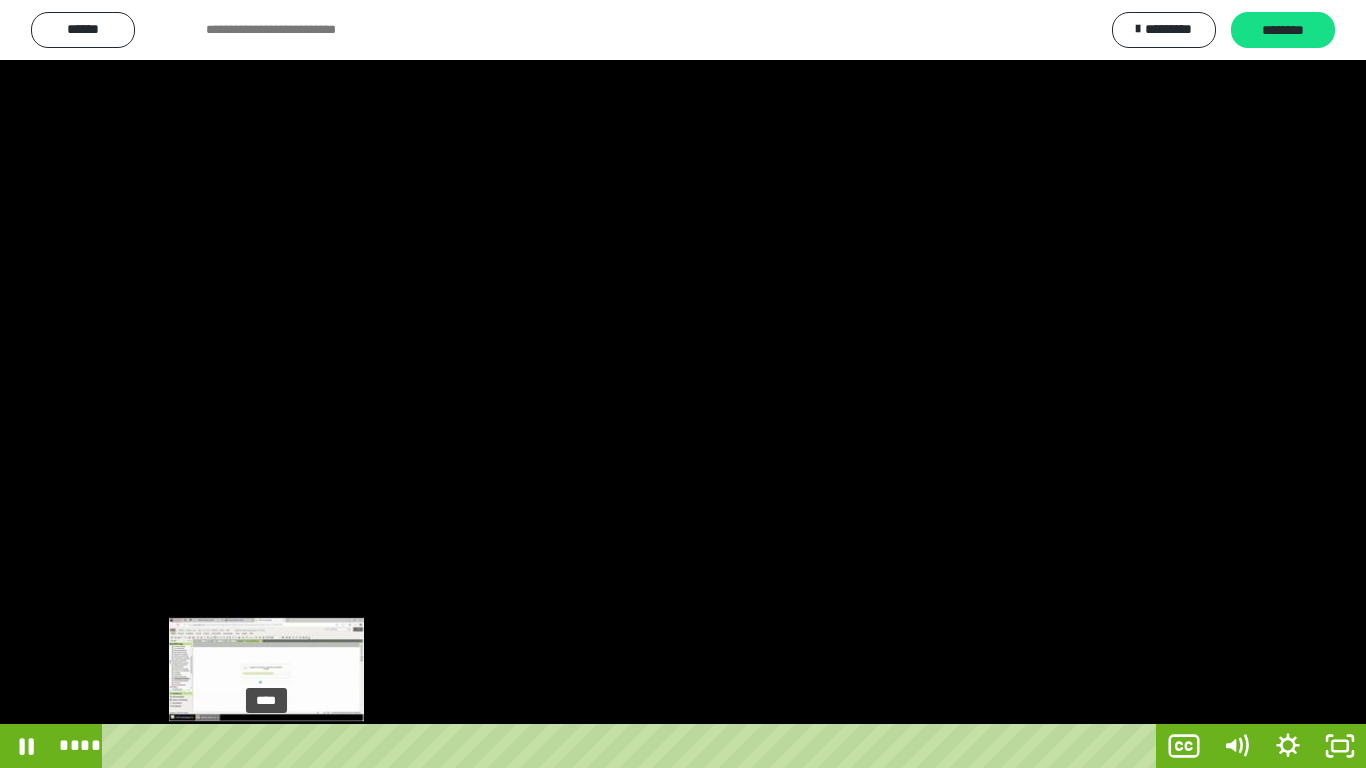 click on "****" at bounding box center (633, 746) 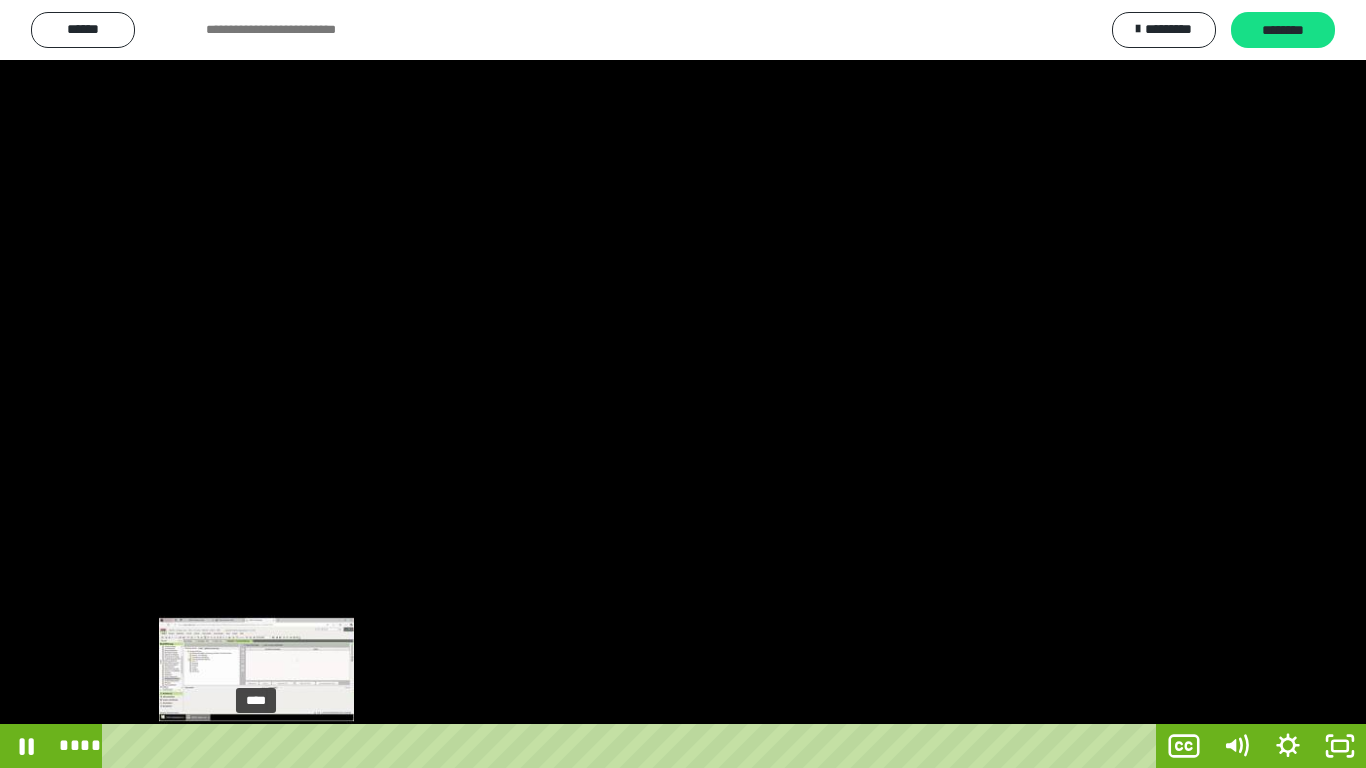 click on "****" at bounding box center (633, 746) 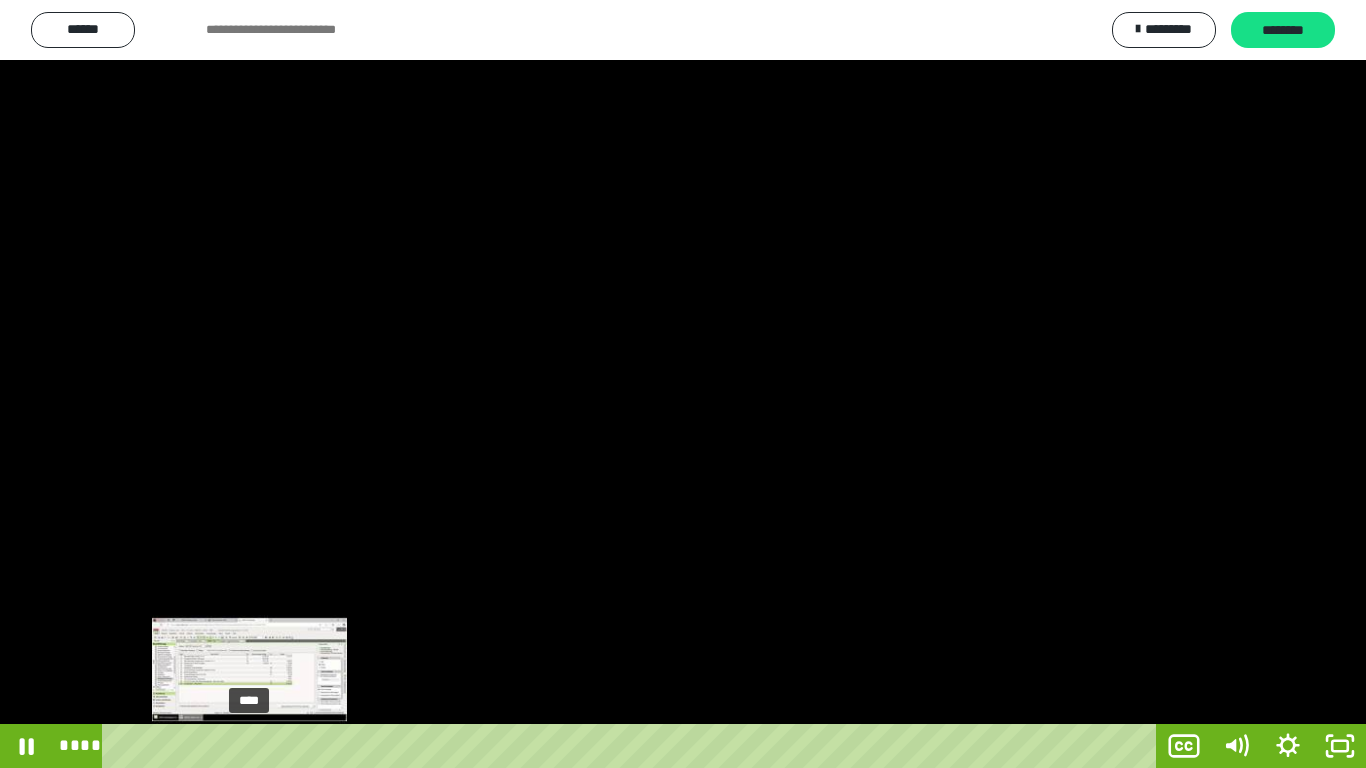 click on "****" at bounding box center [633, 746] 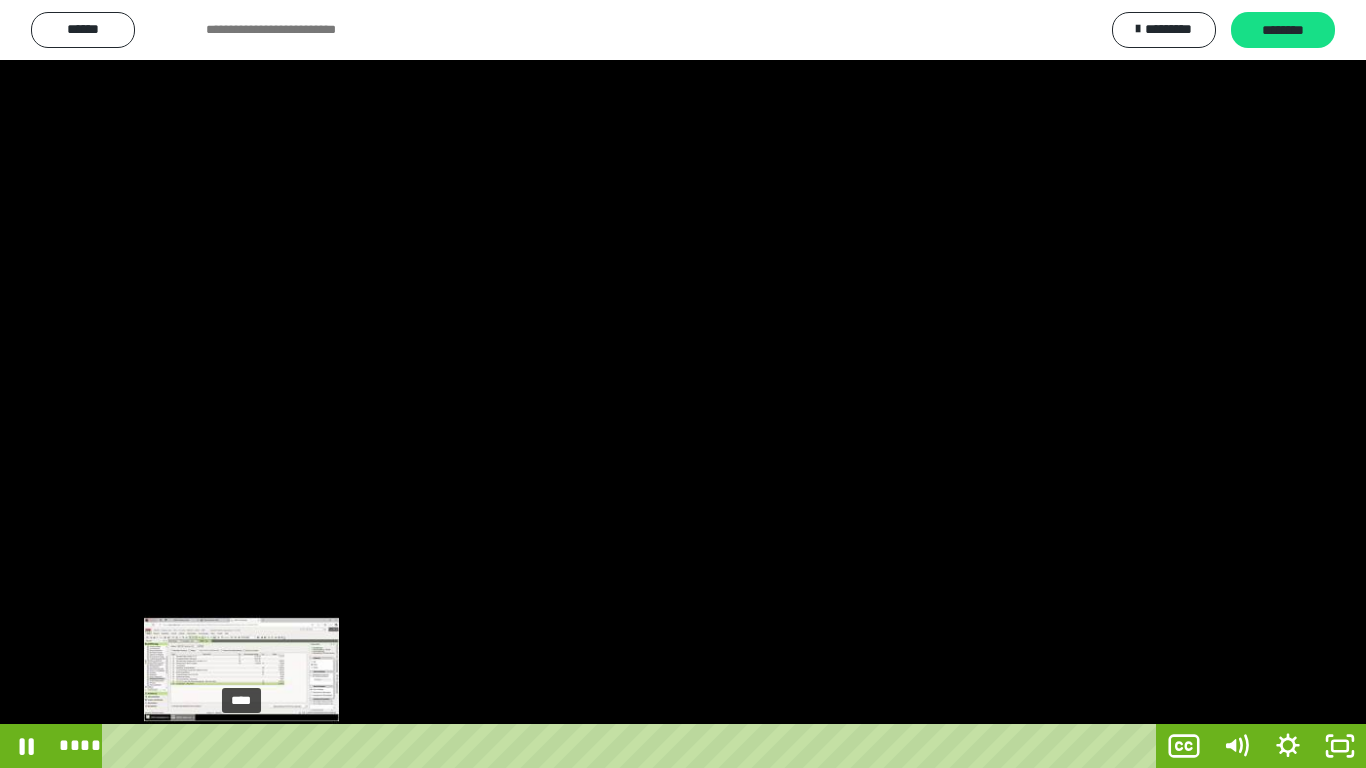click on "****" at bounding box center (633, 746) 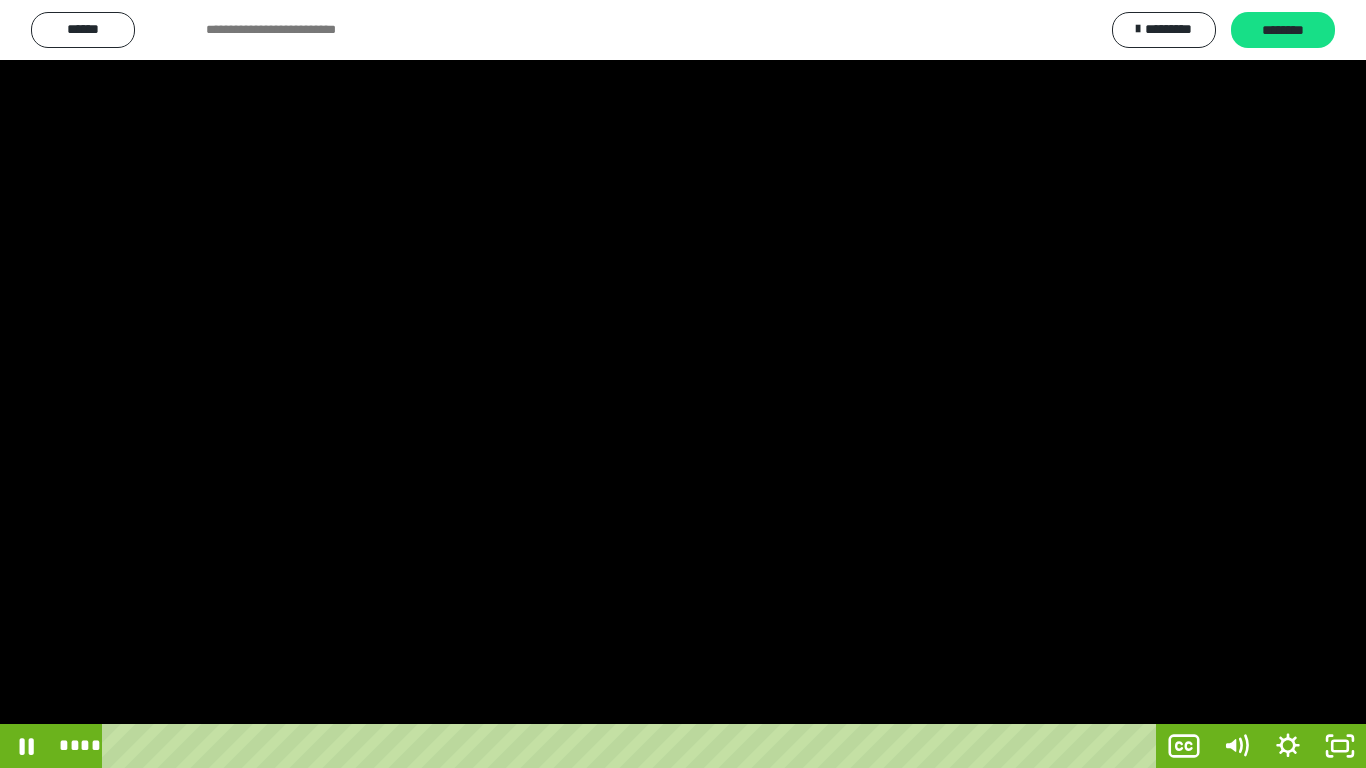 click at bounding box center (683, 384) 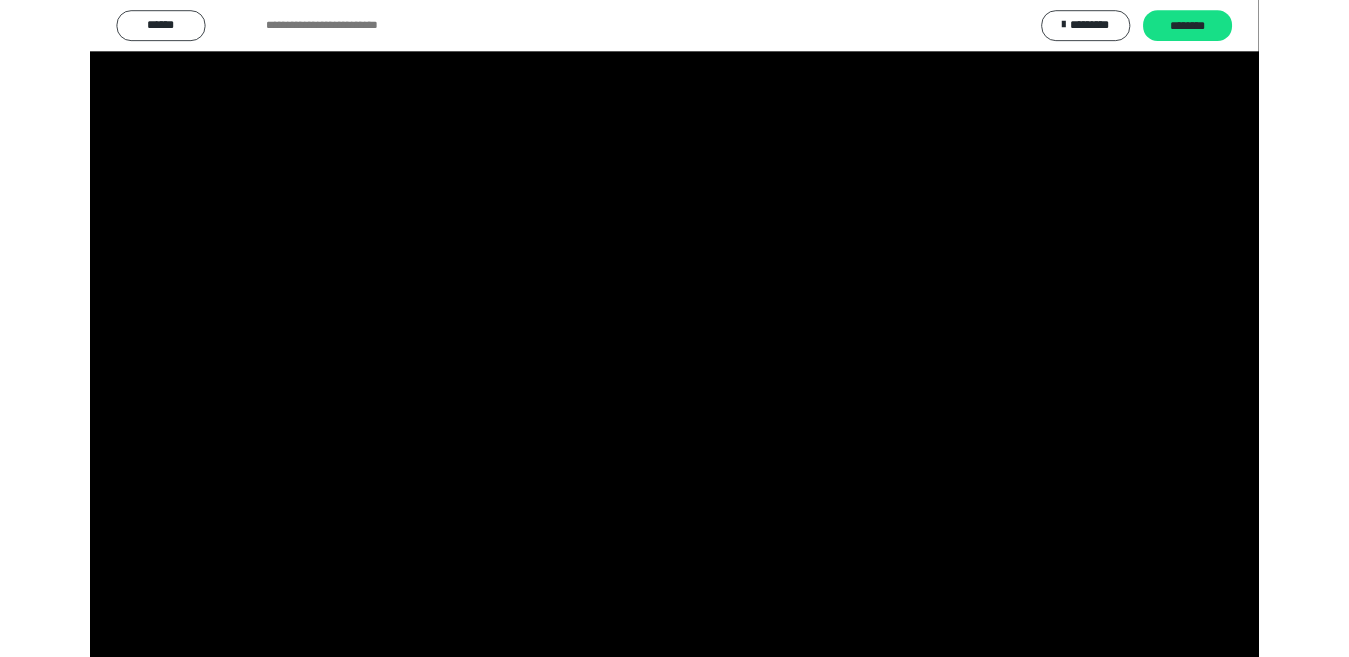 scroll, scrollTop: 4033, scrollLeft: 0, axis: vertical 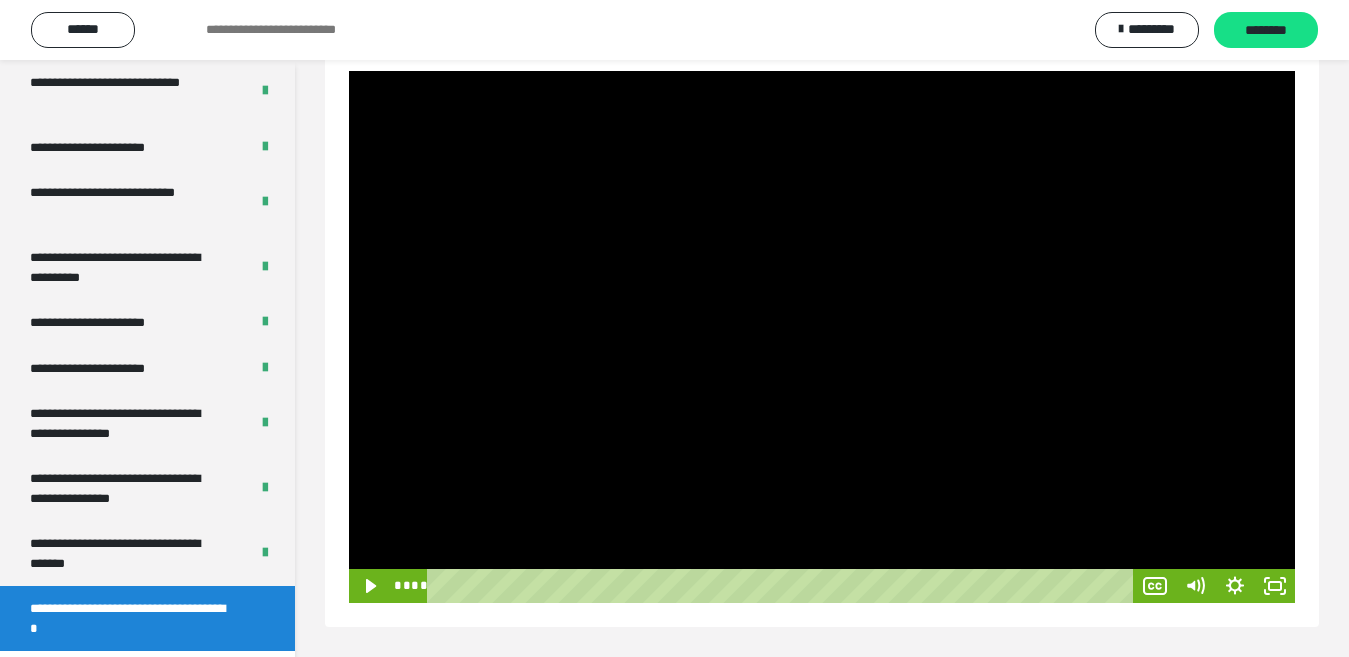 click at bounding box center [822, 337] 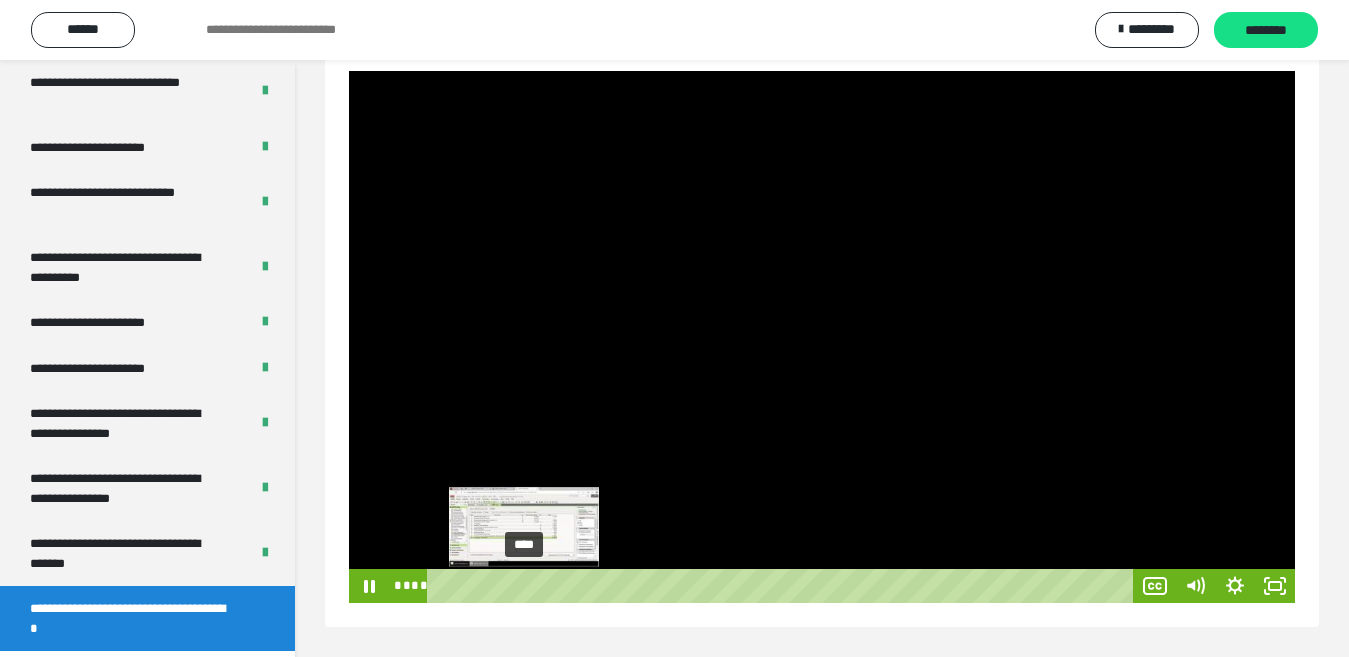click at bounding box center [523, 585] 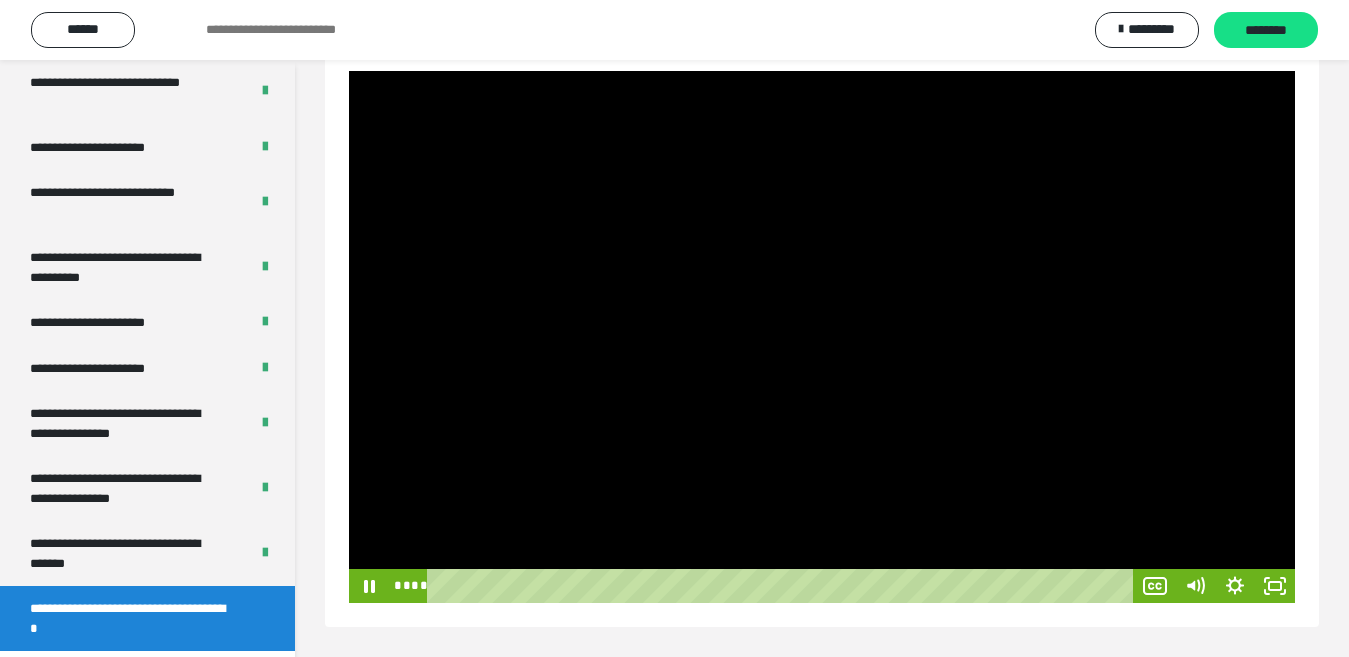 click at bounding box center (822, 337) 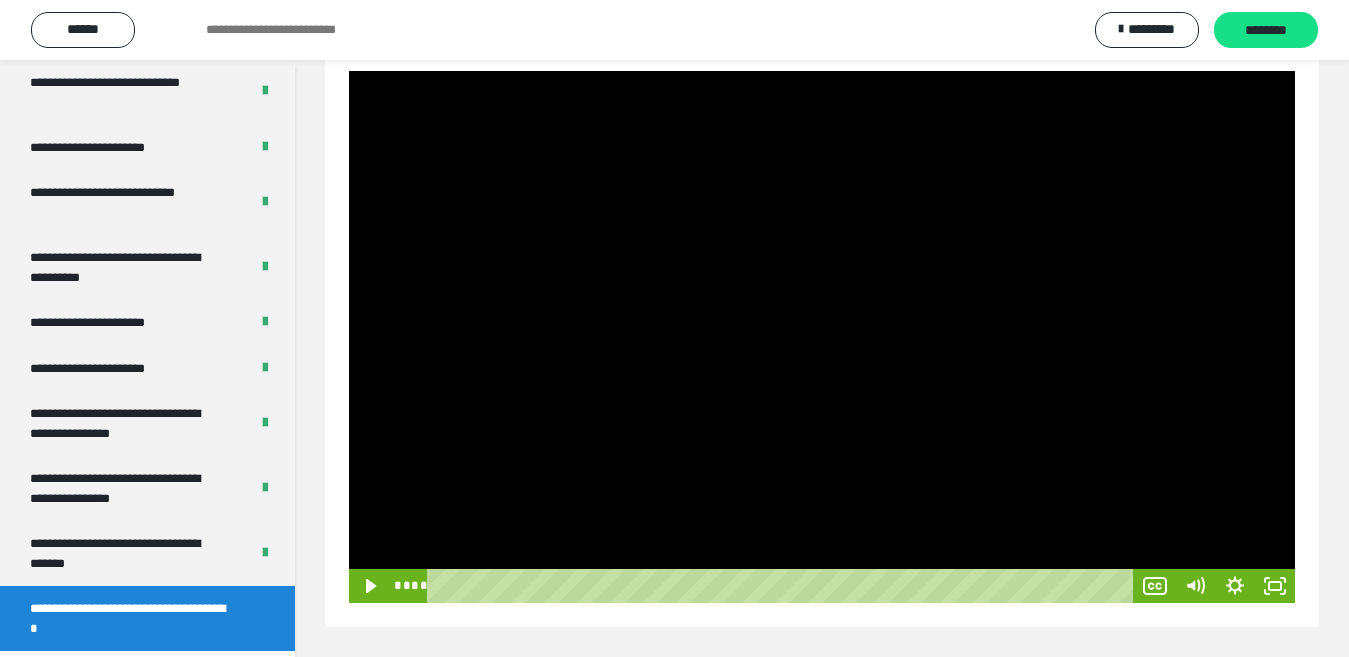 click at bounding box center [822, 337] 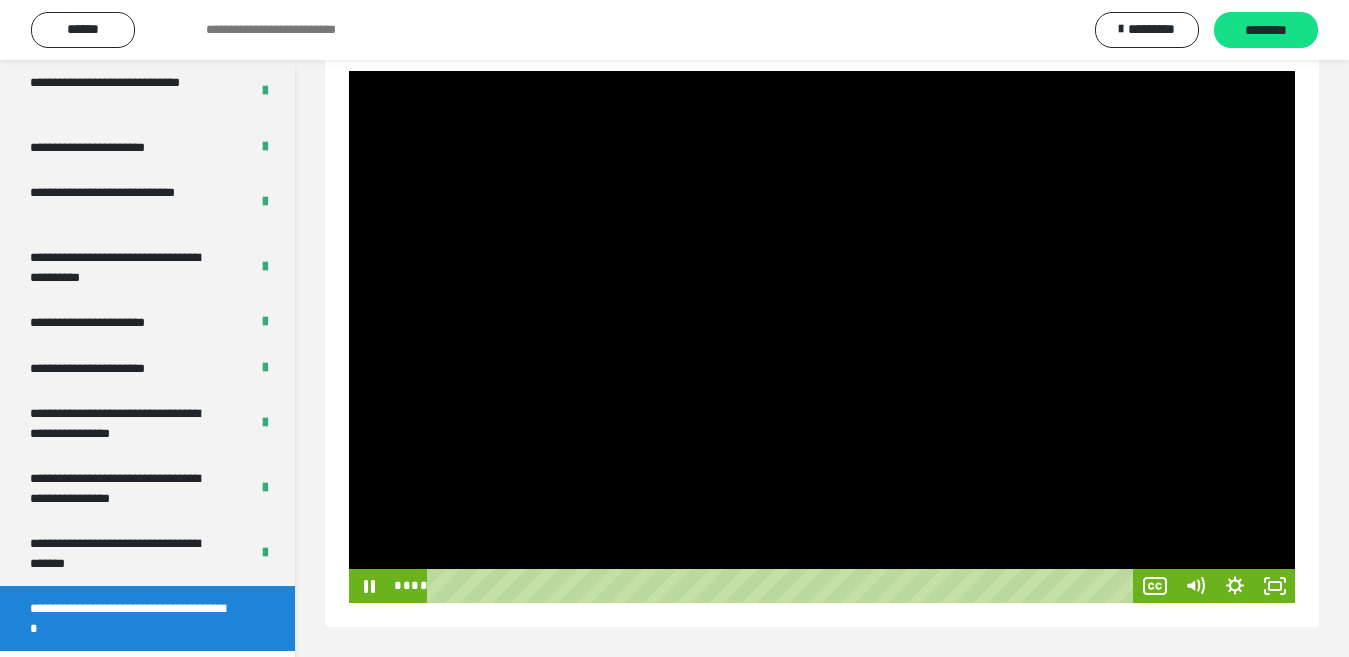 click at bounding box center [822, 337] 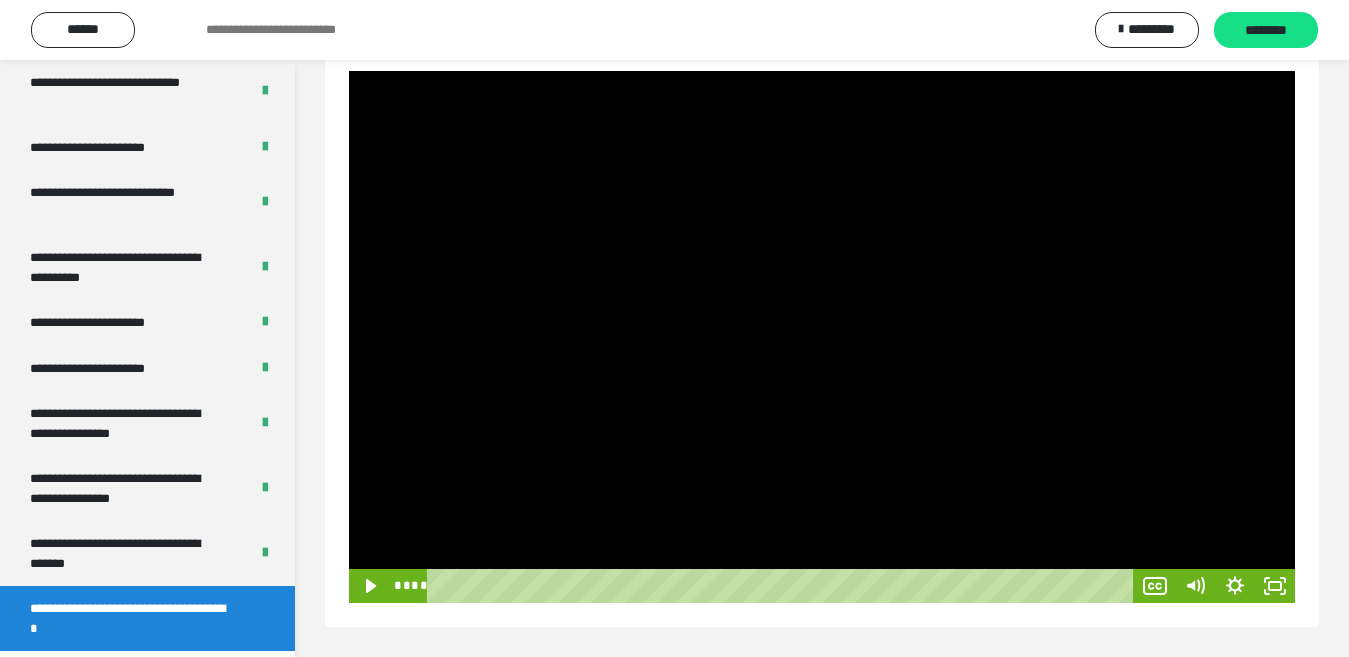 drag, startPoint x: 743, startPoint y: 396, endPoint x: 720, endPoint y: 409, distance: 26.41969 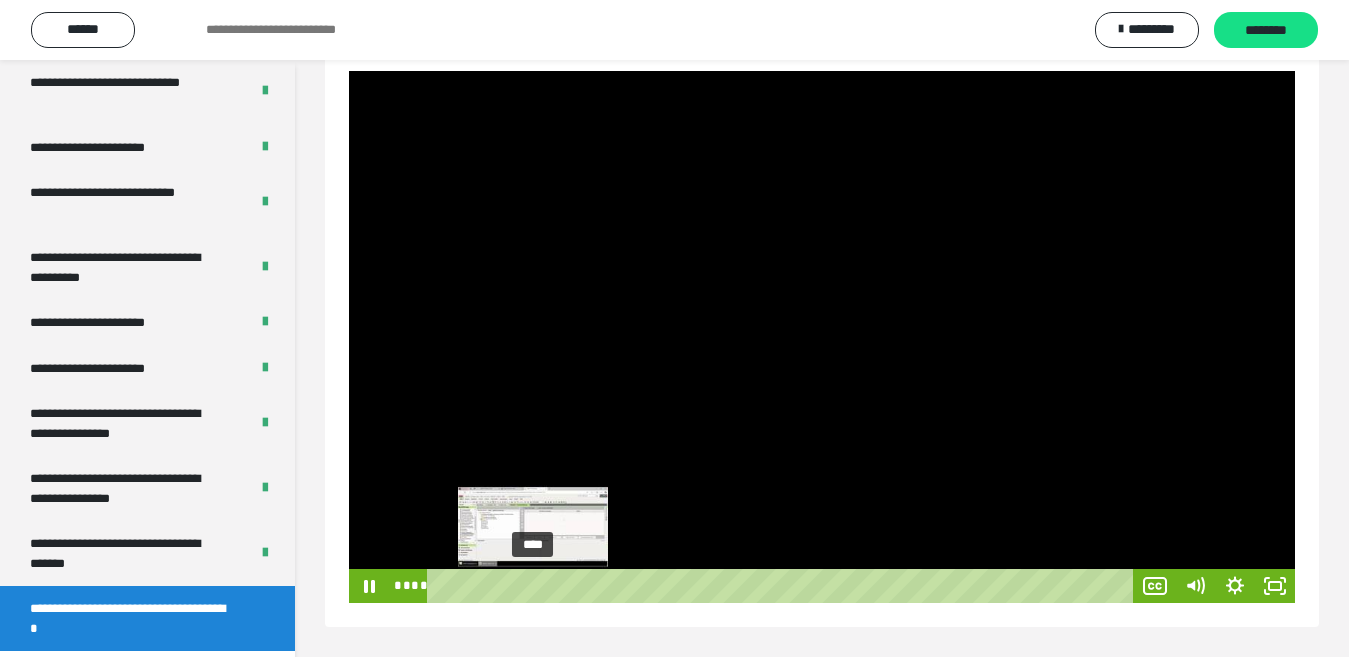 click on "****" at bounding box center (783, 586) 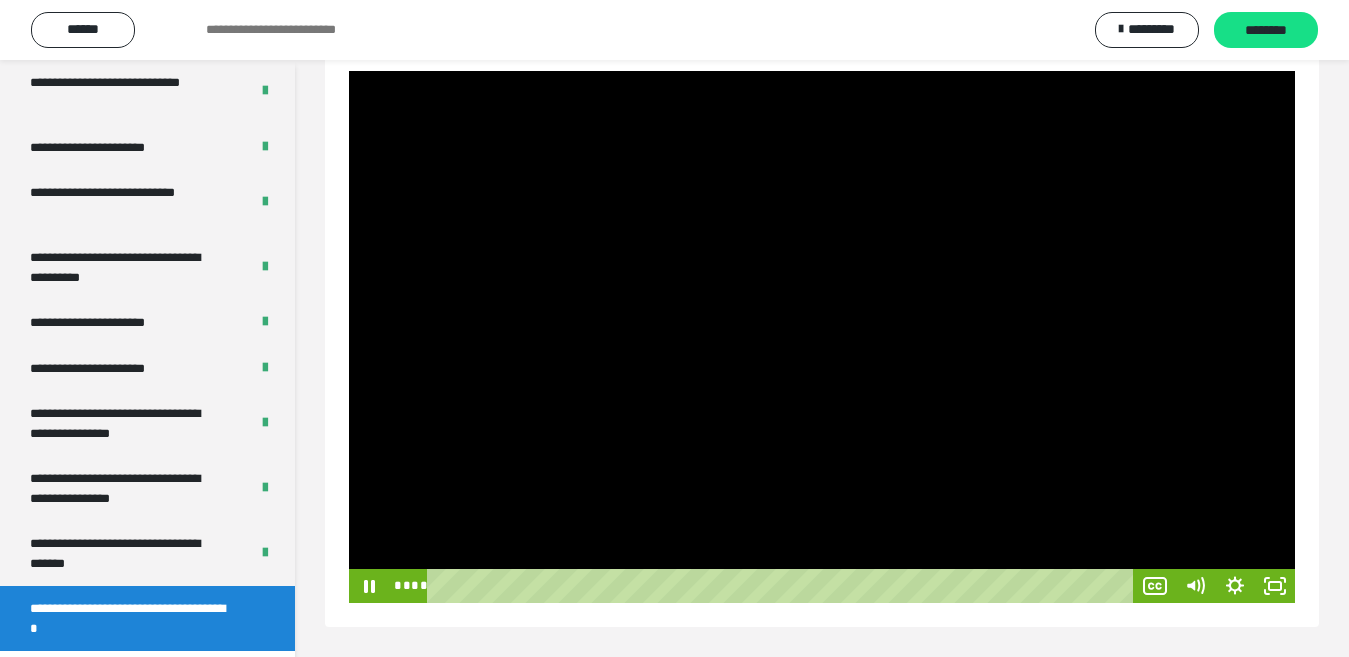 click at bounding box center (822, 337) 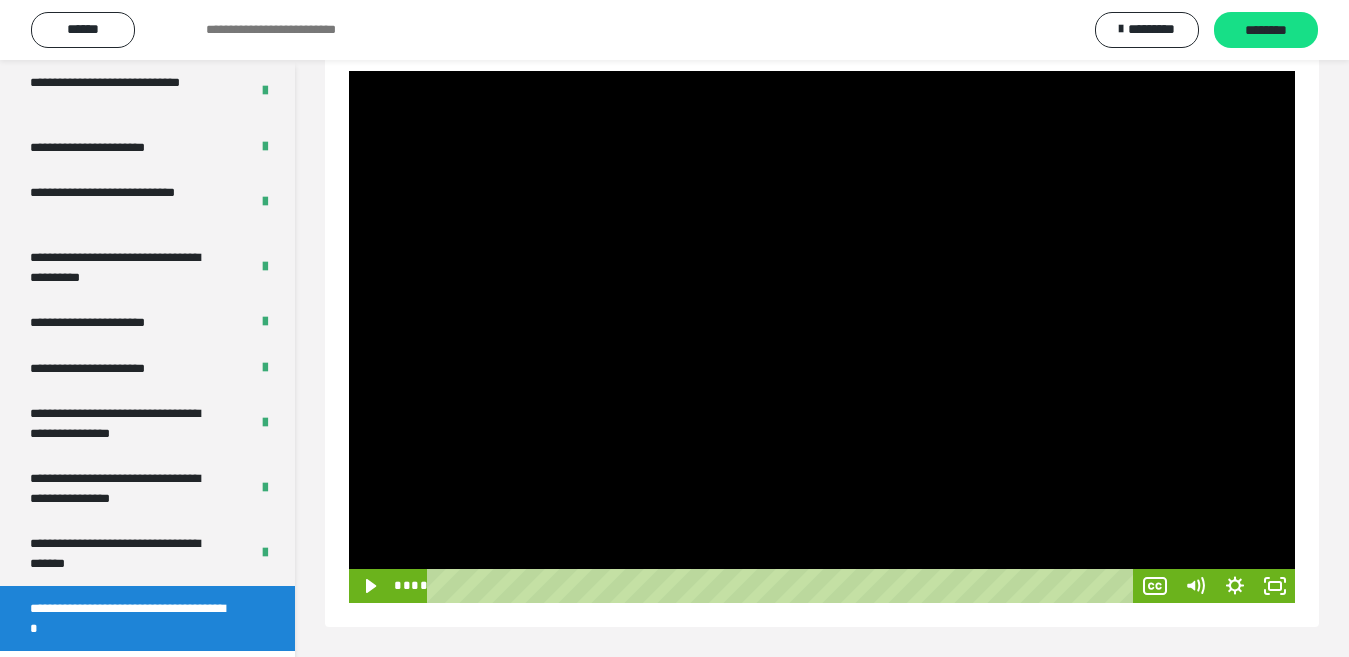 click at bounding box center (822, 337) 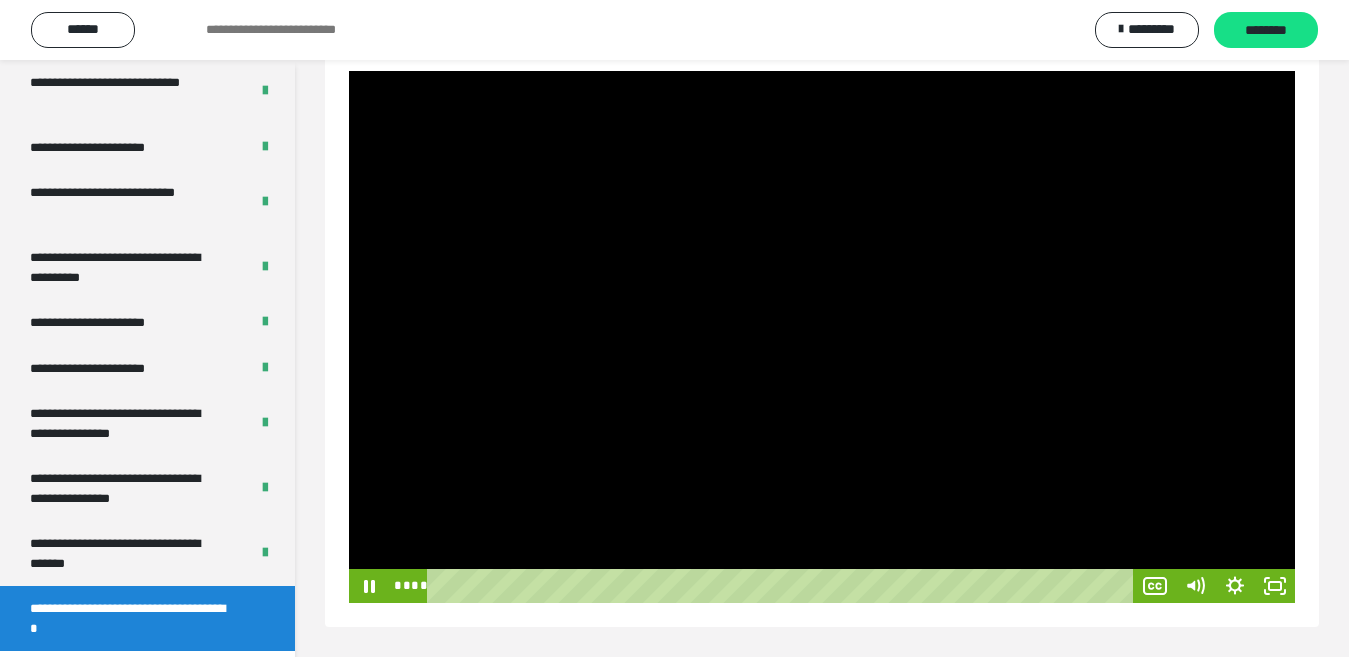 click at bounding box center [822, 337] 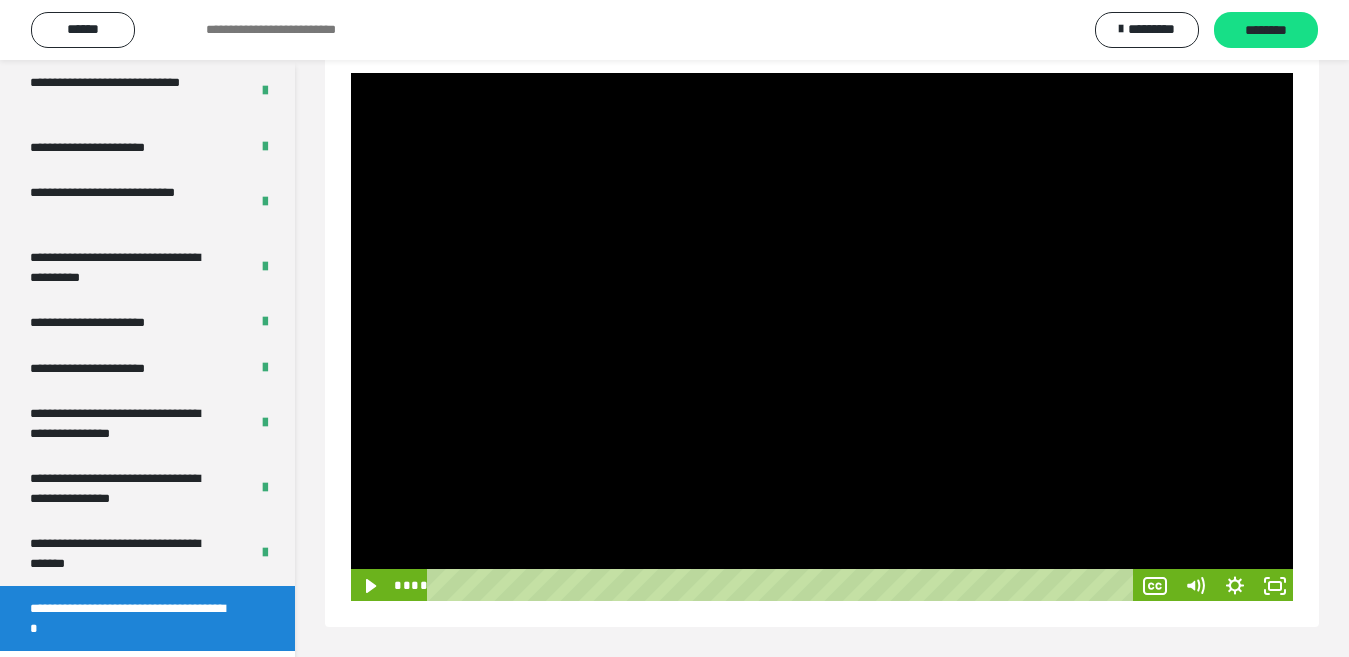 click at bounding box center (822, 337) 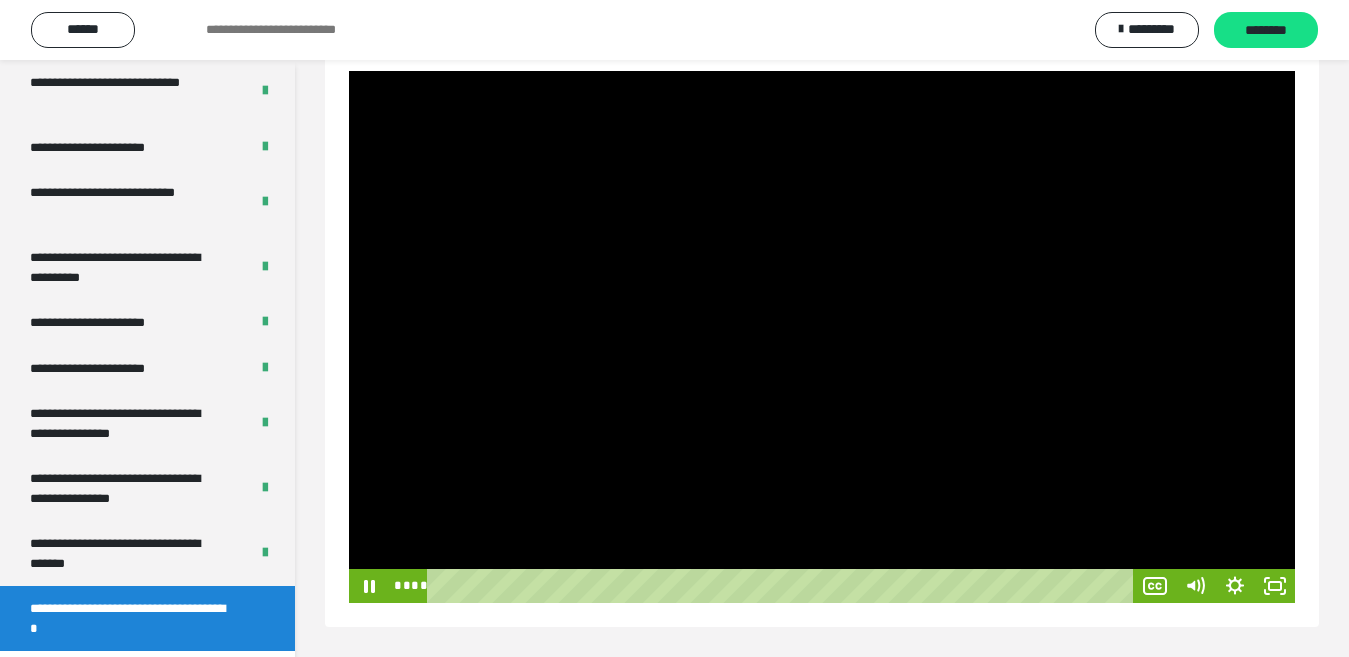 click at bounding box center [822, 337] 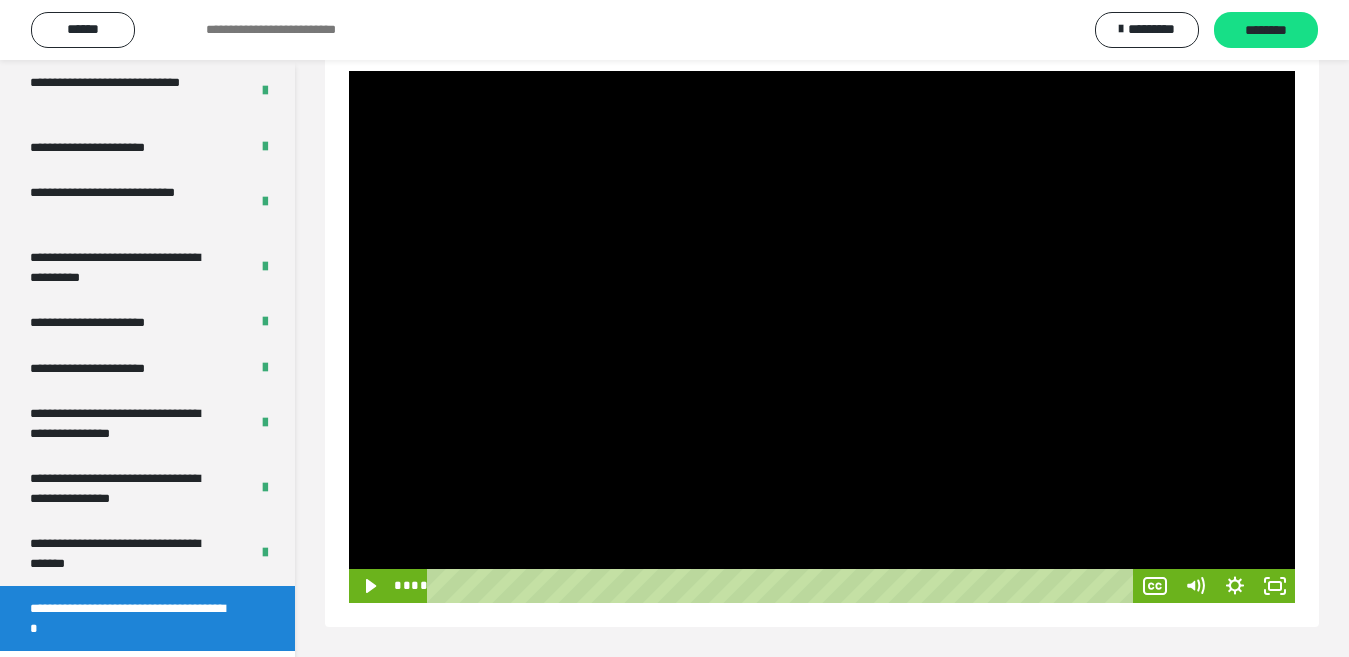 click at bounding box center (822, 337) 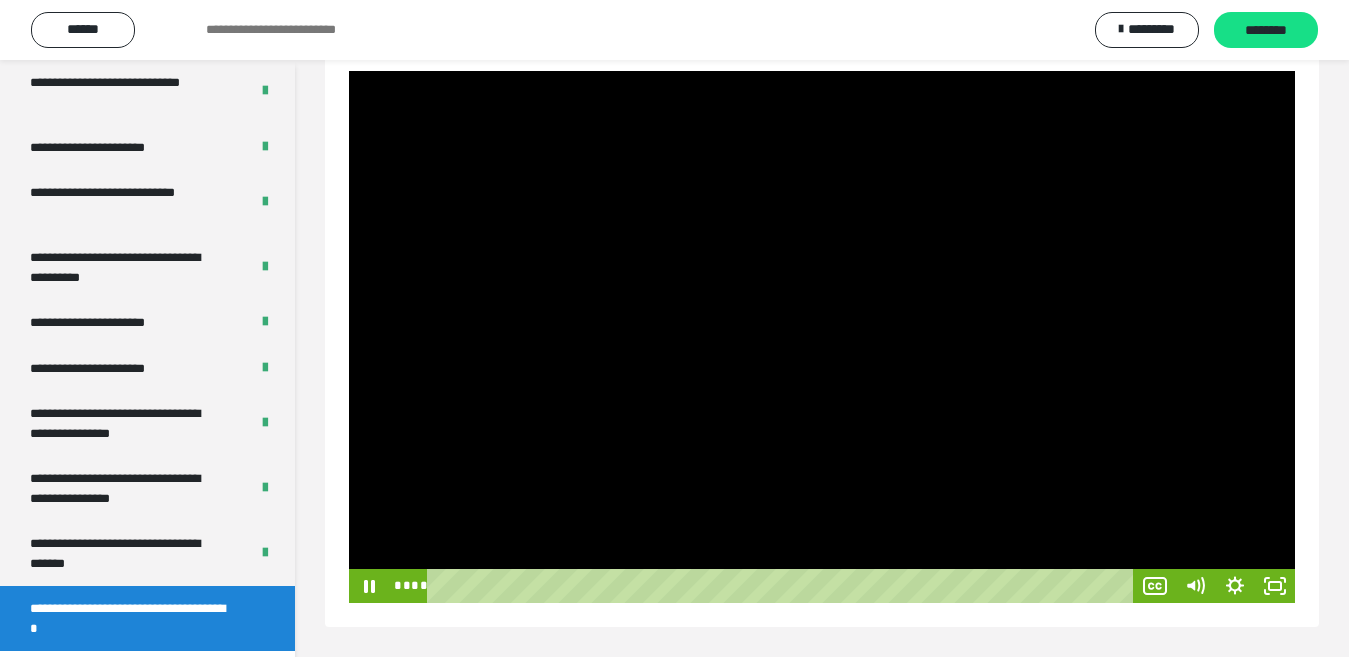 click at bounding box center [822, 337] 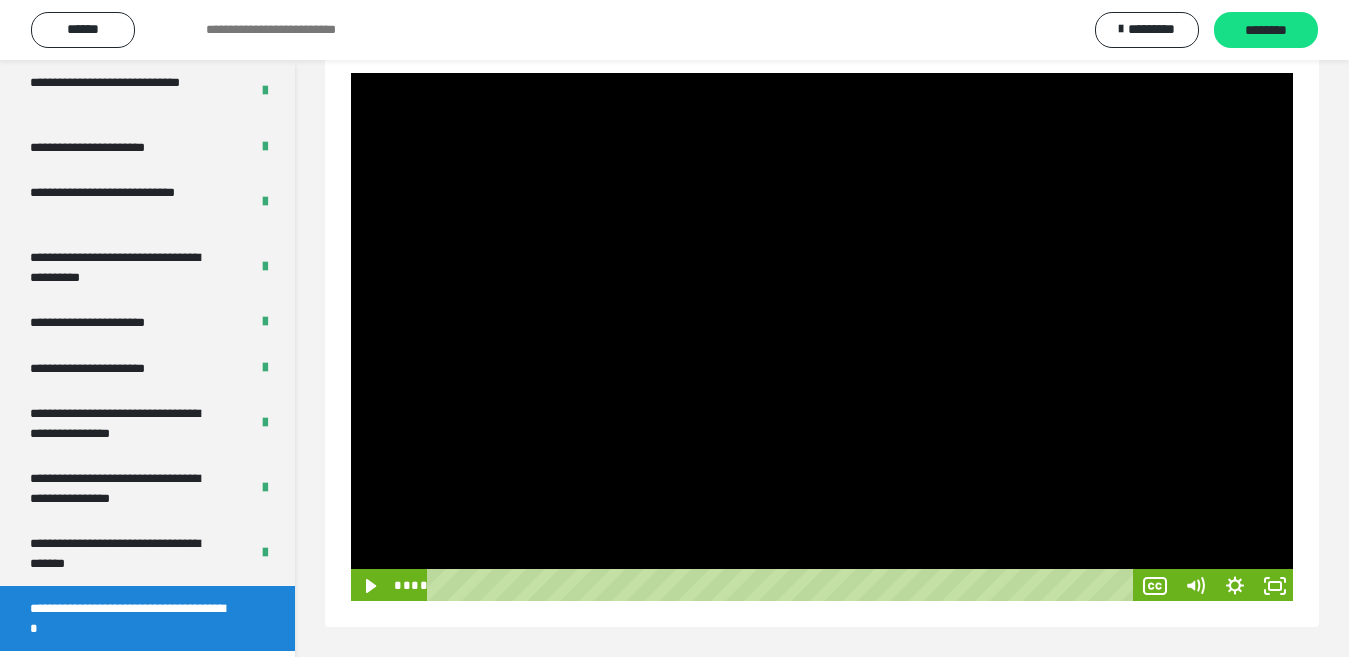 click at bounding box center [822, 337] 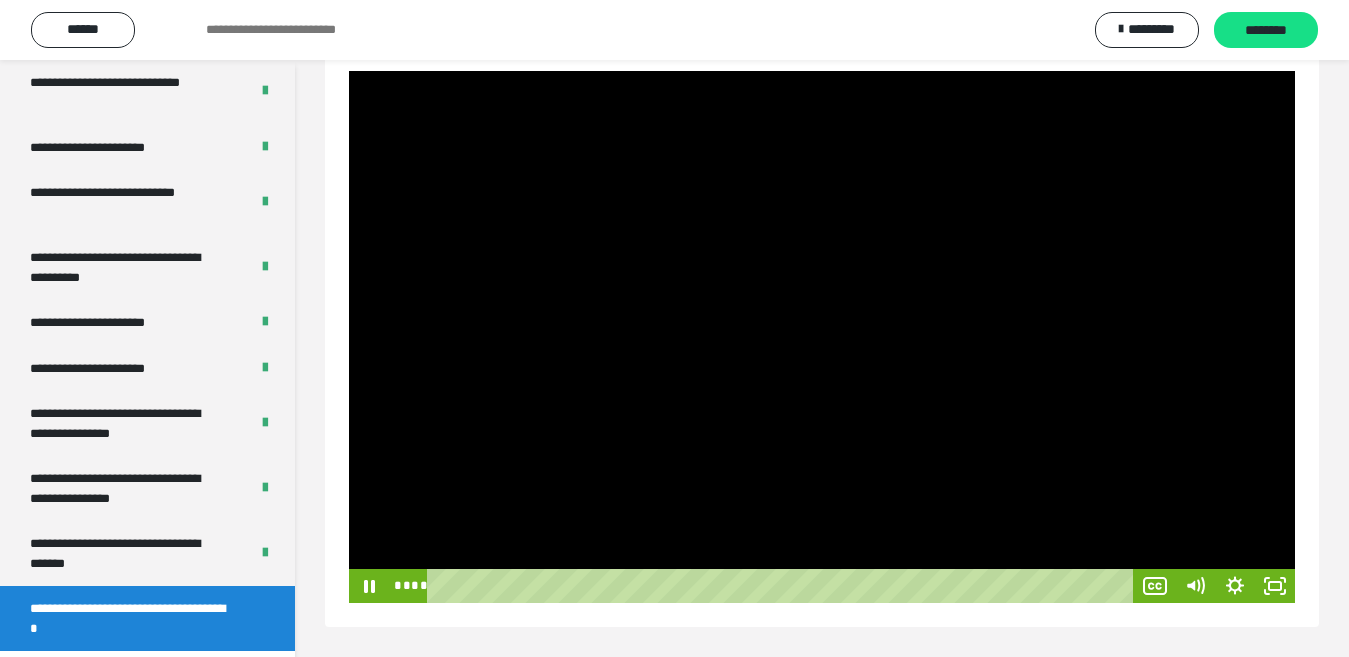 click at bounding box center (822, 337) 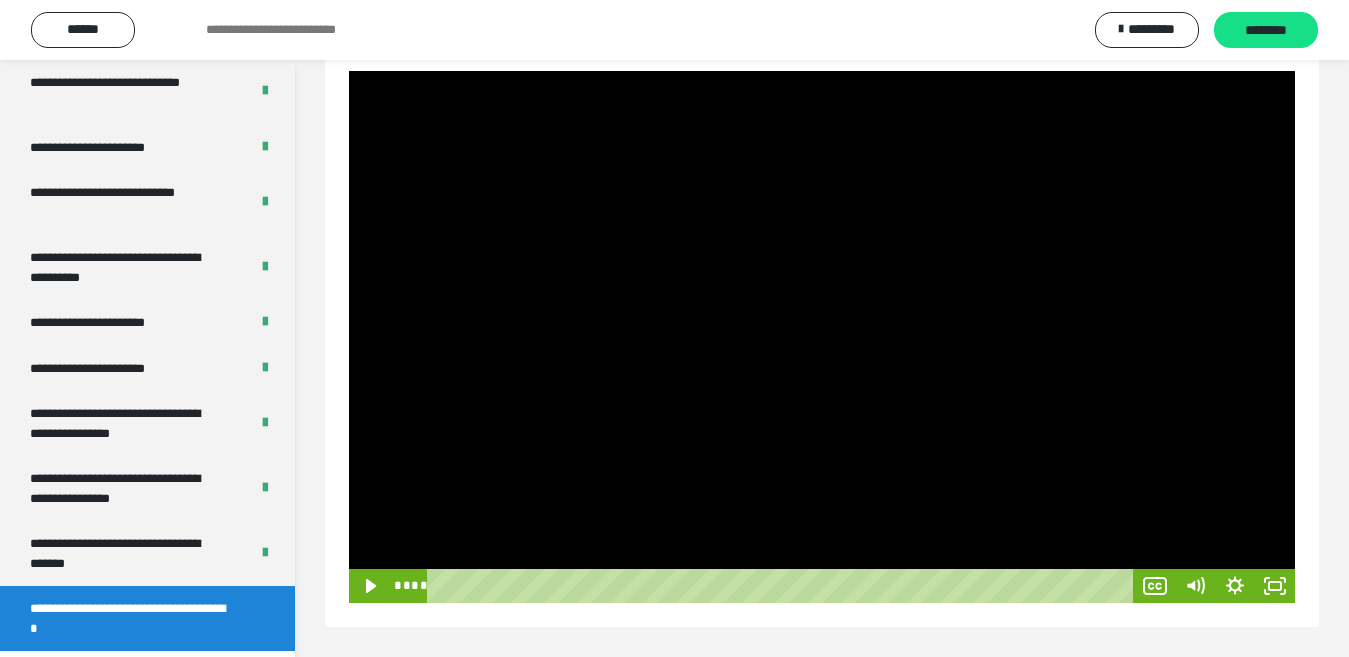 click at bounding box center [822, 337] 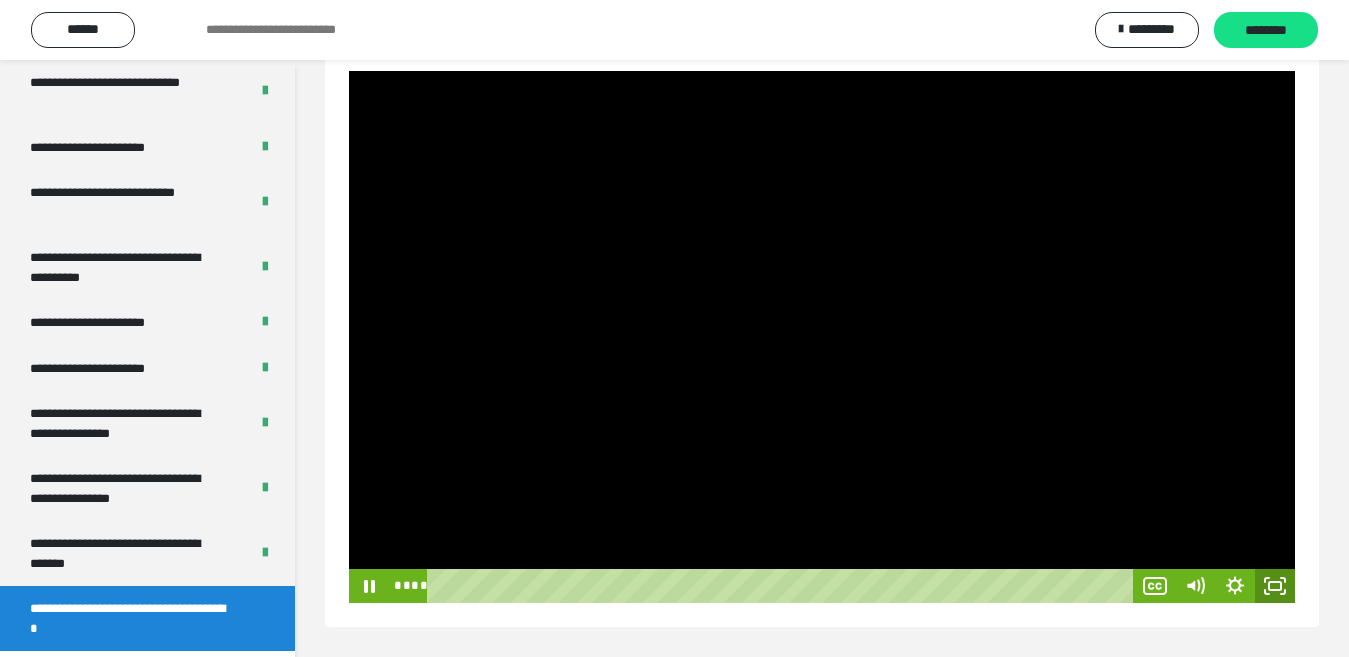 click 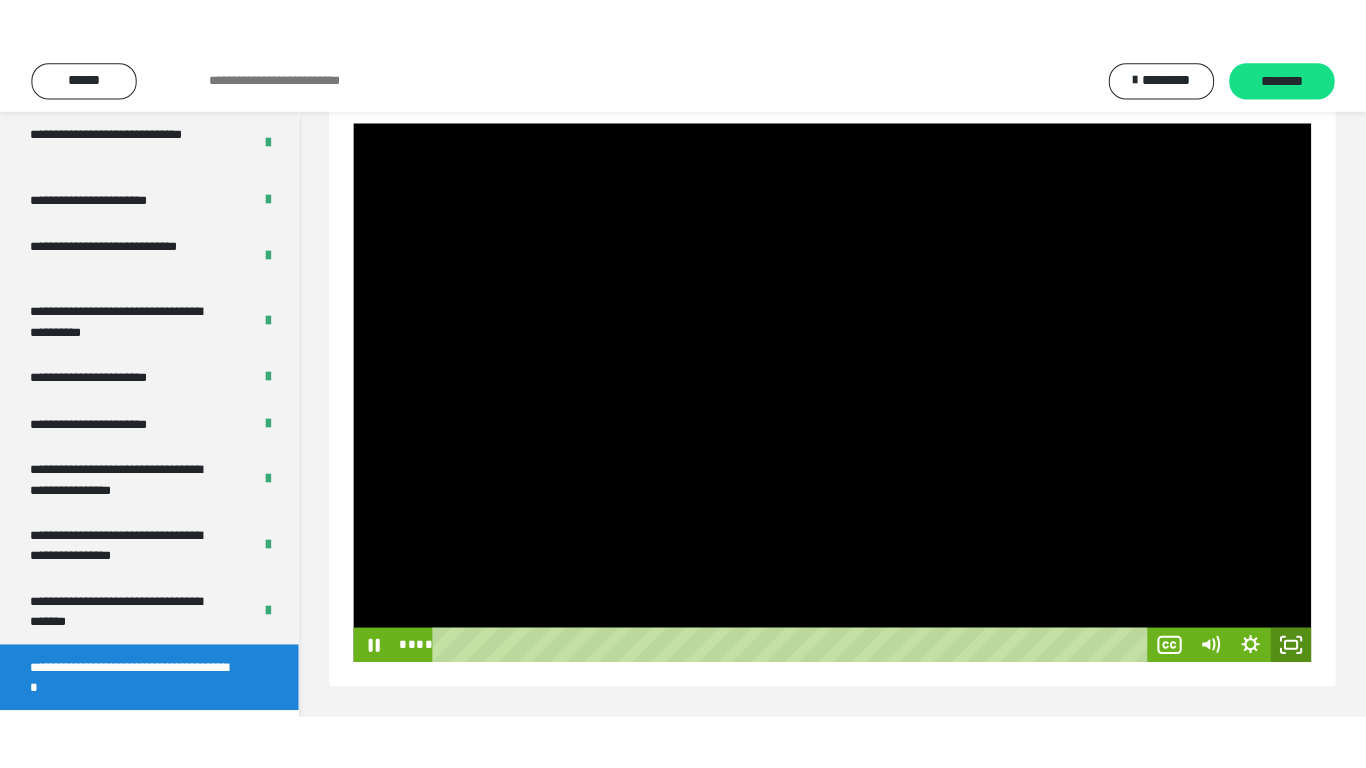 scroll, scrollTop: 171, scrollLeft: 0, axis: vertical 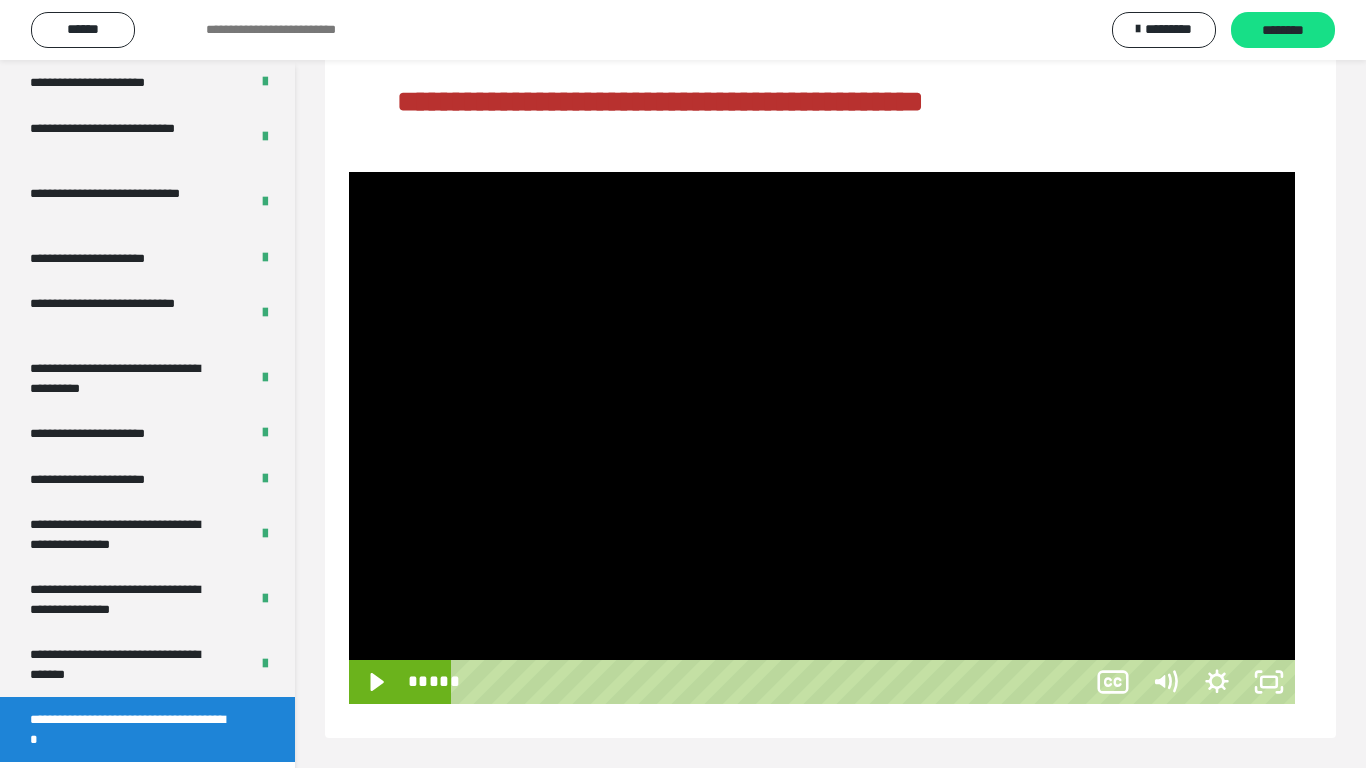 click at bounding box center [822, 438] 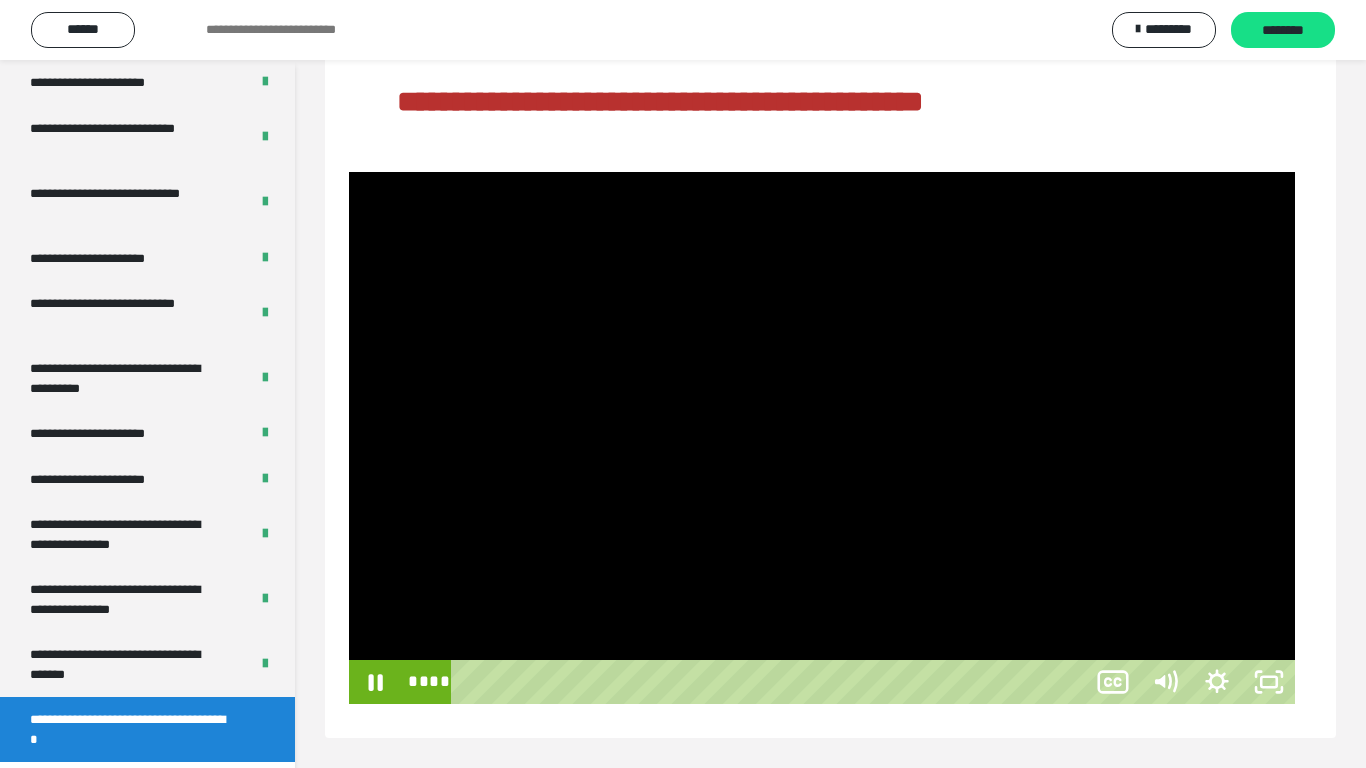 click on "*****" at bounding box center (772, 682) 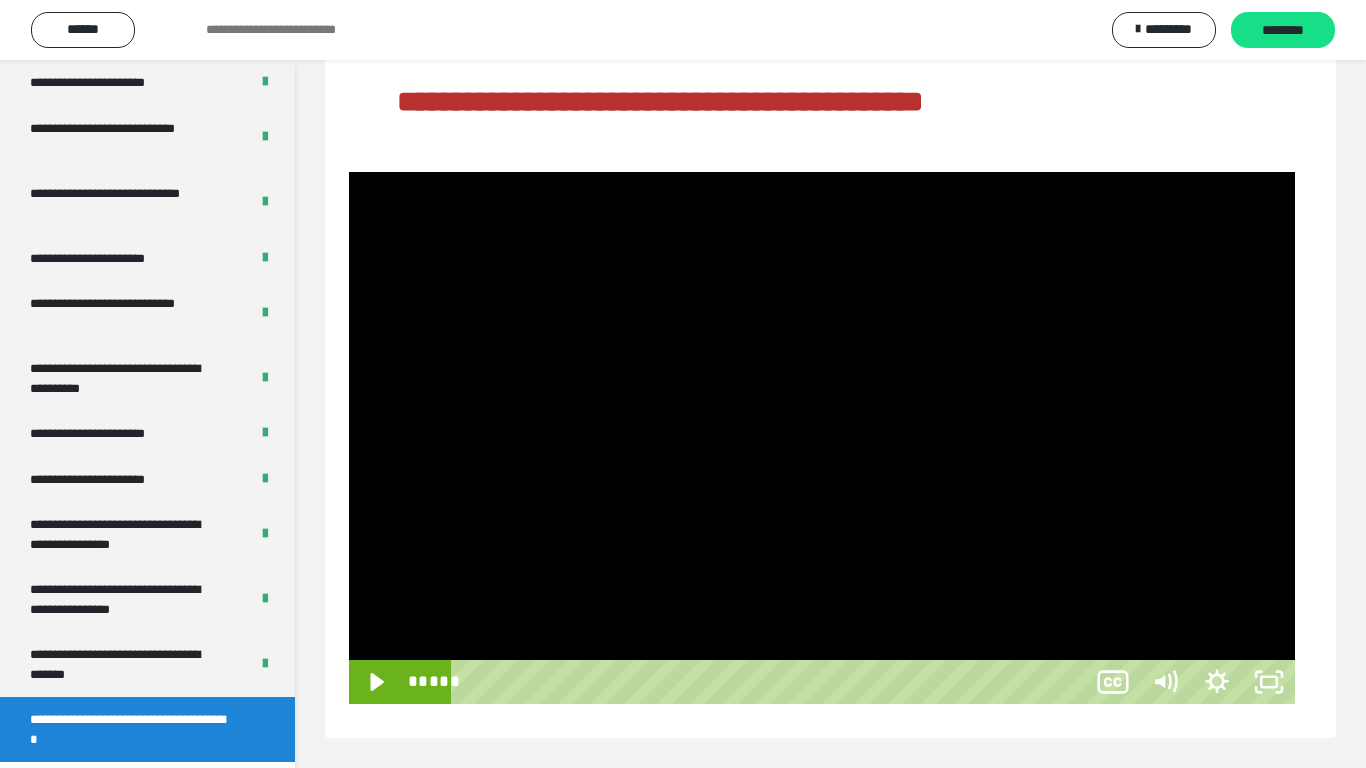 click at bounding box center [822, 438] 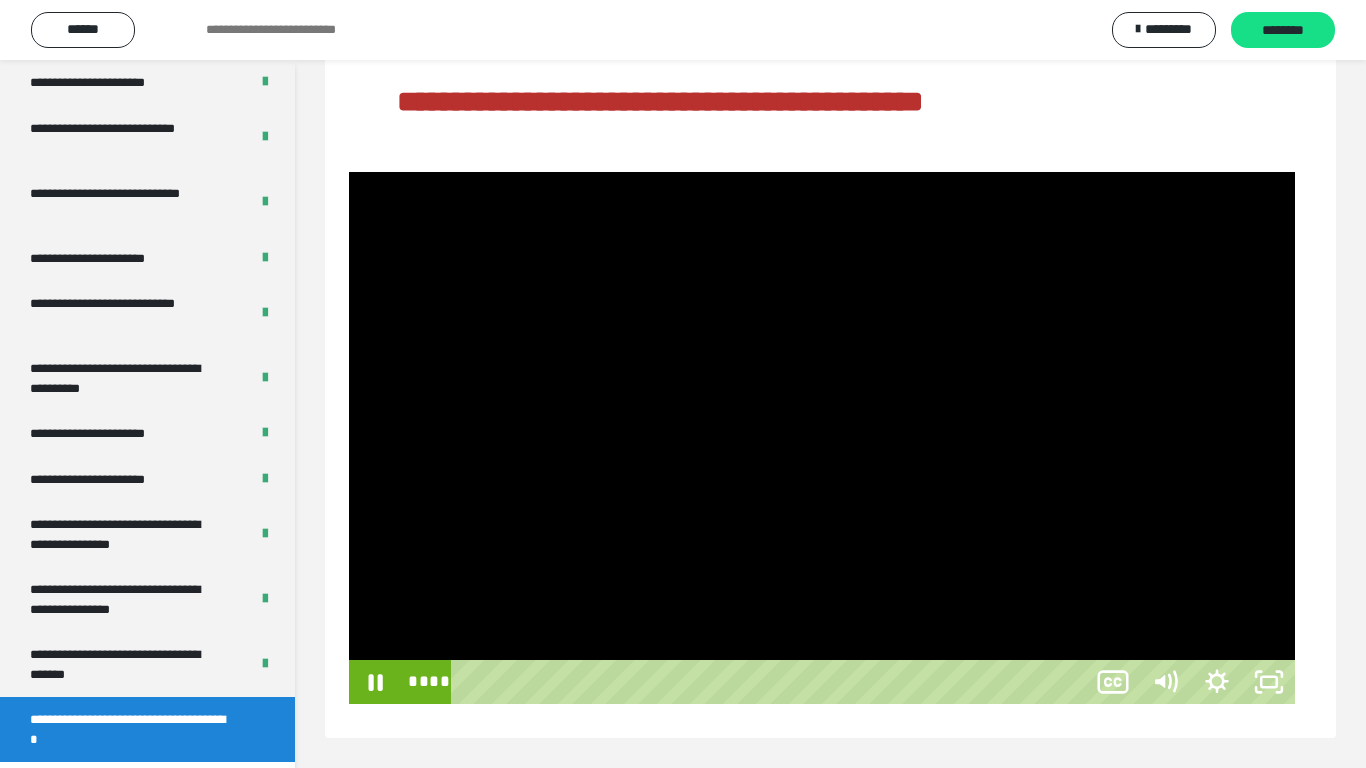 click on "*****" at bounding box center (772, 682) 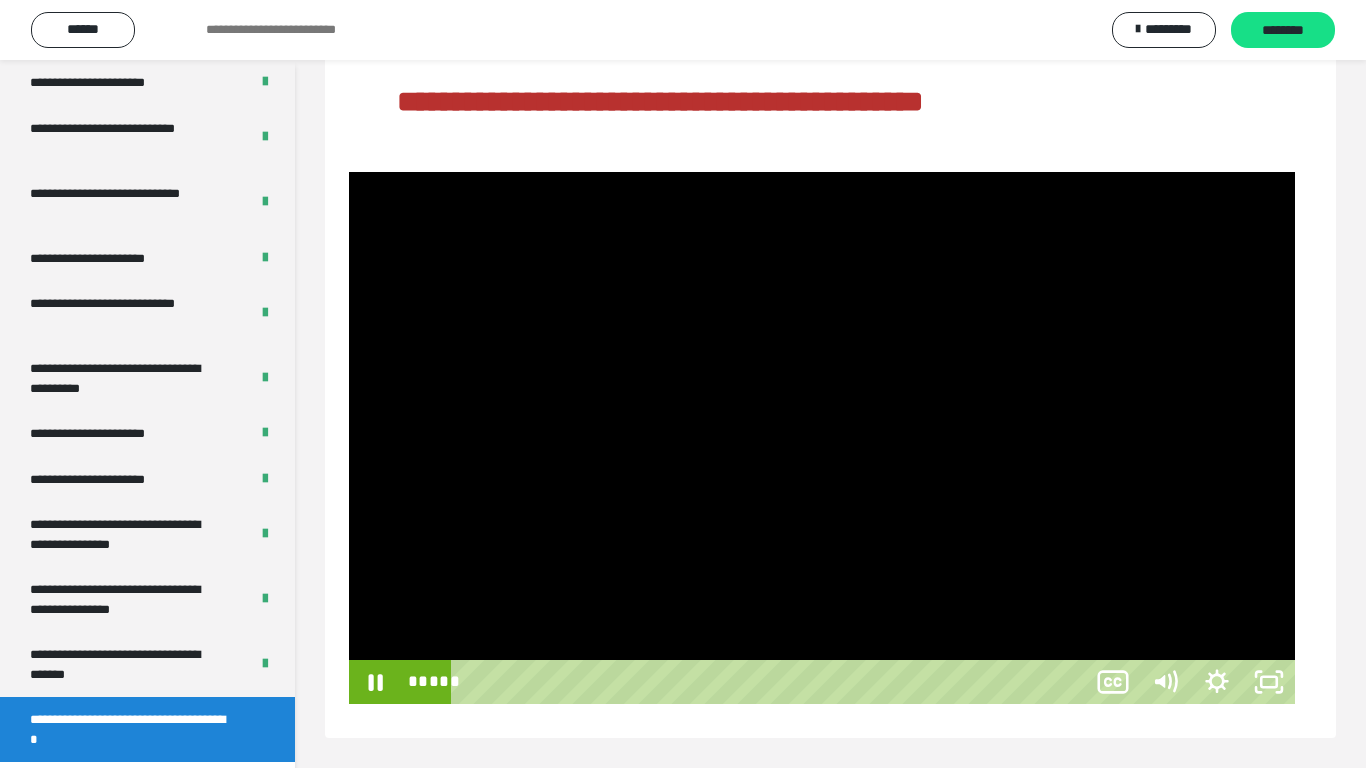 click at bounding box center (1477, 682) 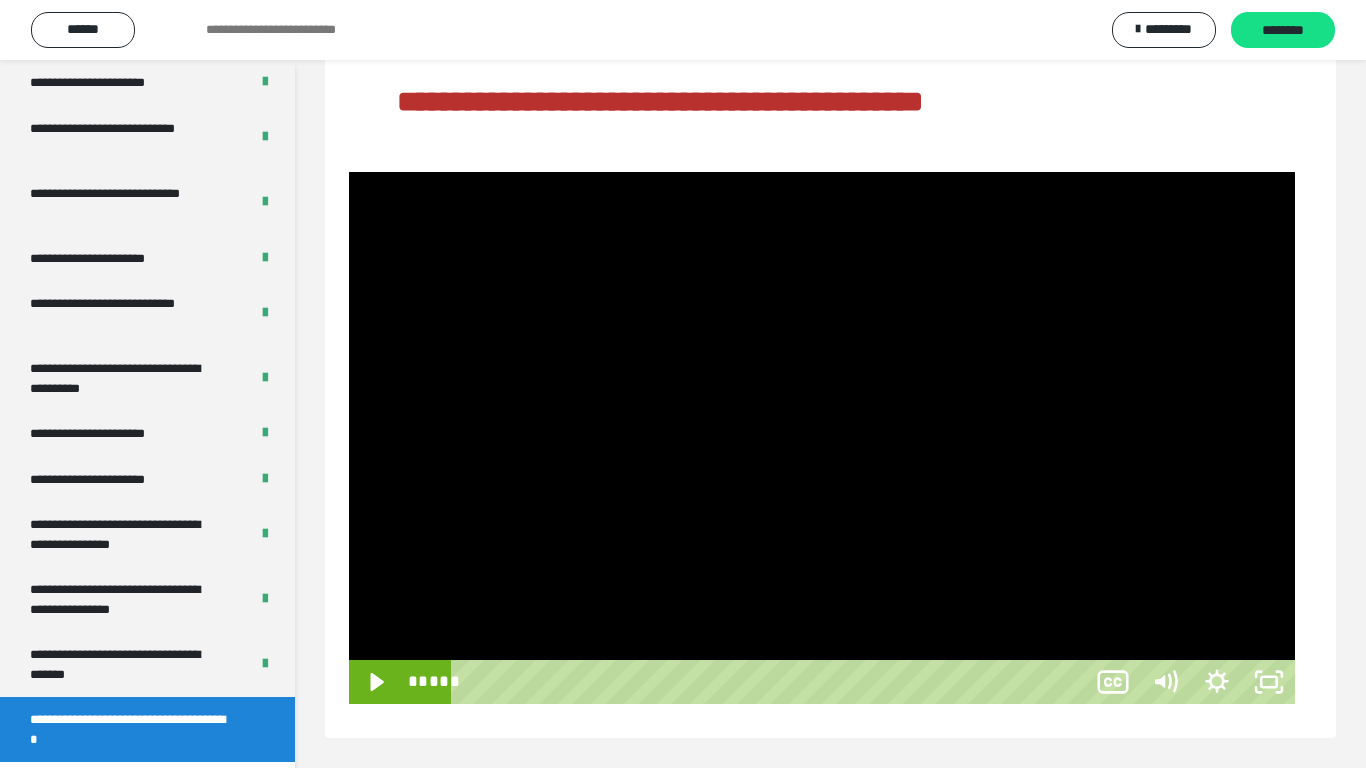 click at bounding box center [1491, 682] 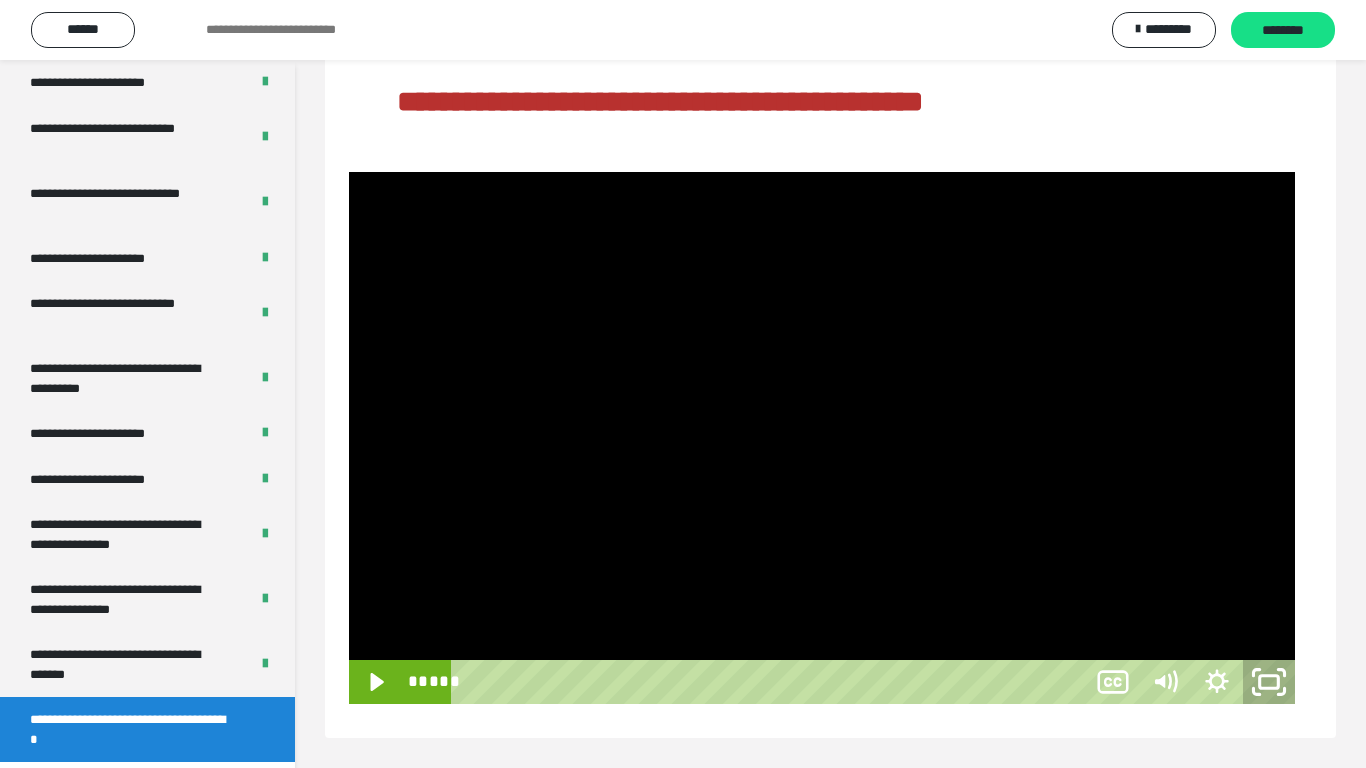 click 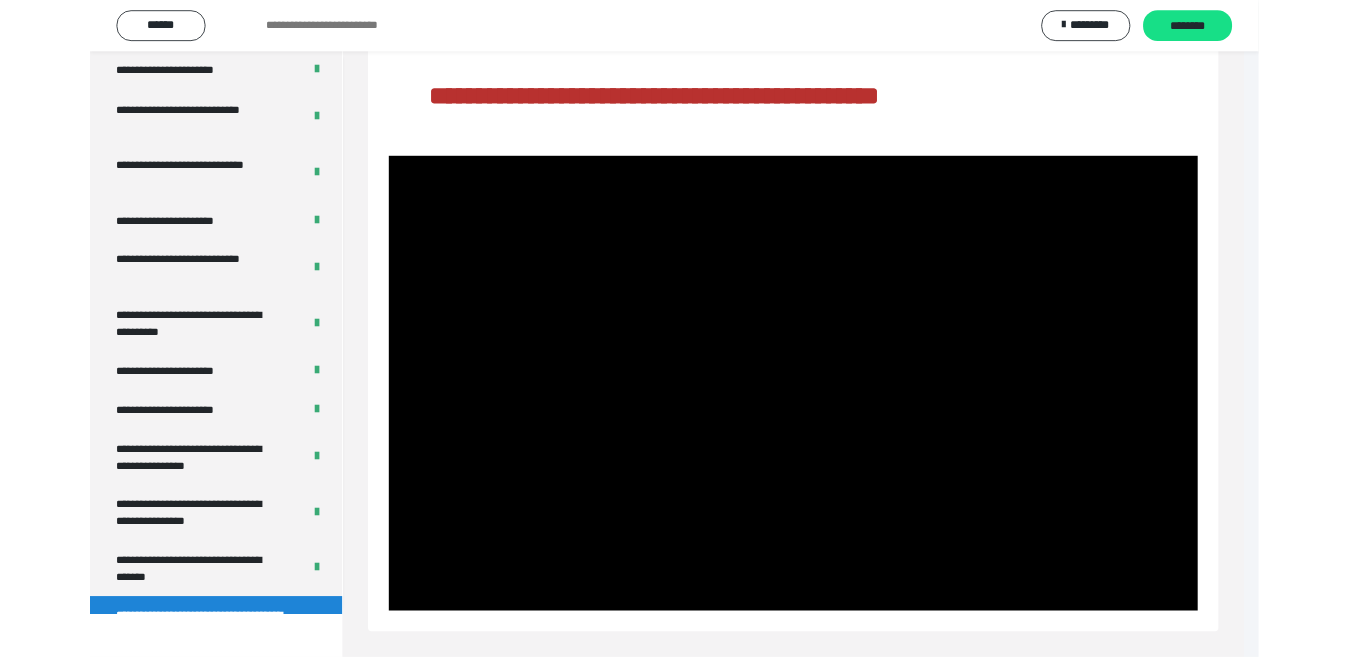 scroll, scrollTop: 4033, scrollLeft: 0, axis: vertical 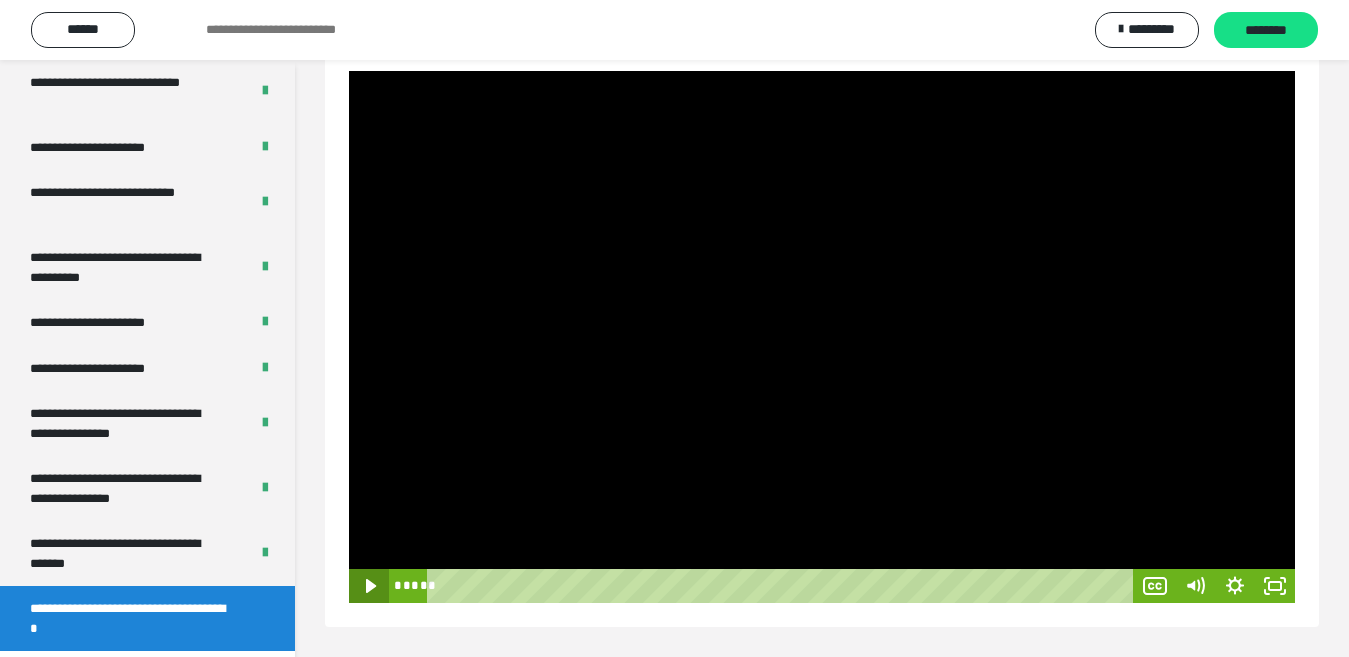 click 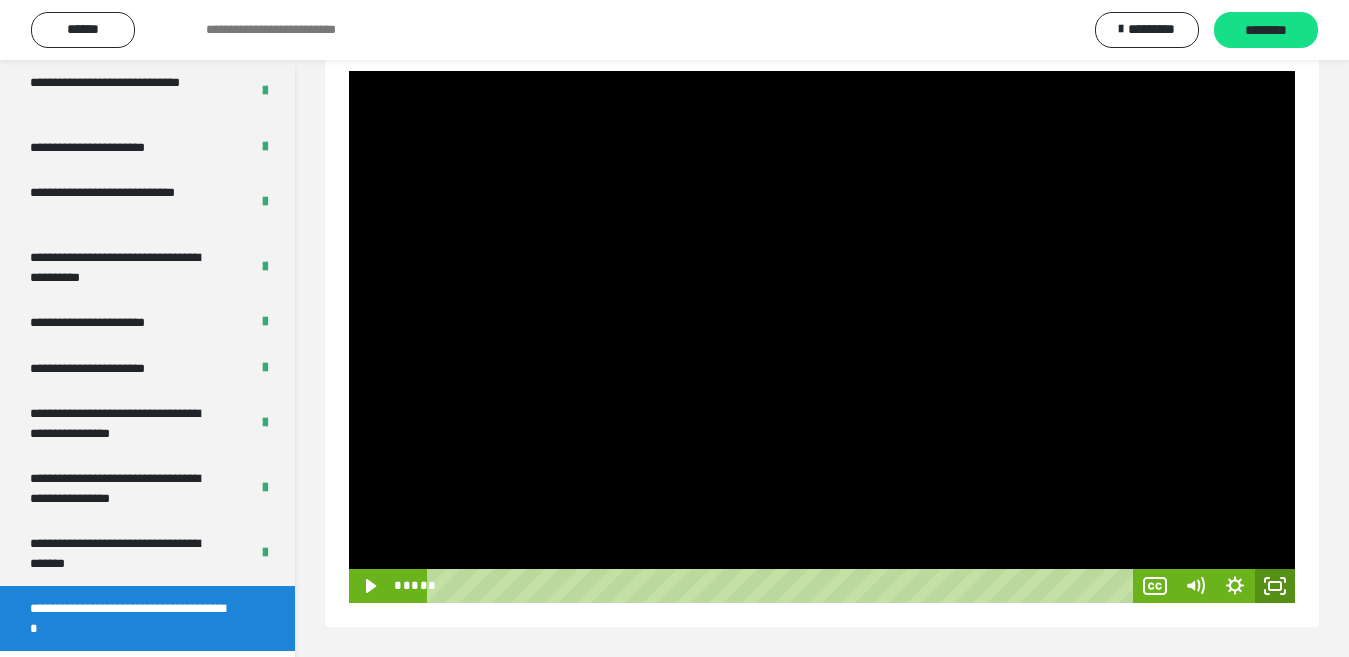 drag, startPoint x: 1269, startPoint y: 581, endPoint x: 1269, endPoint y: 652, distance: 71 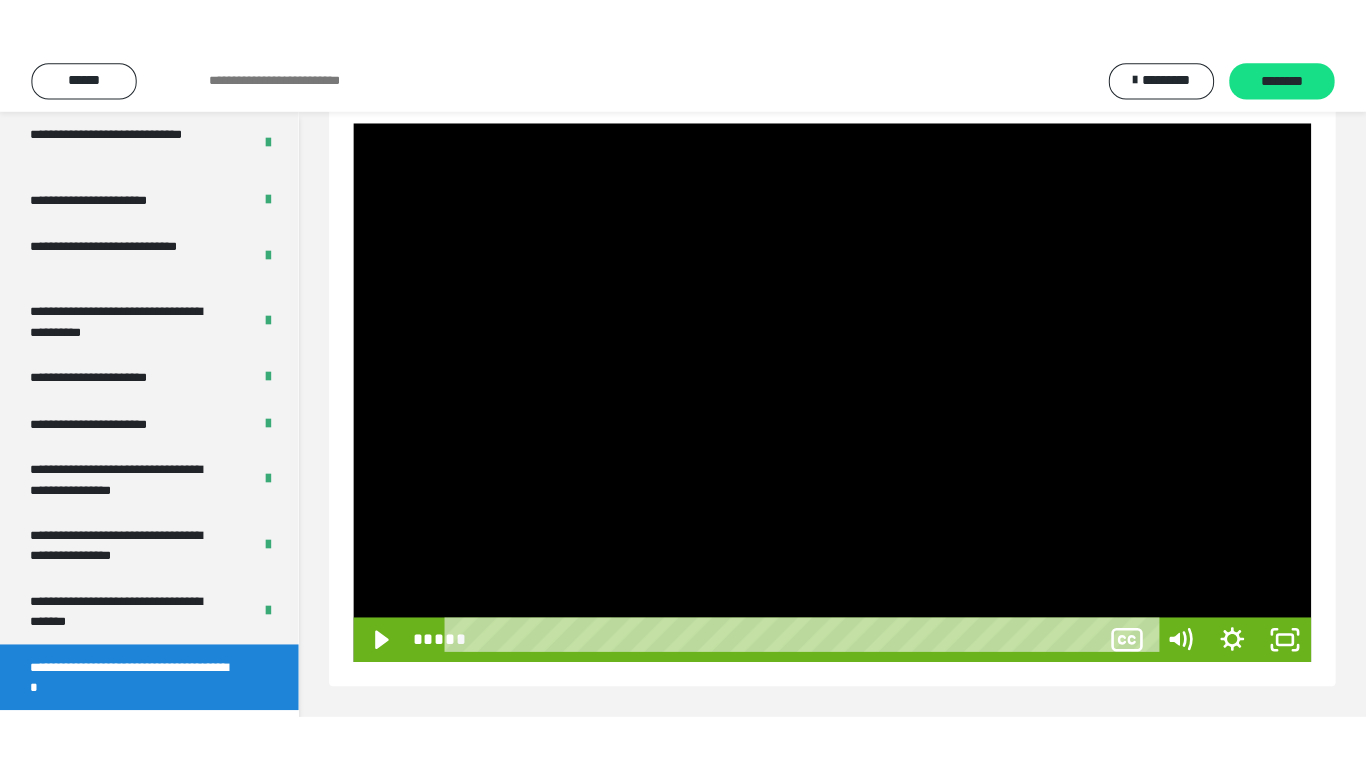 scroll, scrollTop: 171, scrollLeft: 0, axis: vertical 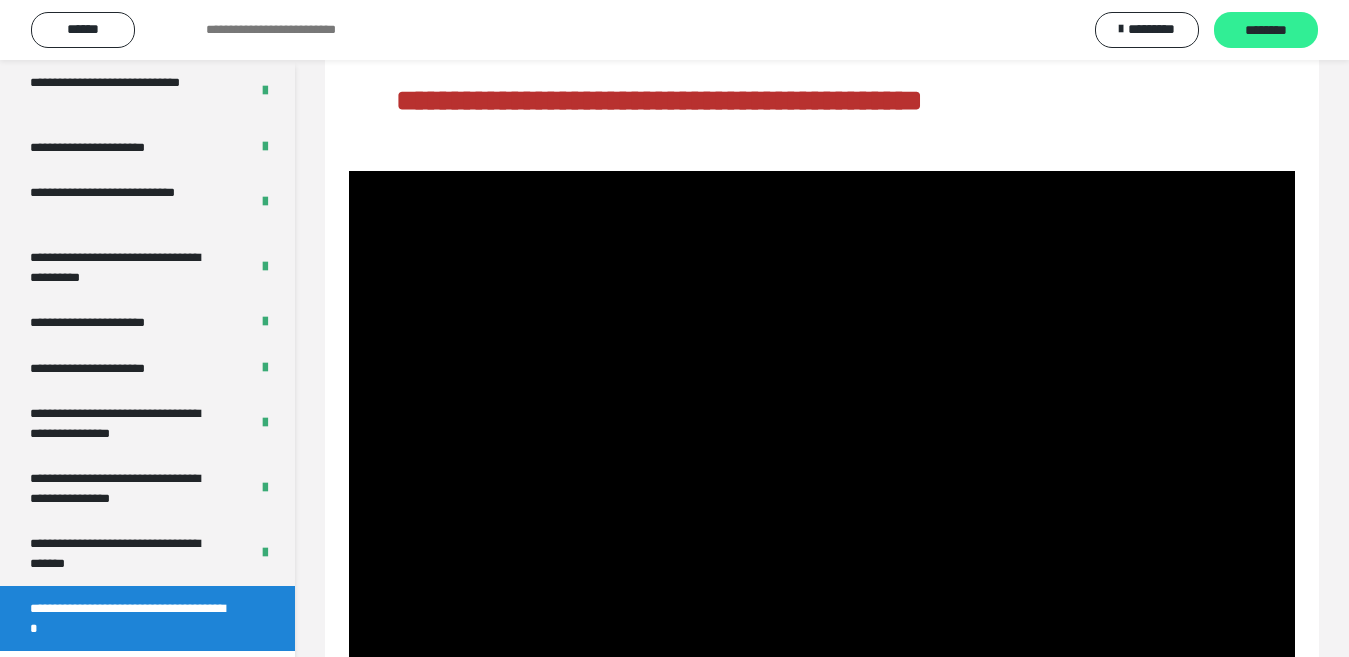 click on "********" at bounding box center (1266, 31) 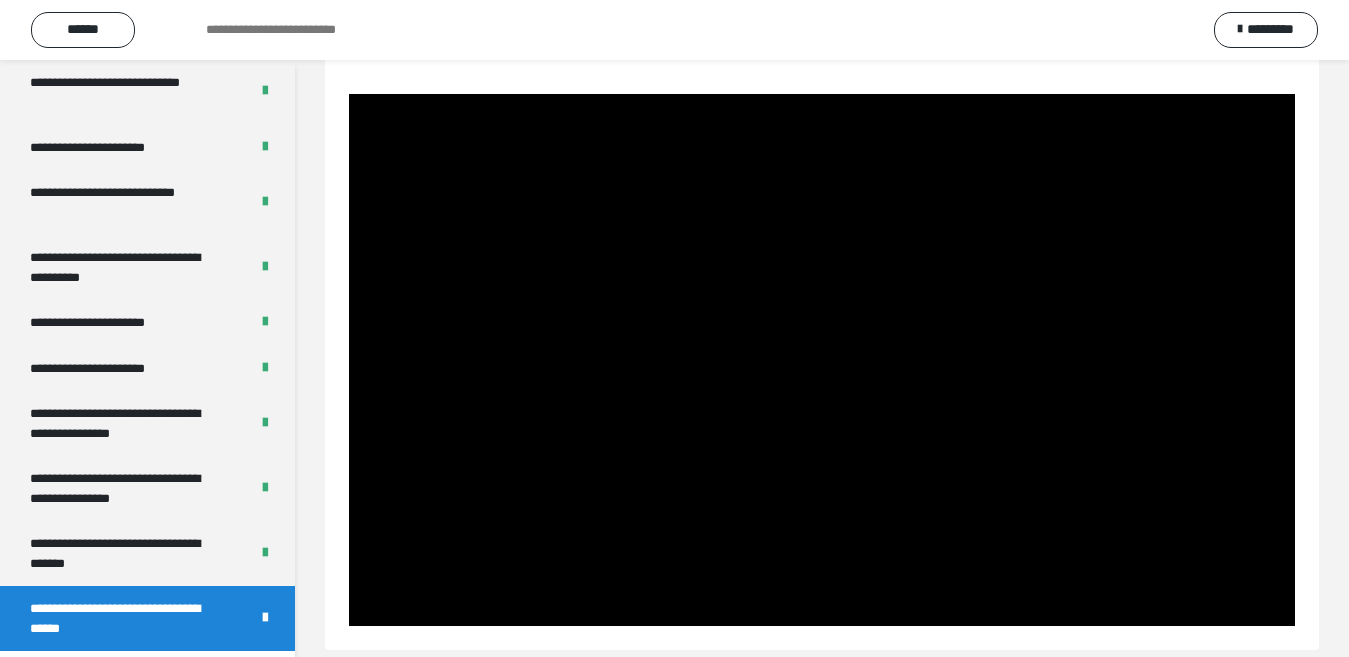 scroll, scrollTop: 271, scrollLeft: 0, axis: vertical 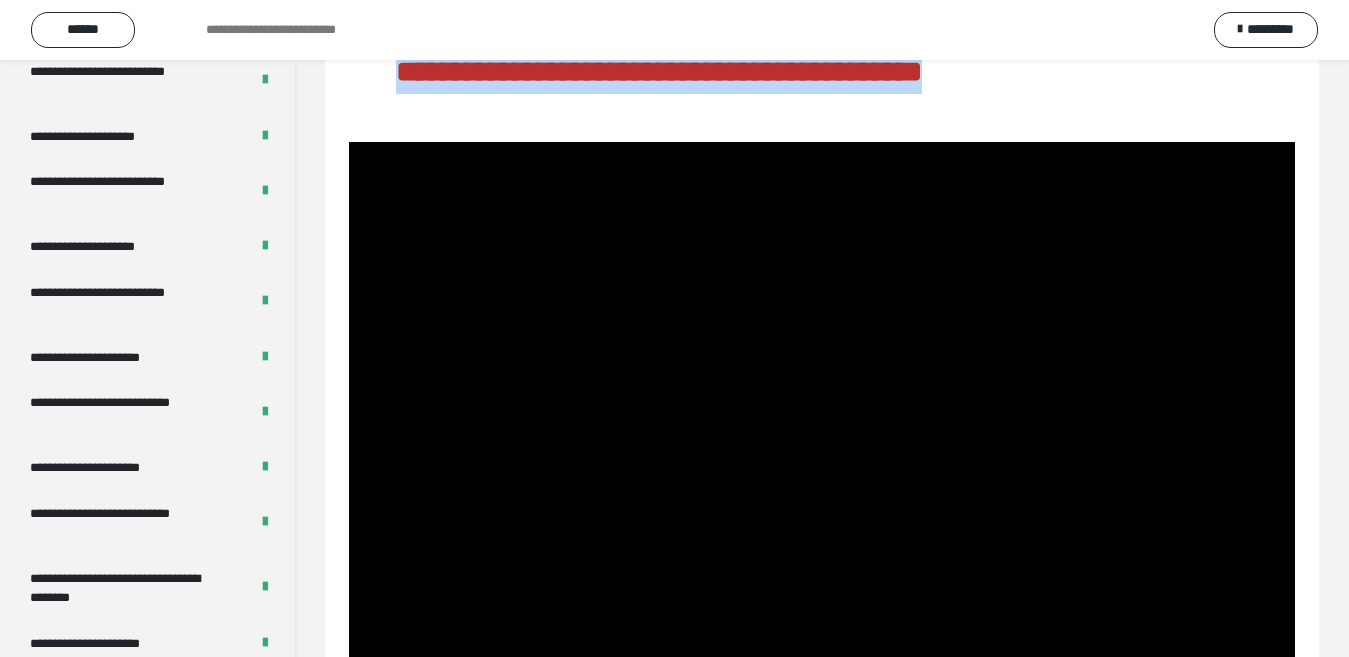 drag, startPoint x: 401, startPoint y: 77, endPoint x: 1122, endPoint y: 79, distance: 721.00275 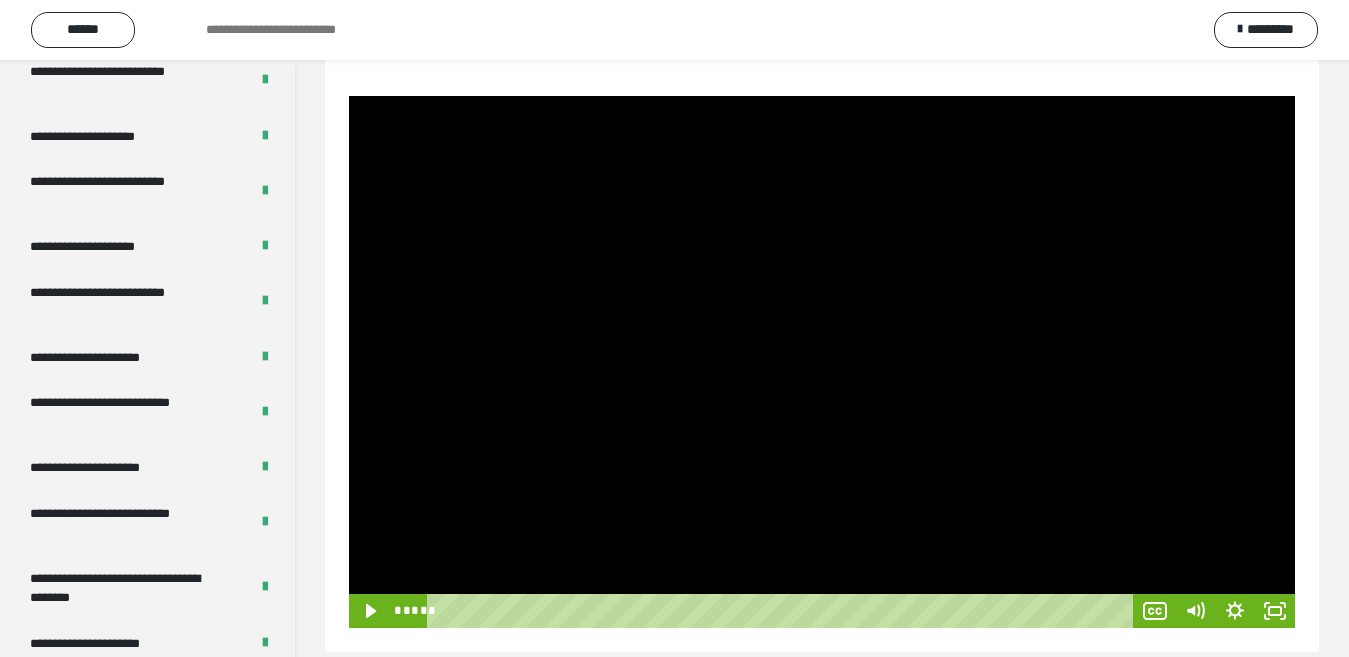 scroll, scrollTop: 271, scrollLeft: 0, axis: vertical 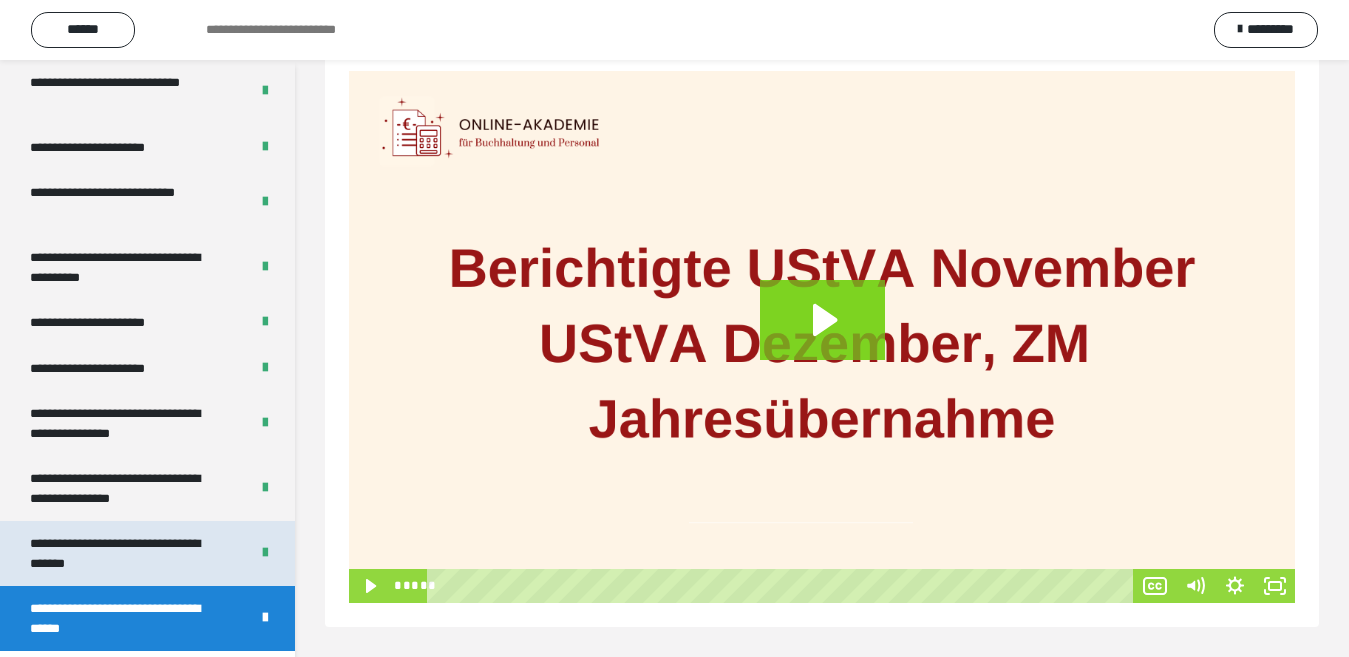 click on "**********" at bounding box center (123, 553) 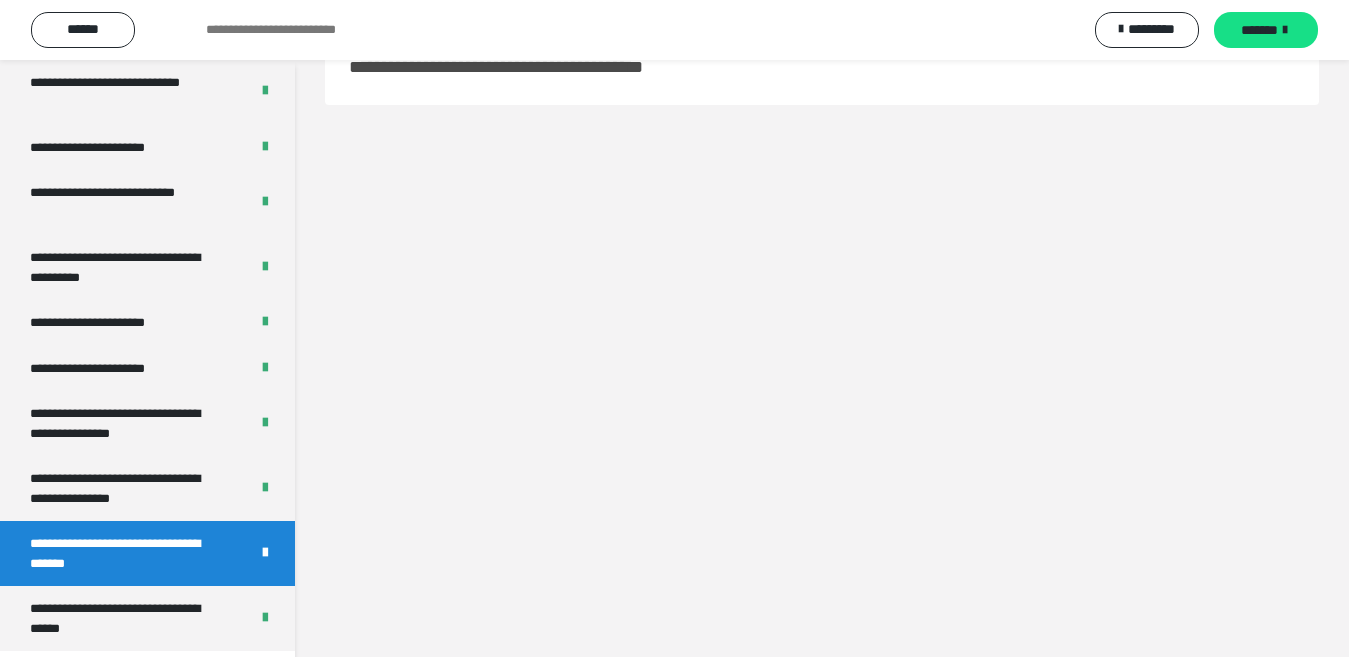 scroll, scrollTop: 60, scrollLeft: 0, axis: vertical 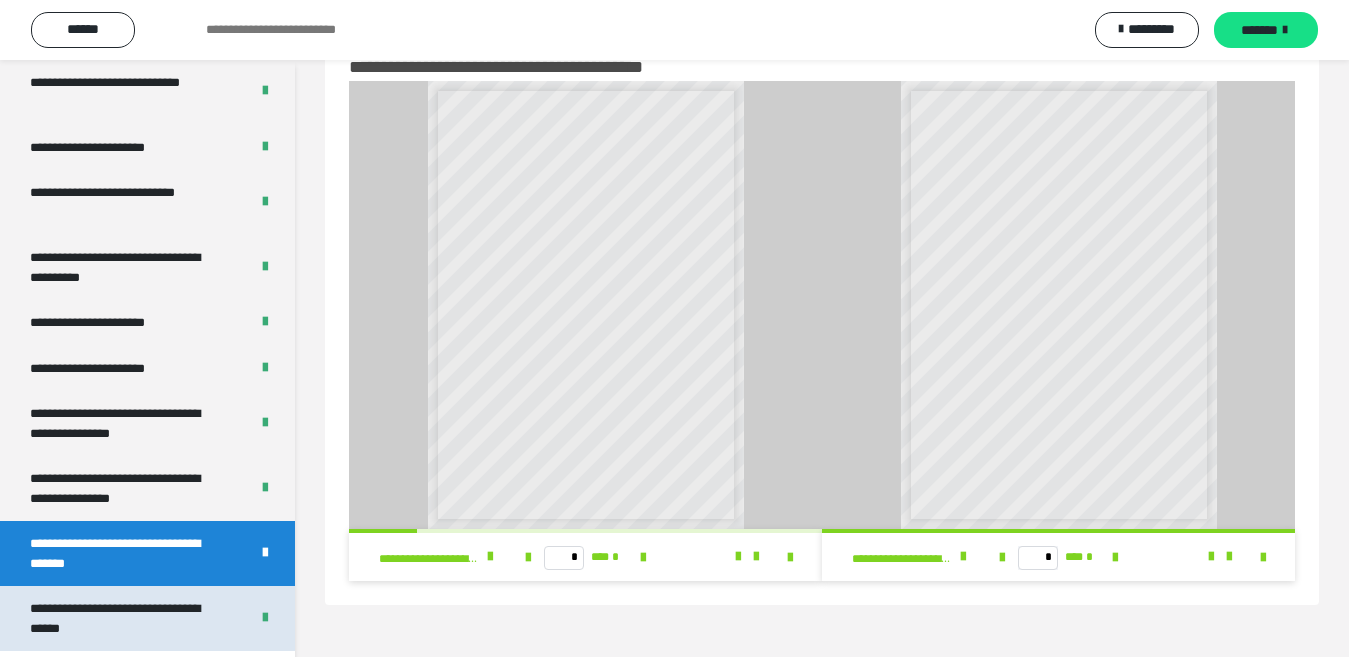 click on "**********" at bounding box center (123, 618) 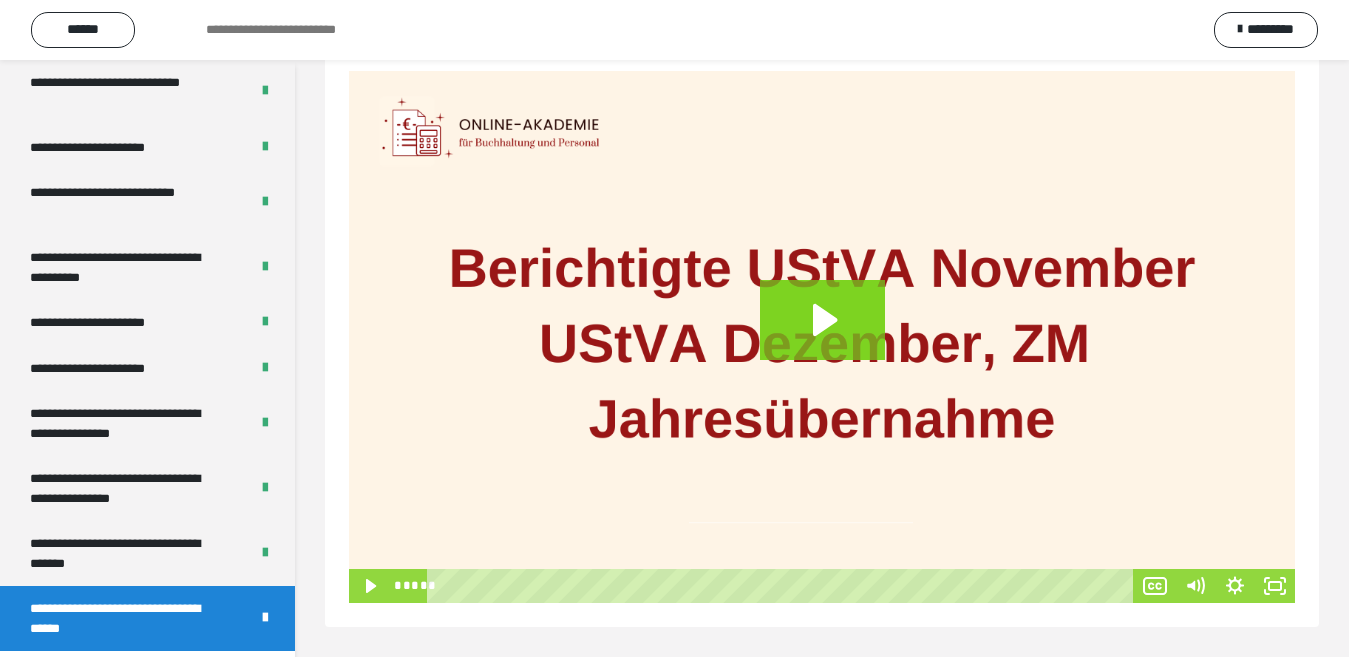 scroll, scrollTop: 0, scrollLeft: 0, axis: both 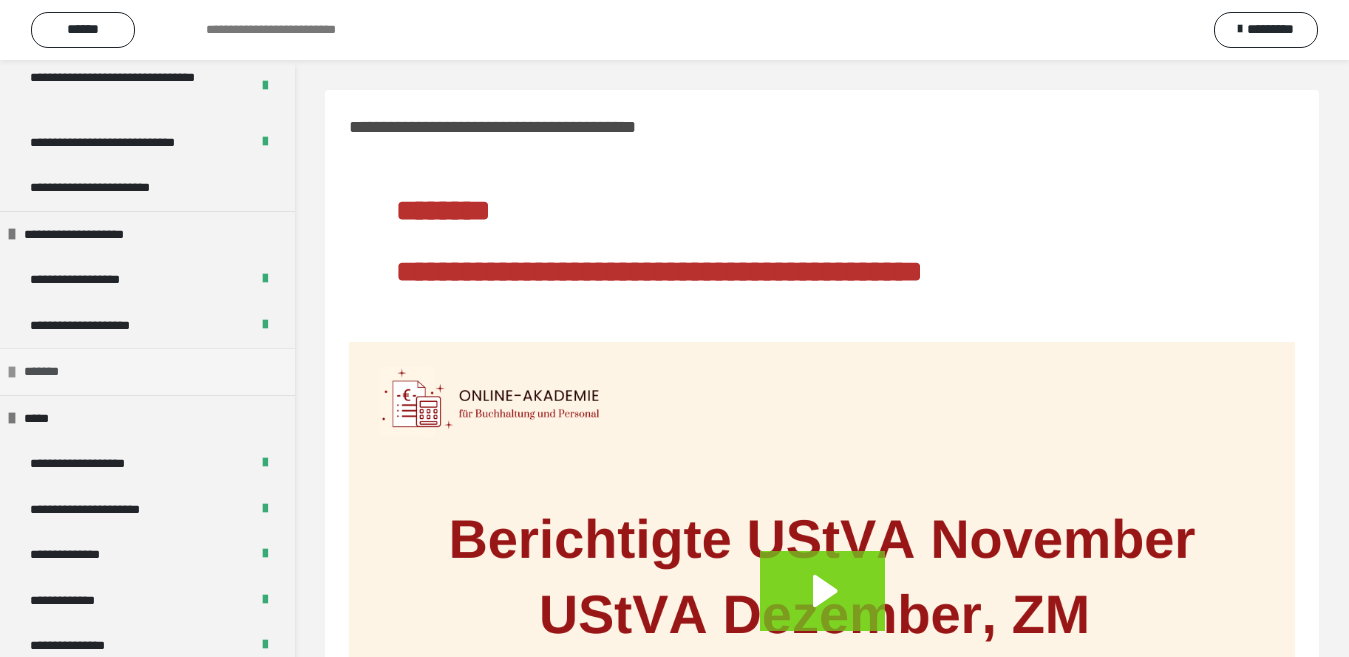 click on "*******" at bounding box center (147, 371) 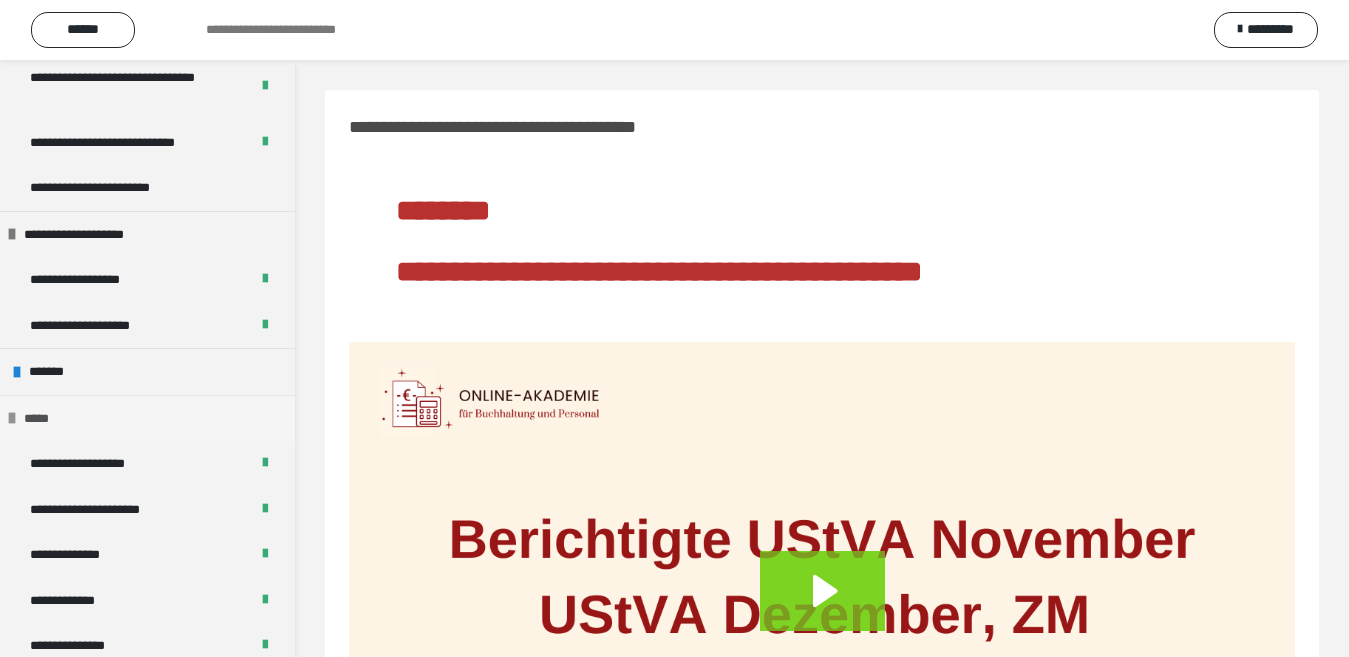 click at bounding box center (12, 418) 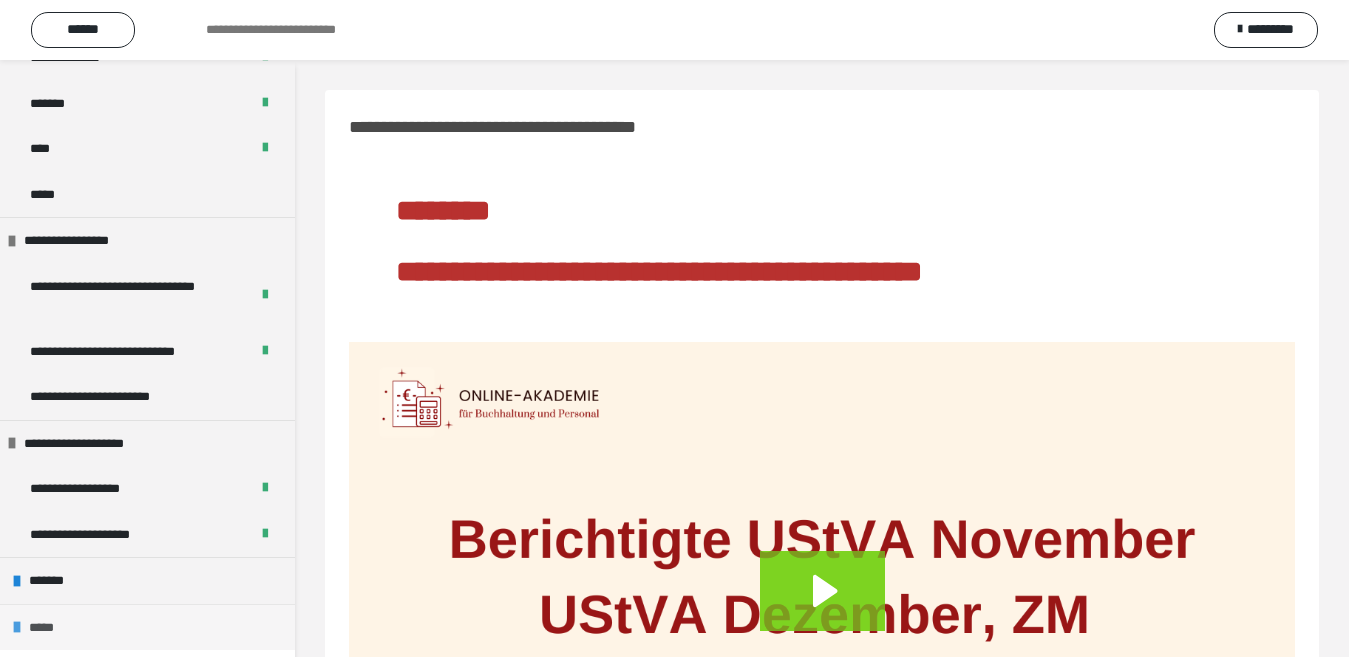 scroll, scrollTop: 1823, scrollLeft: 0, axis: vertical 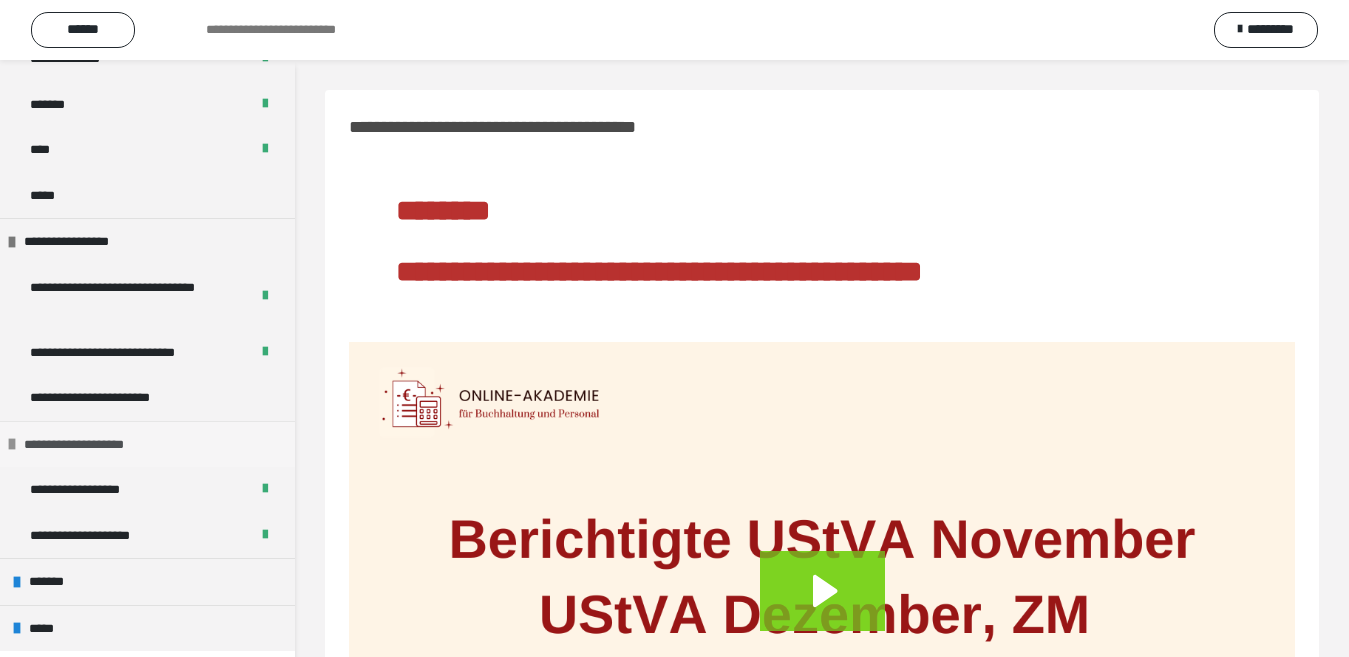click at bounding box center [12, 444] 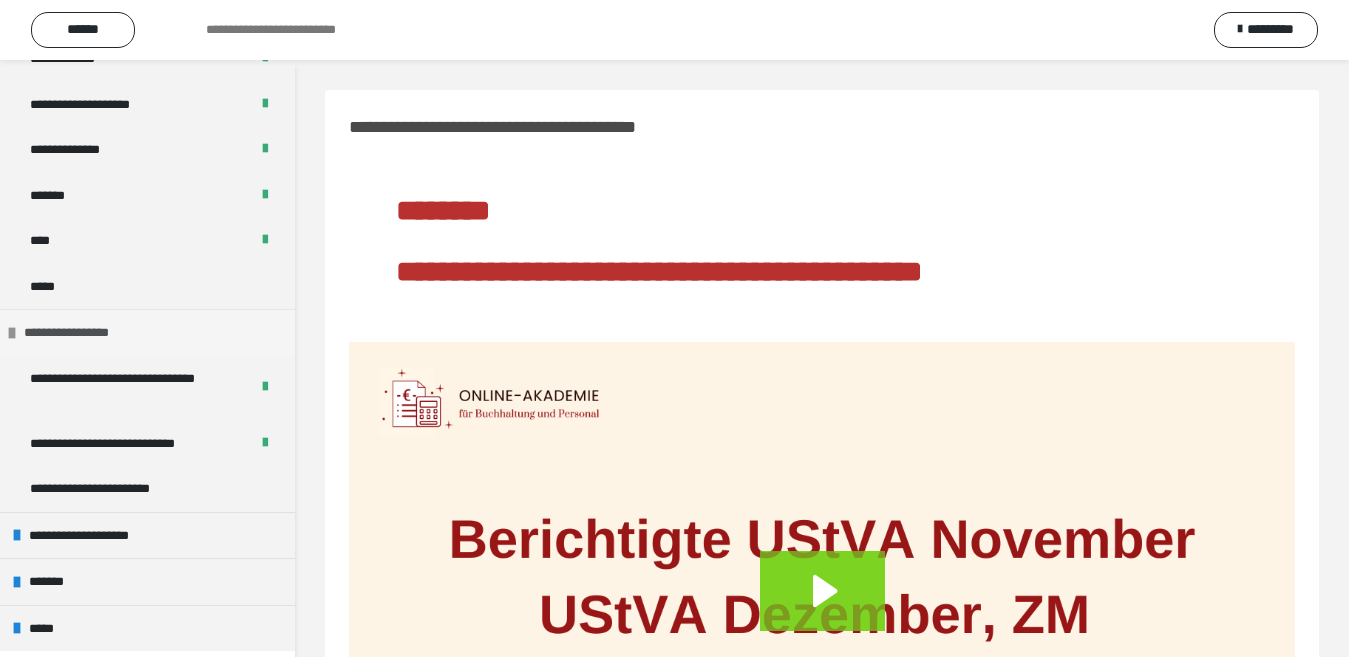 click at bounding box center [12, 333] 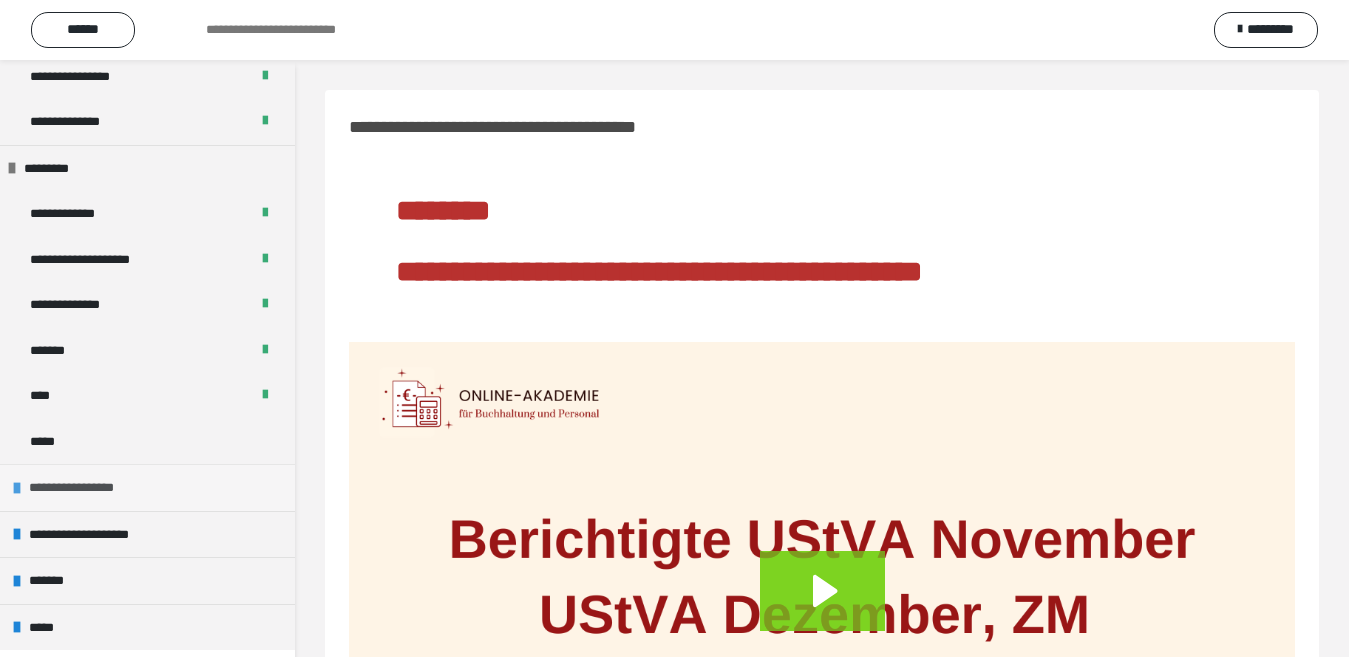 scroll, scrollTop: 1576, scrollLeft: 0, axis: vertical 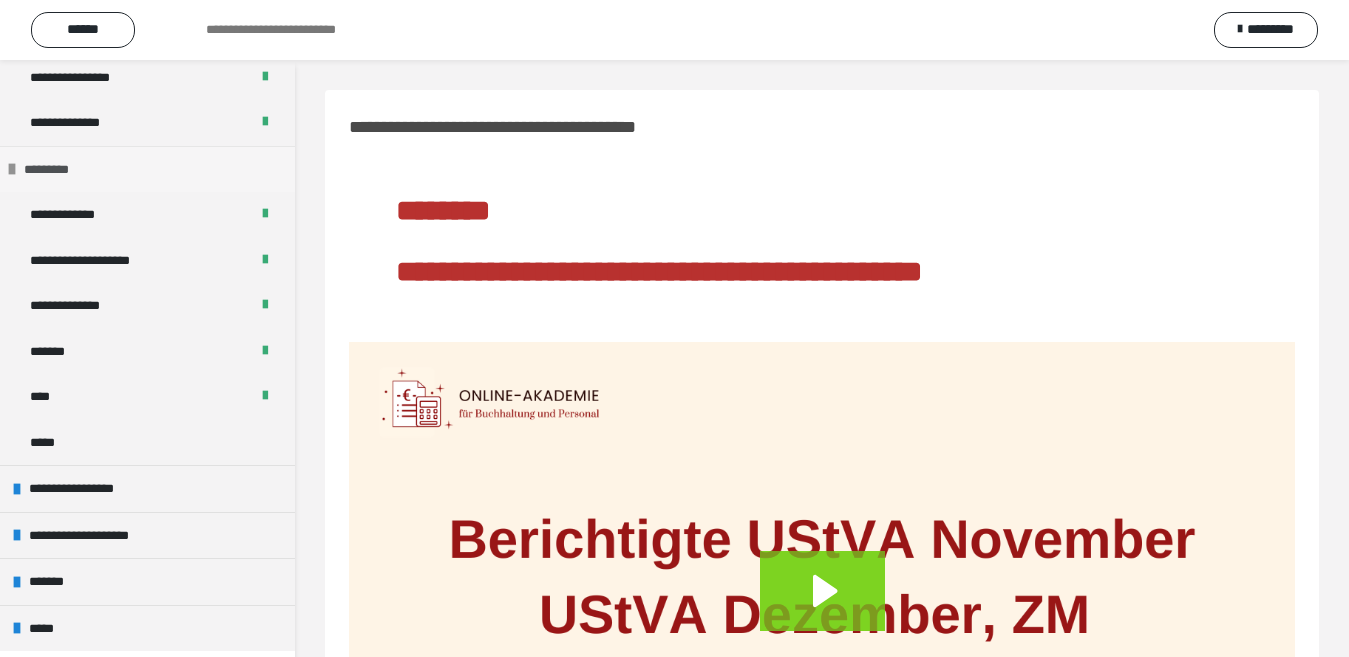 click at bounding box center (12, 169) 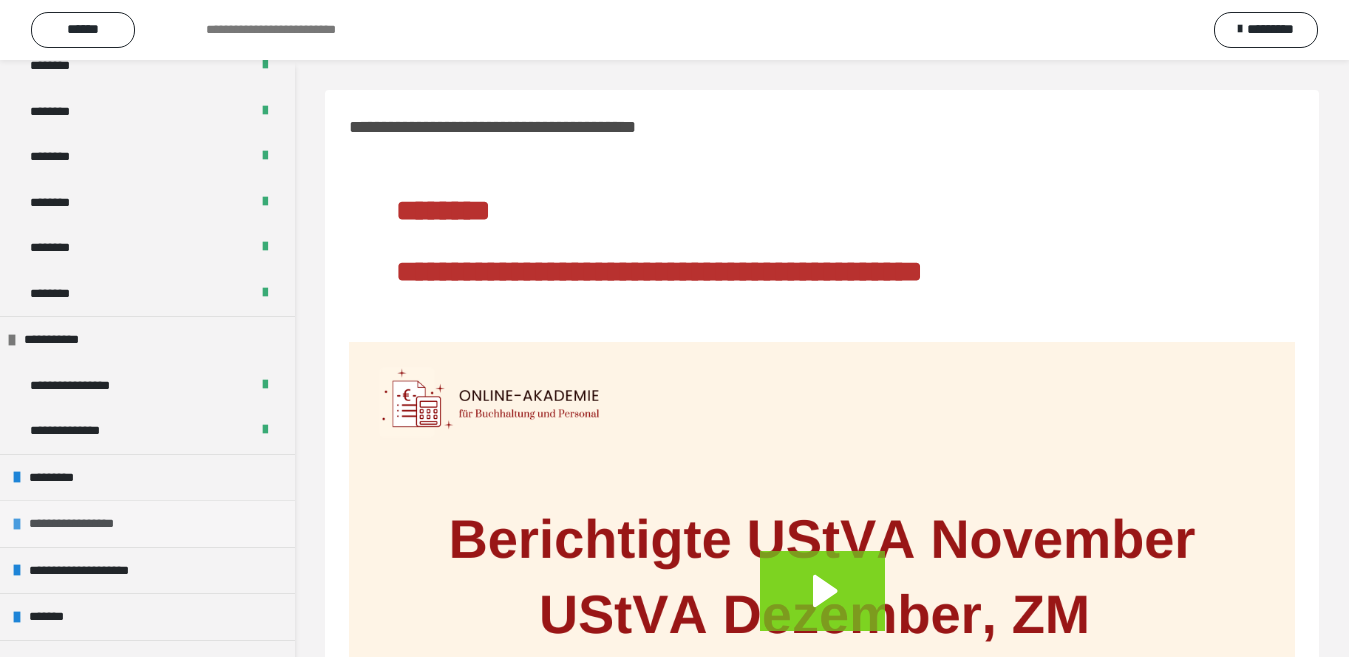 scroll, scrollTop: 1303, scrollLeft: 0, axis: vertical 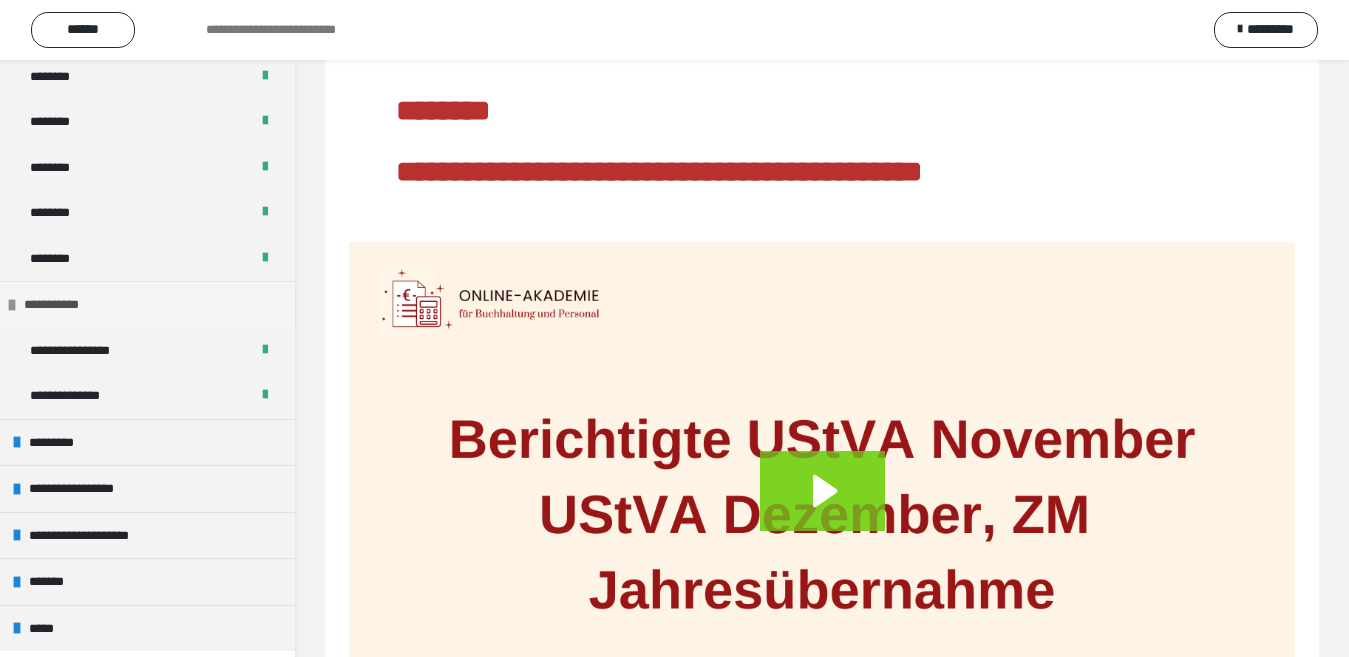 click at bounding box center [12, 305] 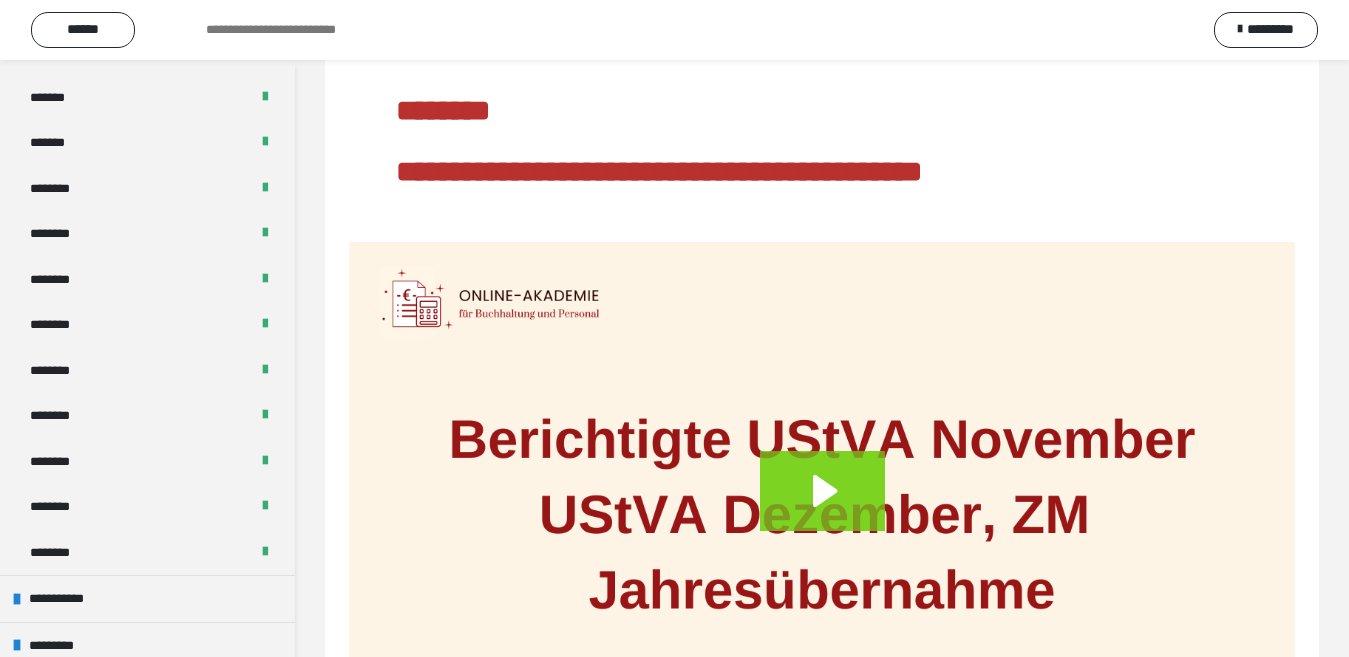 scroll, scrollTop: 1212, scrollLeft: 0, axis: vertical 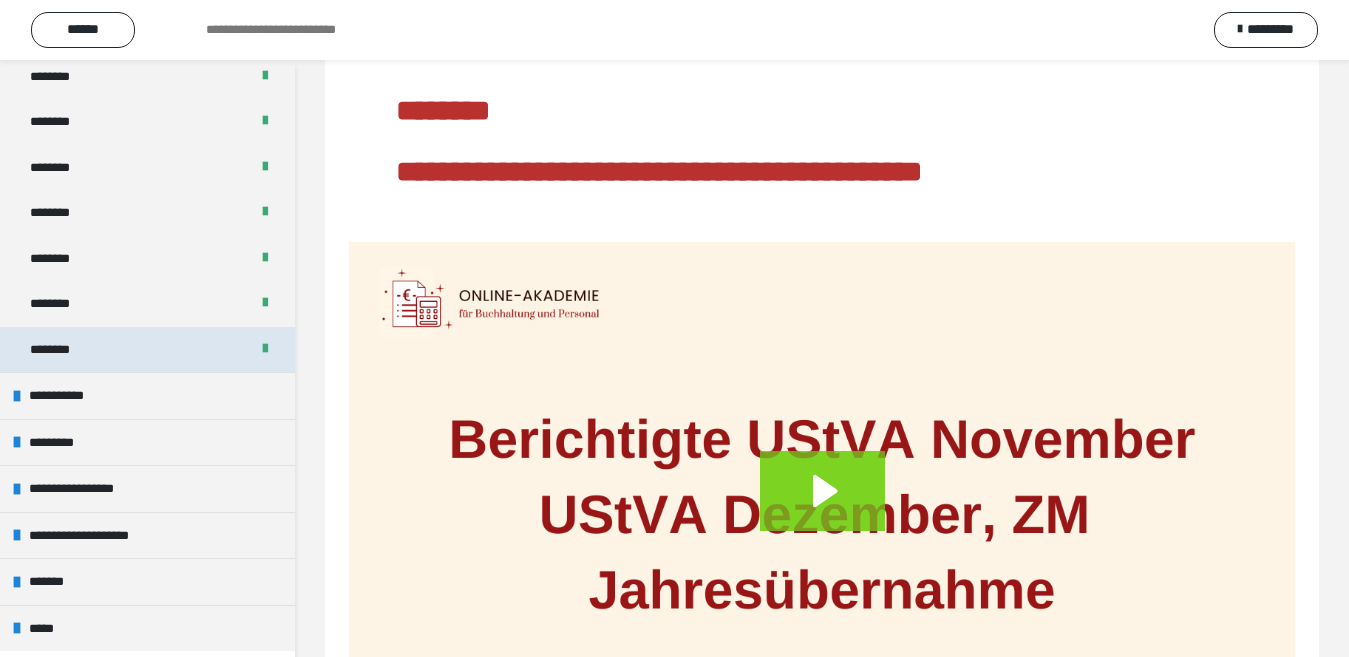 click on "********" at bounding box center (147, 350) 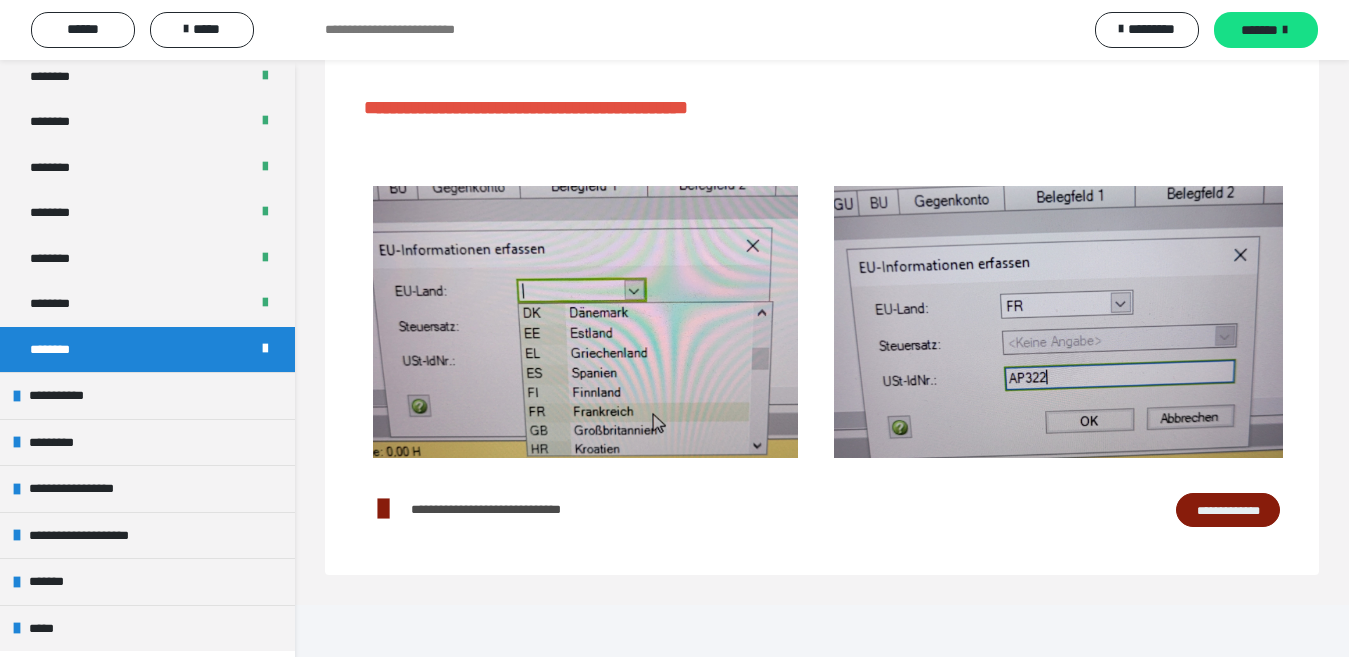 scroll, scrollTop: 363, scrollLeft: 0, axis: vertical 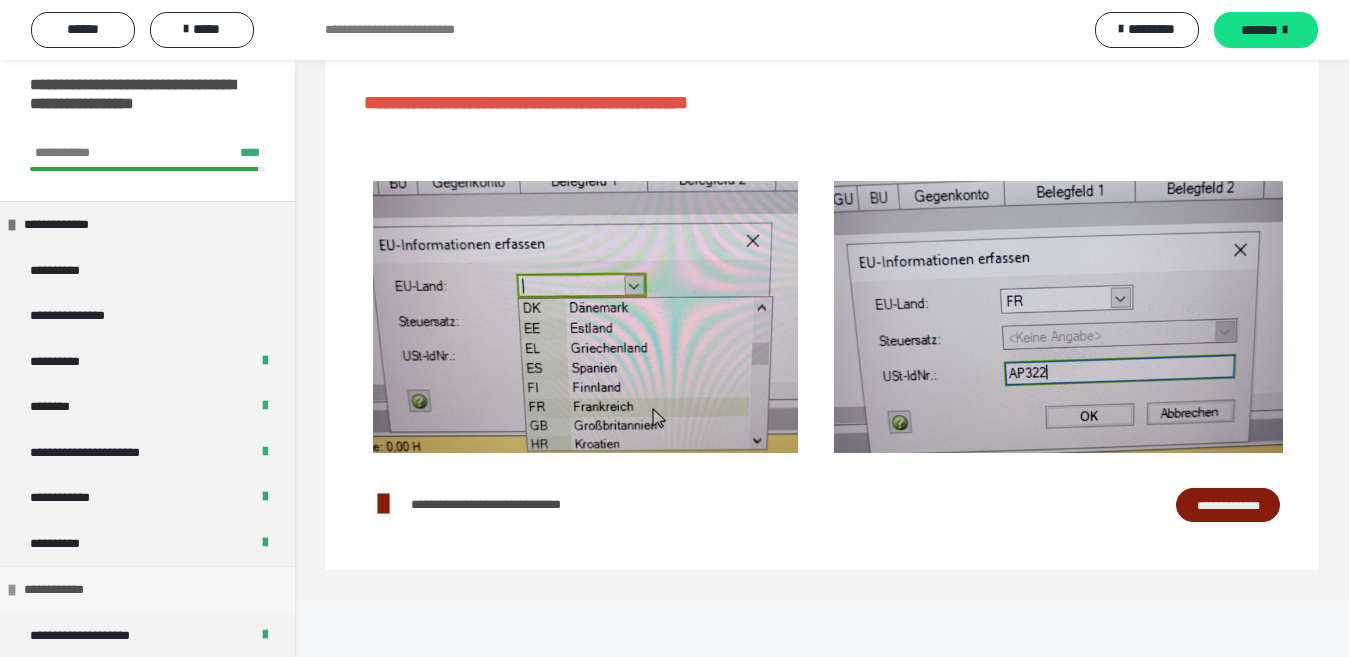 click at bounding box center (12, 590) 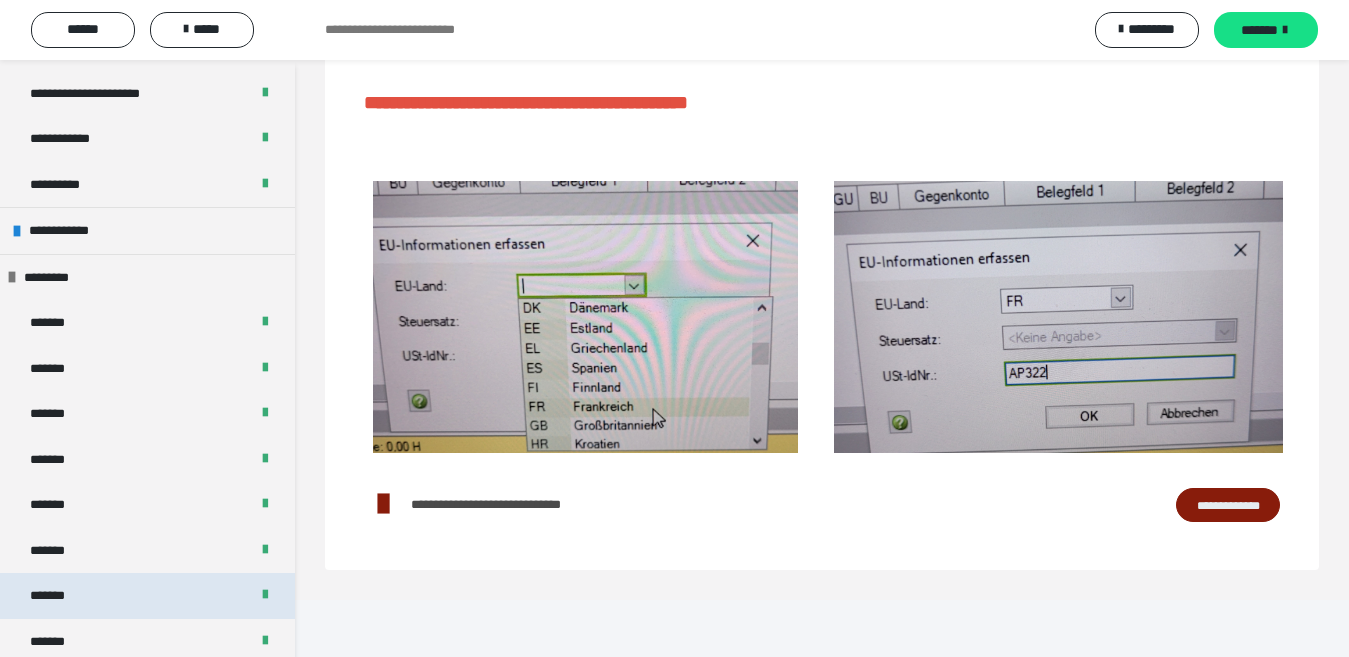 scroll, scrollTop: 415, scrollLeft: 0, axis: vertical 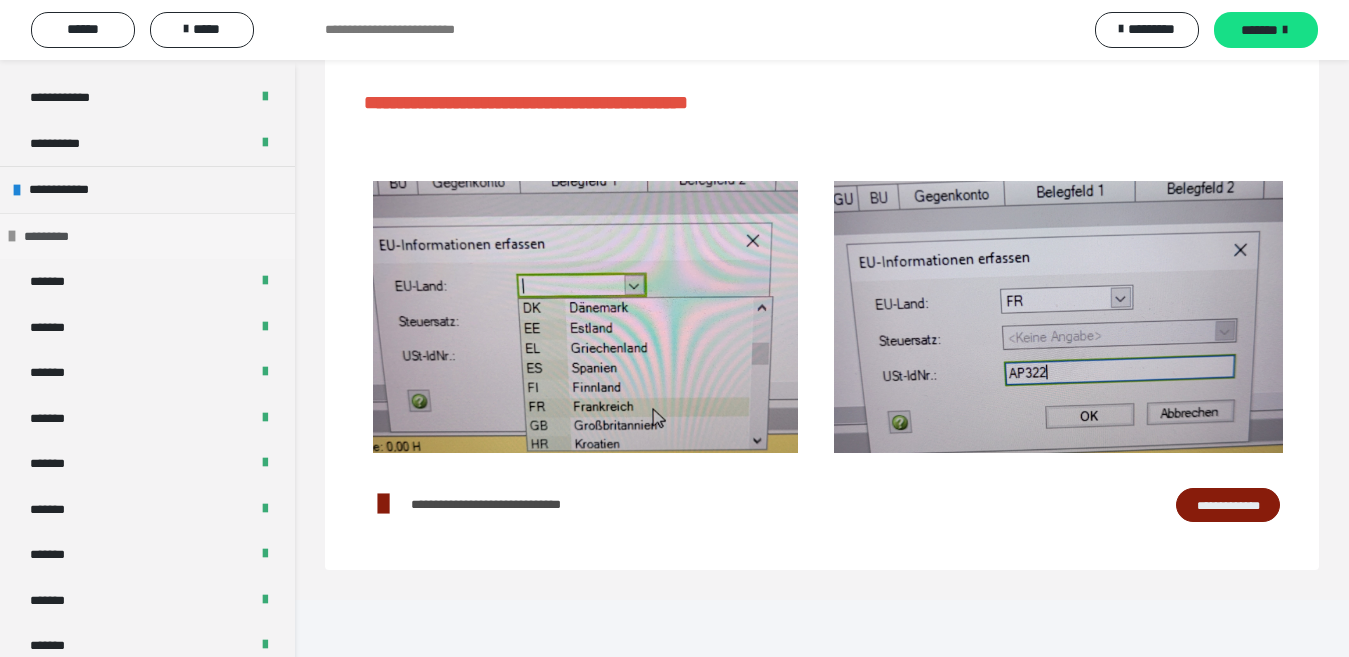click at bounding box center [12, 236] 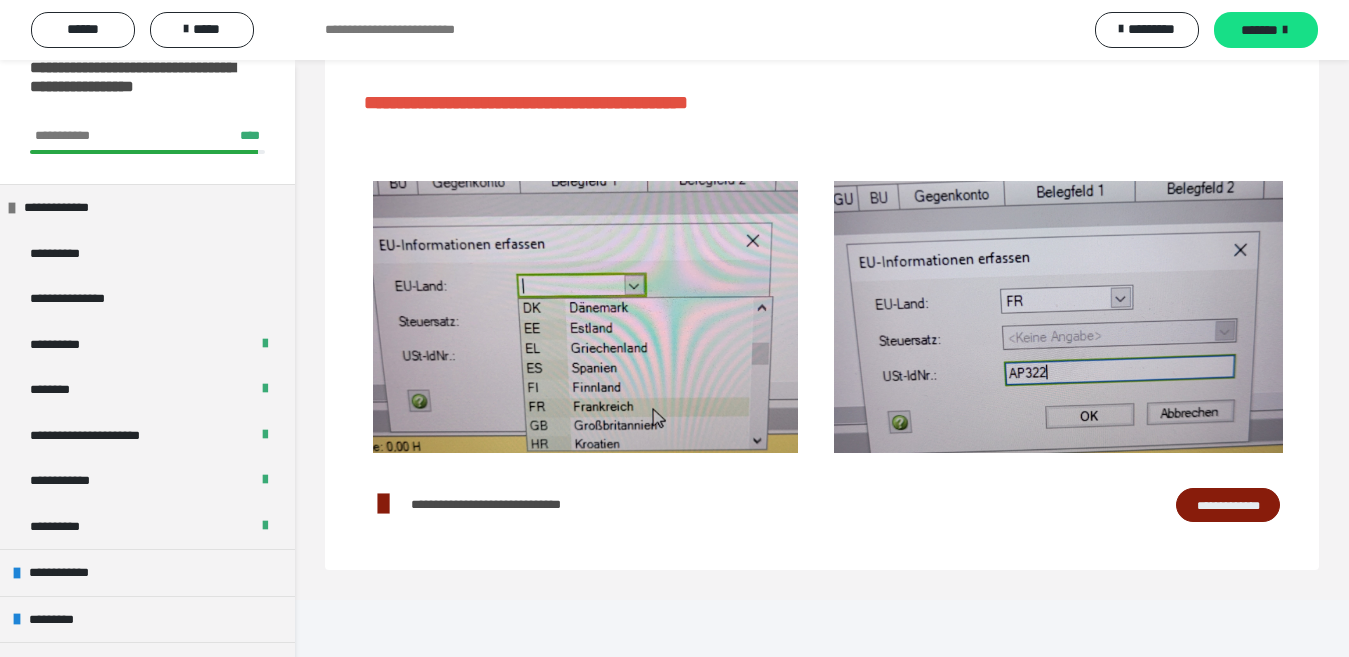 scroll, scrollTop: 2, scrollLeft: 0, axis: vertical 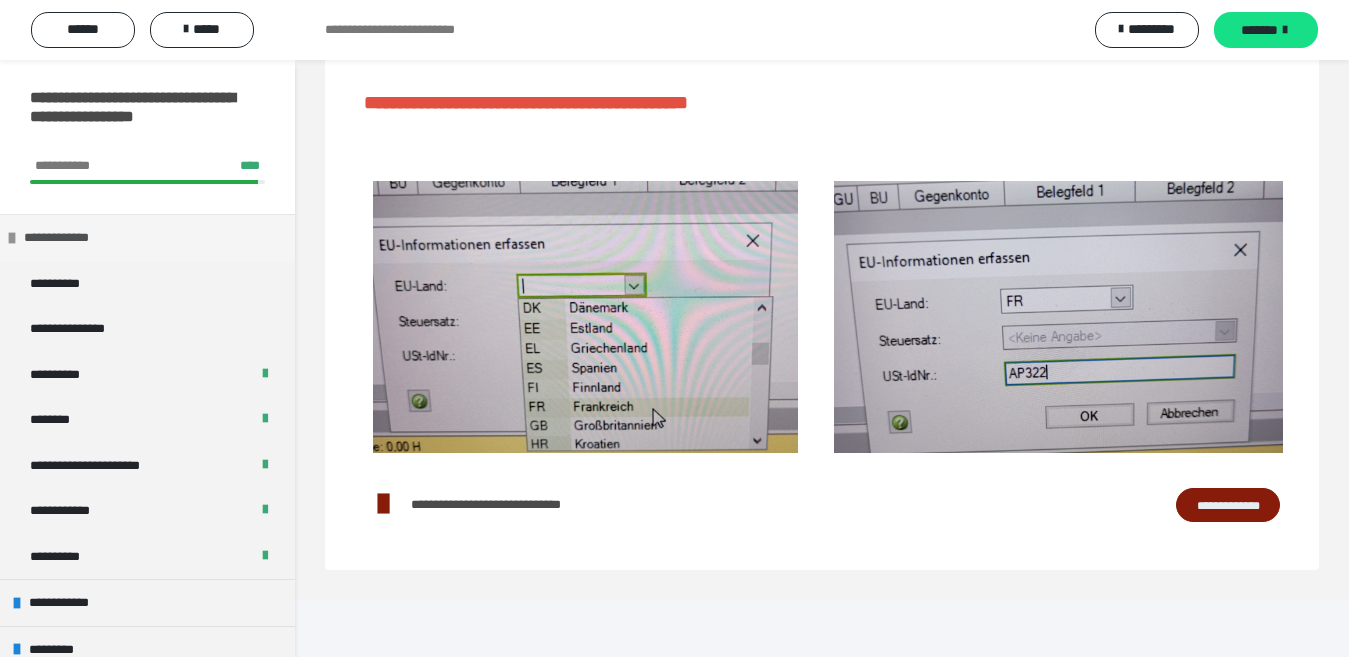 click at bounding box center [12, 238] 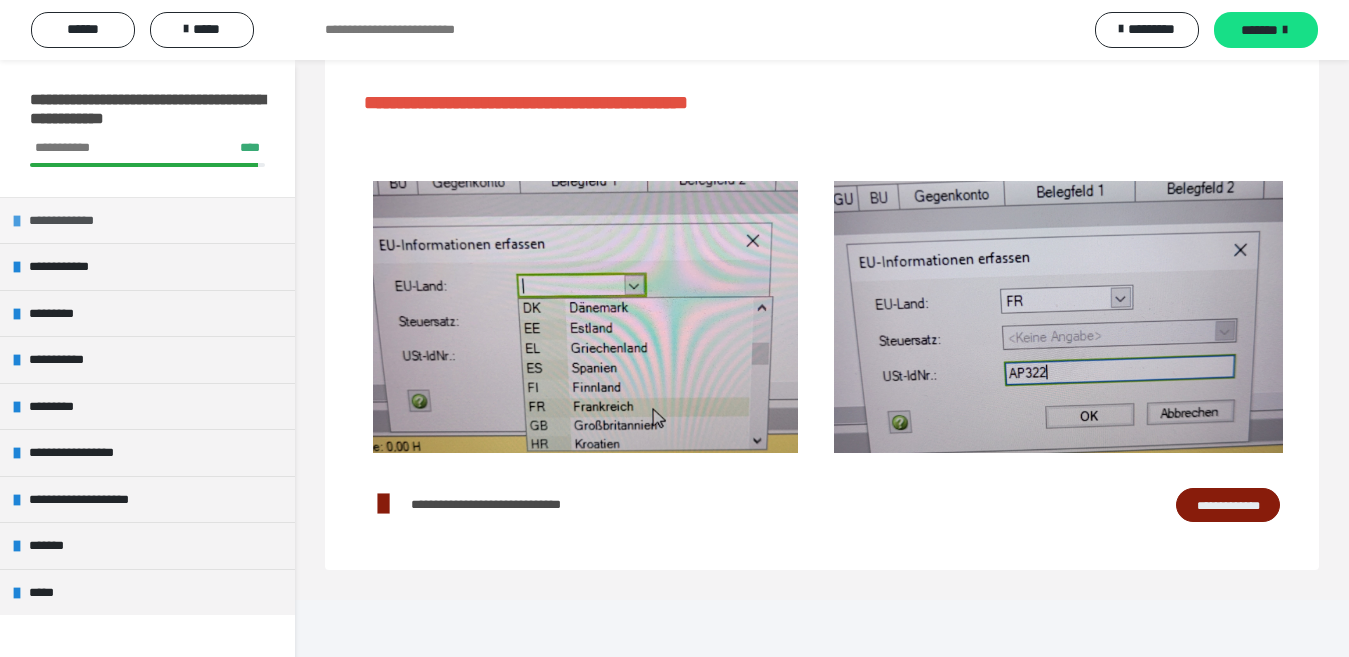 scroll, scrollTop: 0, scrollLeft: 0, axis: both 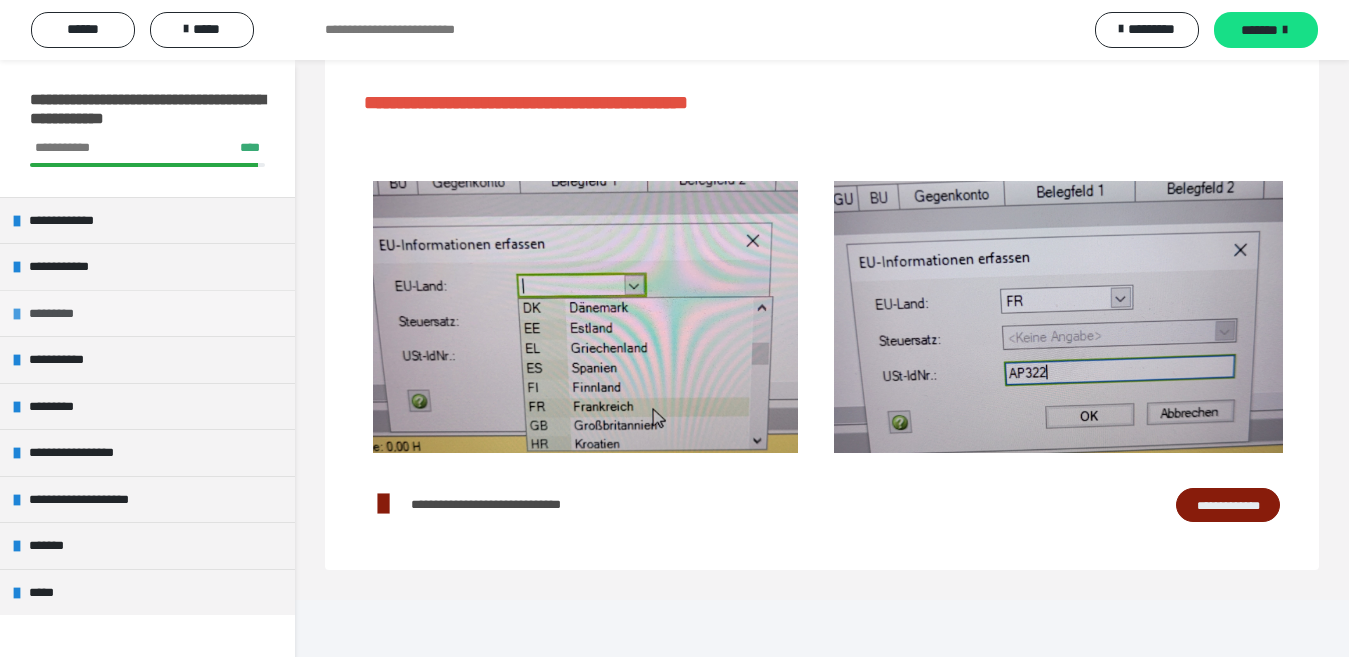 click at bounding box center [17, 314] 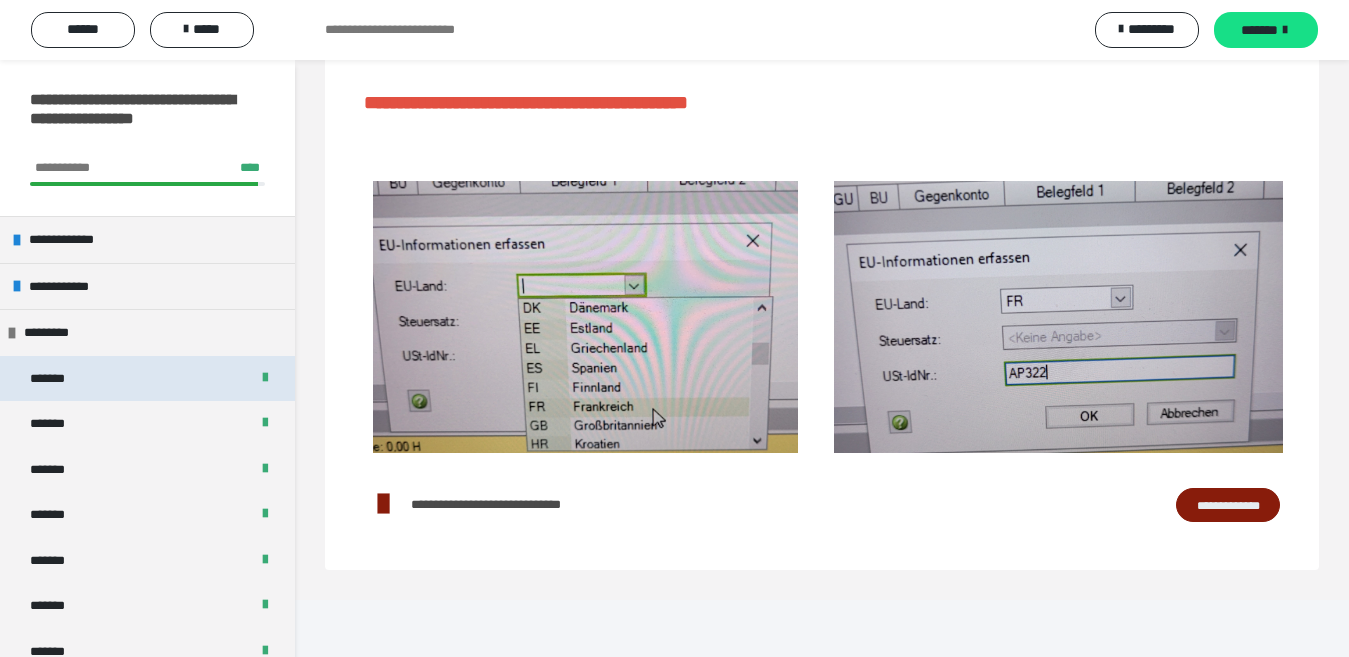 click on "*******" at bounding box center (147, 379) 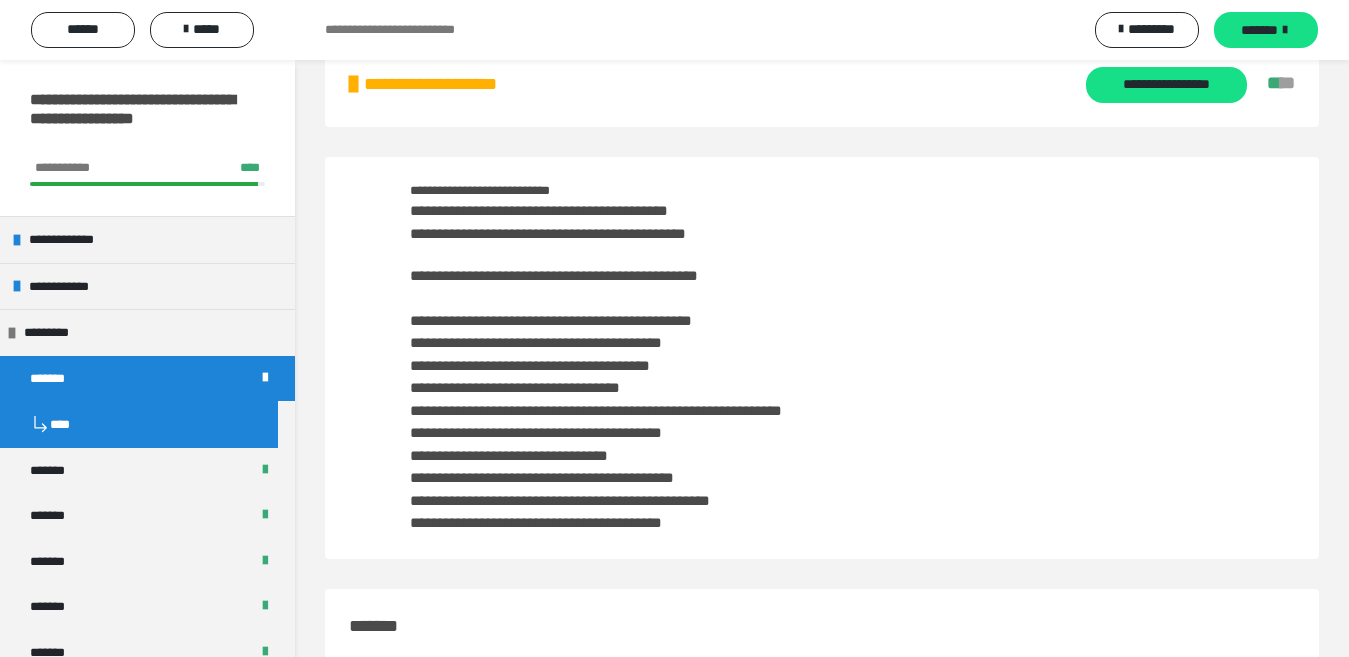 scroll, scrollTop: 0, scrollLeft: 0, axis: both 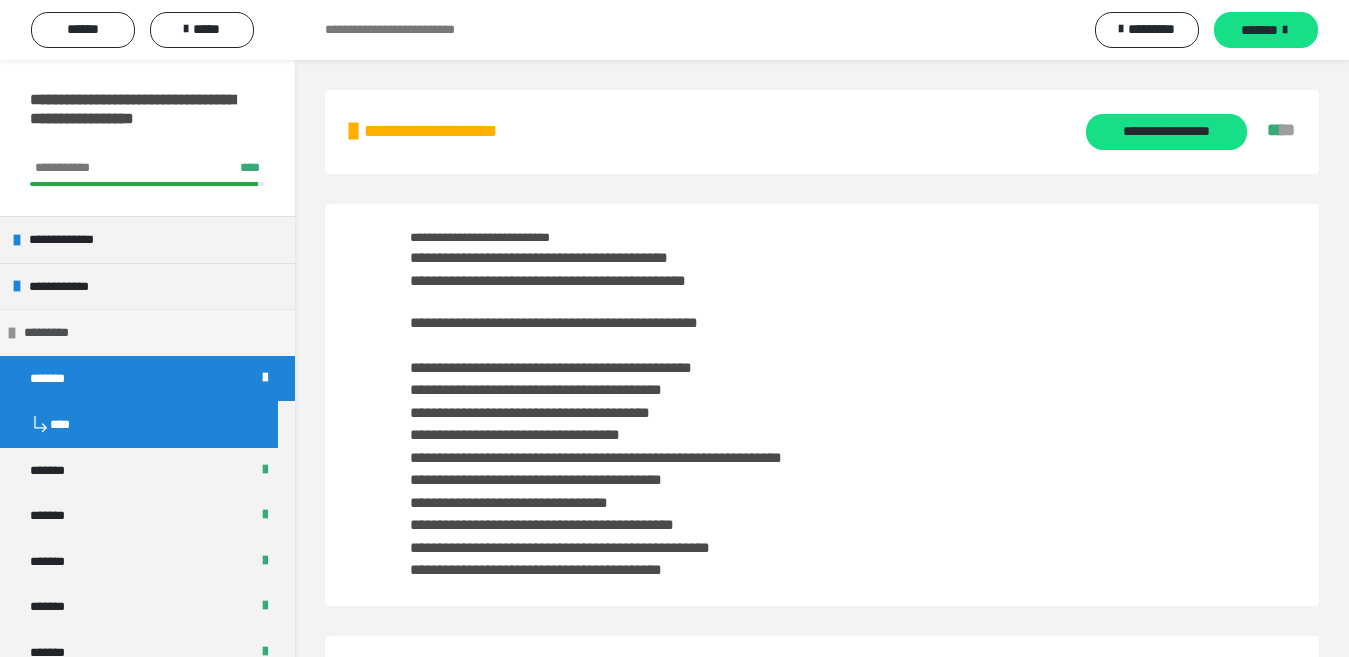 click at bounding box center [12, 333] 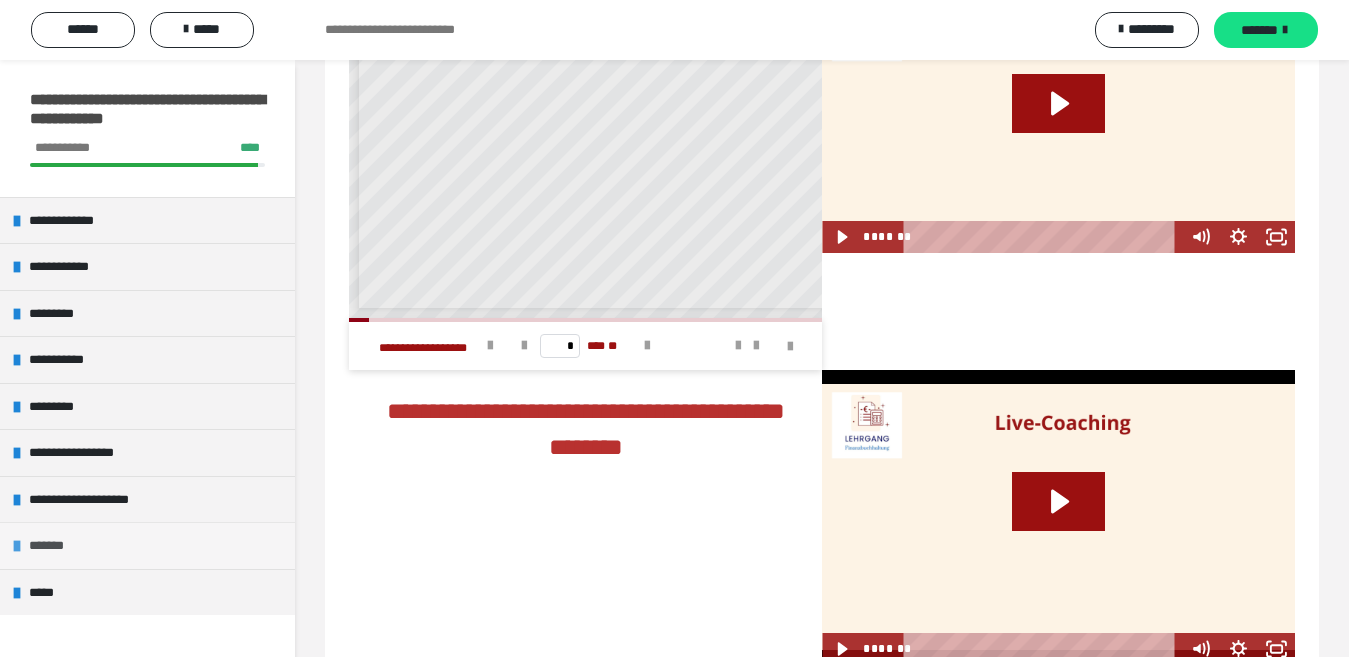 scroll, scrollTop: 4525, scrollLeft: 0, axis: vertical 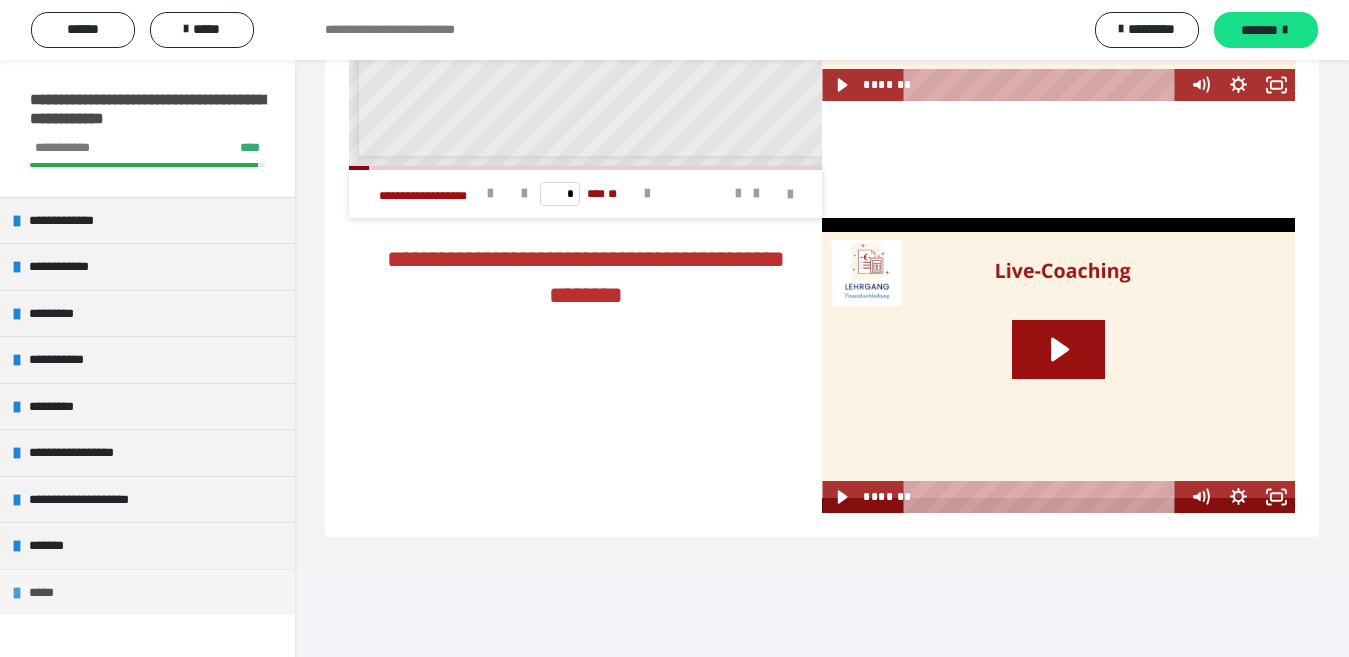 click at bounding box center [17, 593] 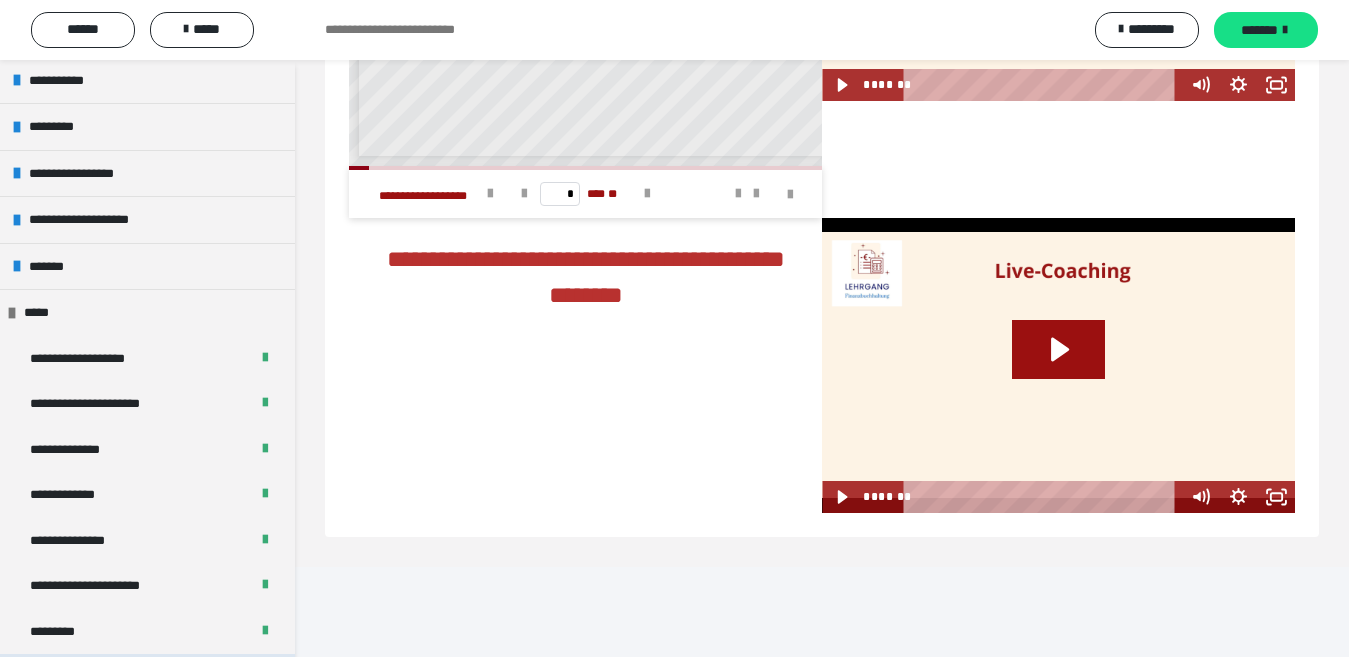 scroll, scrollTop: 0, scrollLeft: 0, axis: both 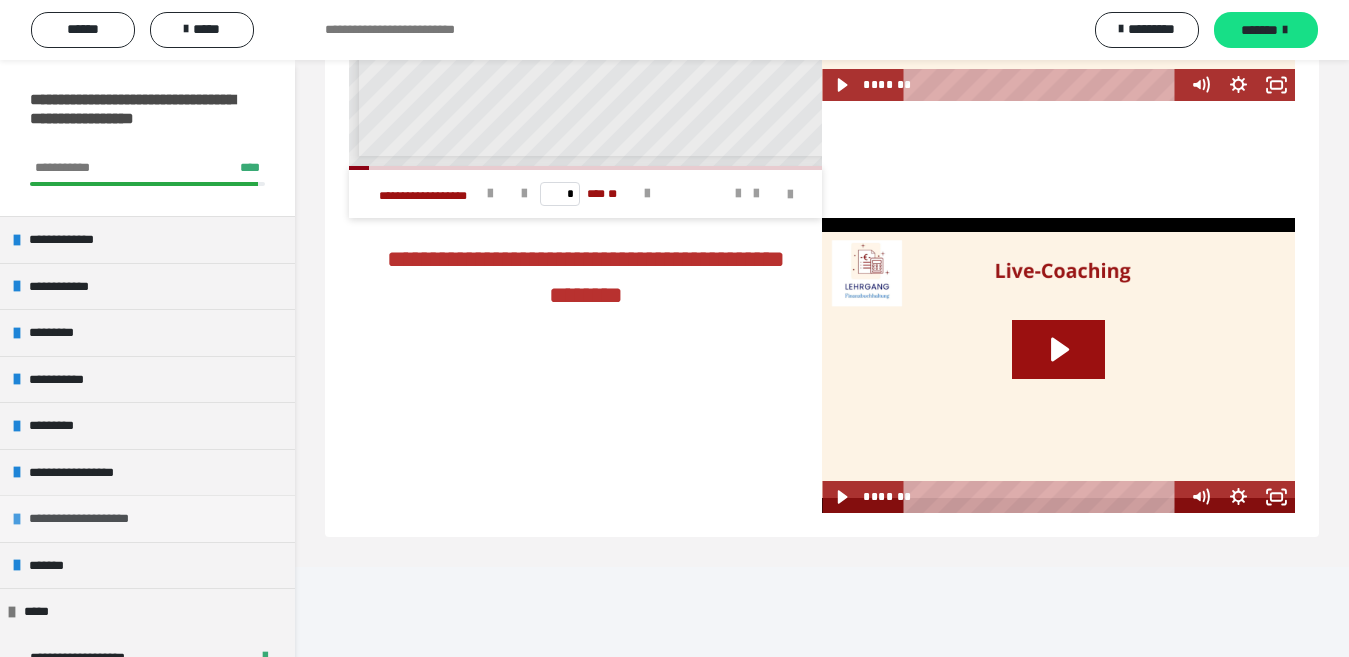 click on "**********" at bounding box center (97, 519) 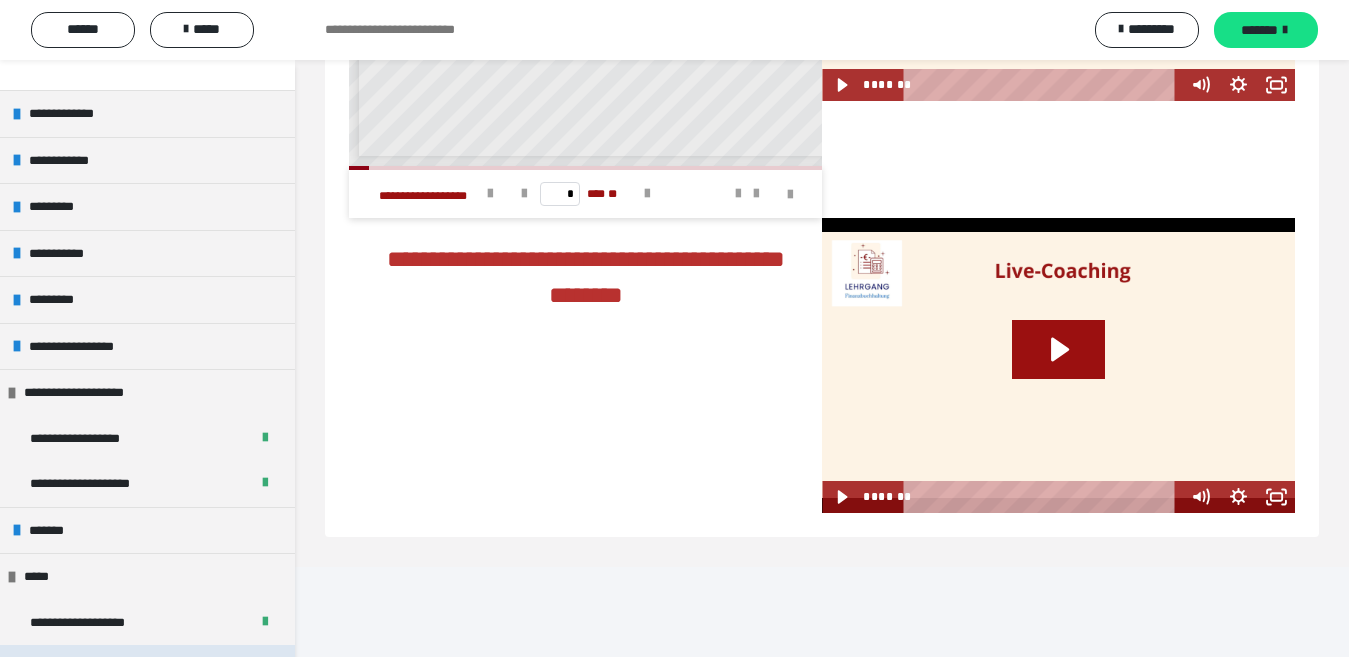 scroll, scrollTop: 300, scrollLeft: 0, axis: vertical 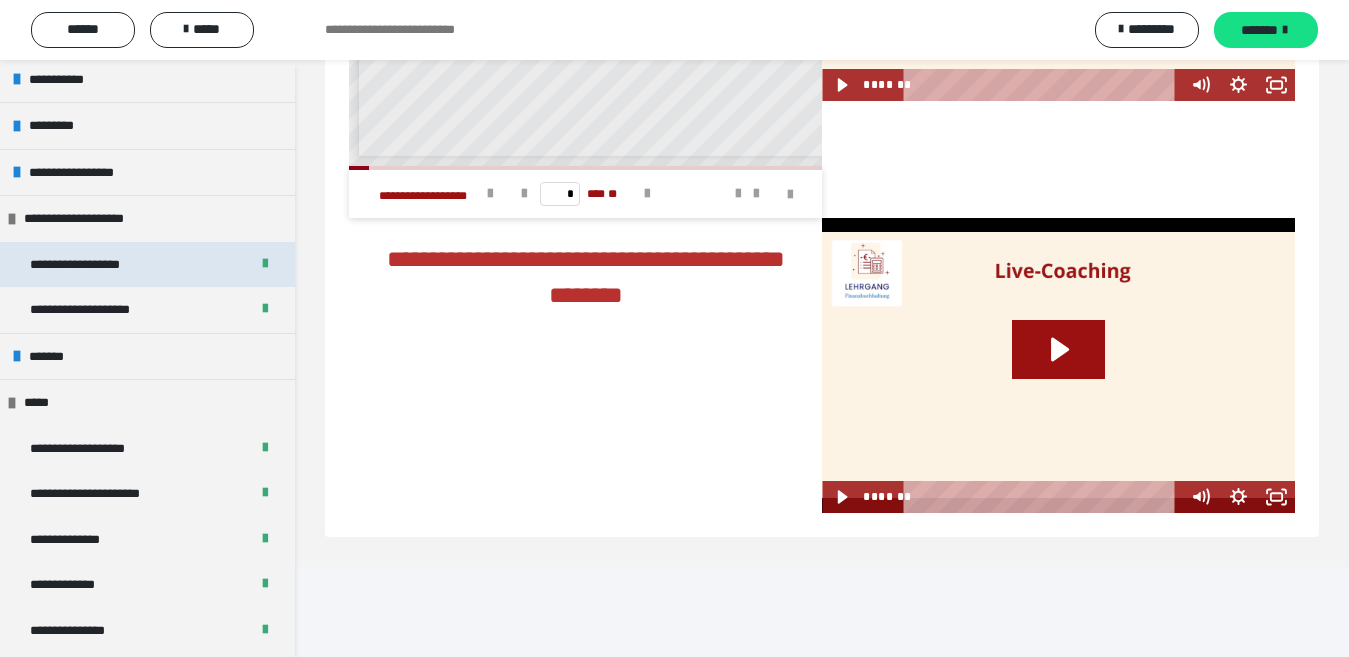click on "**********" at bounding box center (98, 265) 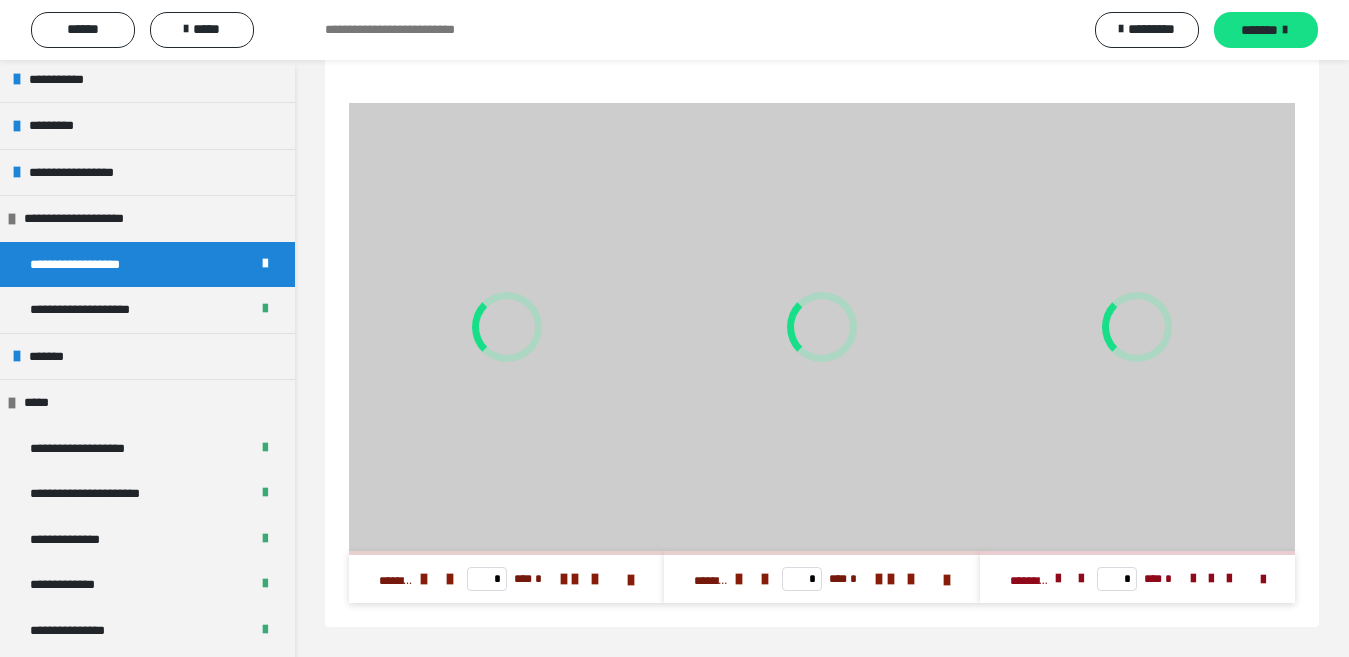 scroll, scrollTop: 502, scrollLeft: 0, axis: vertical 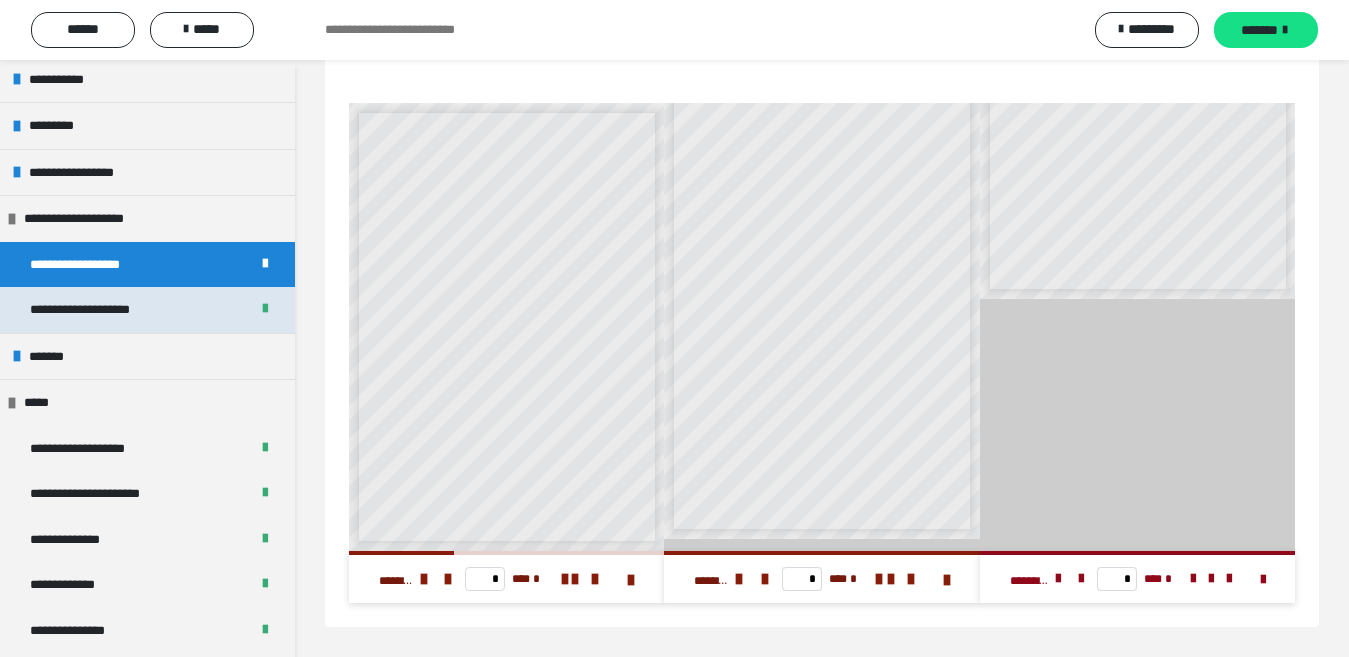 click on "**********" at bounding box center (102, 310) 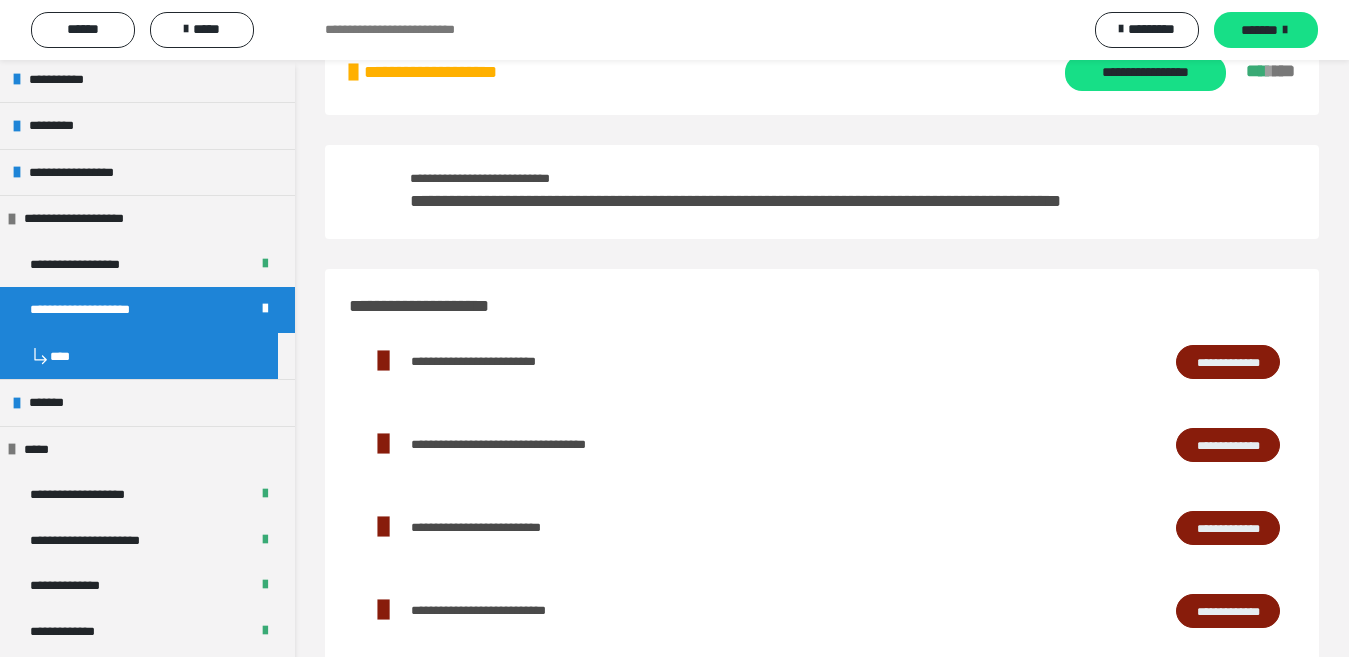 scroll, scrollTop: 108, scrollLeft: 0, axis: vertical 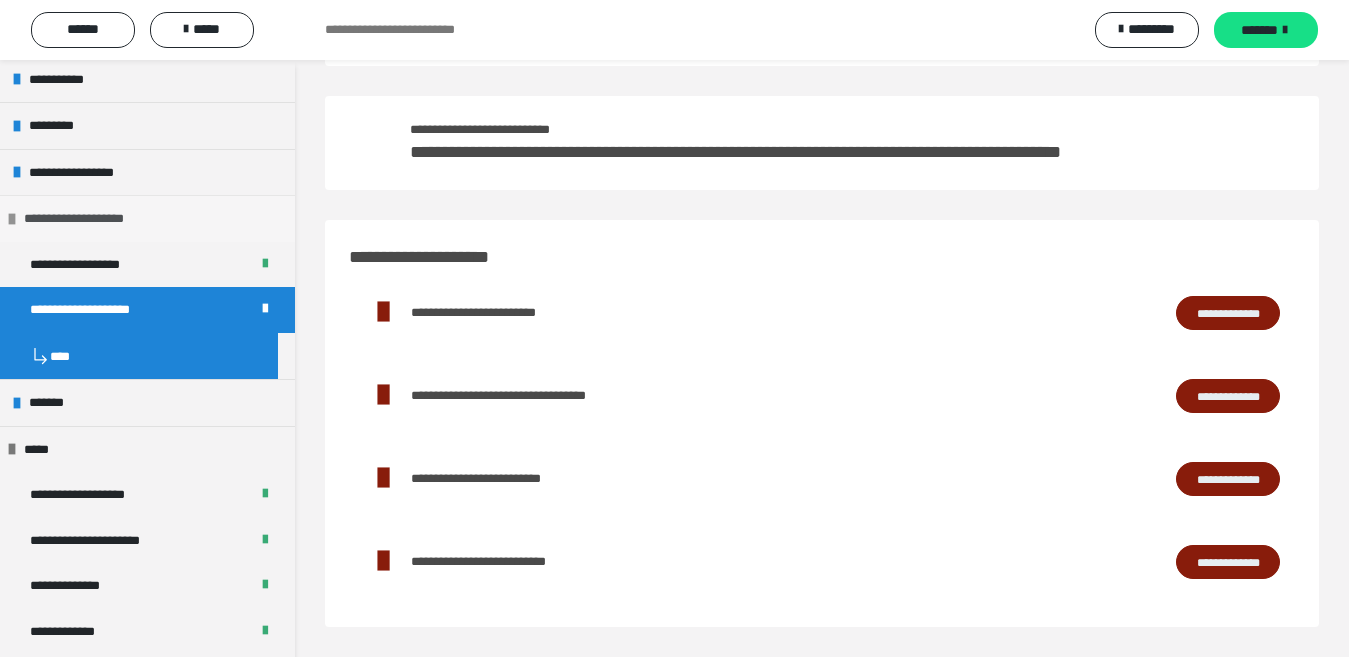 click at bounding box center [12, 219] 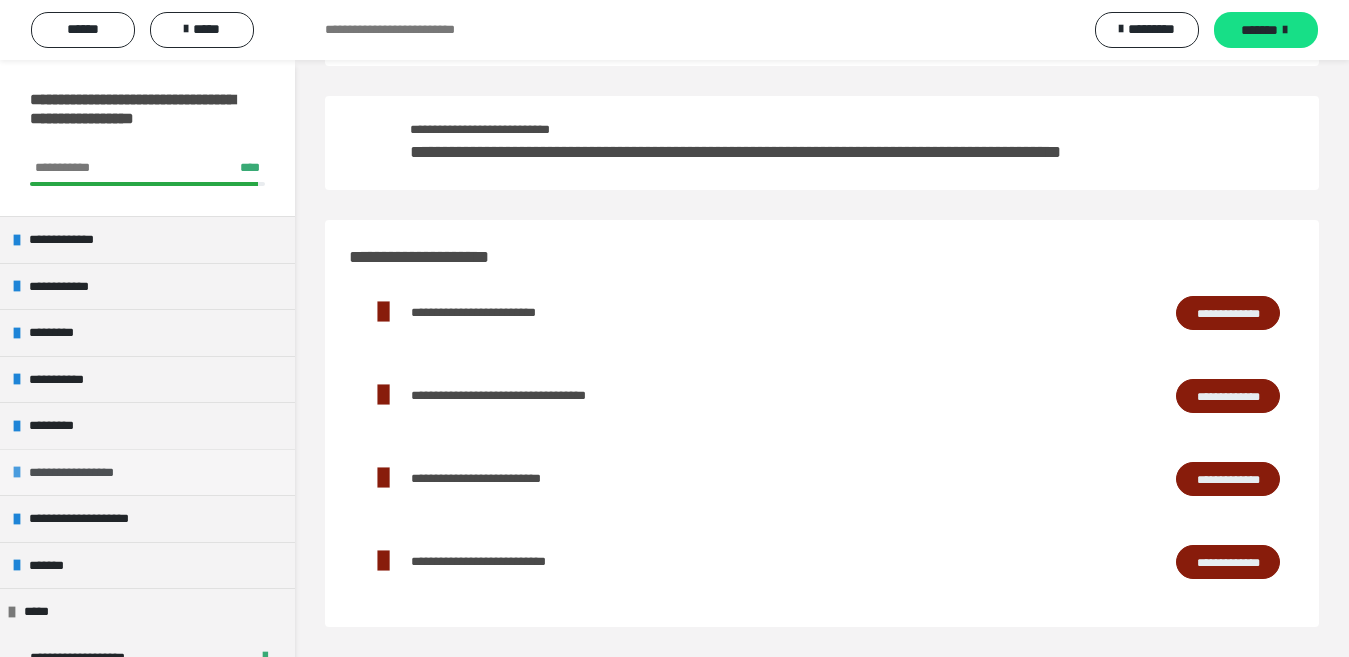 scroll, scrollTop: 200, scrollLeft: 0, axis: vertical 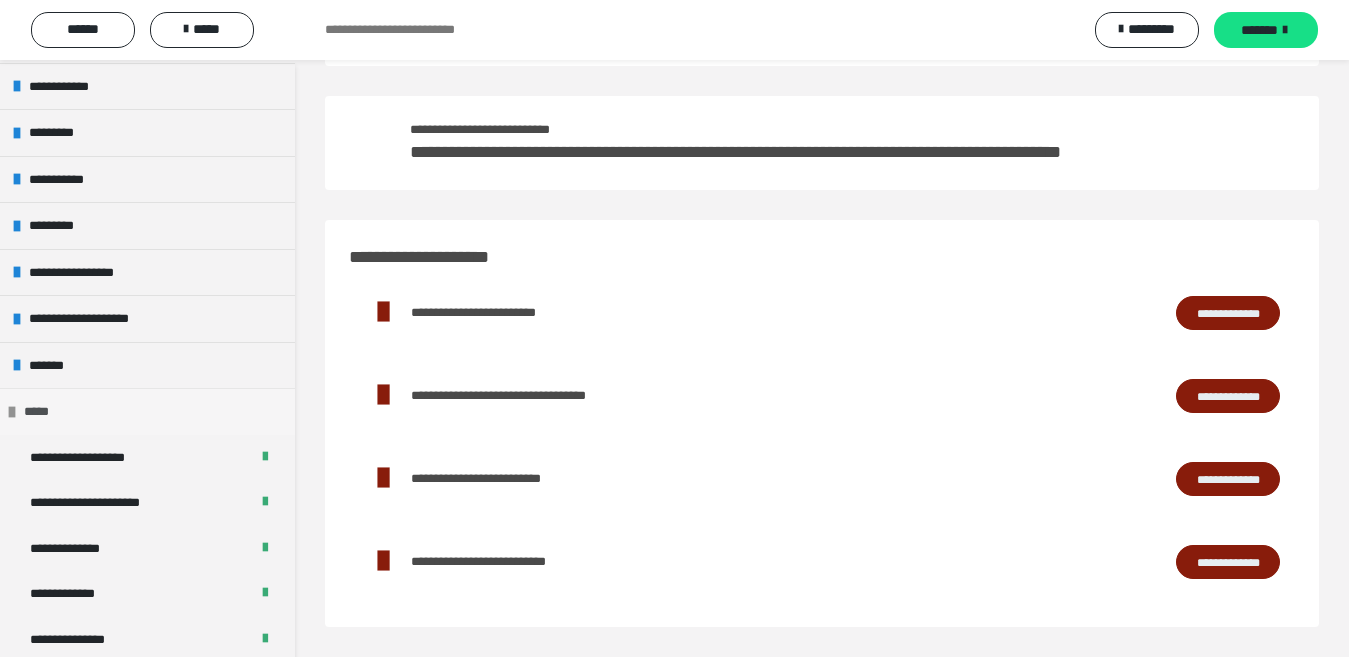 click at bounding box center (12, 412) 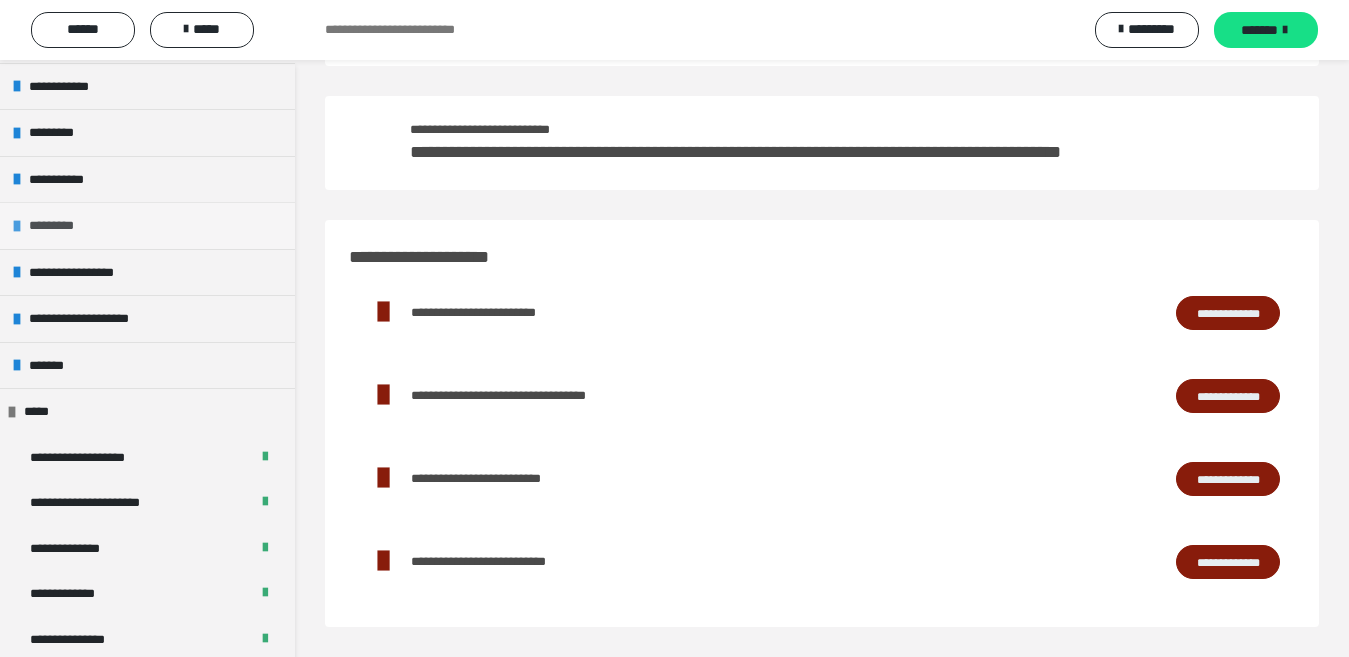 scroll, scrollTop: 0, scrollLeft: 0, axis: both 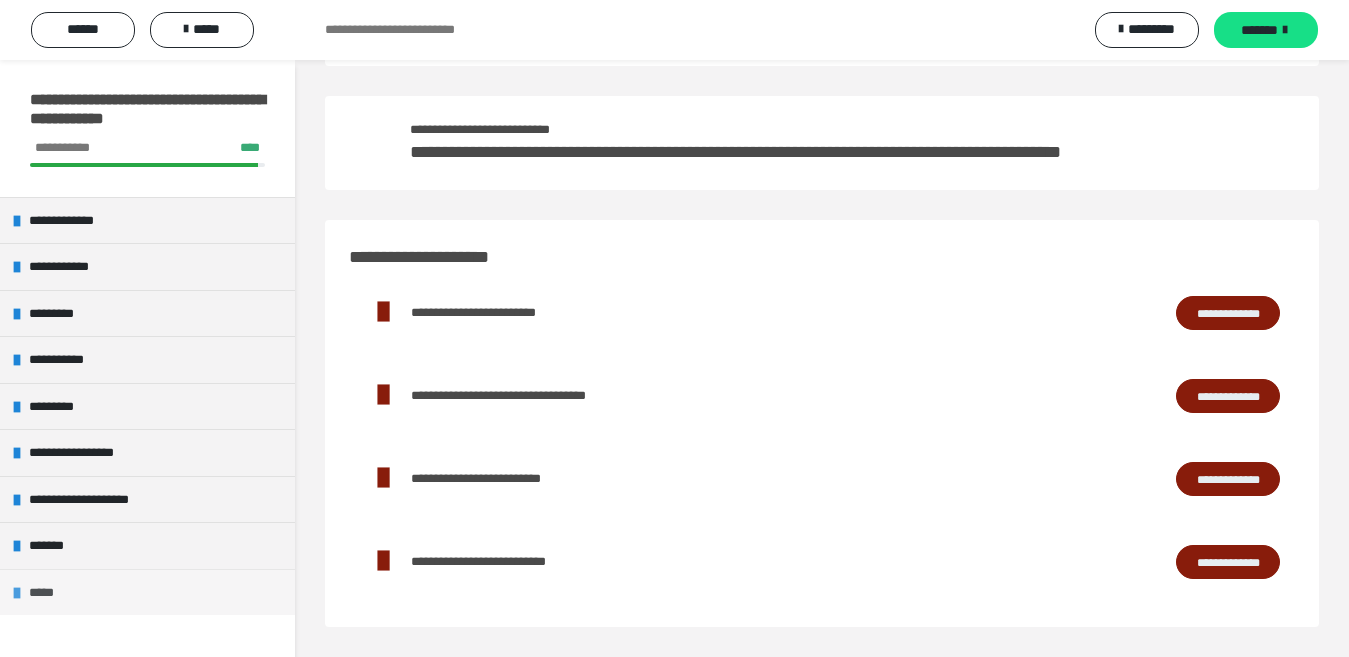 click on "*****" at bounding box center [147, 592] 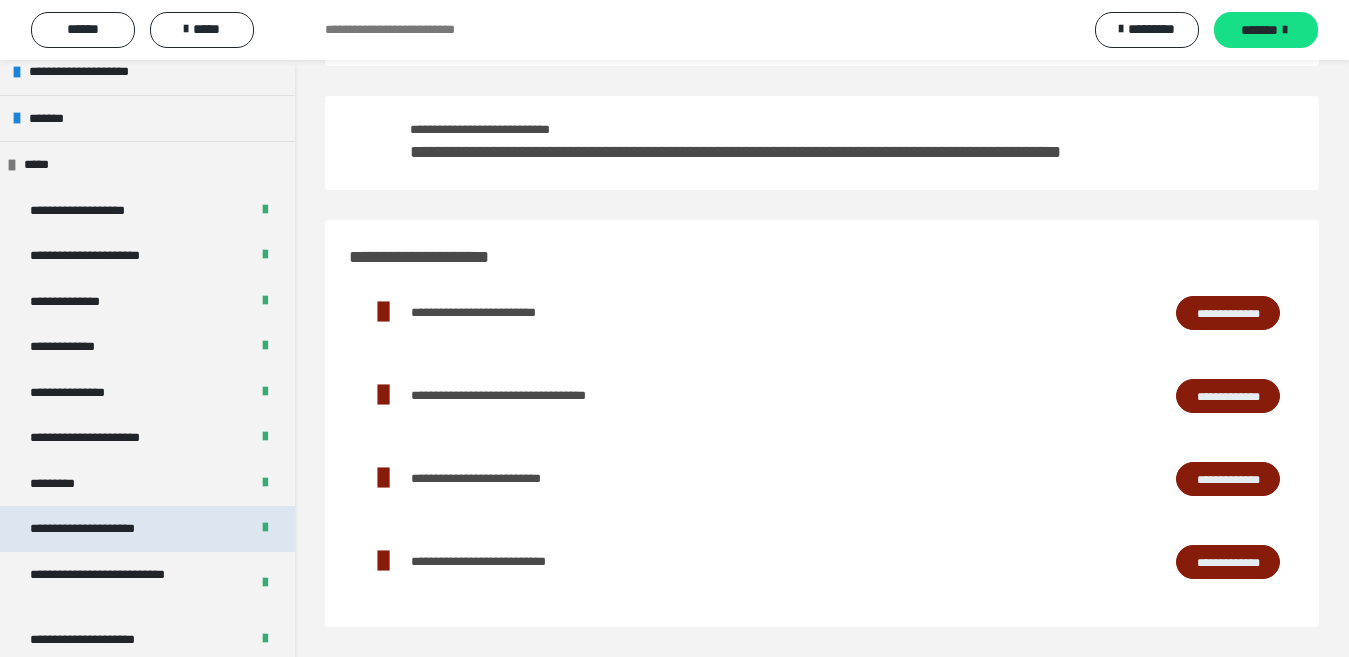 scroll, scrollTop: 300, scrollLeft: 0, axis: vertical 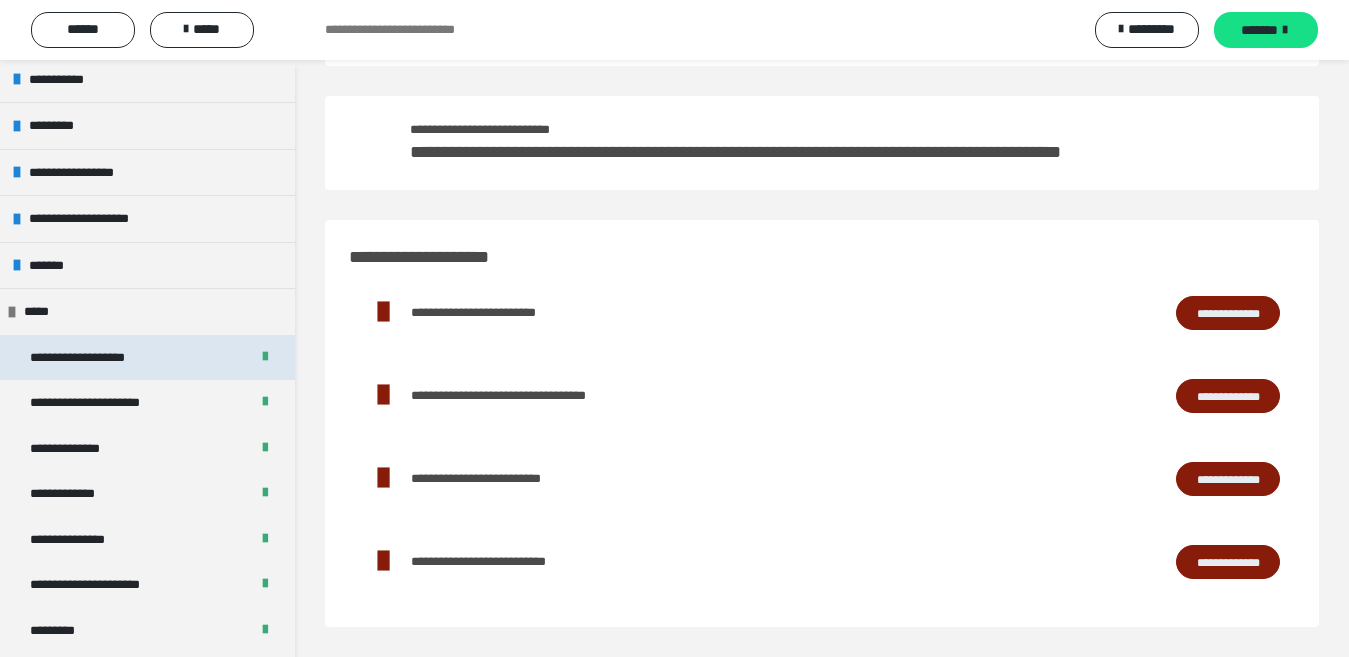 click on "**********" at bounding box center [101, 358] 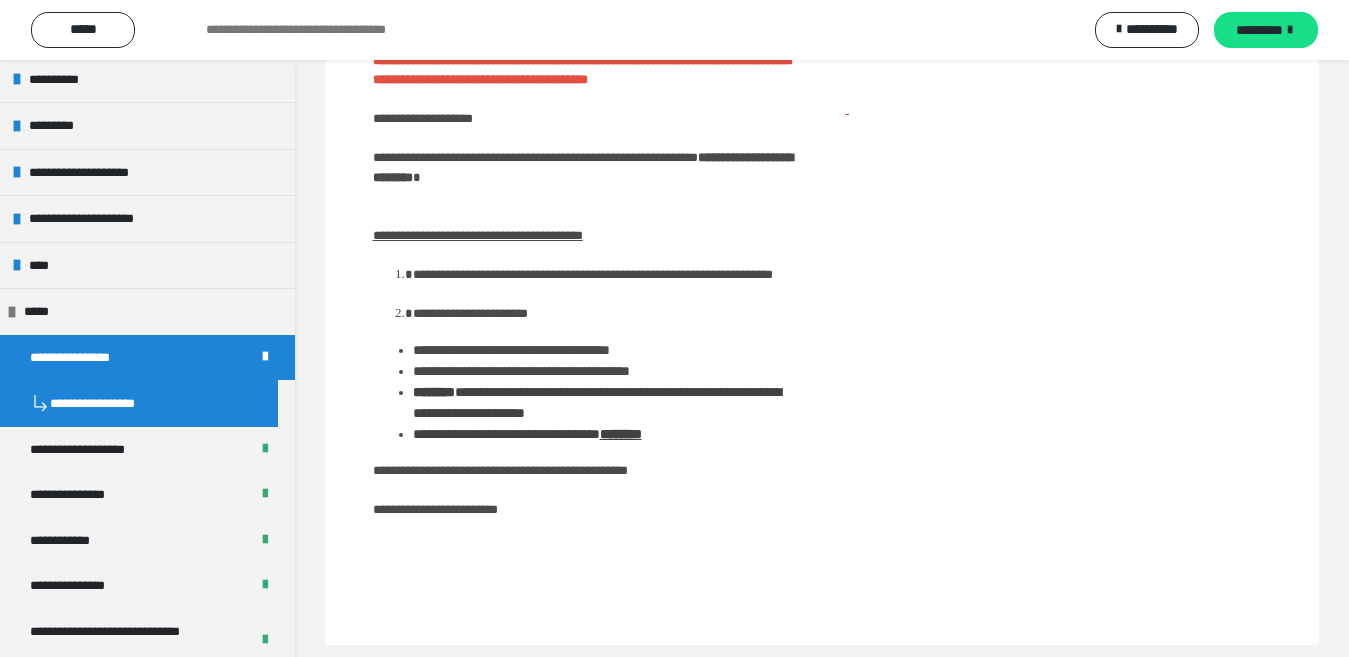 scroll, scrollTop: 662, scrollLeft: 0, axis: vertical 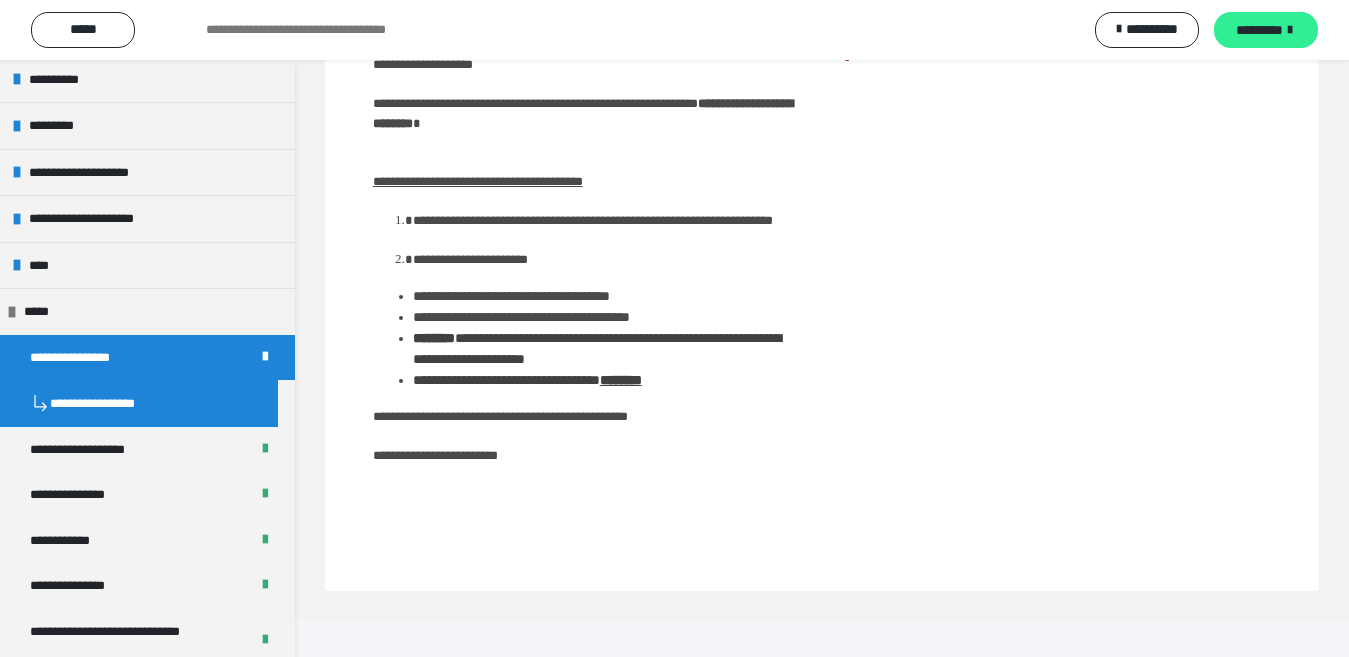 click on "*********" at bounding box center [1259, 30] 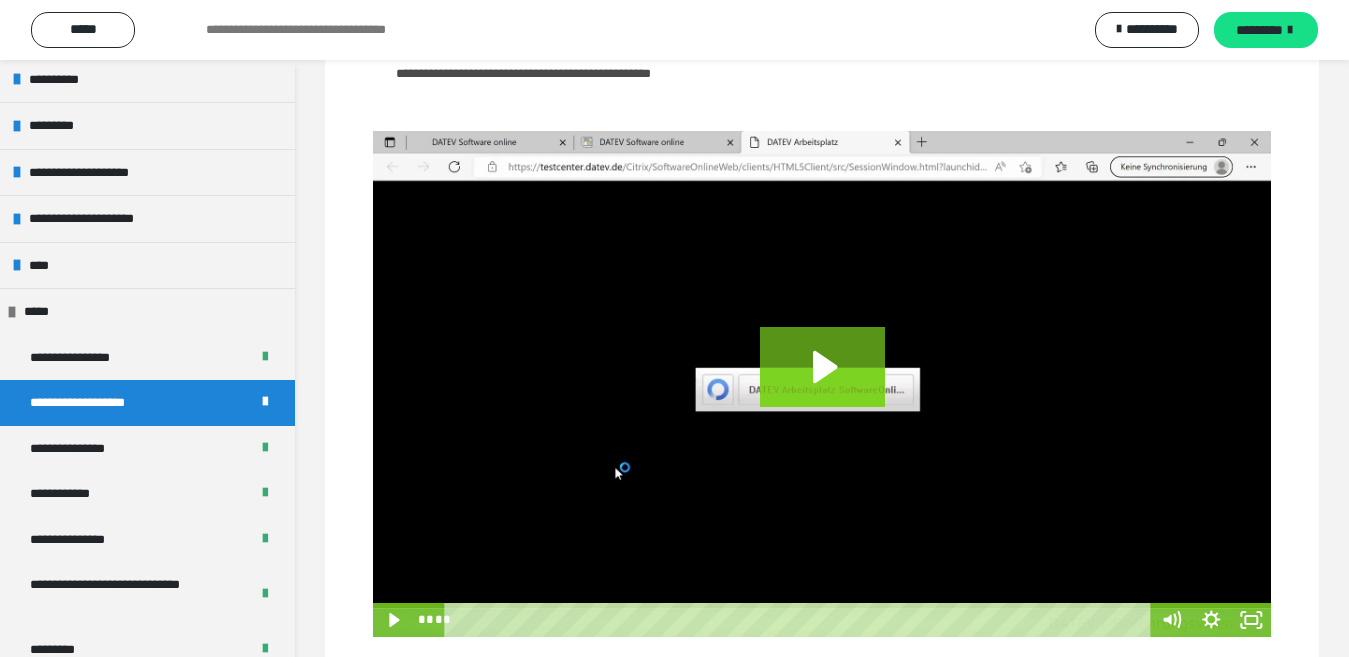 scroll, scrollTop: 158, scrollLeft: 0, axis: vertical 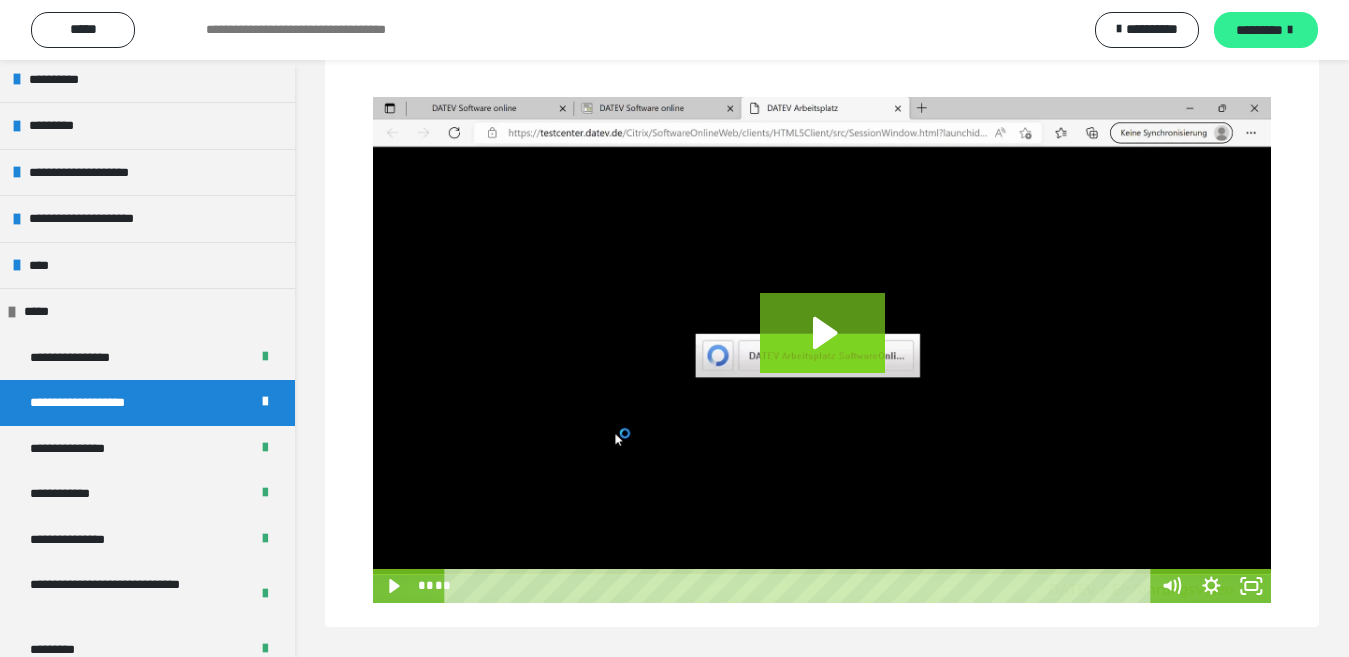 click on "*********" at bounding box center (1259, 30) 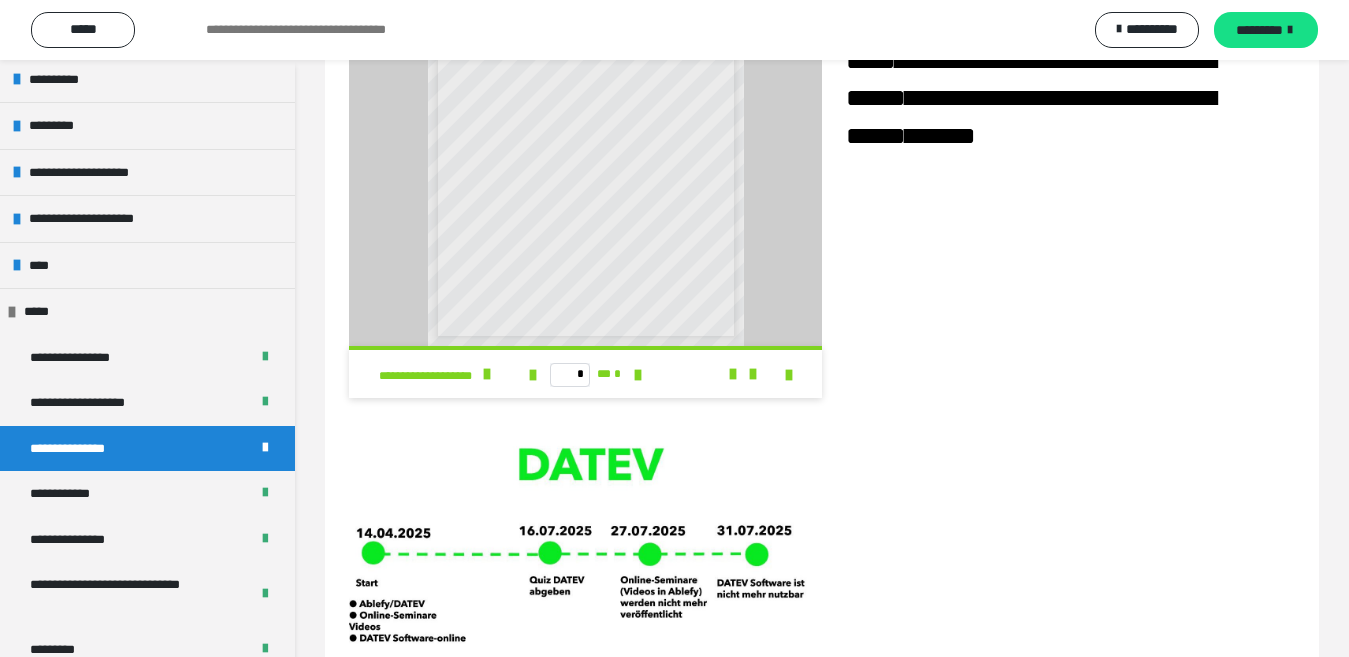 scroll, scrollTop: 367, scrollLeft: 0, axis: vertical 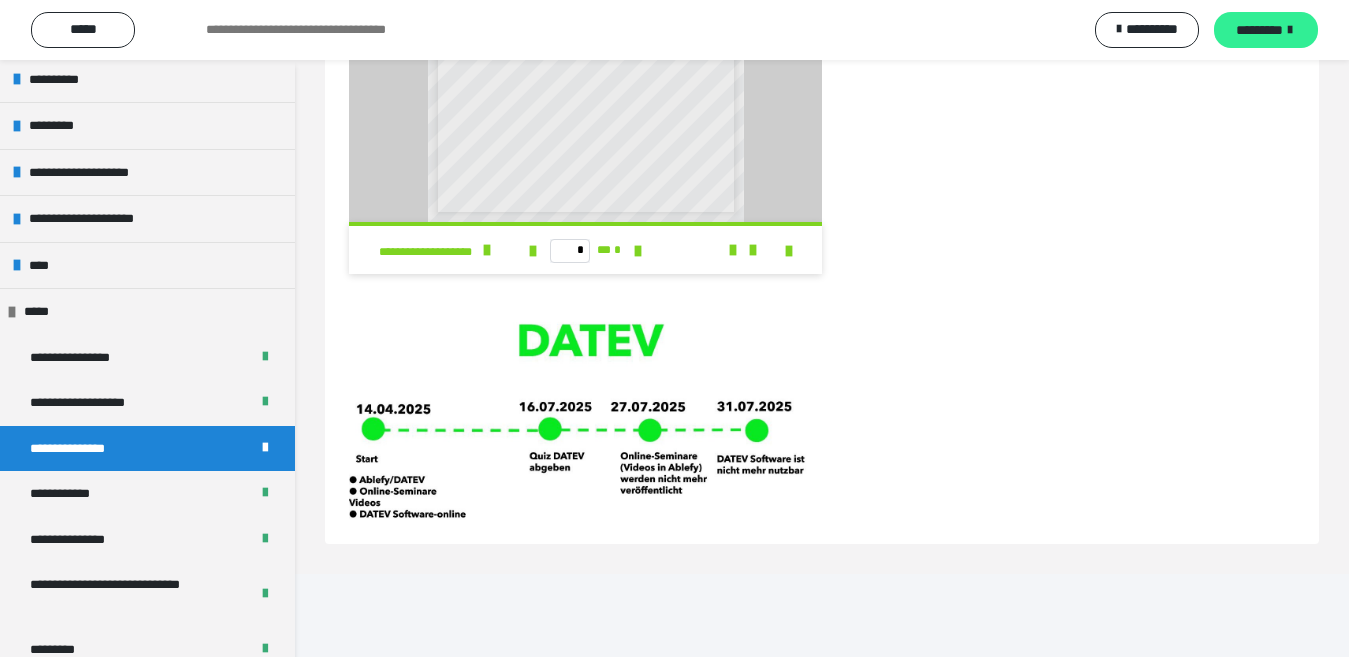 click on "*********" at bounding box center [1259, 30] 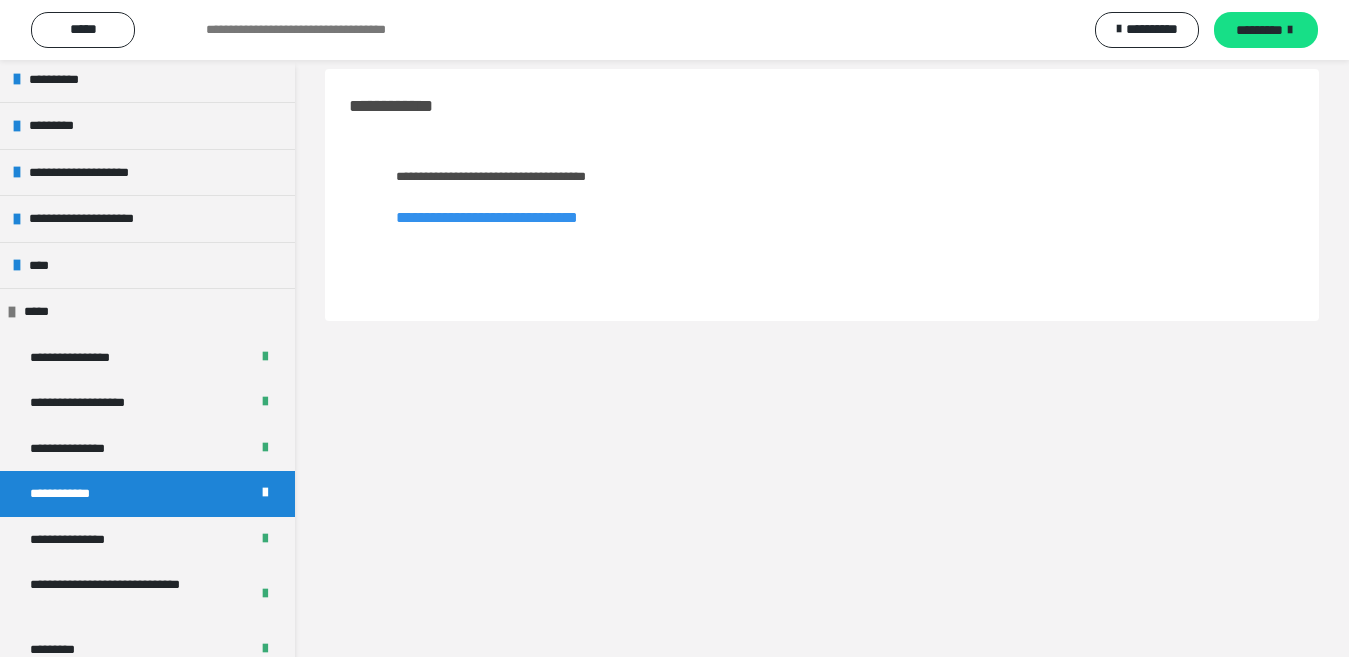 scroll, scrollTop: 0, scrollLeft: 0, axis: both 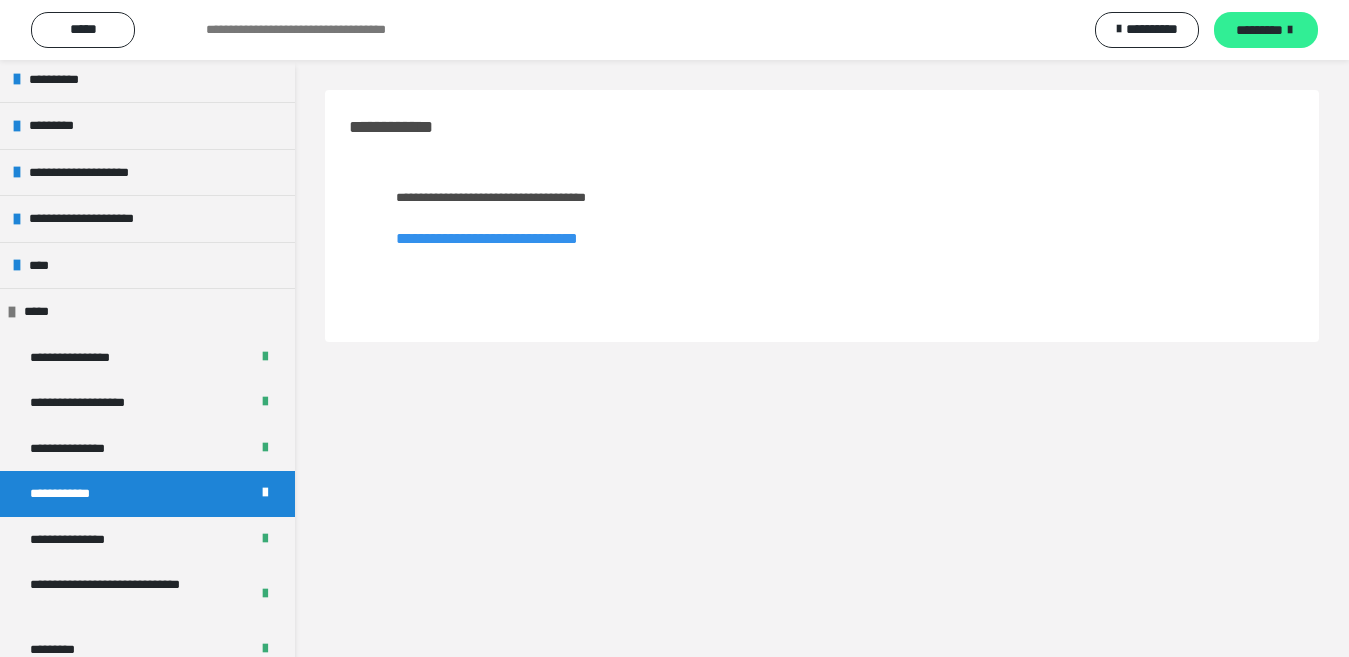 click on "*********" at bounding box center [1259, 30] 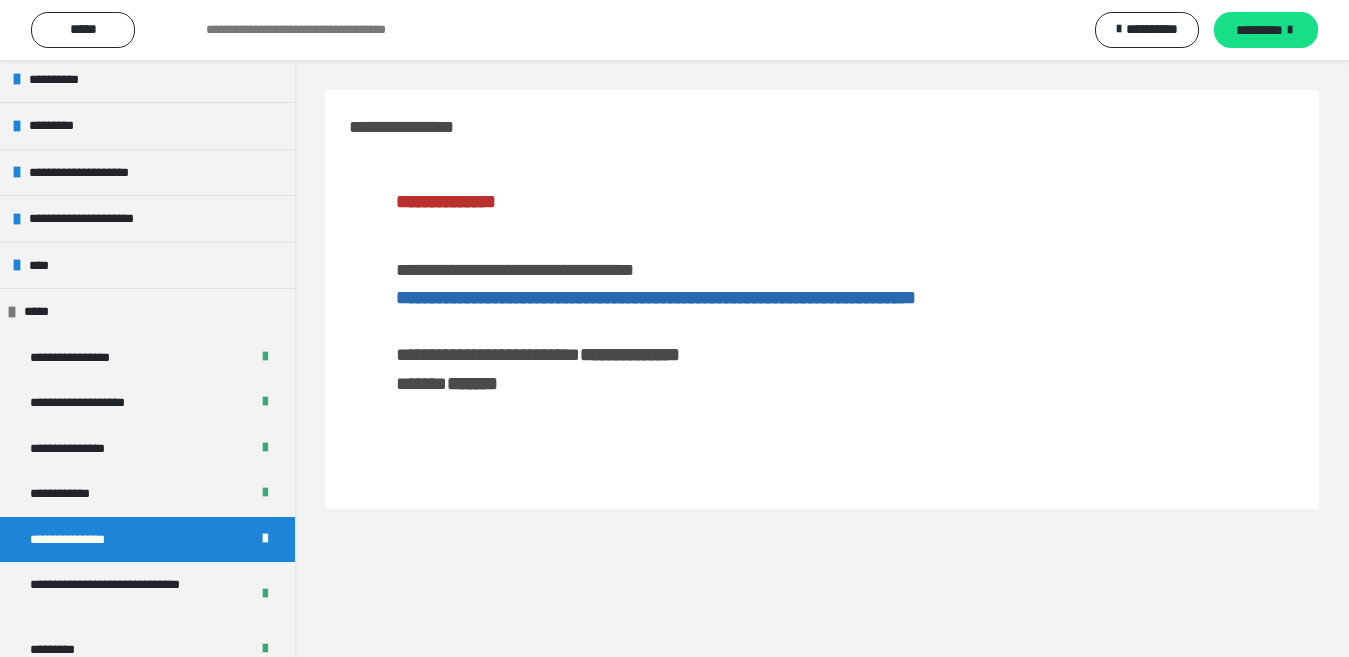 scroll, scrollTop: 60, scrollLeft: 0, axis: vertical 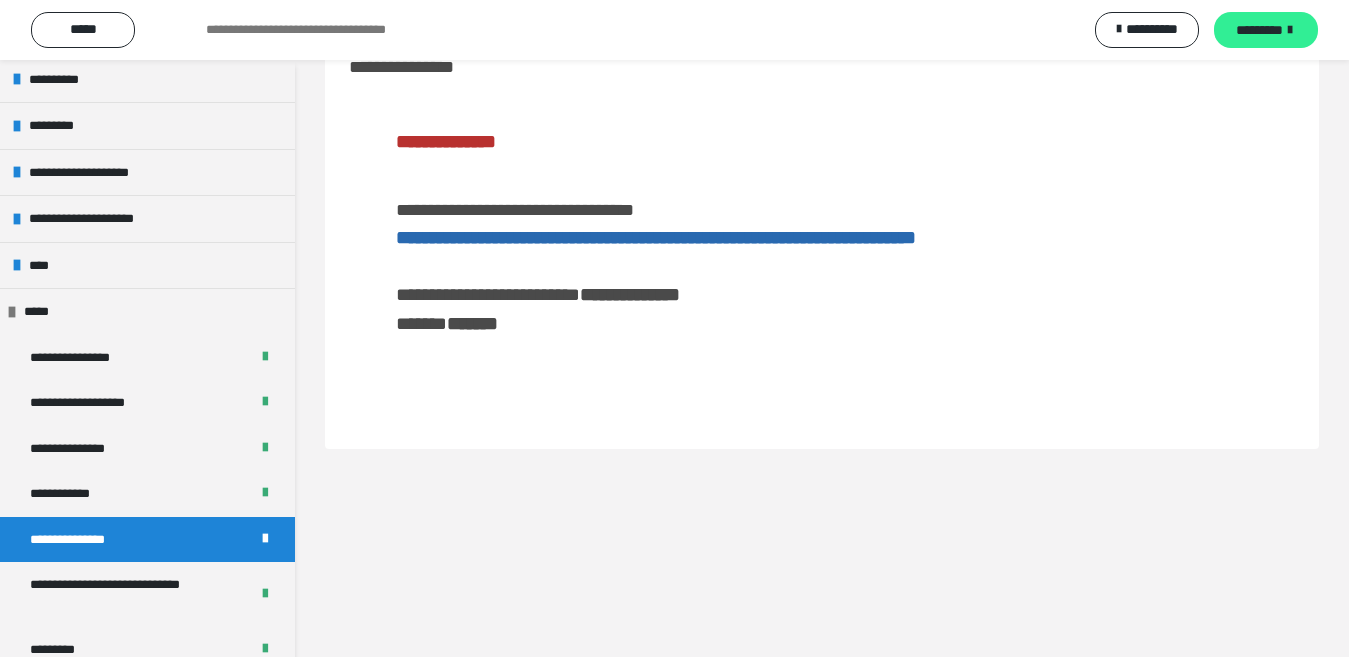 click on "*********" at bounding box center [1259, 30] 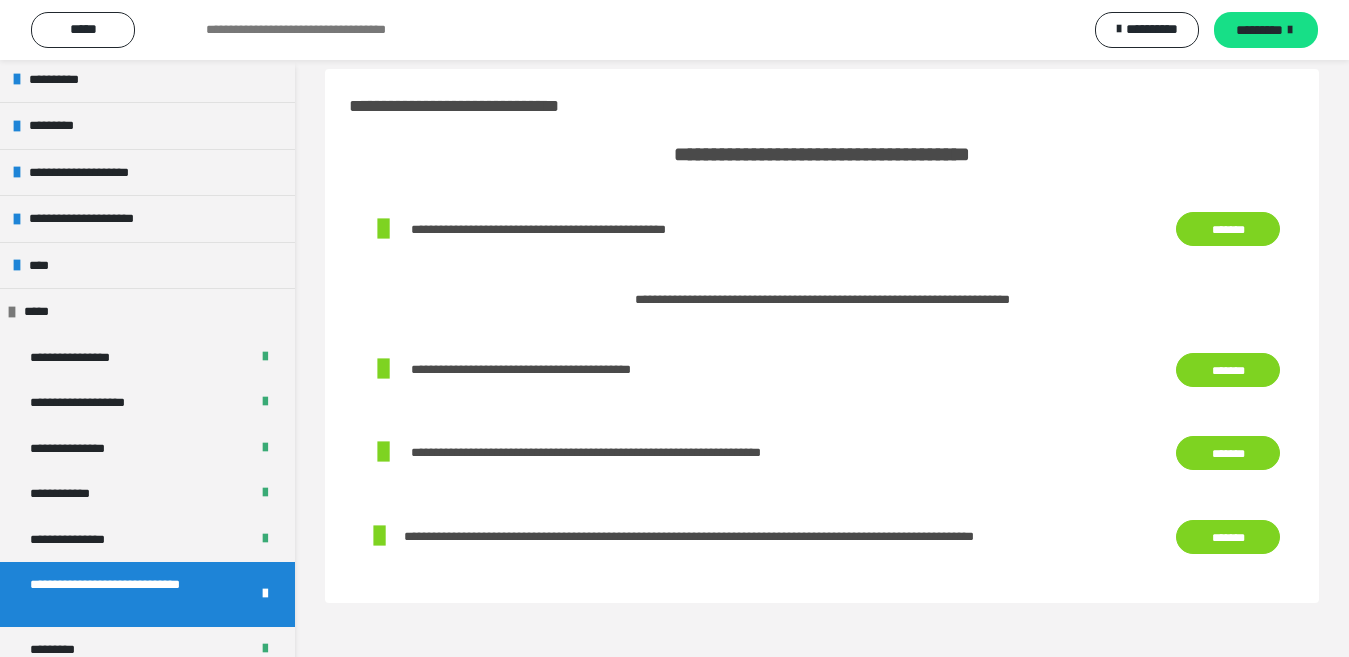 scroll, scrollTop: 0, scrollLeft: 0, axis: both 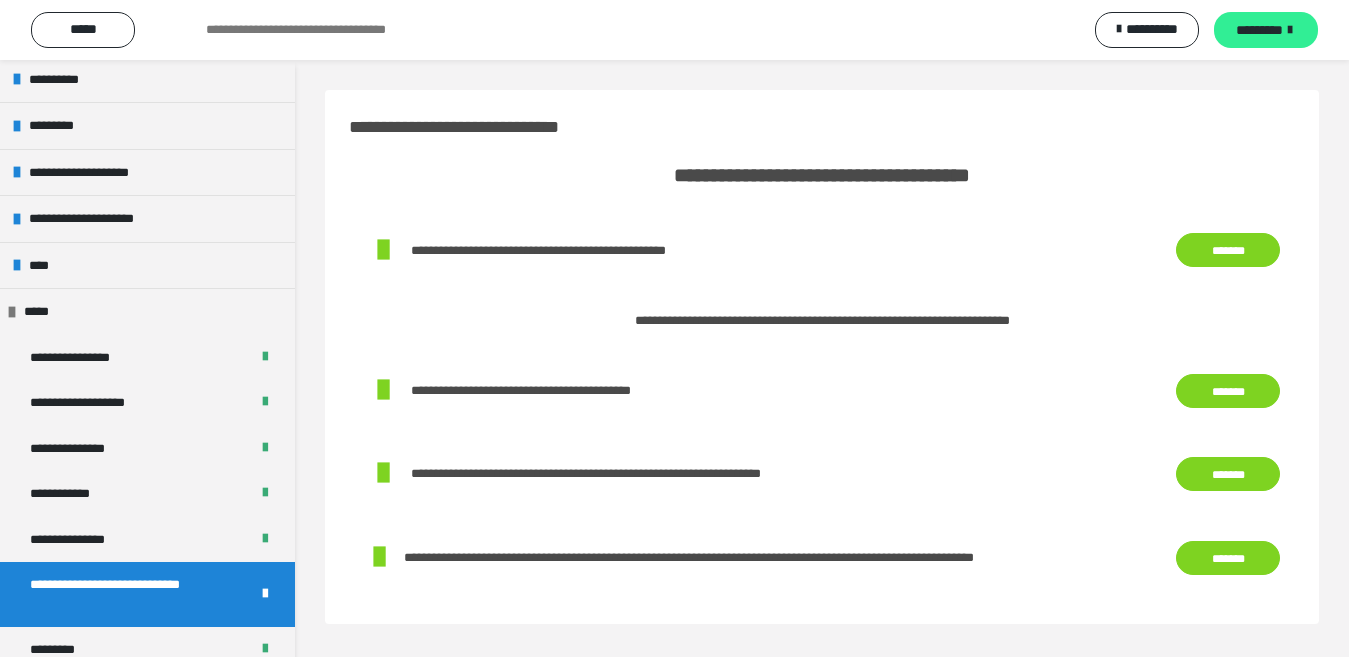 click on "*********" at bounding box center (1259, 30) 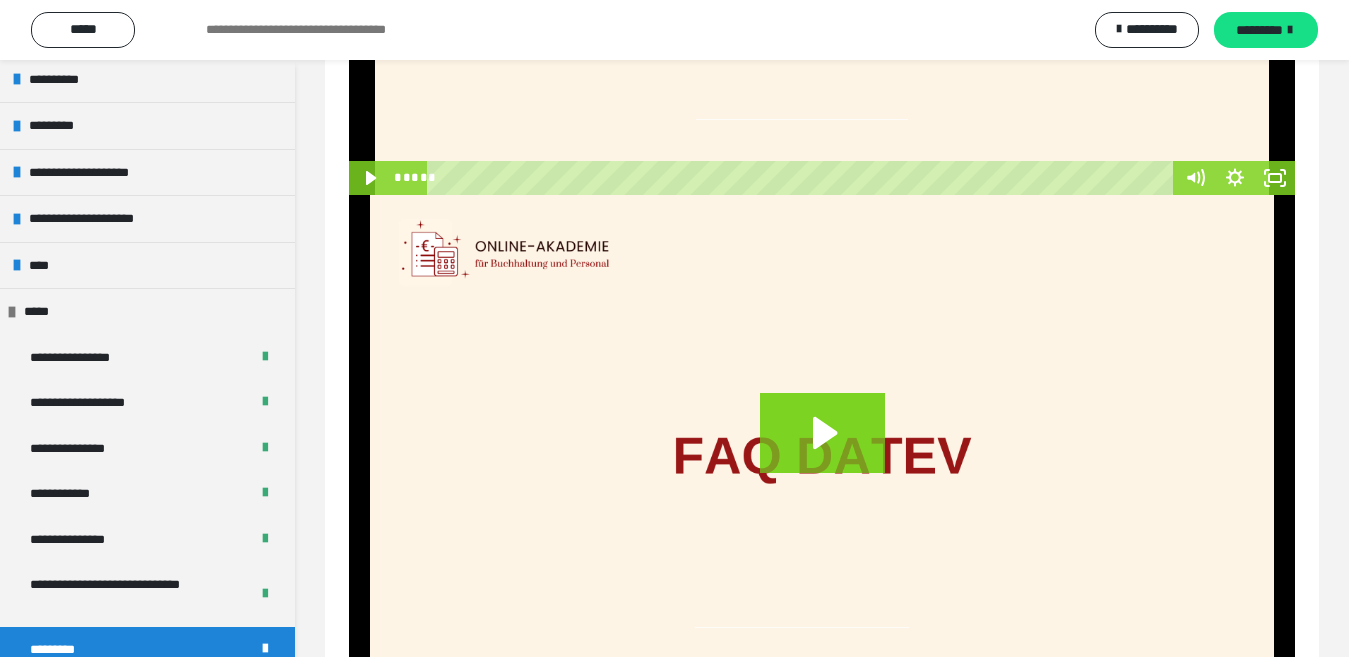 scroll, scrollTop: 2205, scrollLeft: 0, axis: vertical 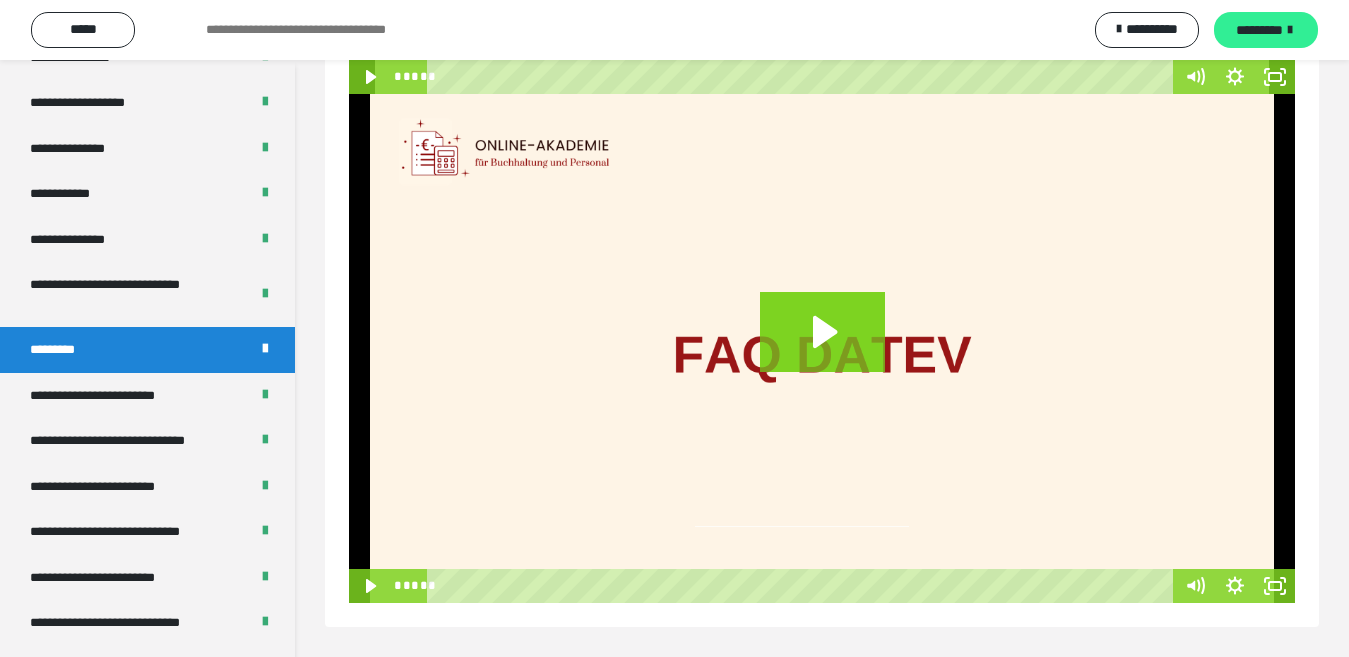 click on "*********" at bounding box center [1259, 30] 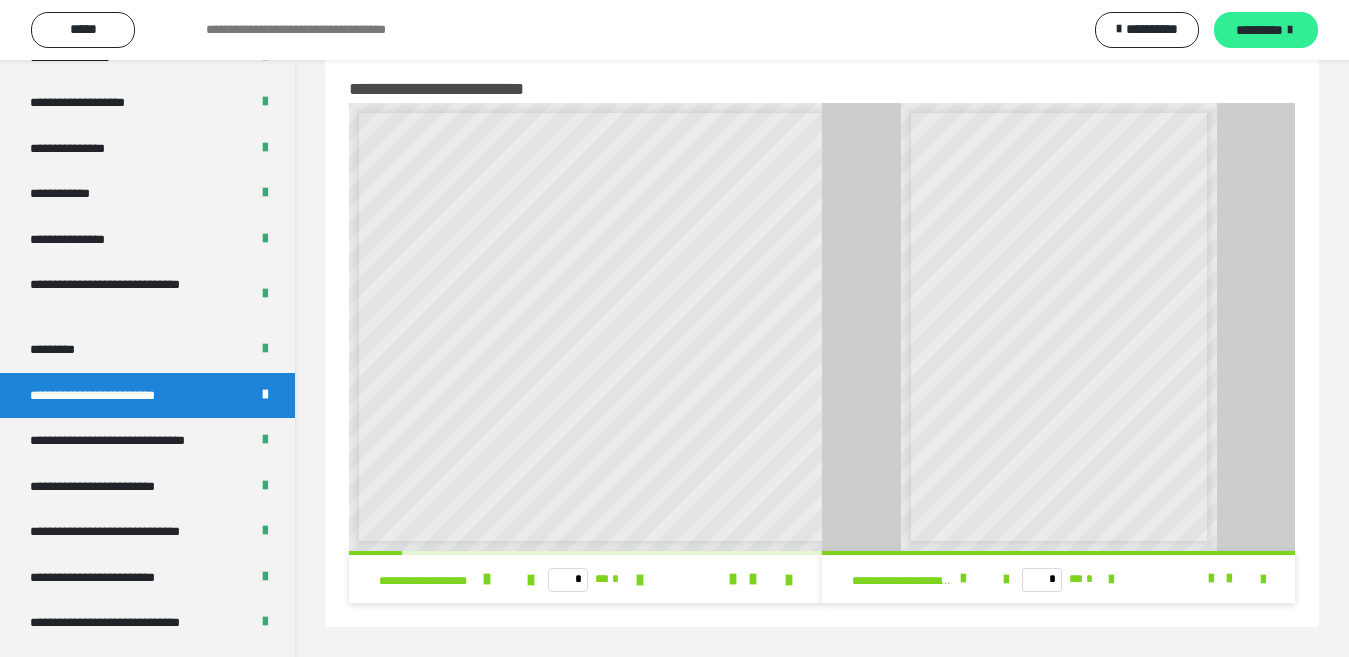 scroll, scrollTop: 60, scrollLeft: 0, axis: vertical 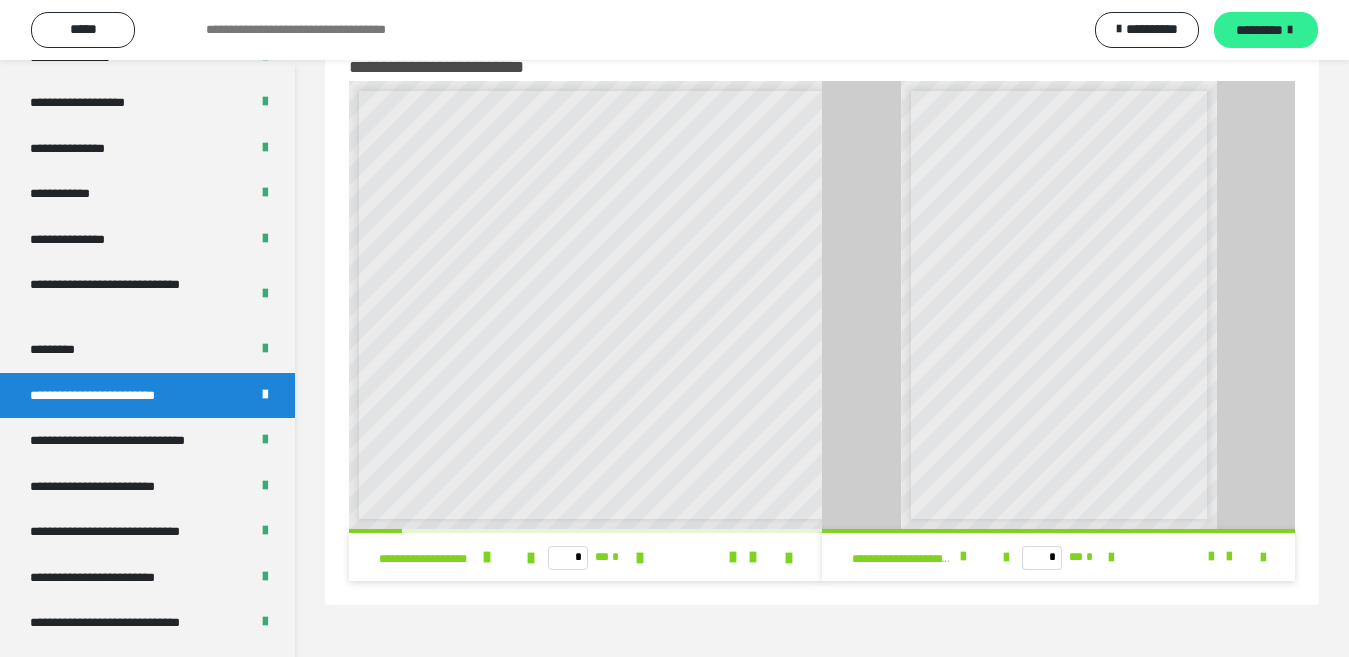 click on "*********" at bounding box center (1259, 30) 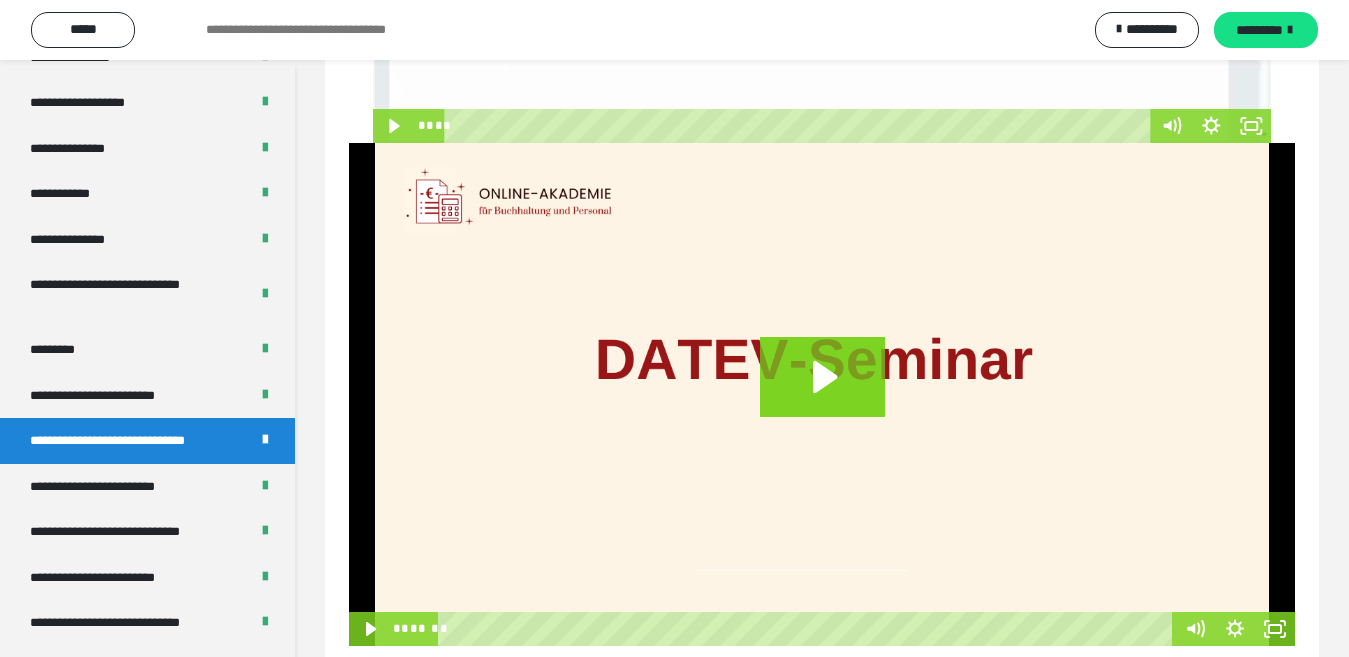 scroll, scrollTop: 703, scrollLeft: 0, axis: vertical 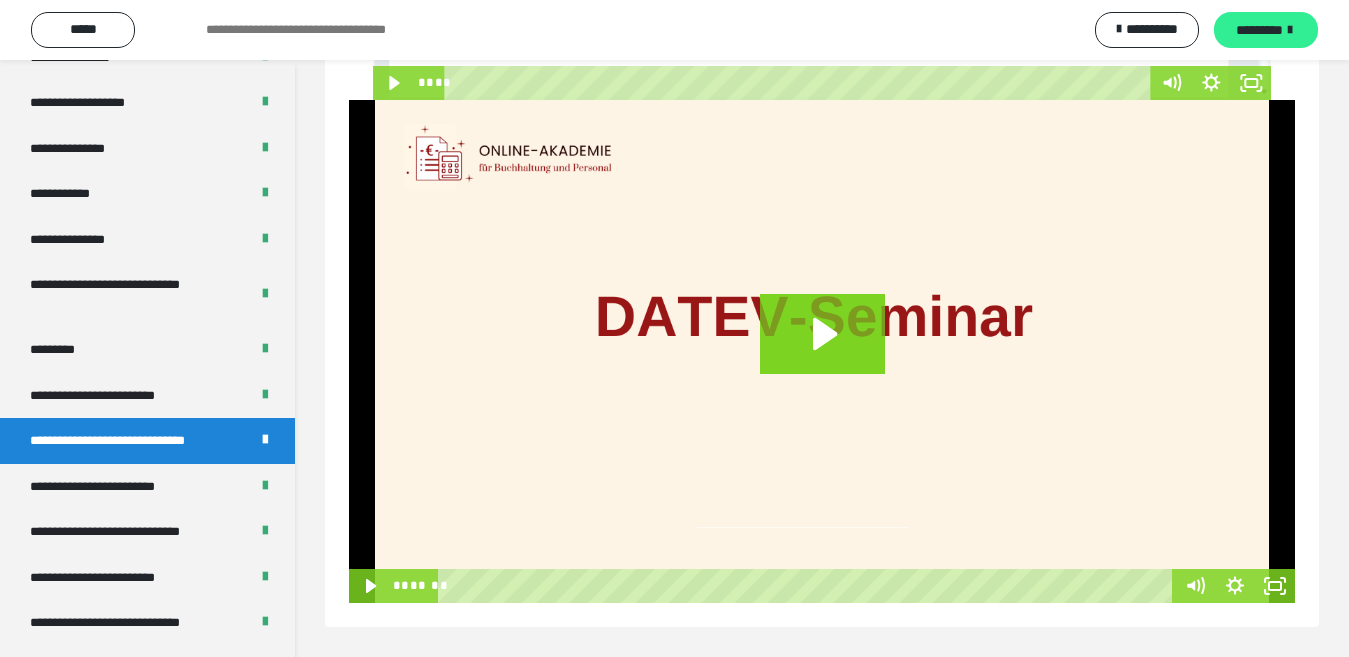 click on "*********" at bounding box center [1259, 30] 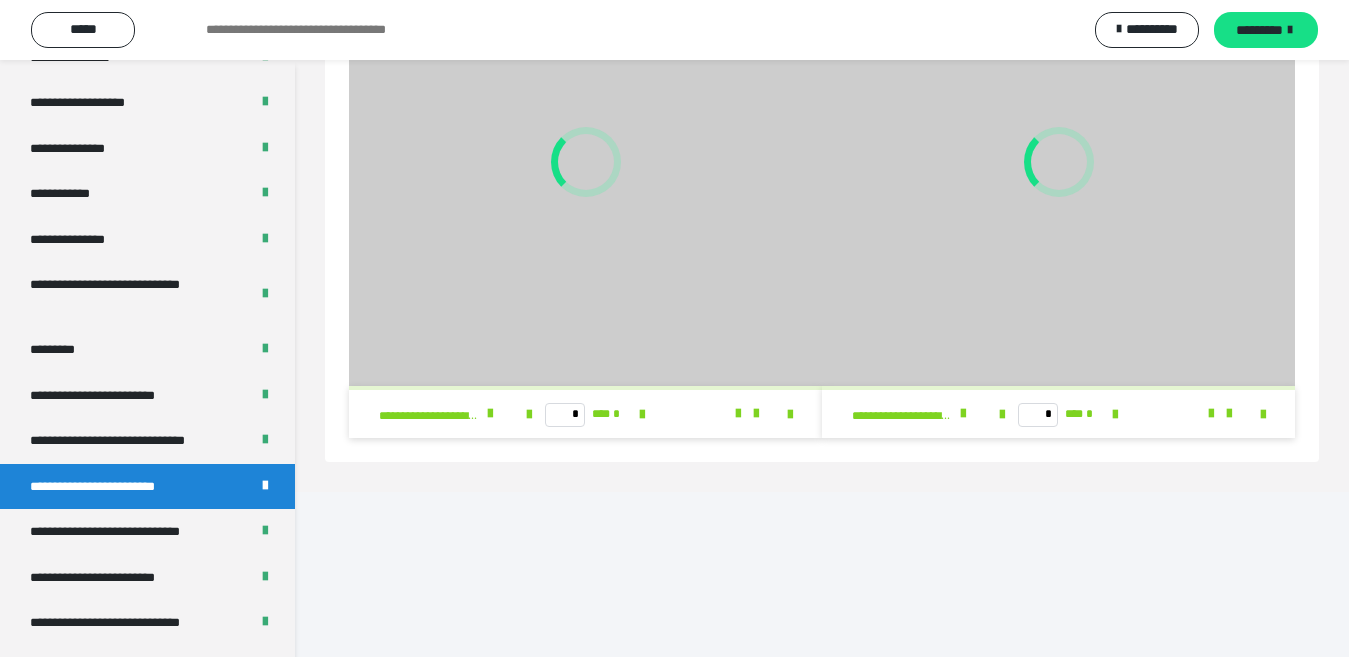 scroll, scrollTop: 538, scrollLeft: 0, axis: vertical 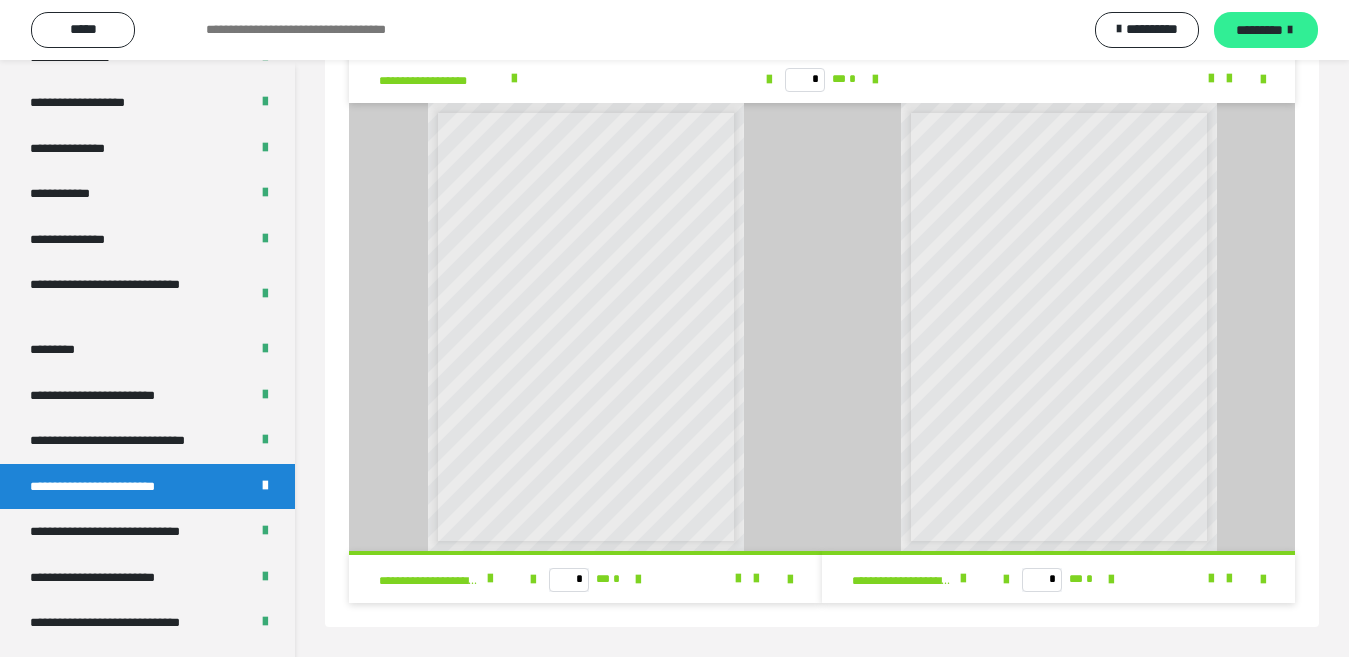 click on "*********" at bounding box center (1259, 30) 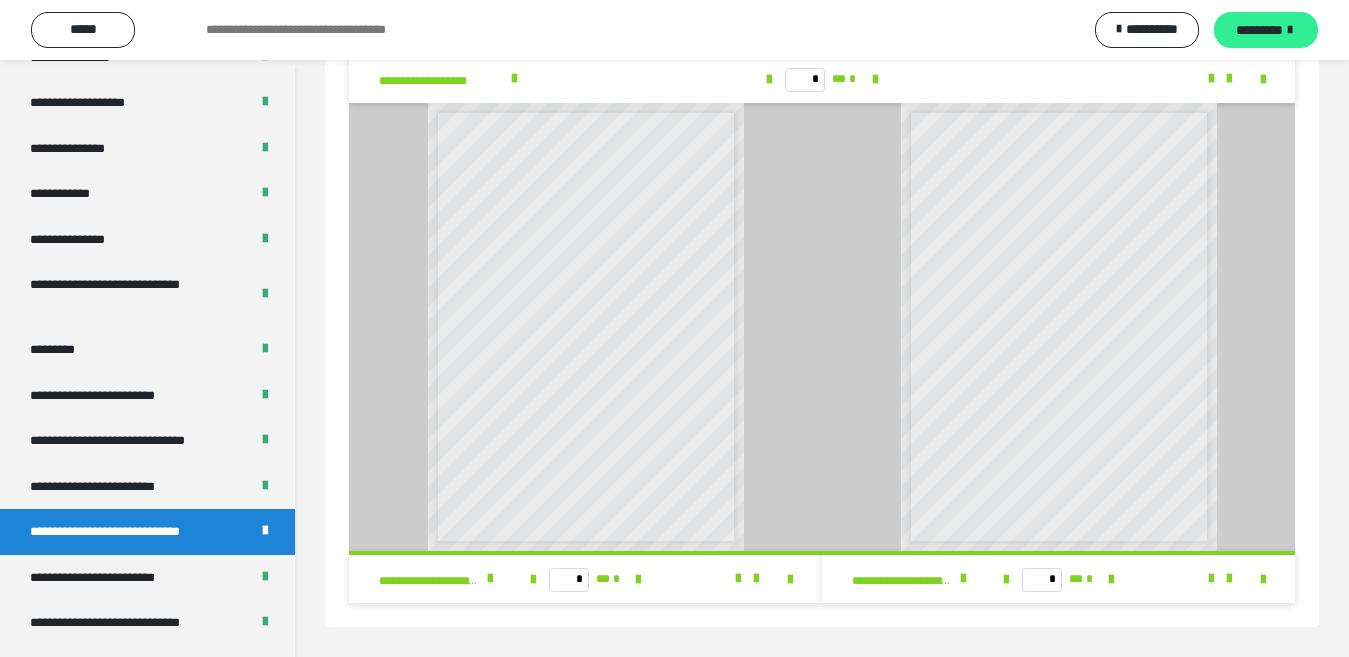 scroll, scrollTop: 0, scrollLeft: 0, axis: both 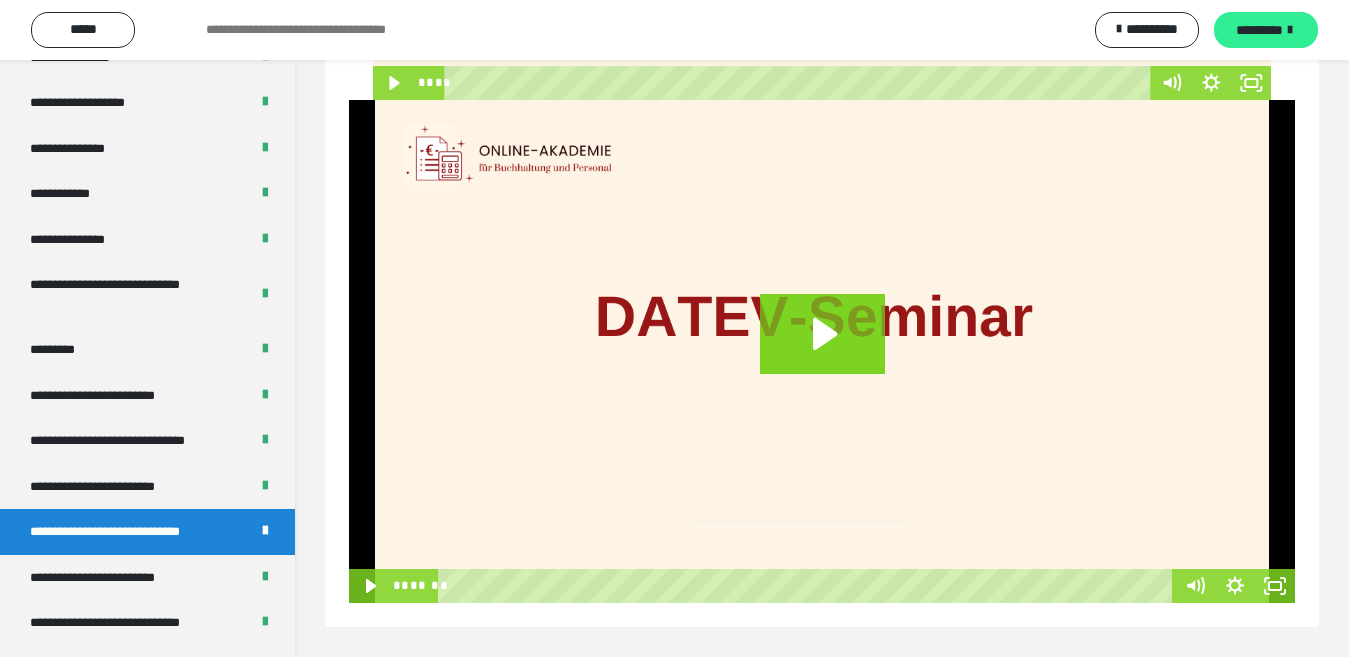 click on "*********" at bounding box center [1259, 30] 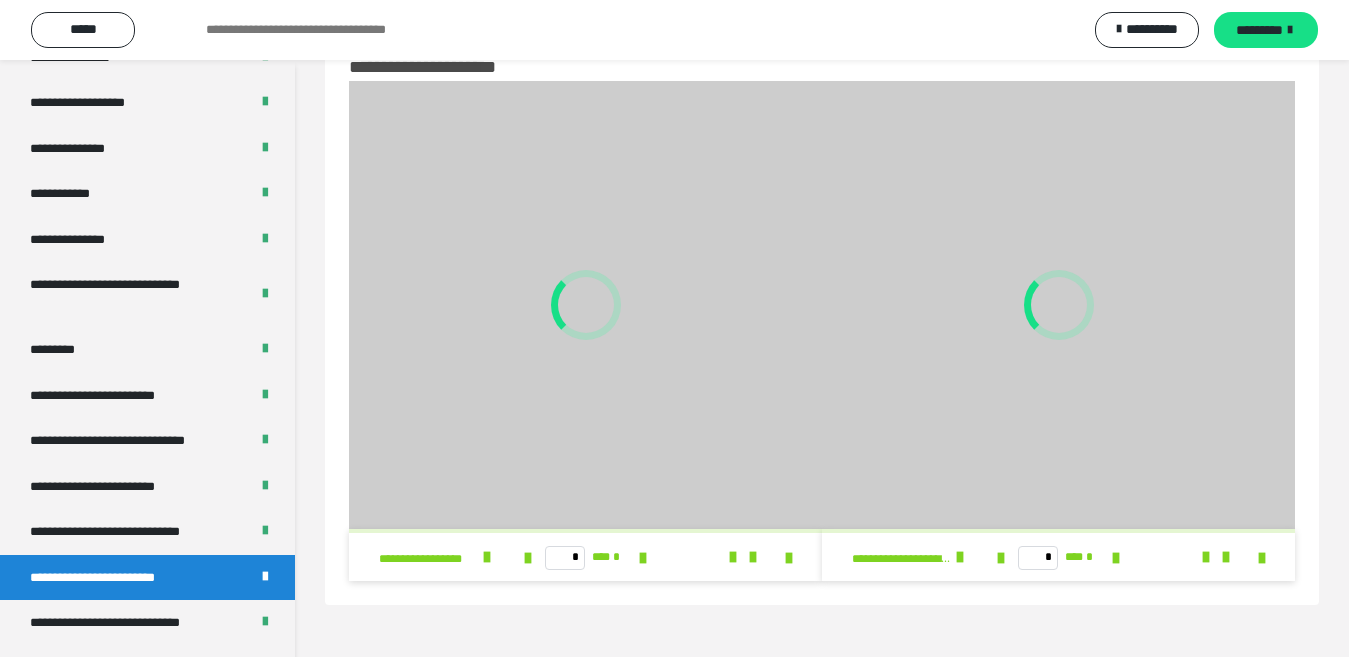 scroll, scrollTop: 60, scrollLeft: 0, axis: vertical 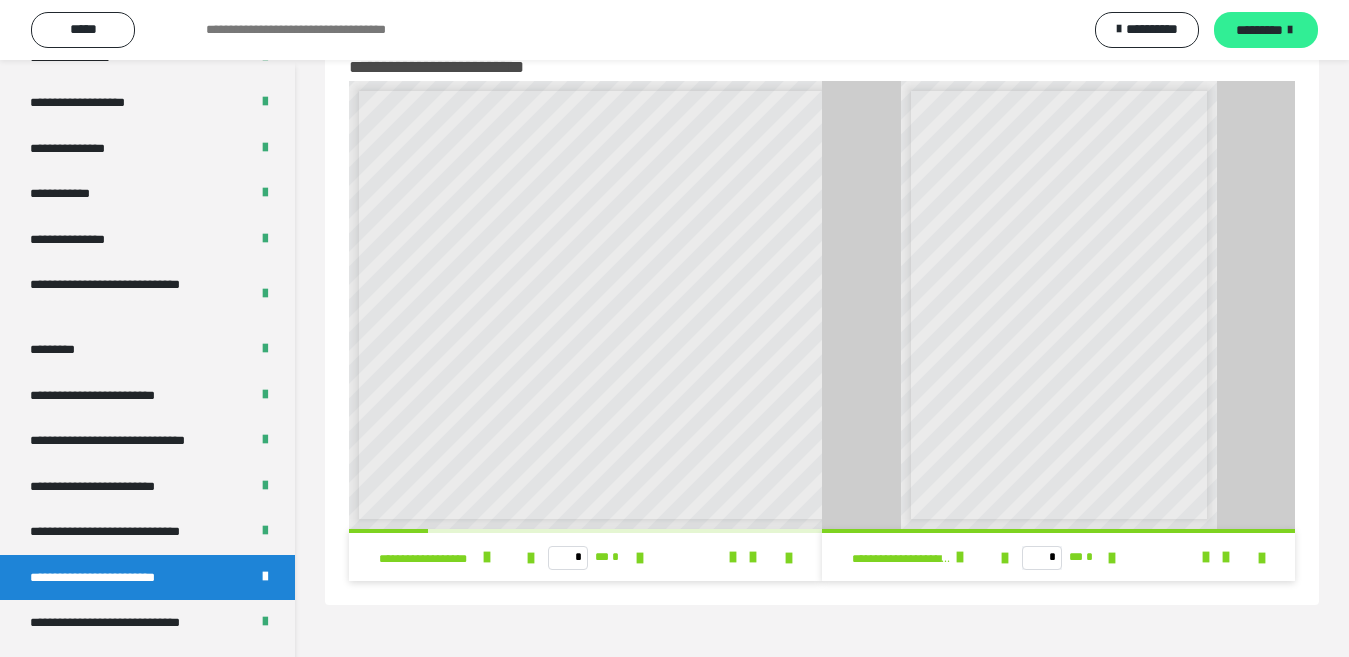 click on "*********" at bounding box center (1259, 30) 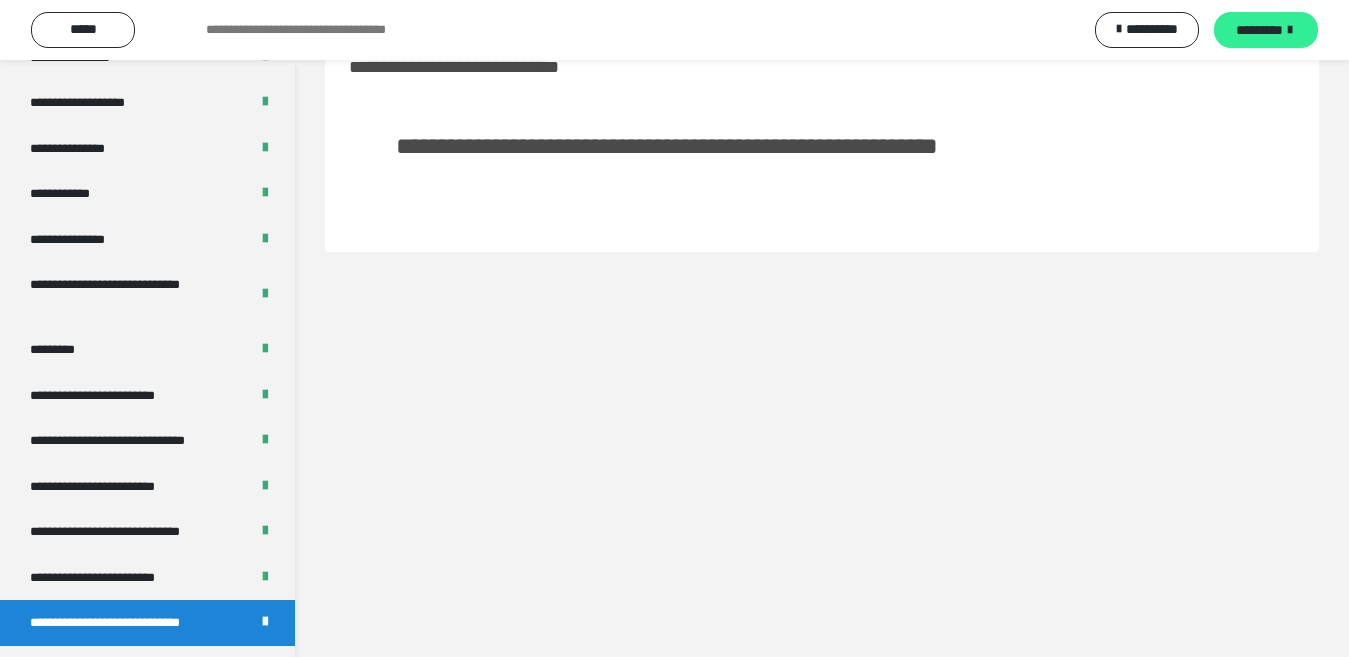 click on "*********" at bounding box center [1259, 30] 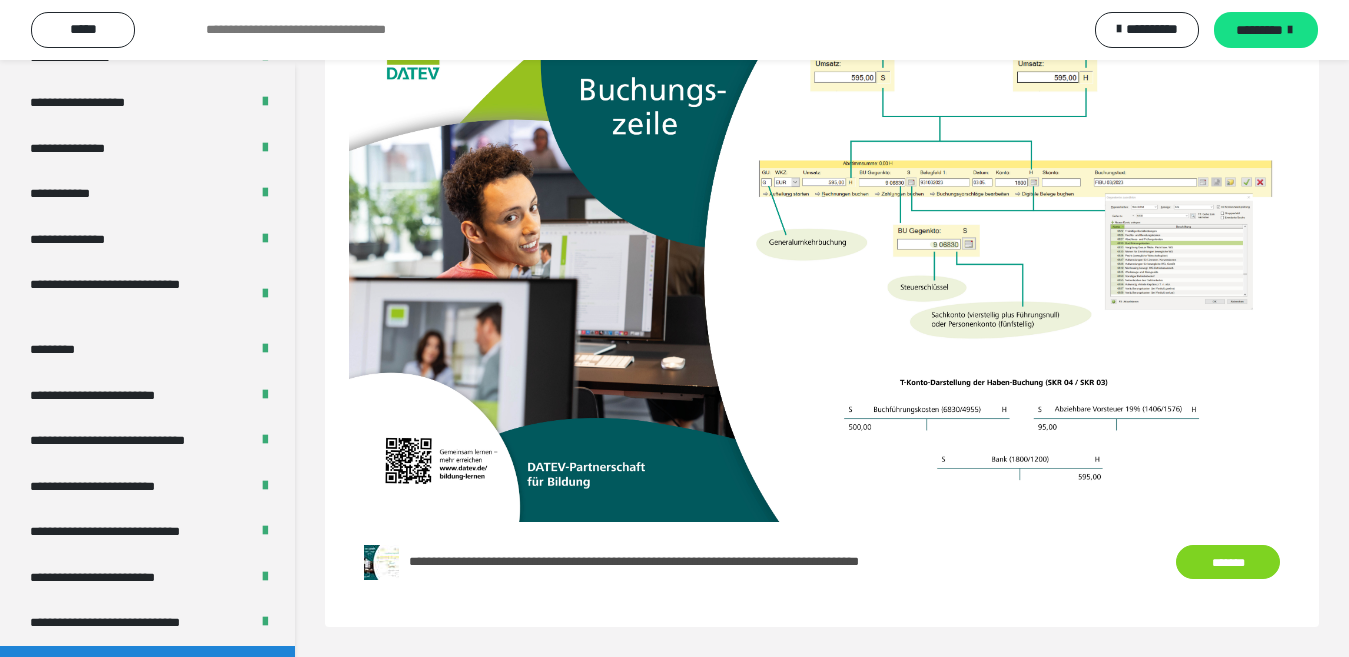 scroll, scrollTop: 0, scrollLeft: 0, axis: both 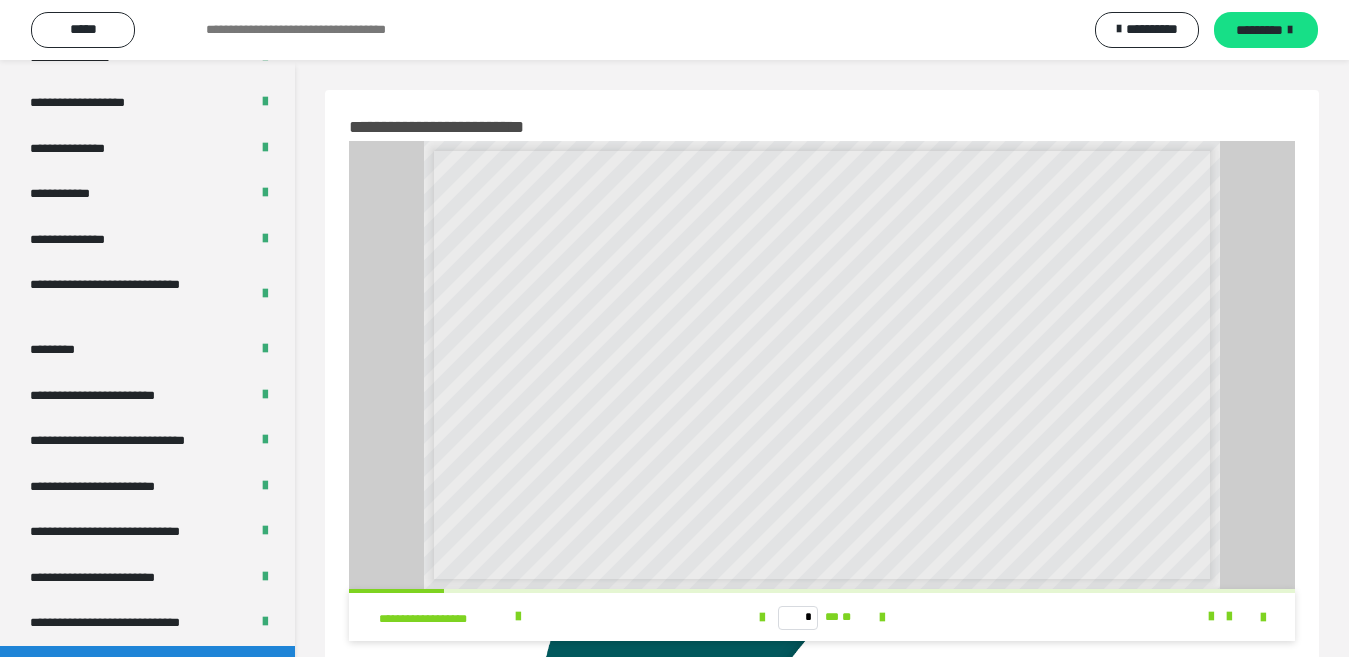 click on "*********" at bounding box center (1266, 30) 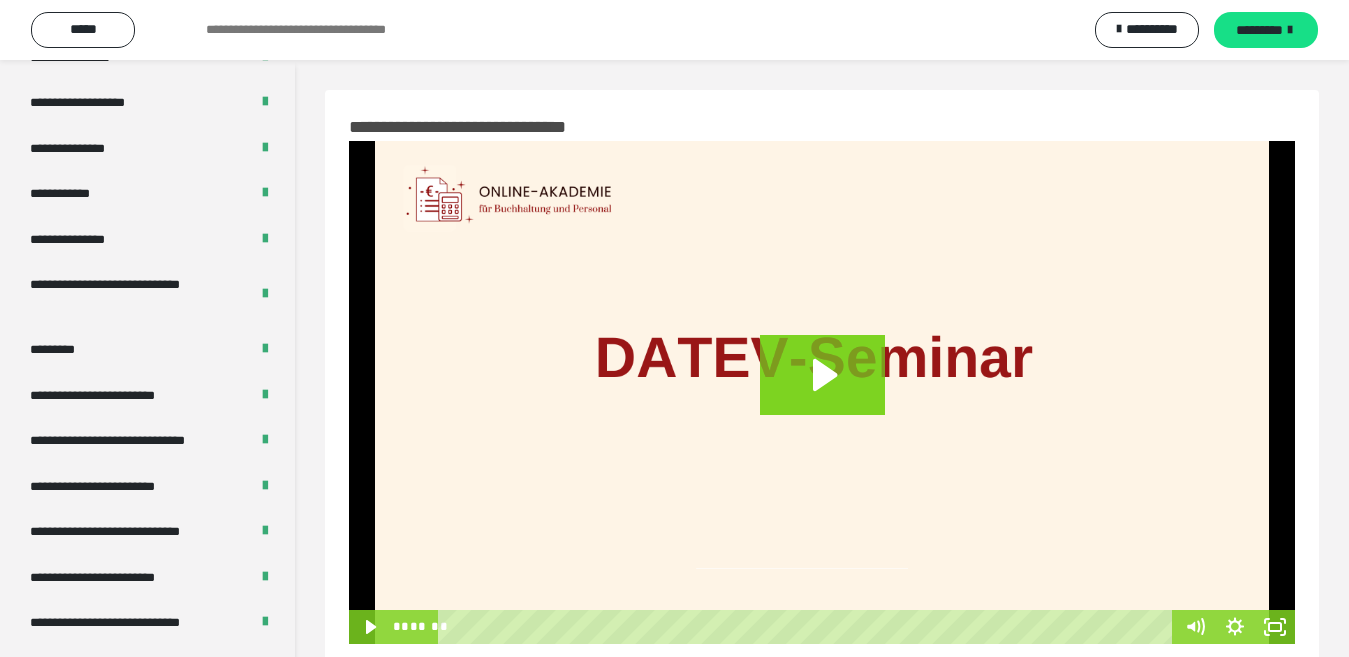 scroll, scrollTop: 60, scrollLeft: 0, axis: vertical 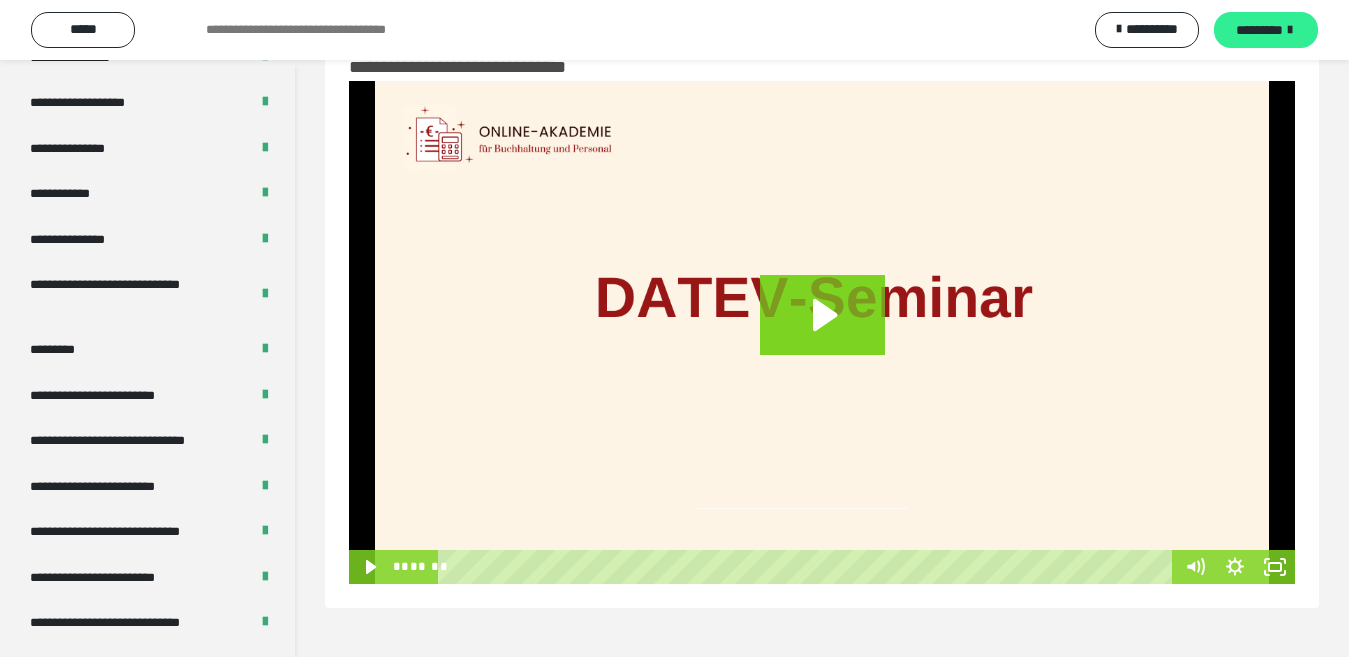 click on "*********" at bounding box center (1259, 30) 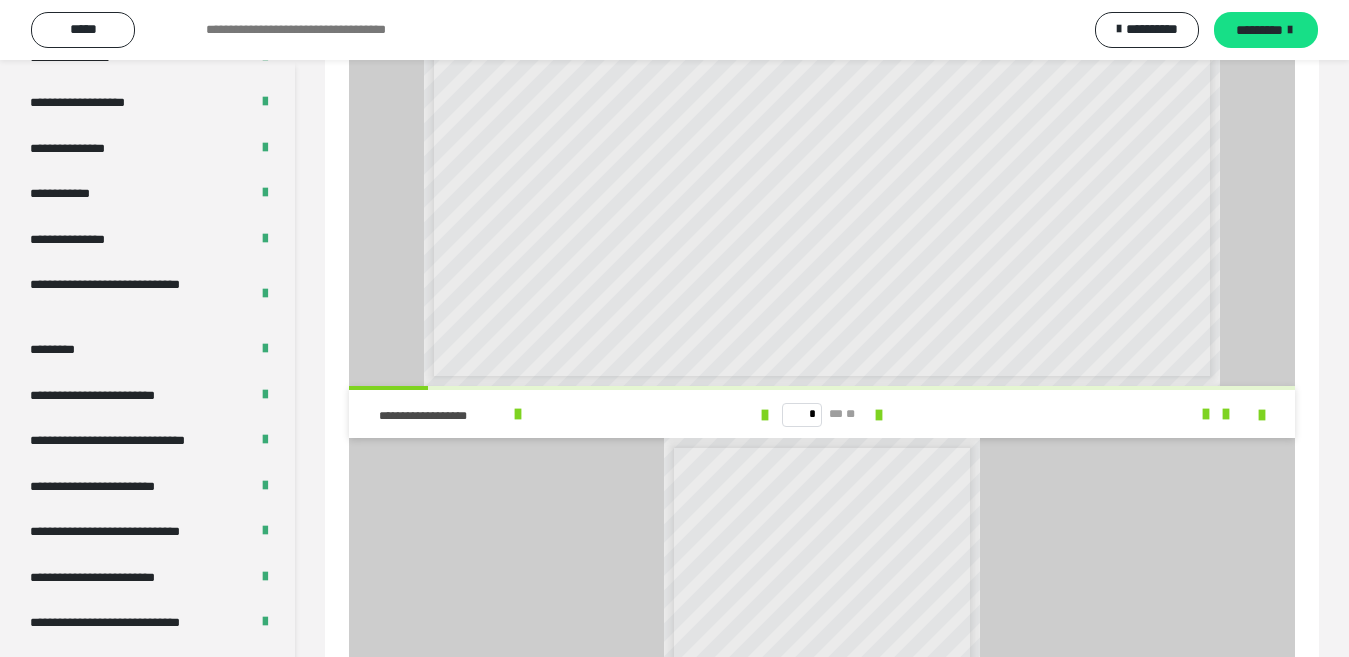 scroll, scrollTop: 538, scrollLeft: 0, axis: vertical 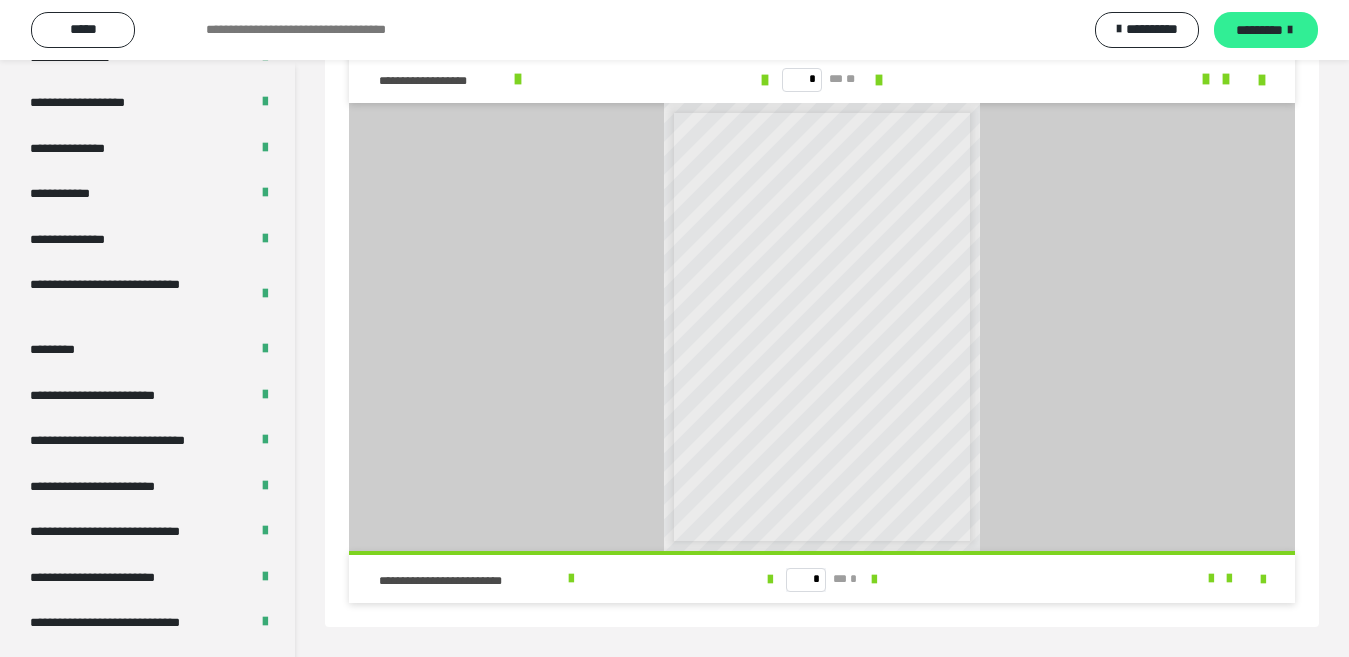 click on "*********" at bounding box center [1259, 30] 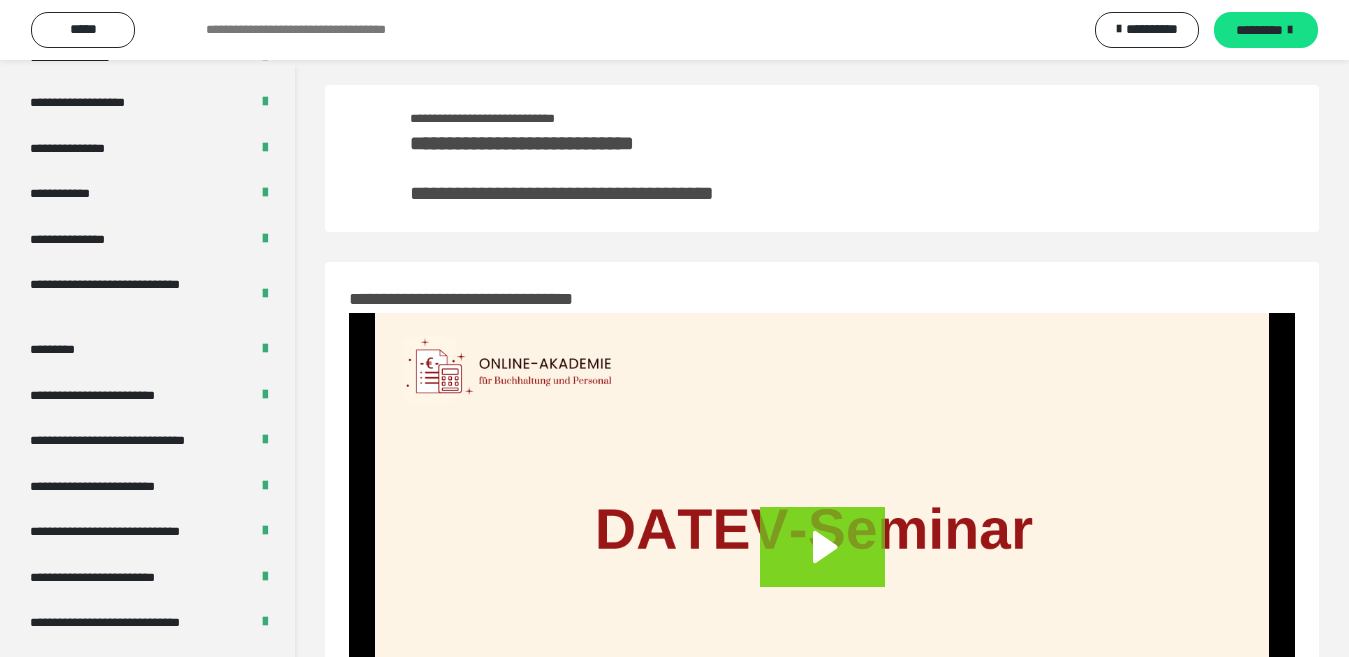 scroll, scrollTop: 0, scrollLeft: 0, axis: both 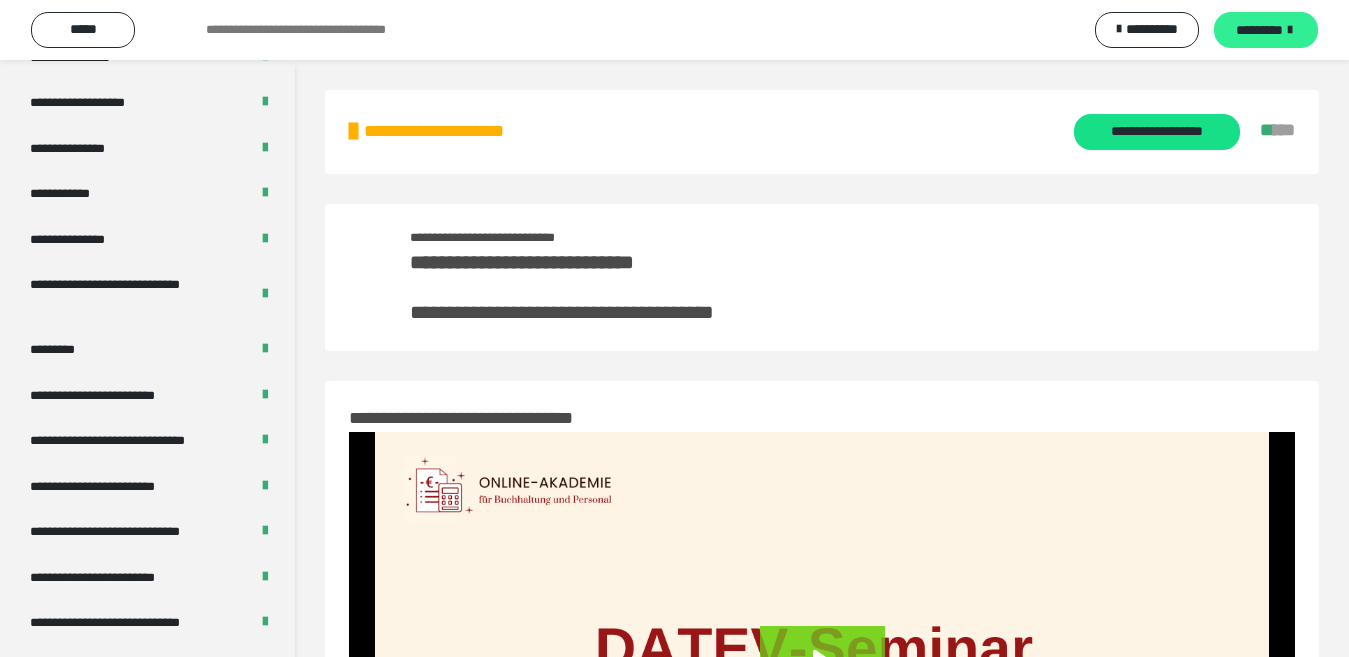 click on "*********" at bounding box center [1259, 30] 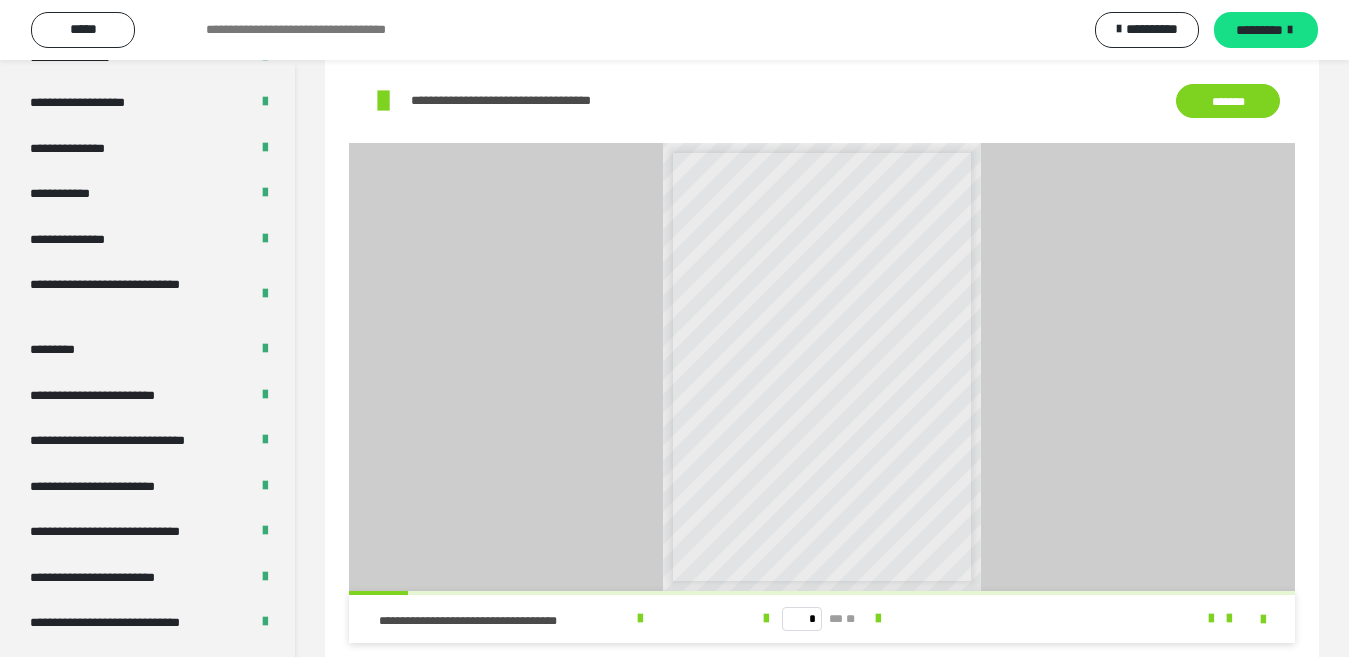 scroll, scrollTop: 1319, scrollLeft: 0, axis: vertical 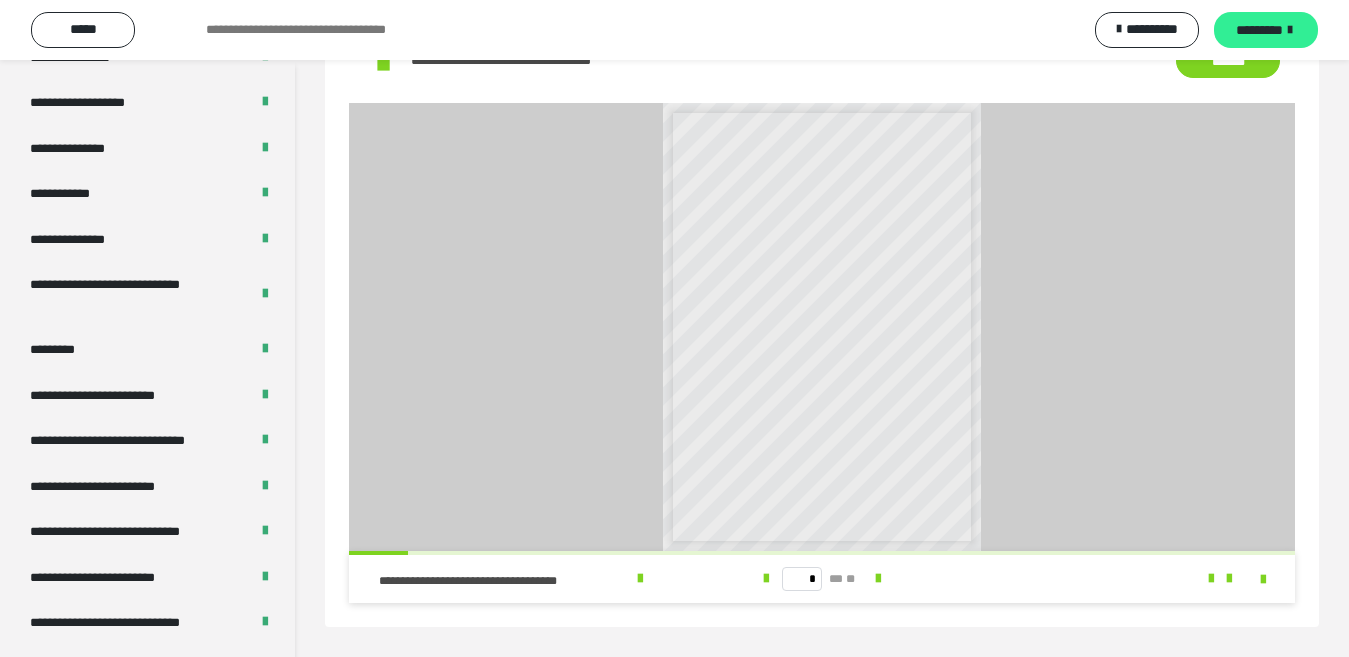 click on "*********" at bounding box center [1259, 30] 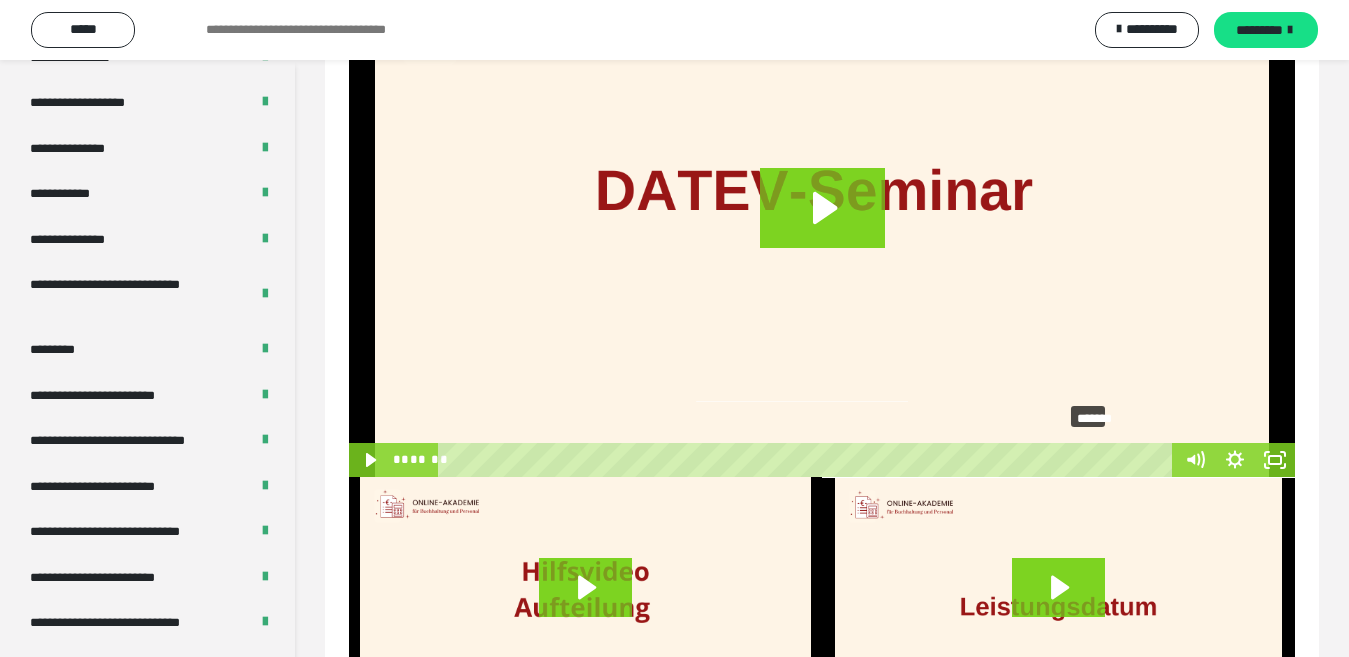 scroll, scrollTop: 295, scrollLeft: 0, axis: vertical 